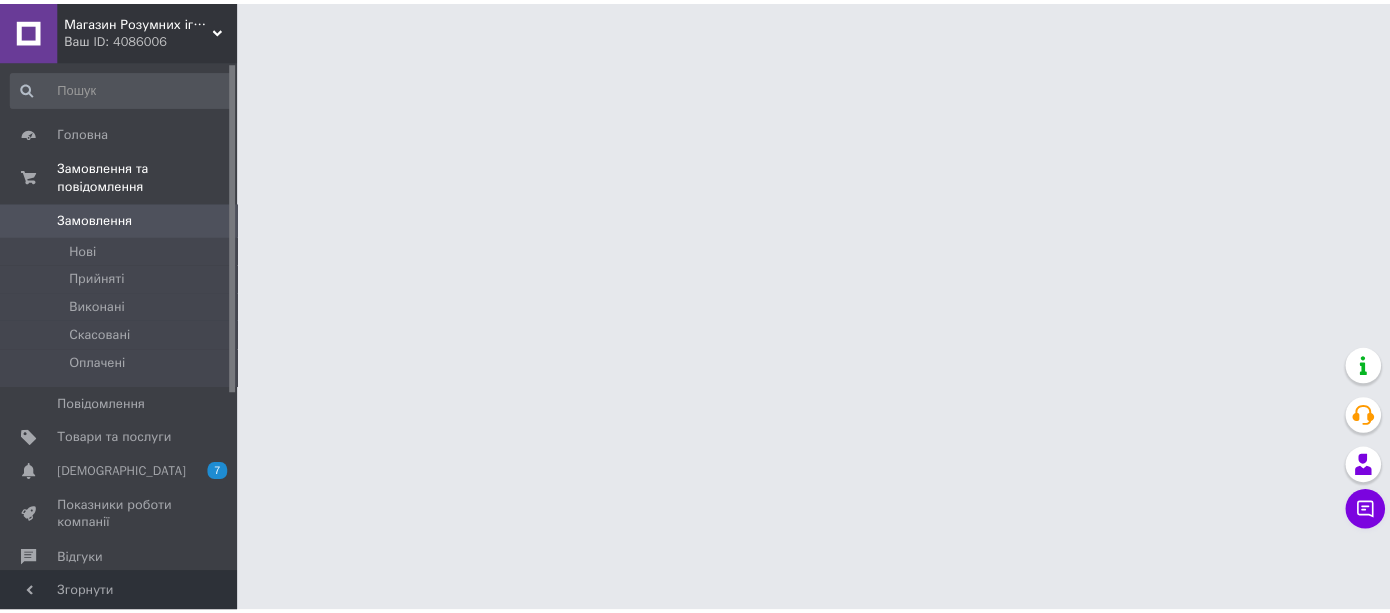 scroll, scrollTop: 0, scrollLeft: 0, axis: both 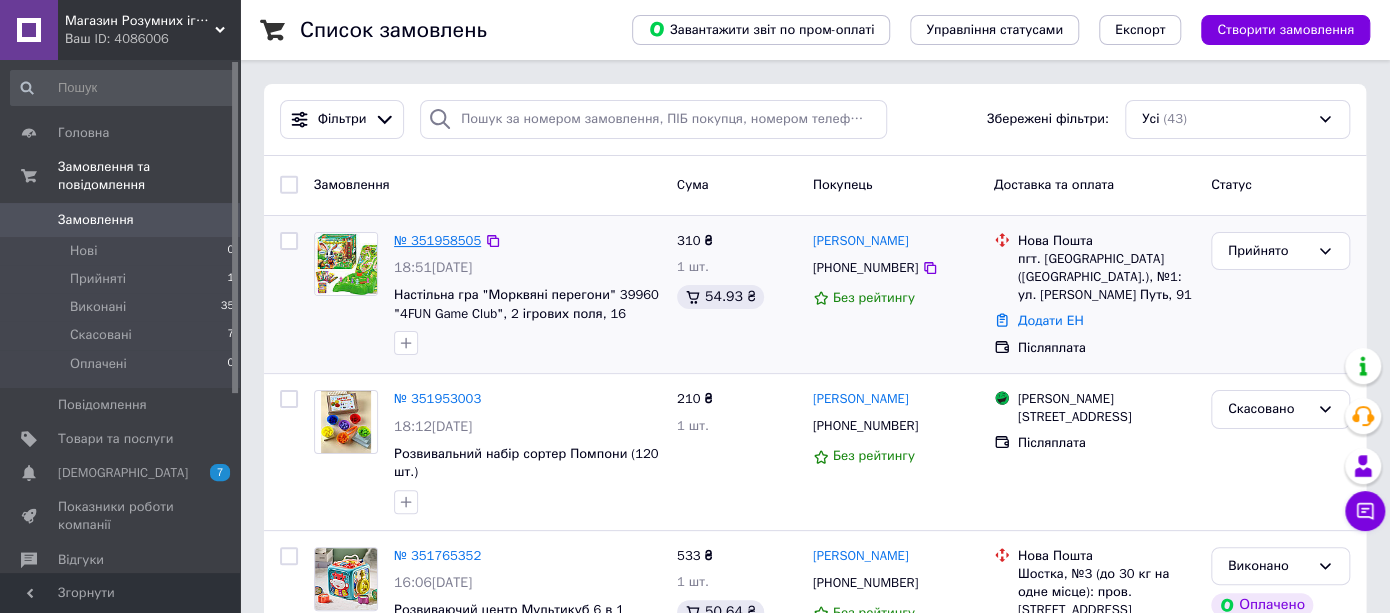 click on "№ 351958505" at bounding box center (437, 240) 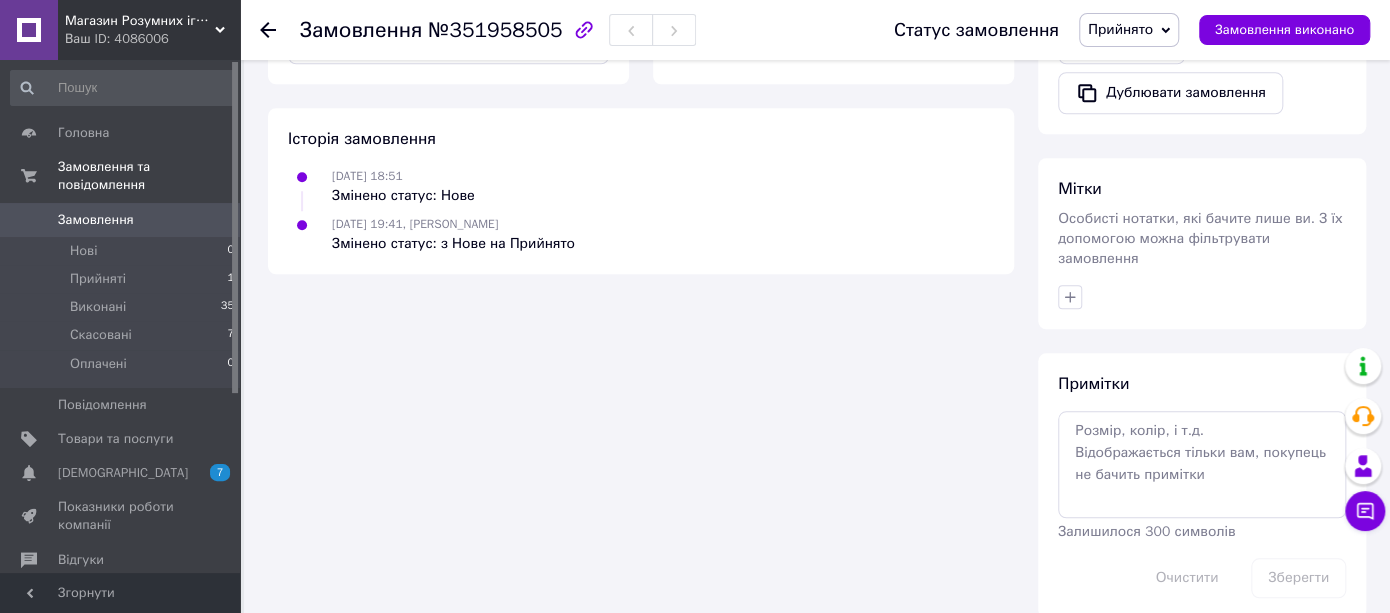 scroll, scrollTop: 781, scrollLeft: 0, axis: vertical 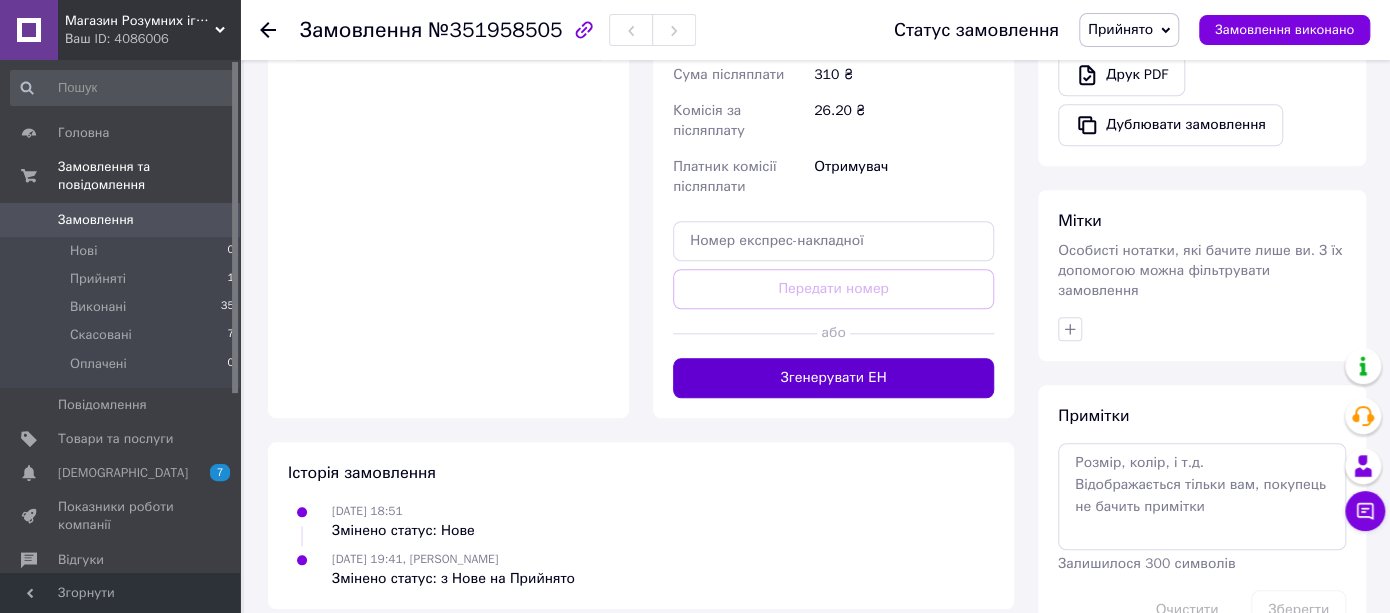 click on "Згенерувати ЕН" at bounding box center [833, 378] 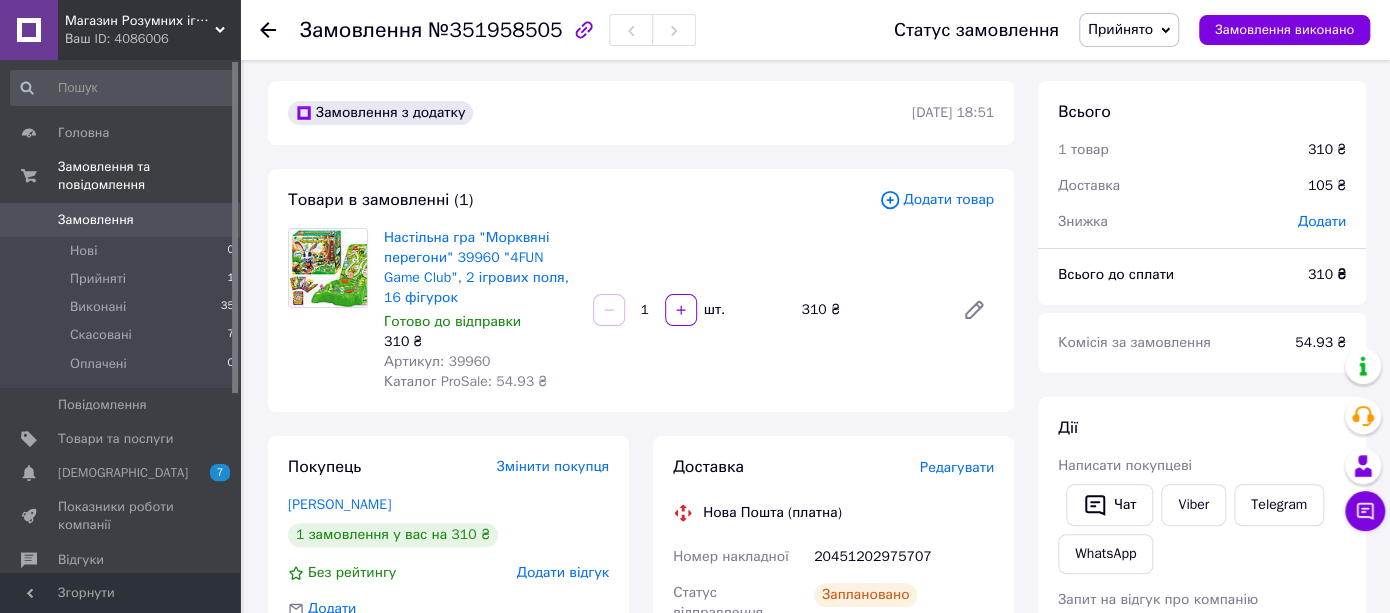 scroll, scrollTop: 114, scrollLeft: 0, axis: vertical 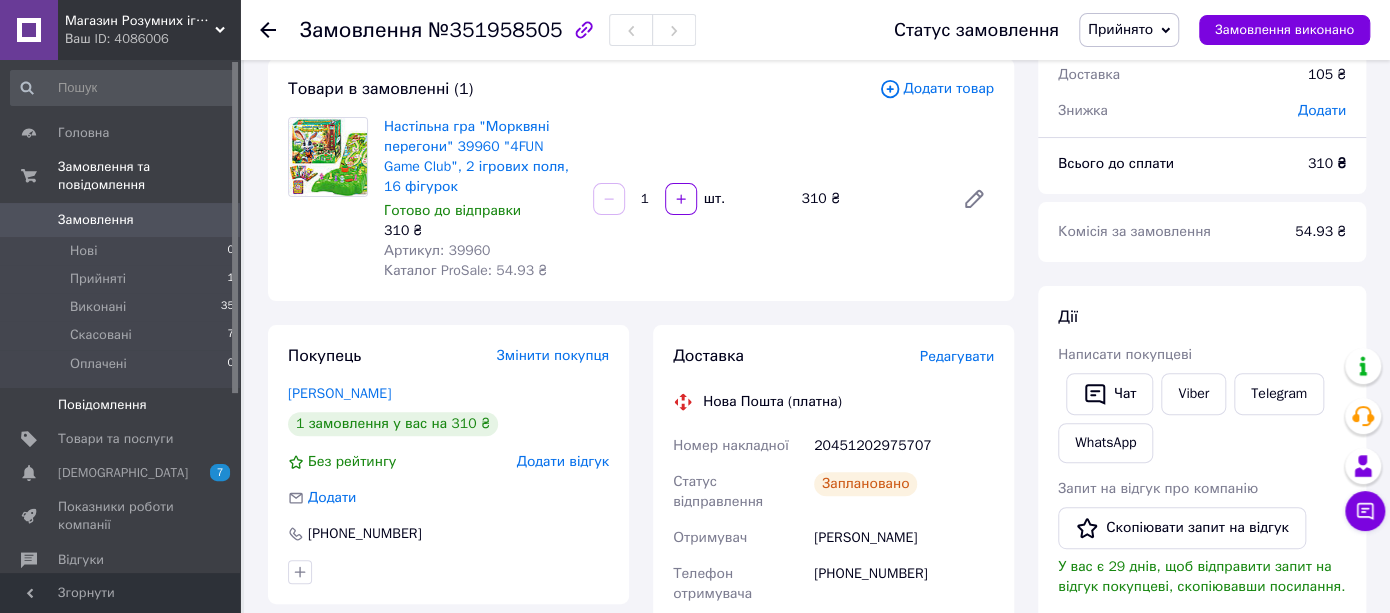 click on "Повідомлення" at bounding box center (102, 405) 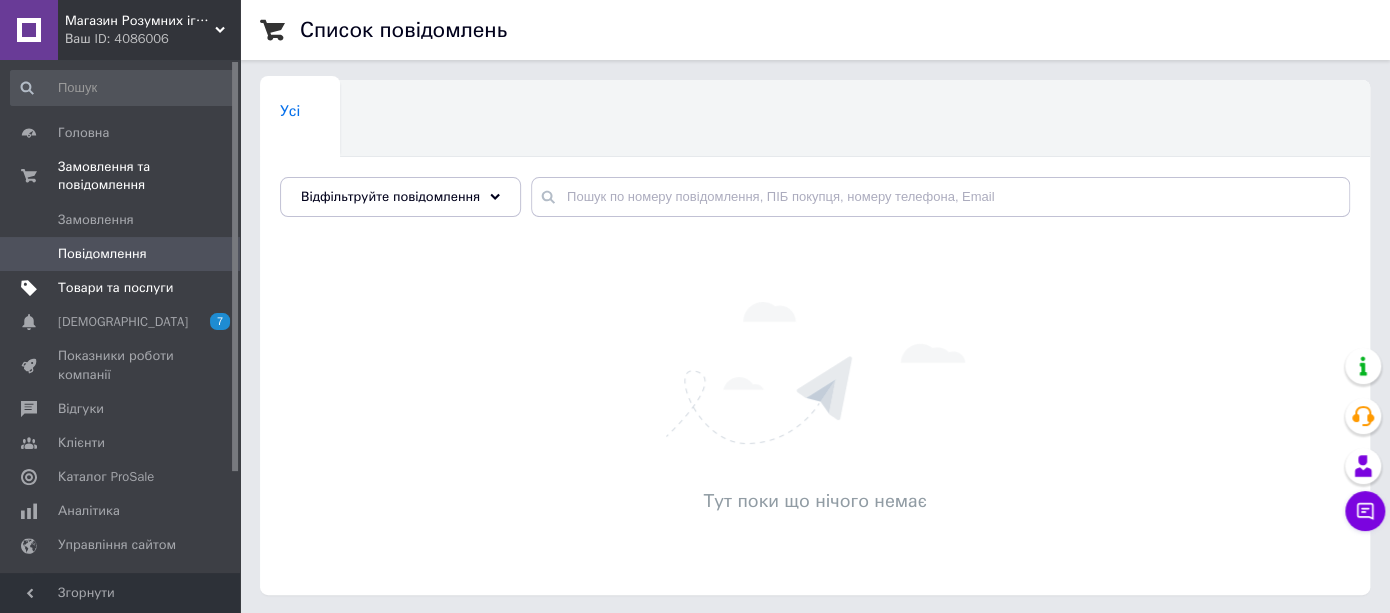 click on "Товари та послуги" at bounding box center (115, 288) 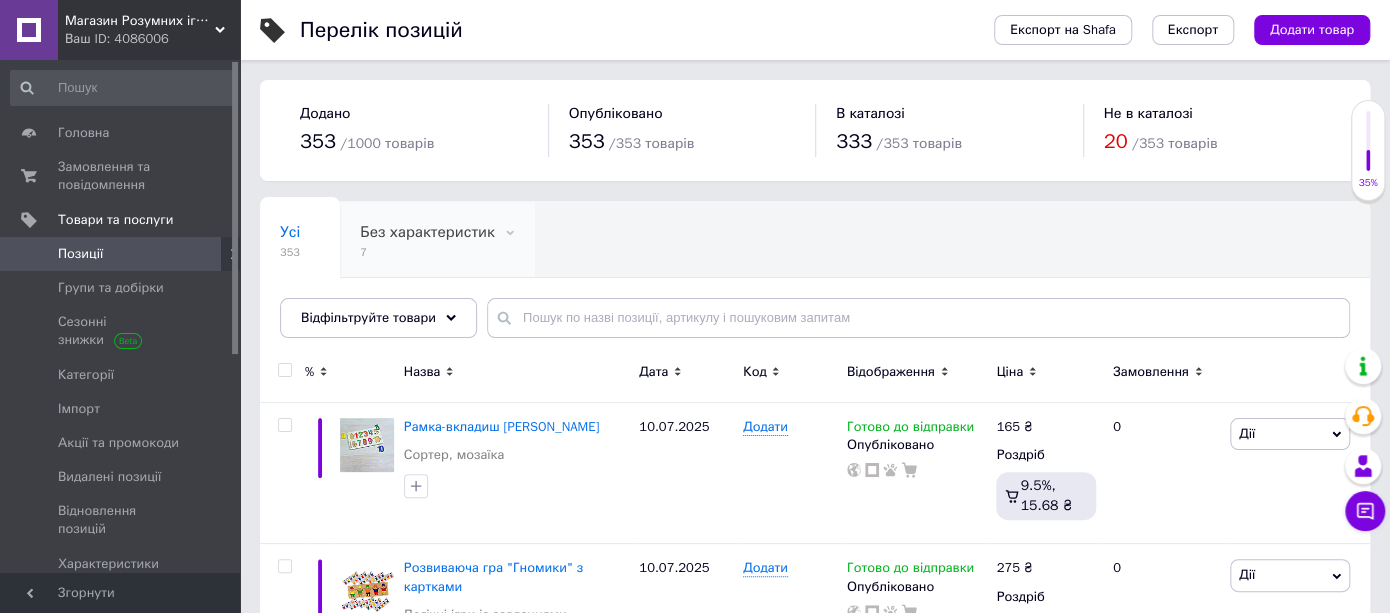 click on "Без характеристик" at bounding box center (427, 232) 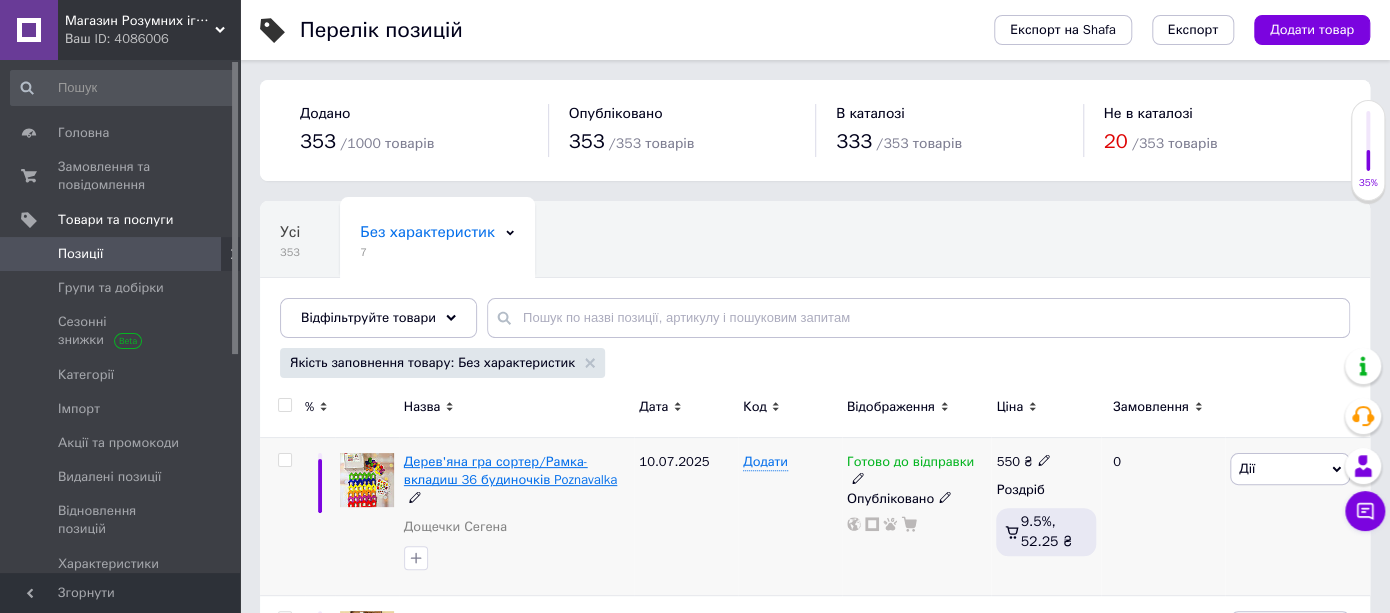 click on "Дерев'яна гра сортер/Рамка-вкладиш 36 будиночків  Poznavalka" at bounding box center (510, 470) 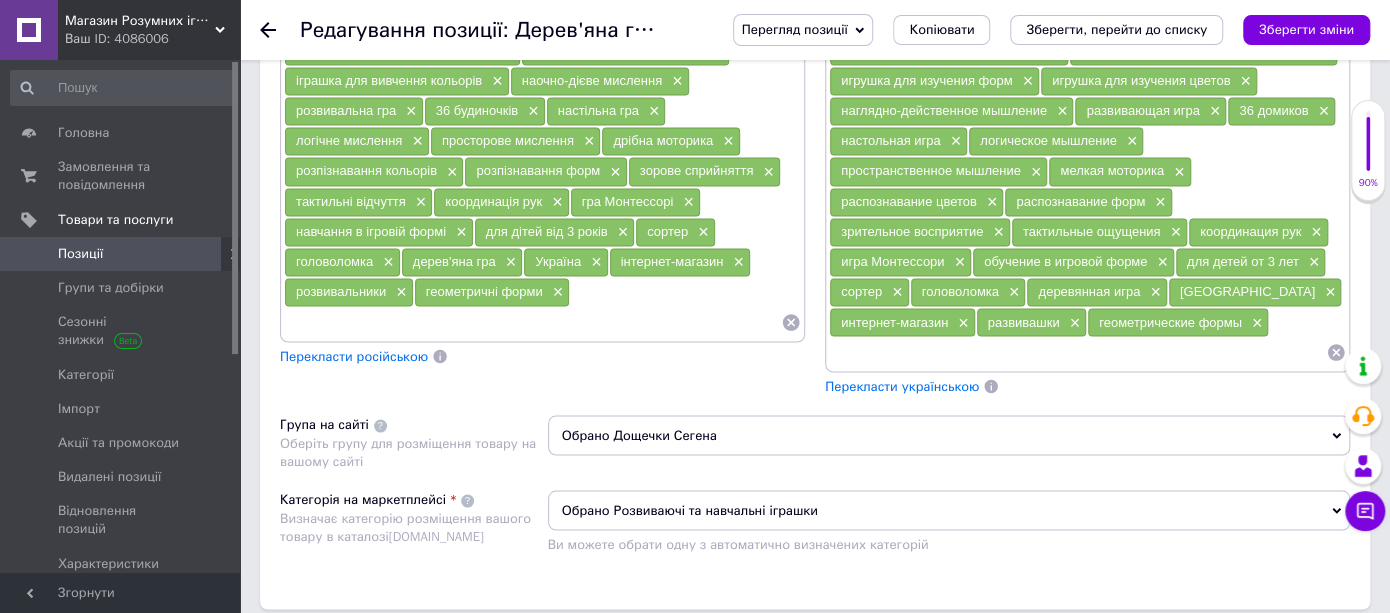 scroll, scrollTop: 2000, scrollLeft: 0, axis: vertical 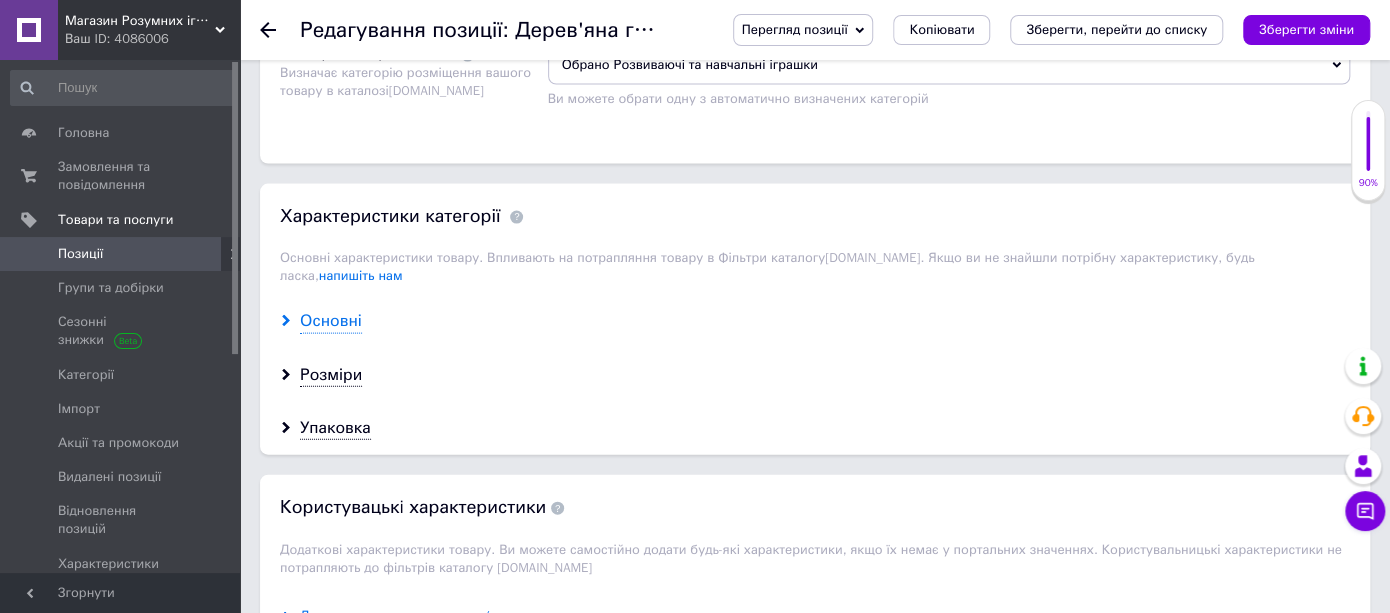 click on "Основні" at bounding box center [331, 321] 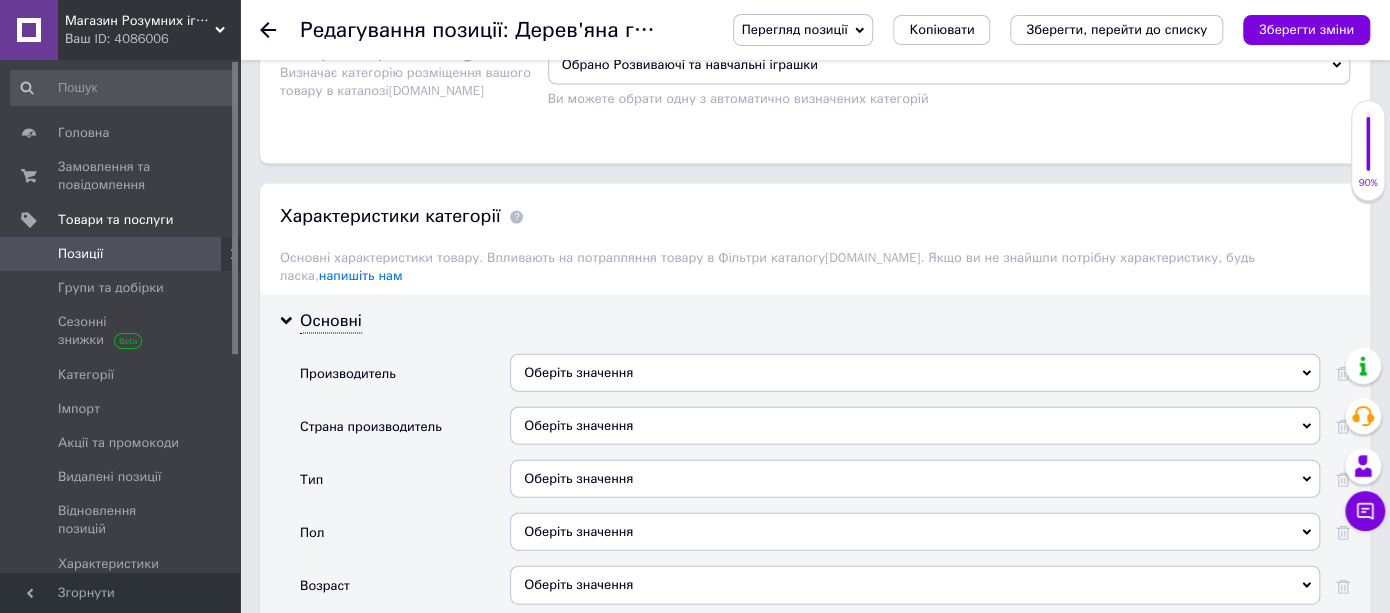 click on "Оберіть значення" at bounding box center [915, 373] 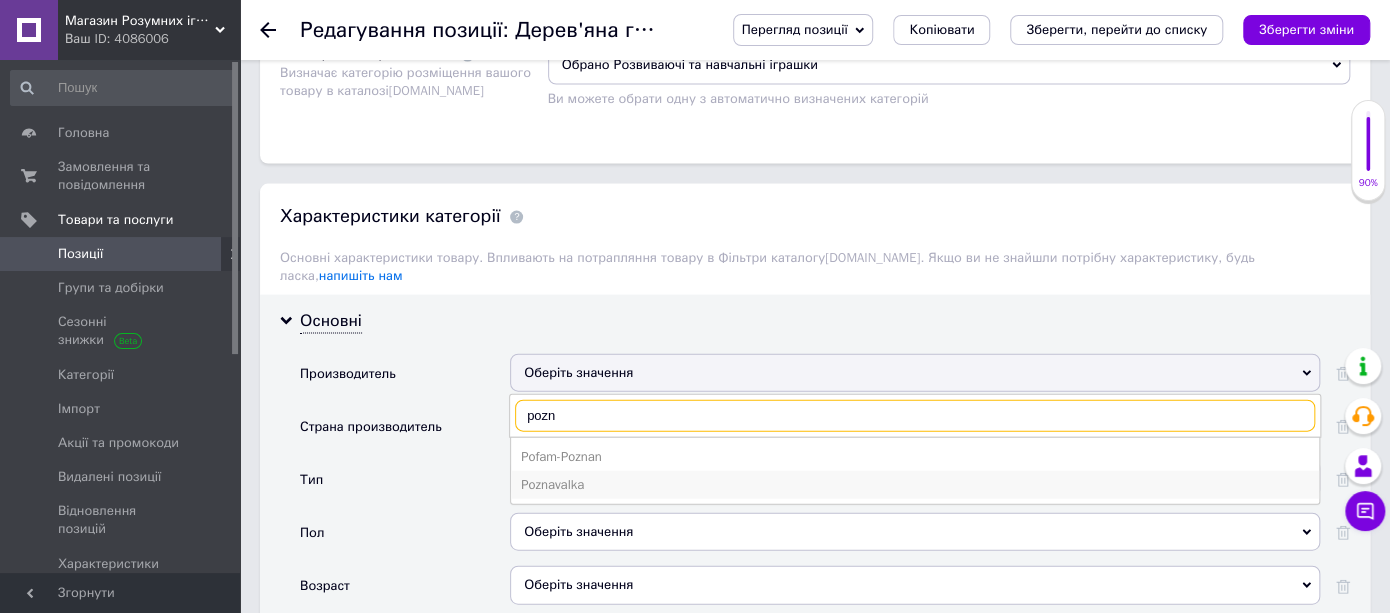 type on "pozn" 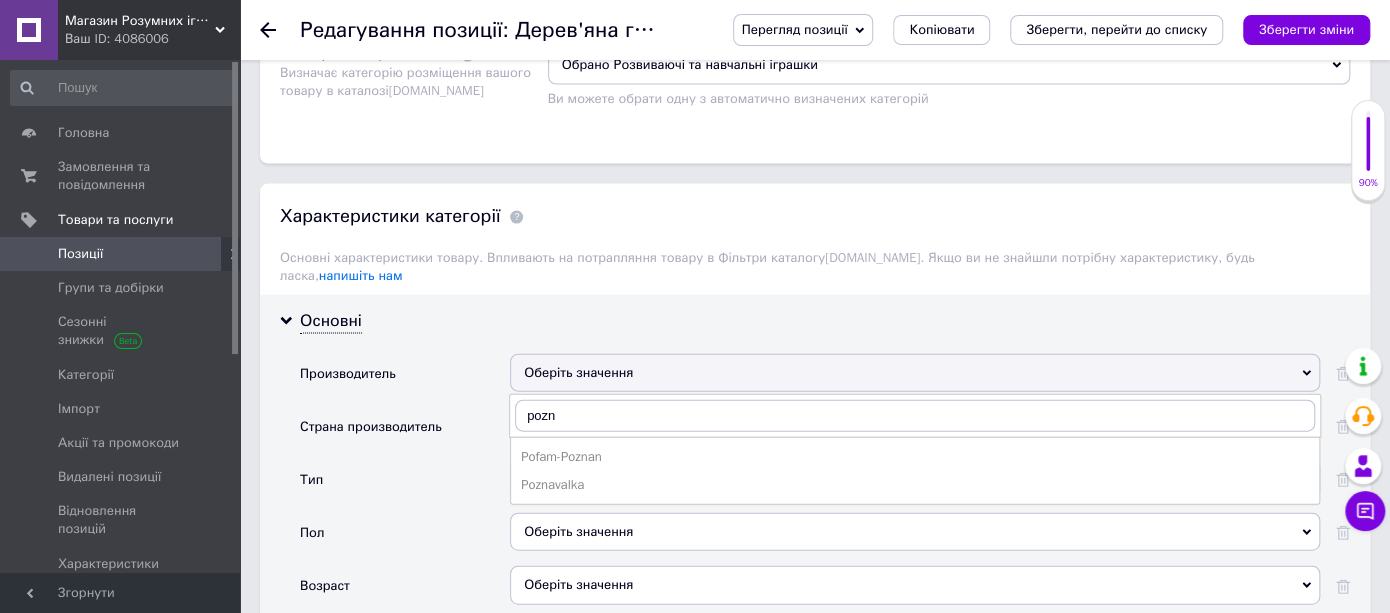 drag, startPoint x: 561, startPoint y: 449, endPoint x: 554, endPoint y: 436, distance: 14.764823 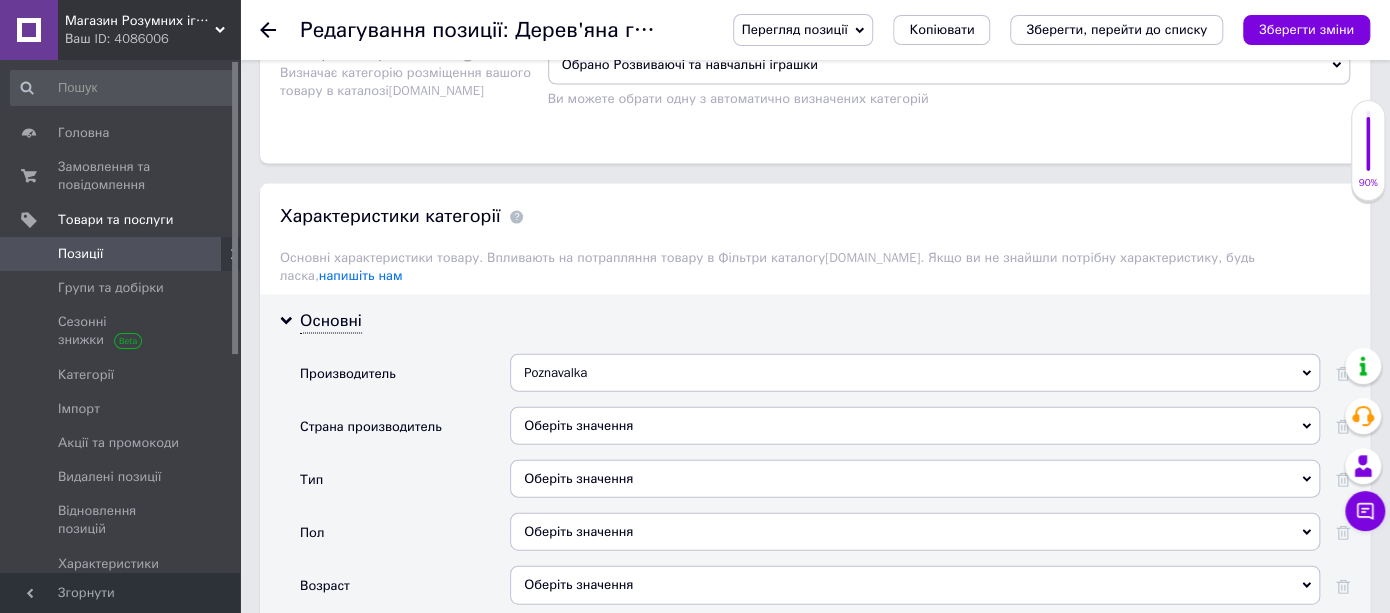 click on "Оберіть значення" at bounding box center [915, 426] 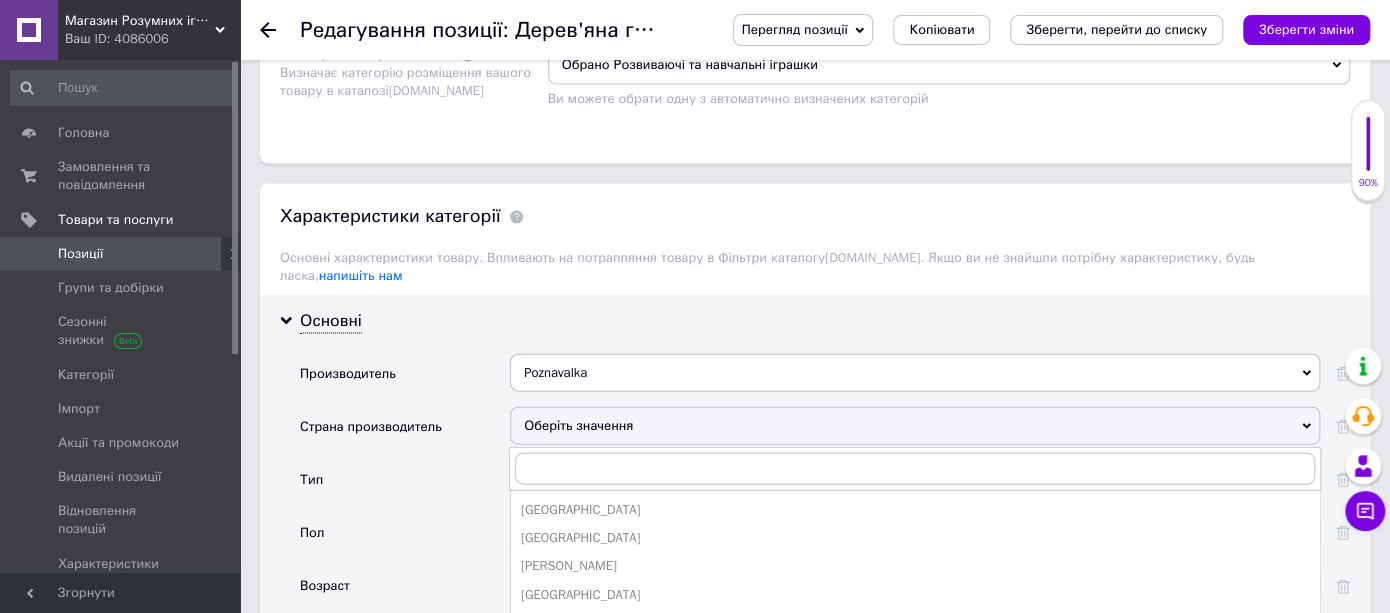 click on "Тип" at bounding box center [405, 486] 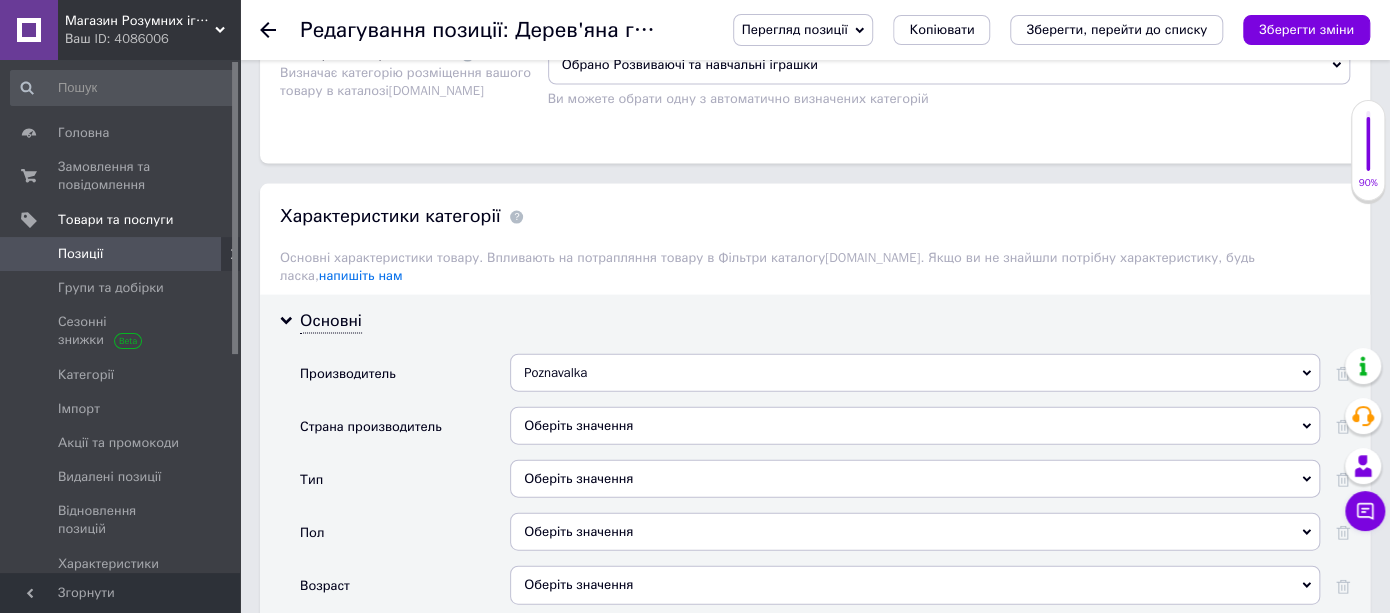 click on "Оберіть значення" at bounding box center (915, 479) 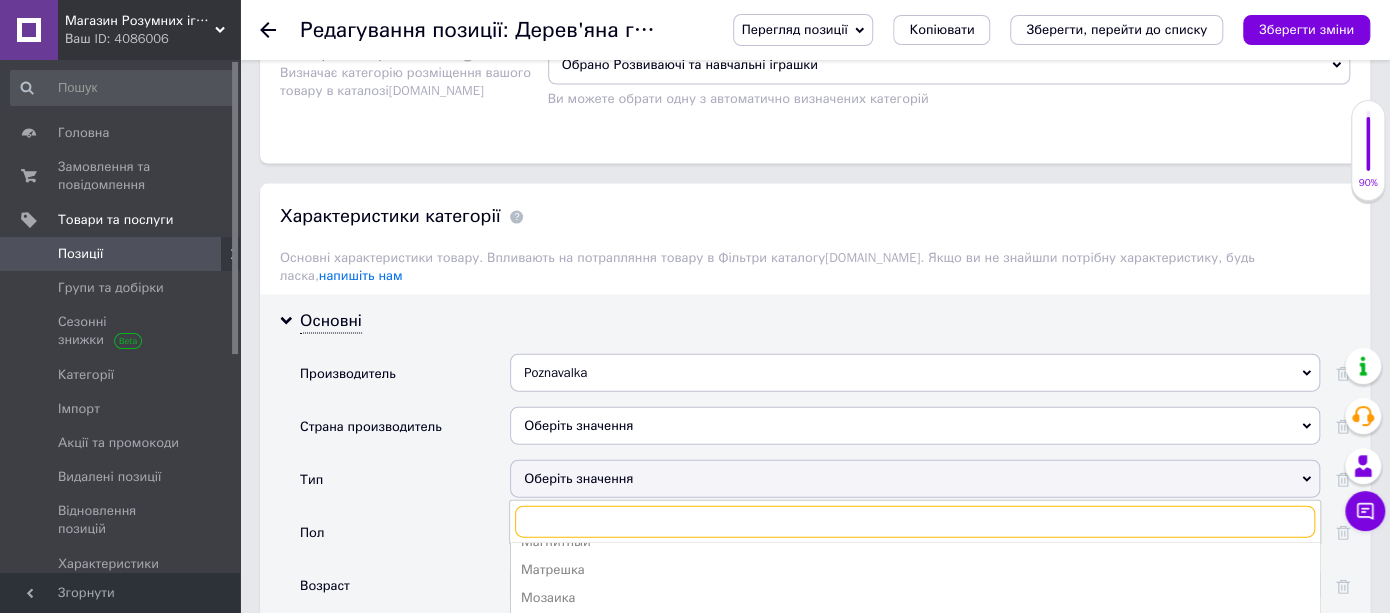 scroll, scrollTop: 777, scrollLeft: 0, axis: vertical 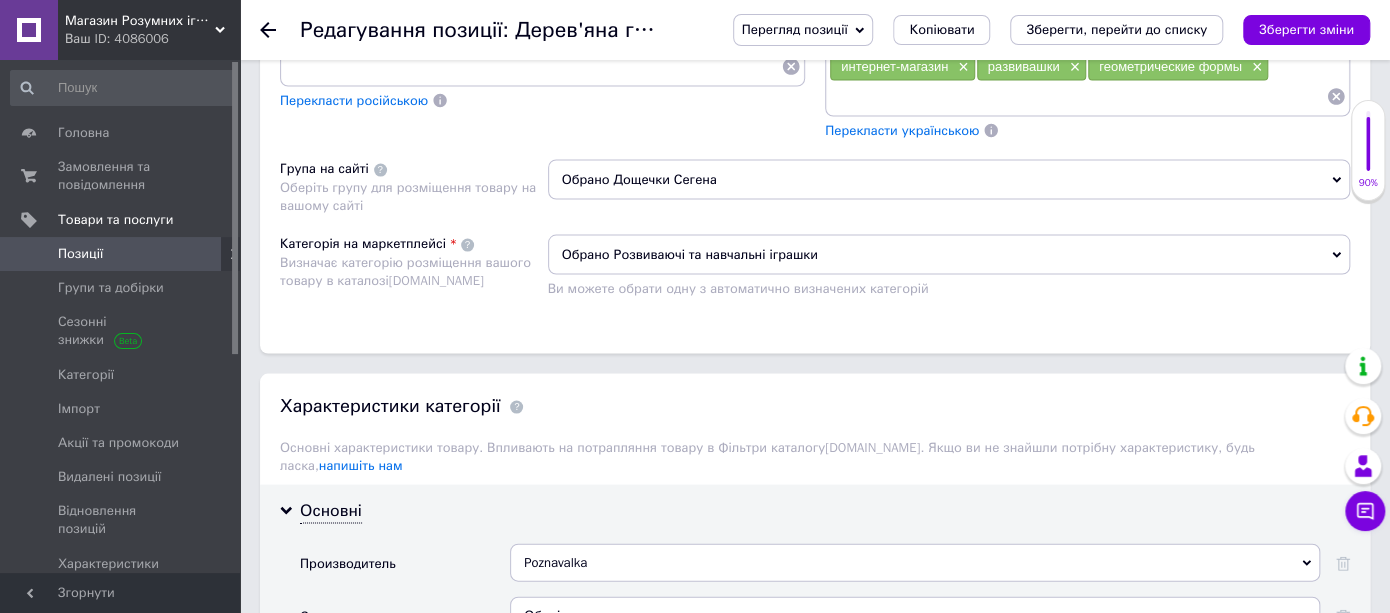 click on "Оберіть значення" at bounding box center (915, 615) 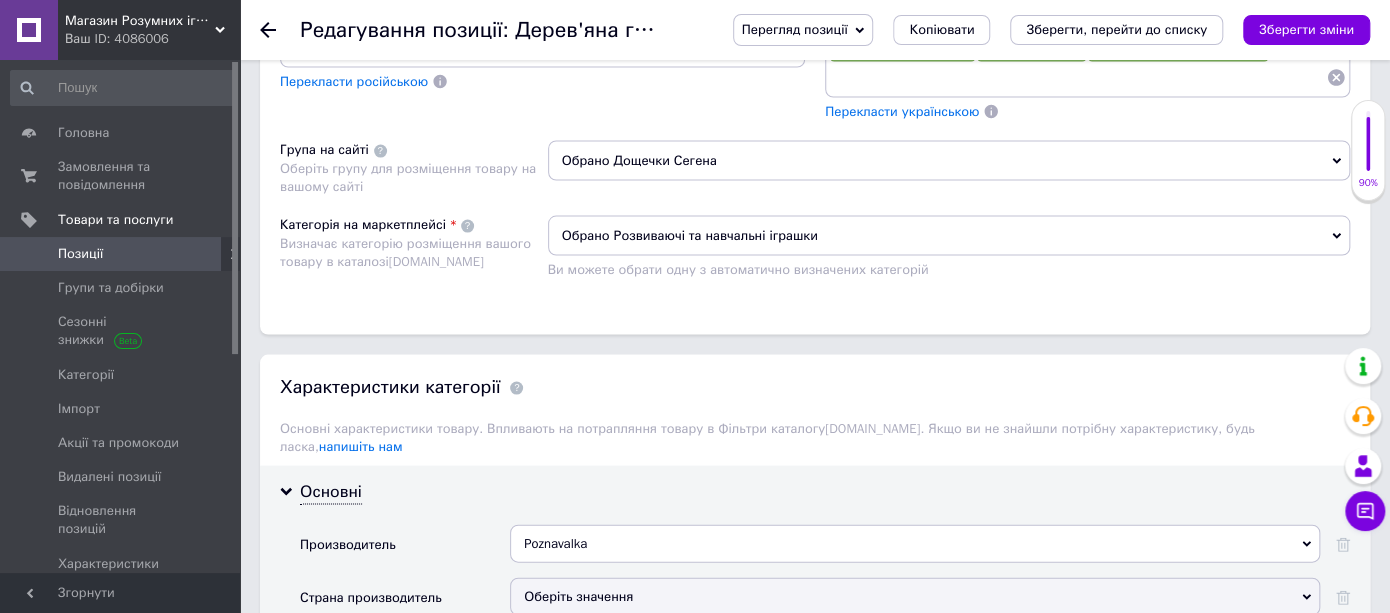 scroll, scrollTop: 1941, scrollLeft: 0, axis: vertical 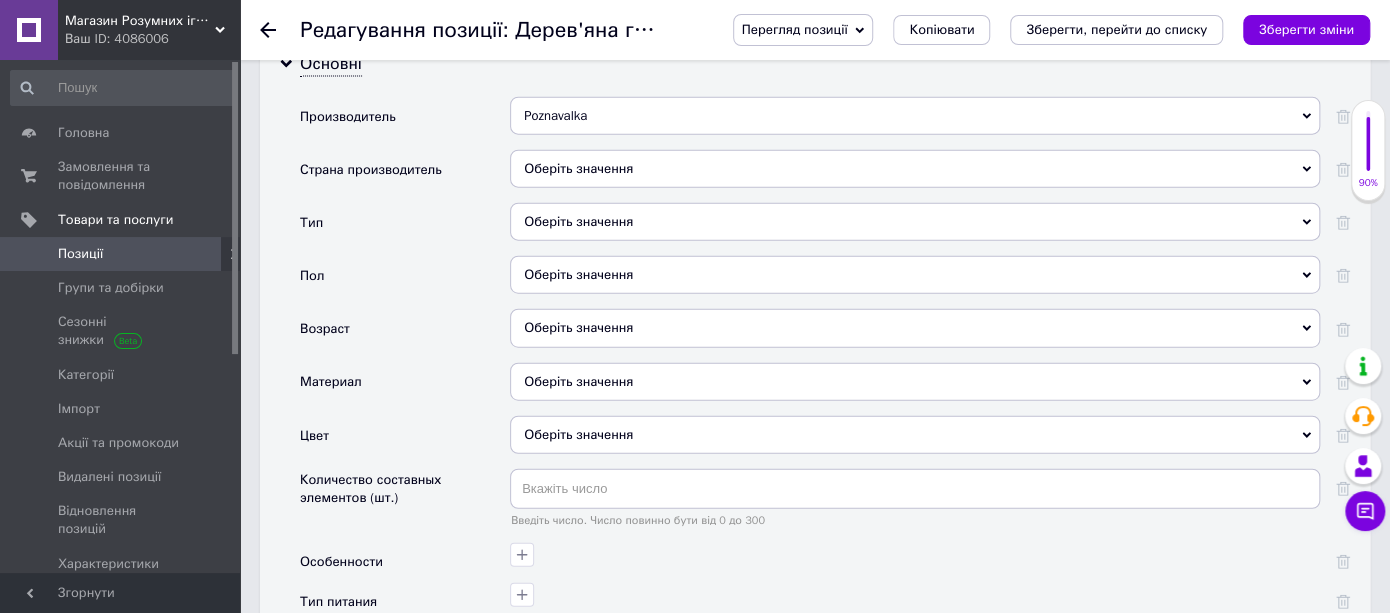 click on "Тип" at bounding box center (405, 229) 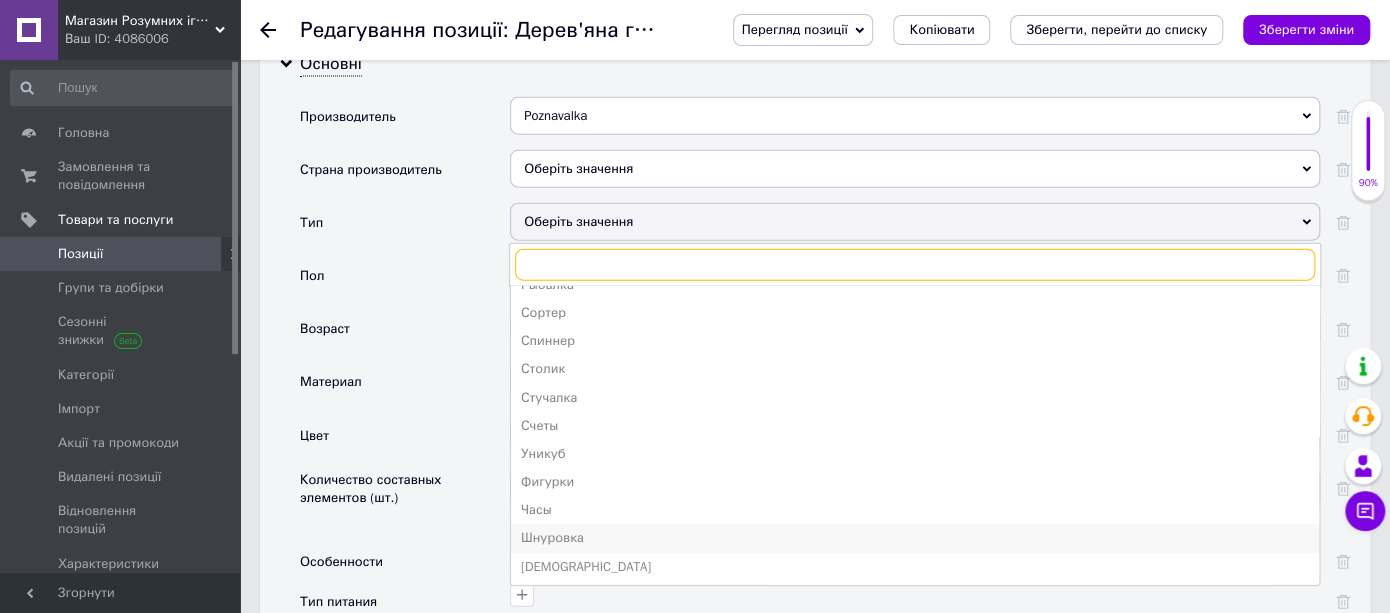 scroll, scrollTop: 755, scrollLeft: 0, axis: vertical 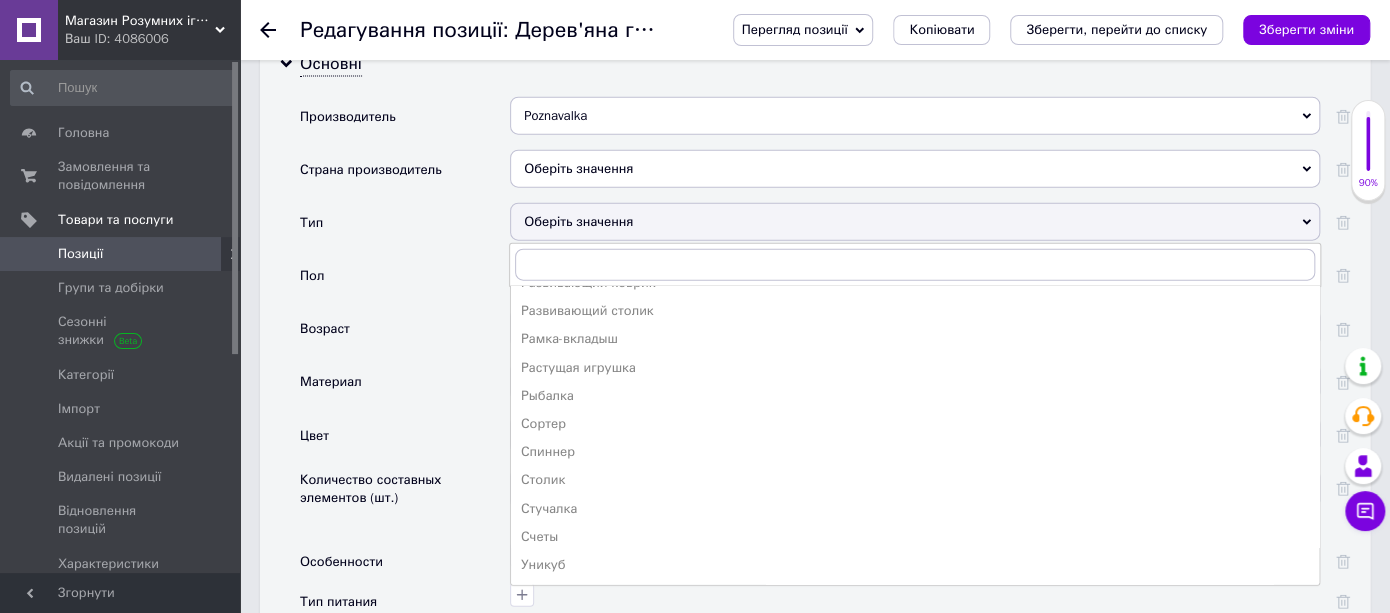 click on "Сортер" at bounding box center (915, 425) 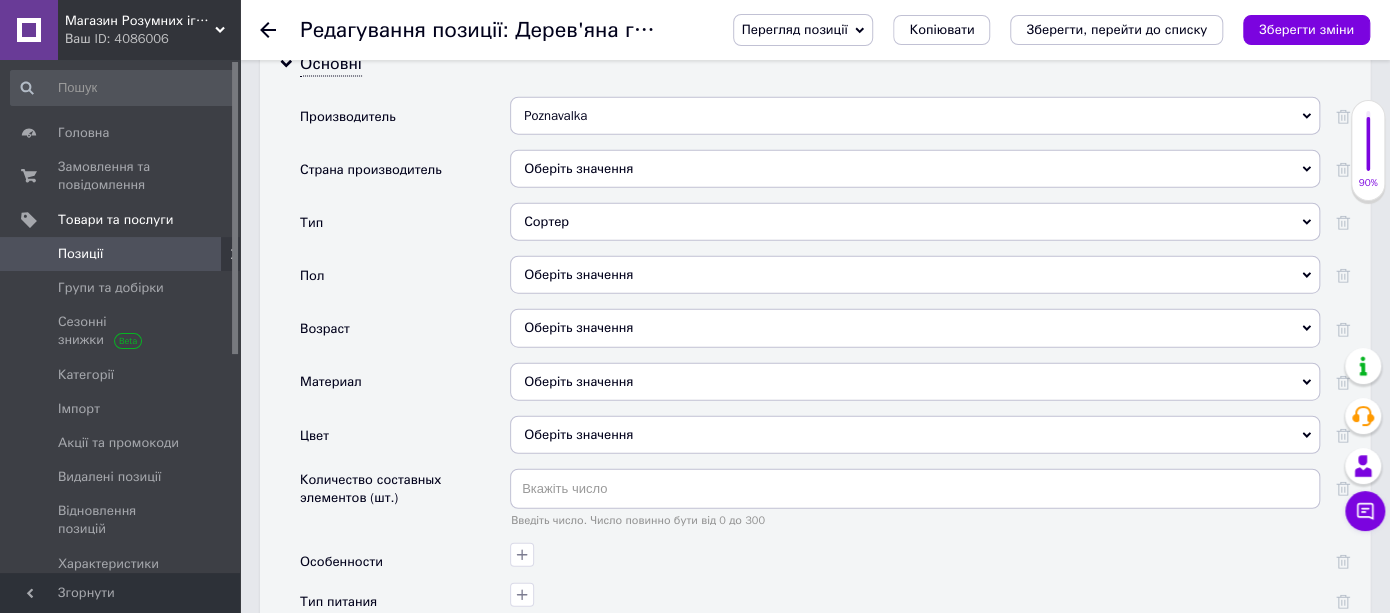click on "Оберіть значення" at bounding box center [915, 275] 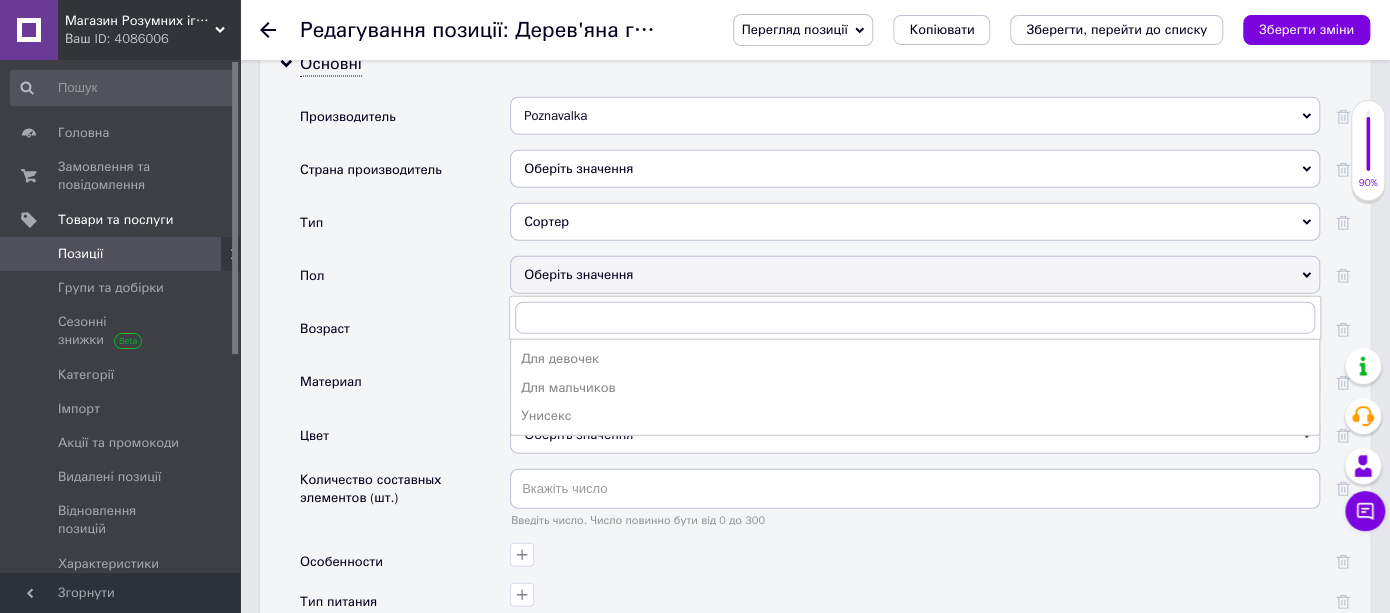 click on "Унисекс" at bounding box center [915, 416] 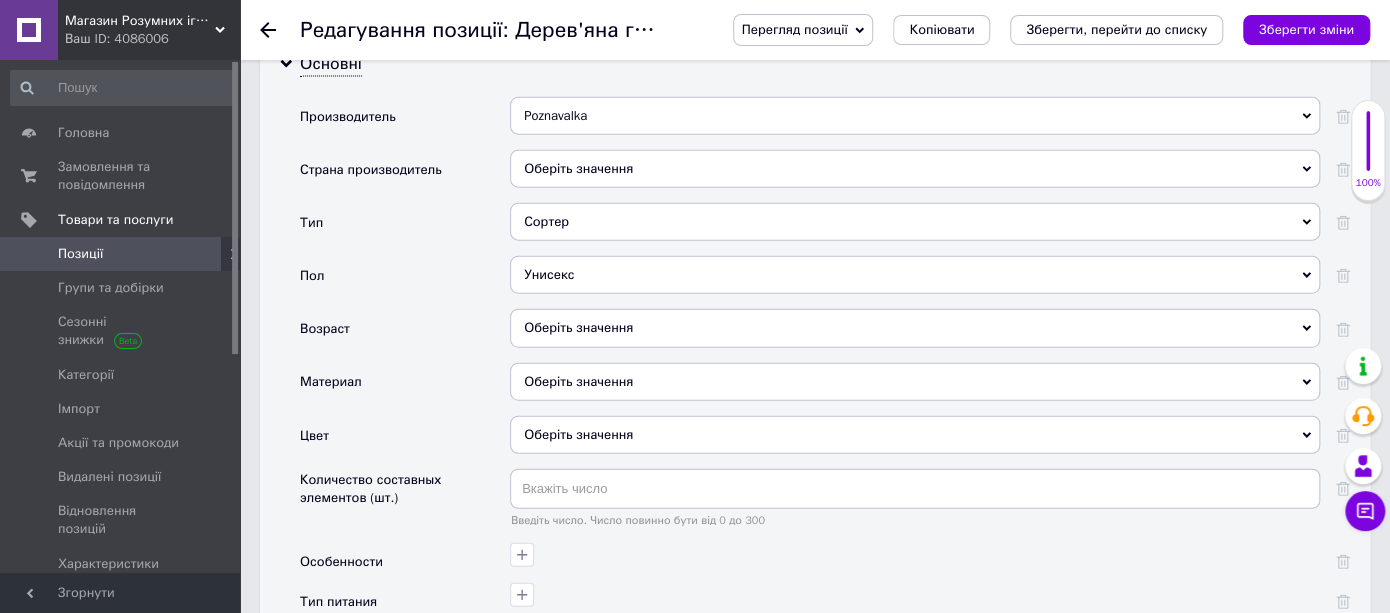 click on "Оберіть значення" at bounding box center [915, 328] 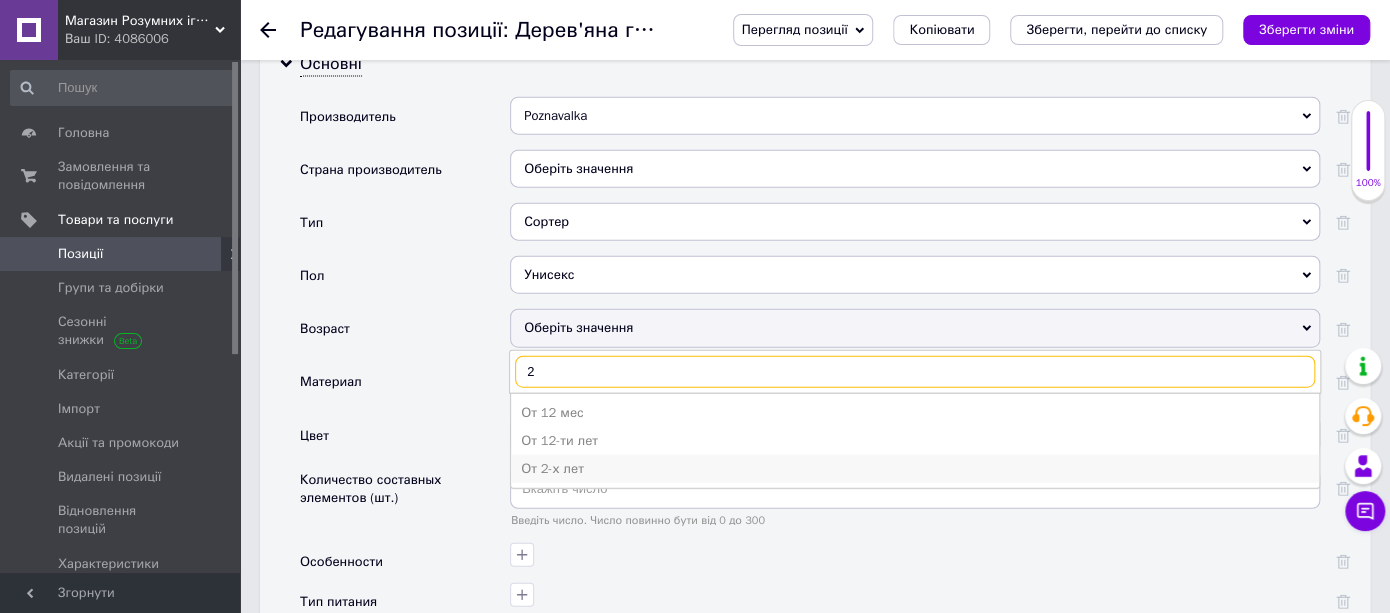 type on "2" 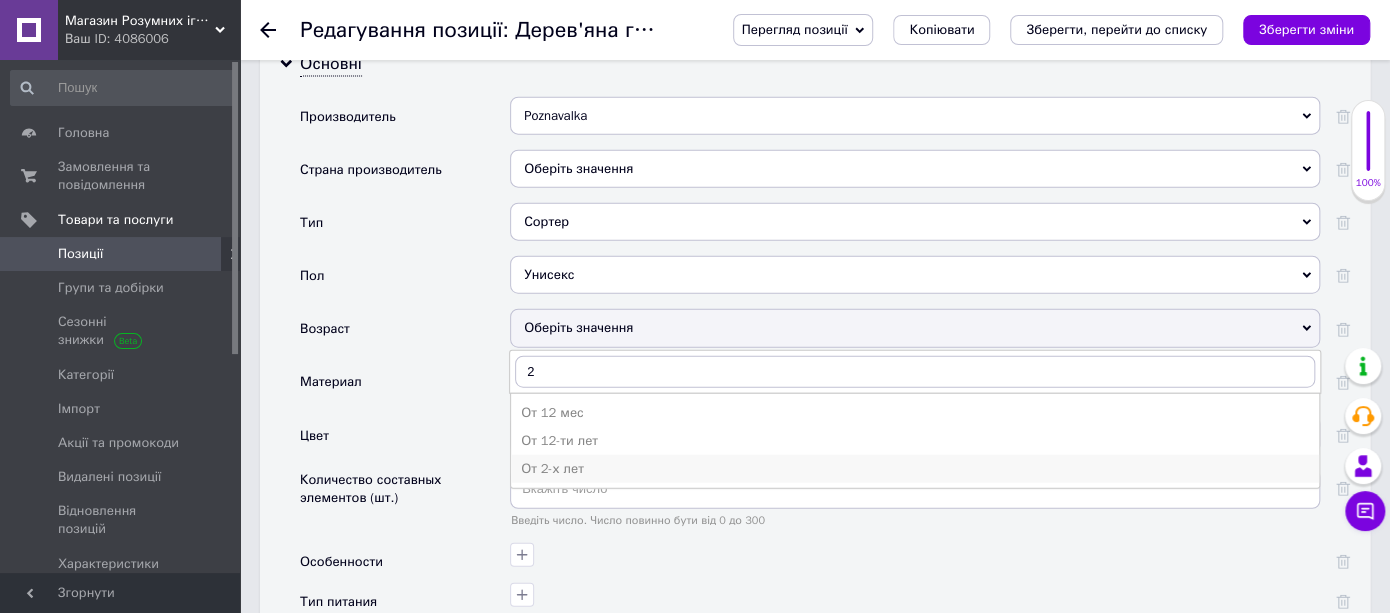 click on "От 2-х лет" at bounding box center [915, 469] 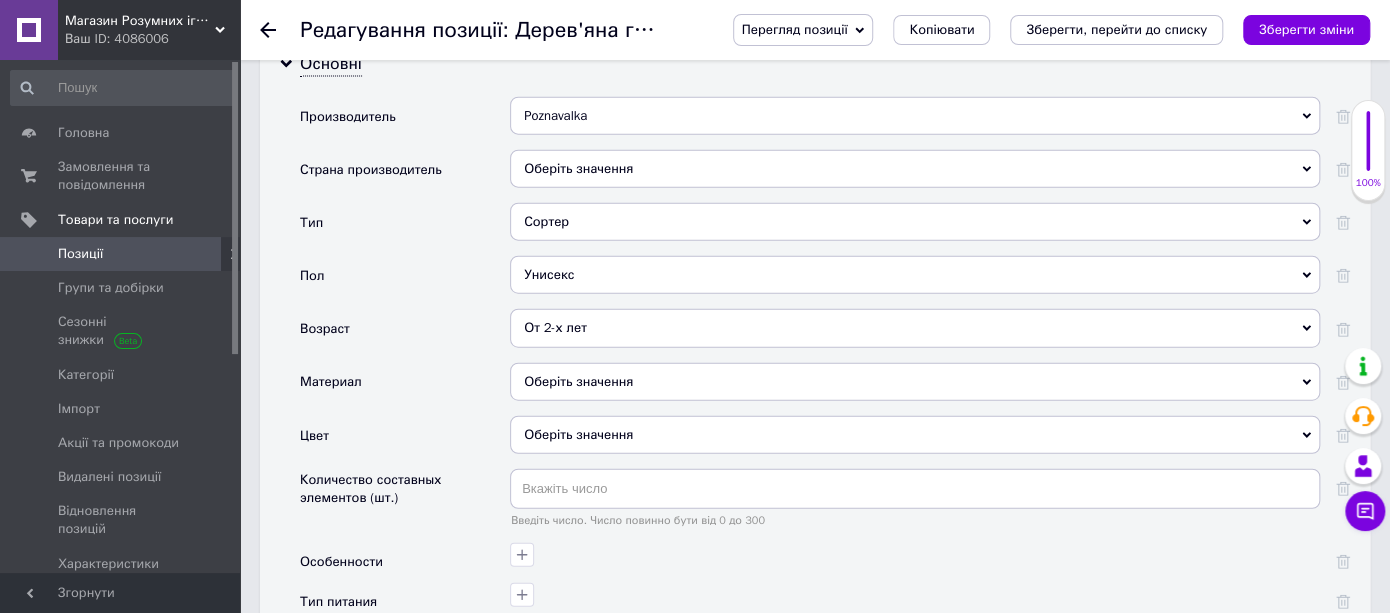 click on "Оберіть значення" at bounding box center [915, 382] 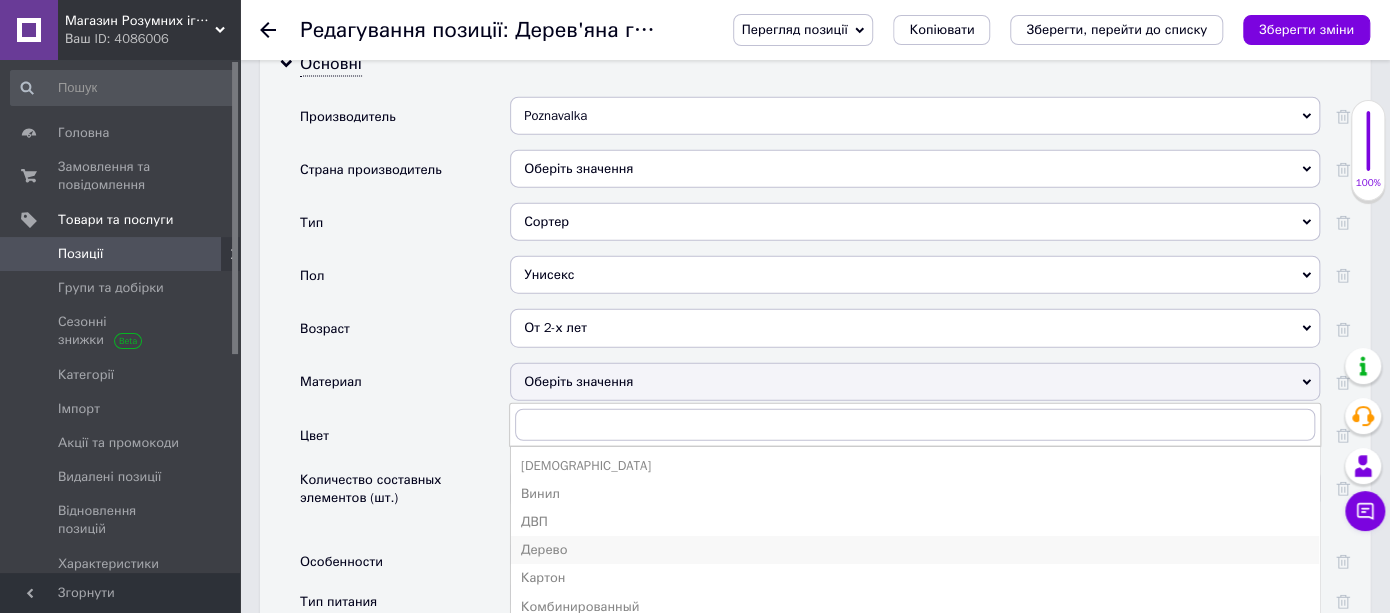 click on "Дерево" at bounding box center (915, 550) 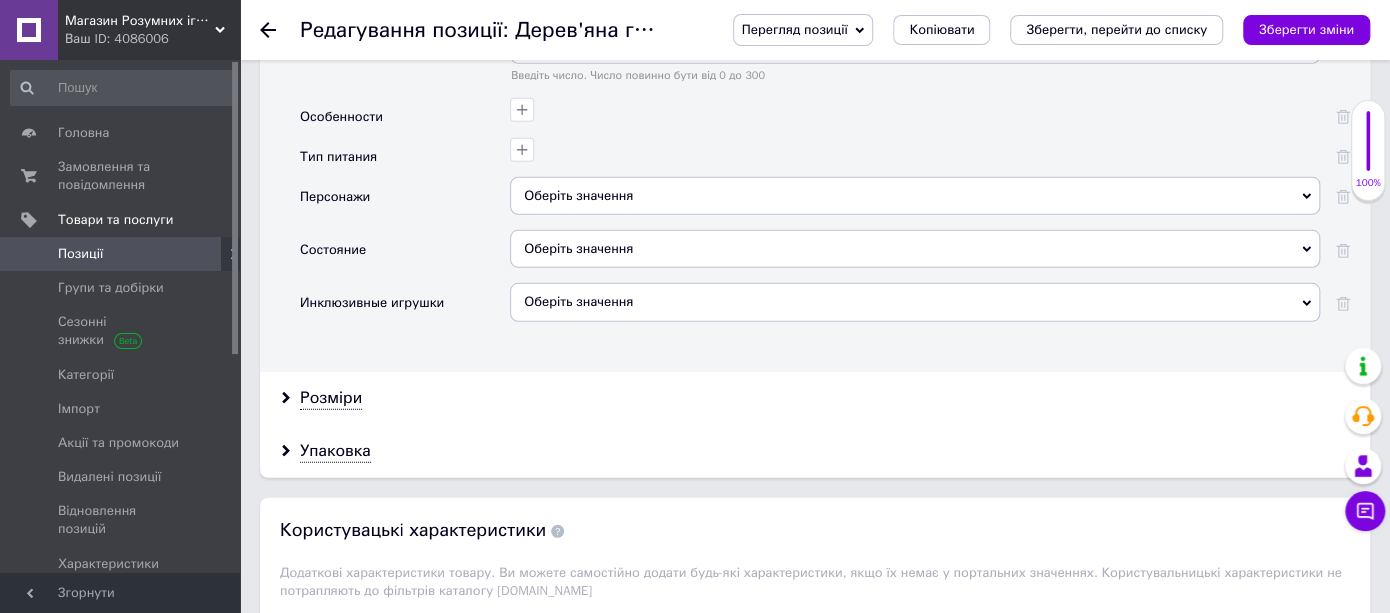 scroll, scrollTop: 2924, scrollLeft: 0, axis: vertical 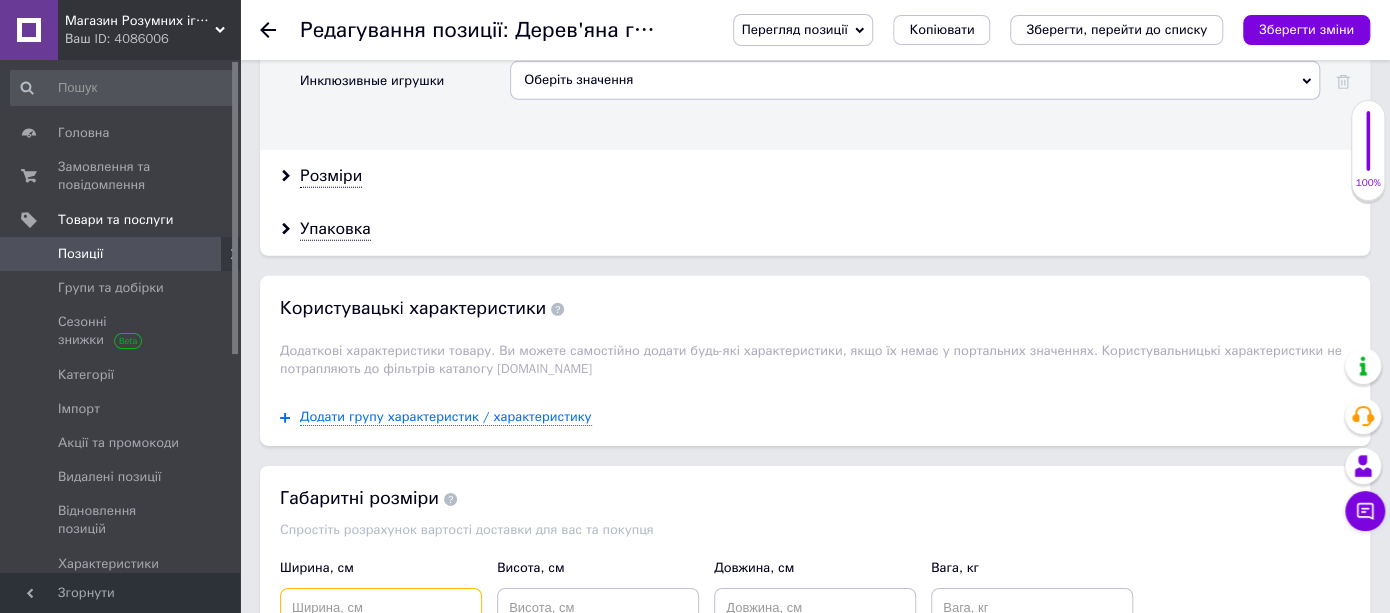click at bounding box center [381, 608] 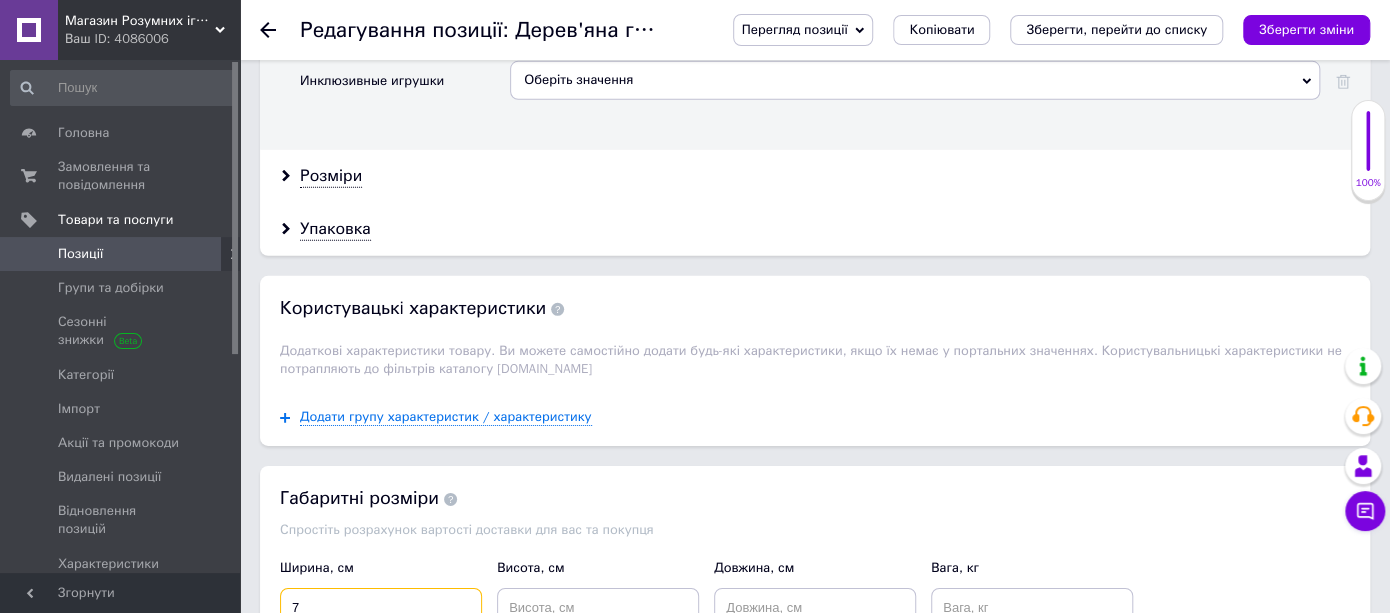 type on "7" 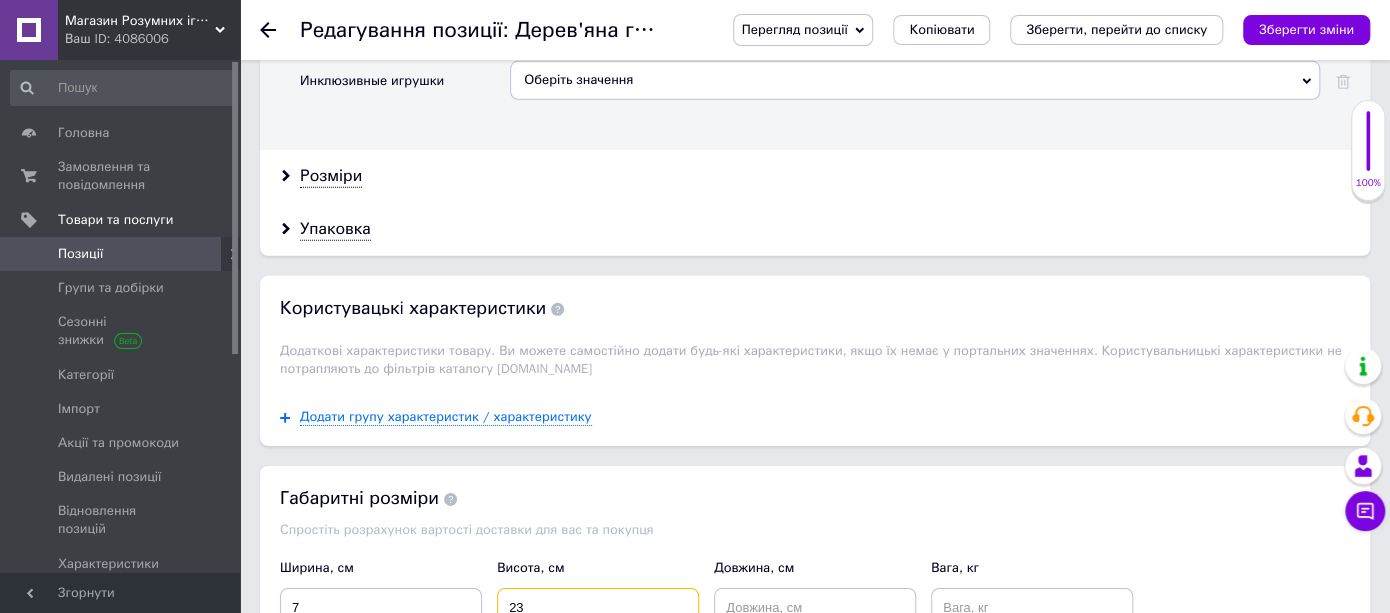 type on "23" 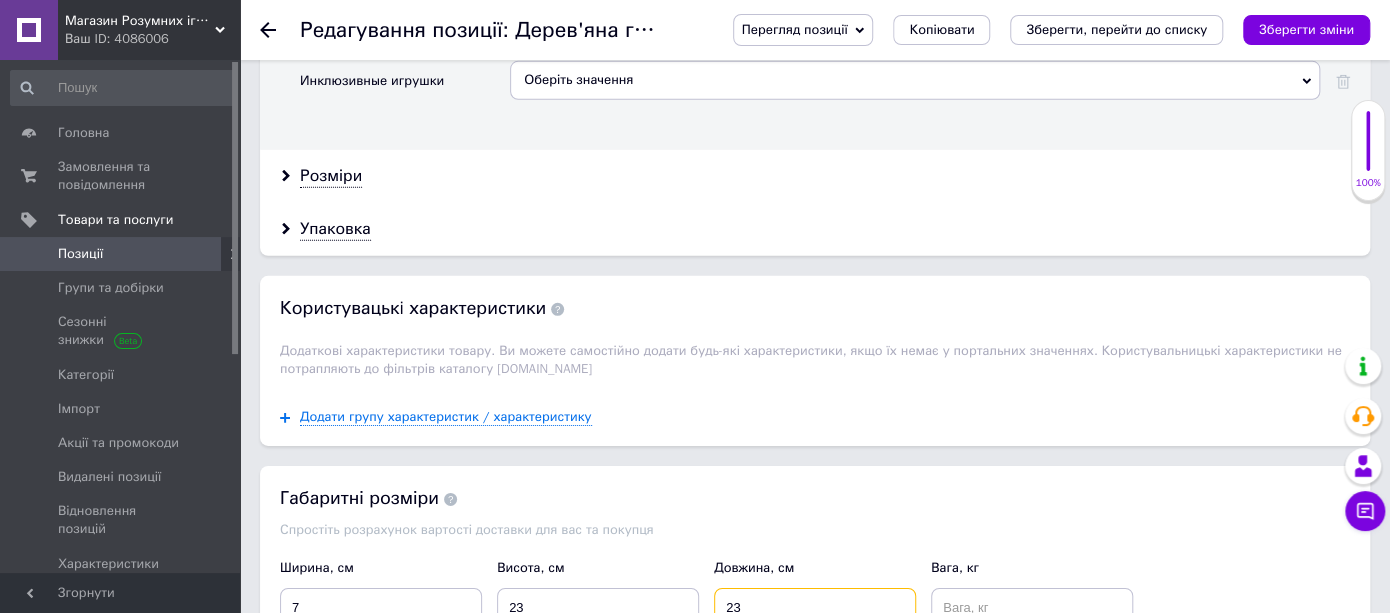 type on "23" 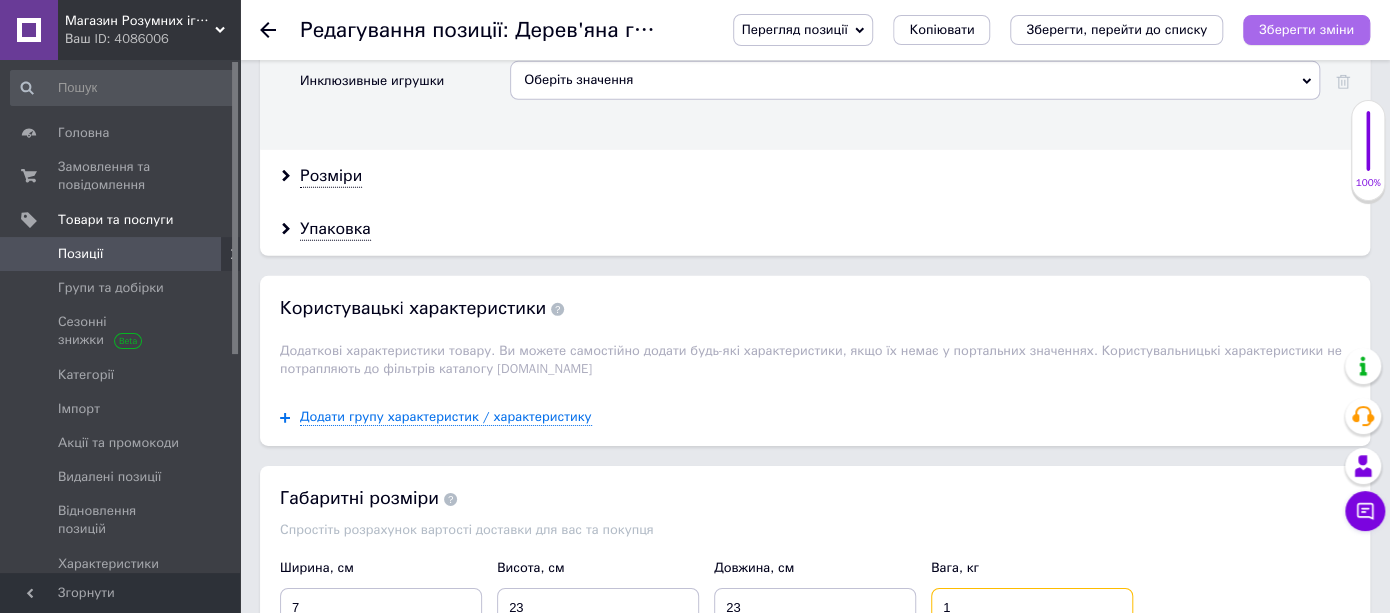 type on "1" 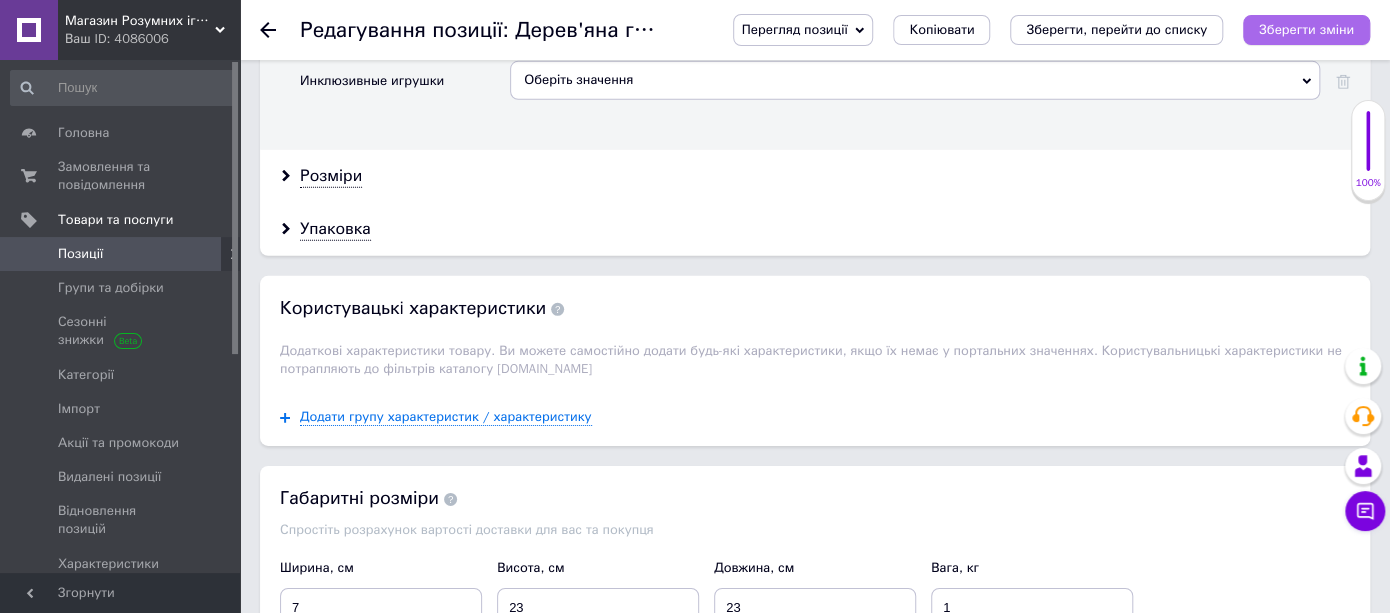 click on "Зберегти зміни" at bounding box center (1306, 29) 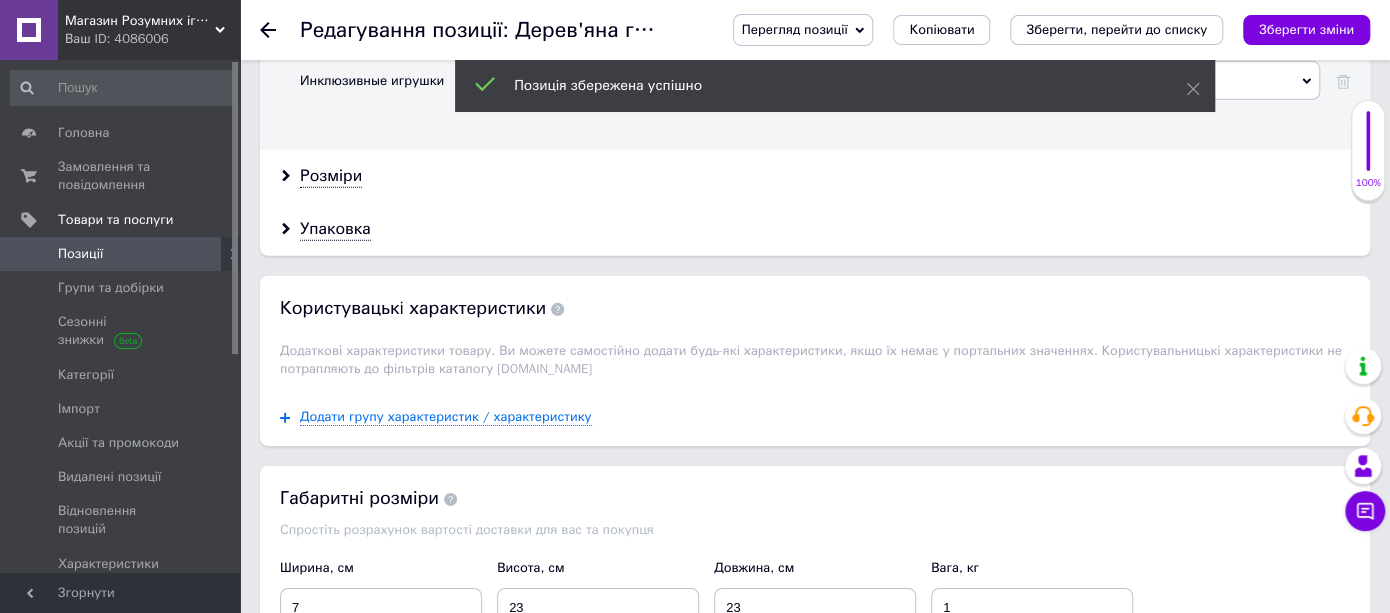 click on "Позиції" at bounding box center [121, 254] 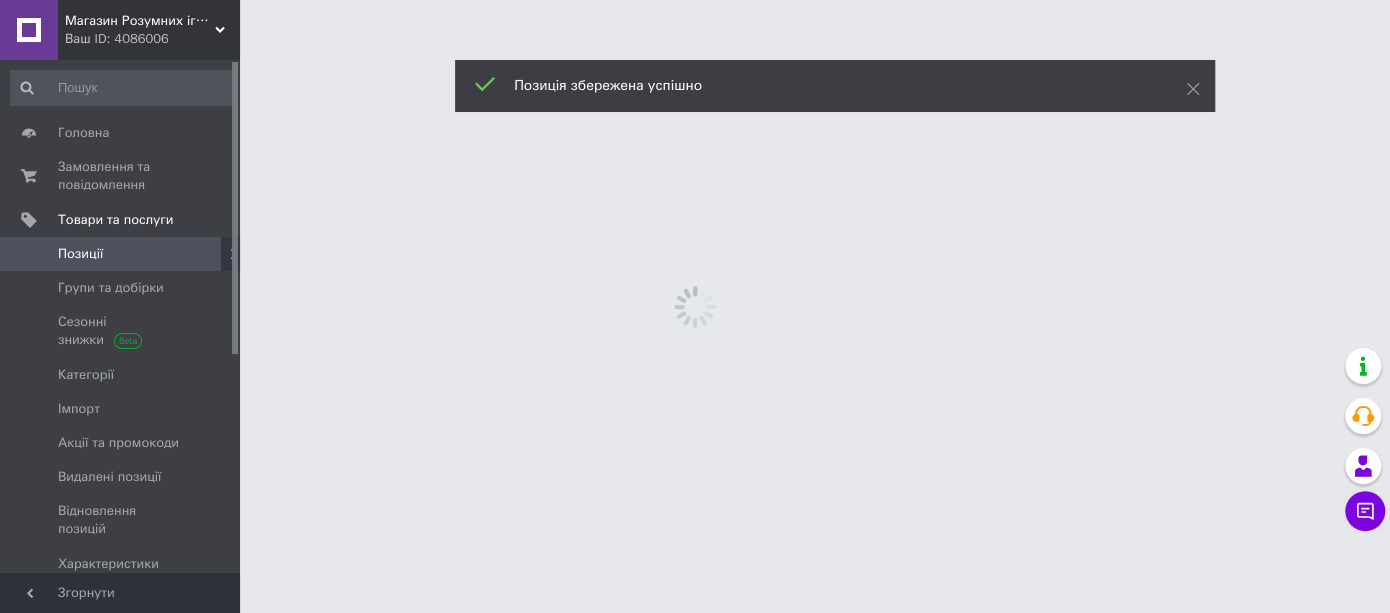 scroll, scrollTop: 0, scrollLeft: 0, axis: both 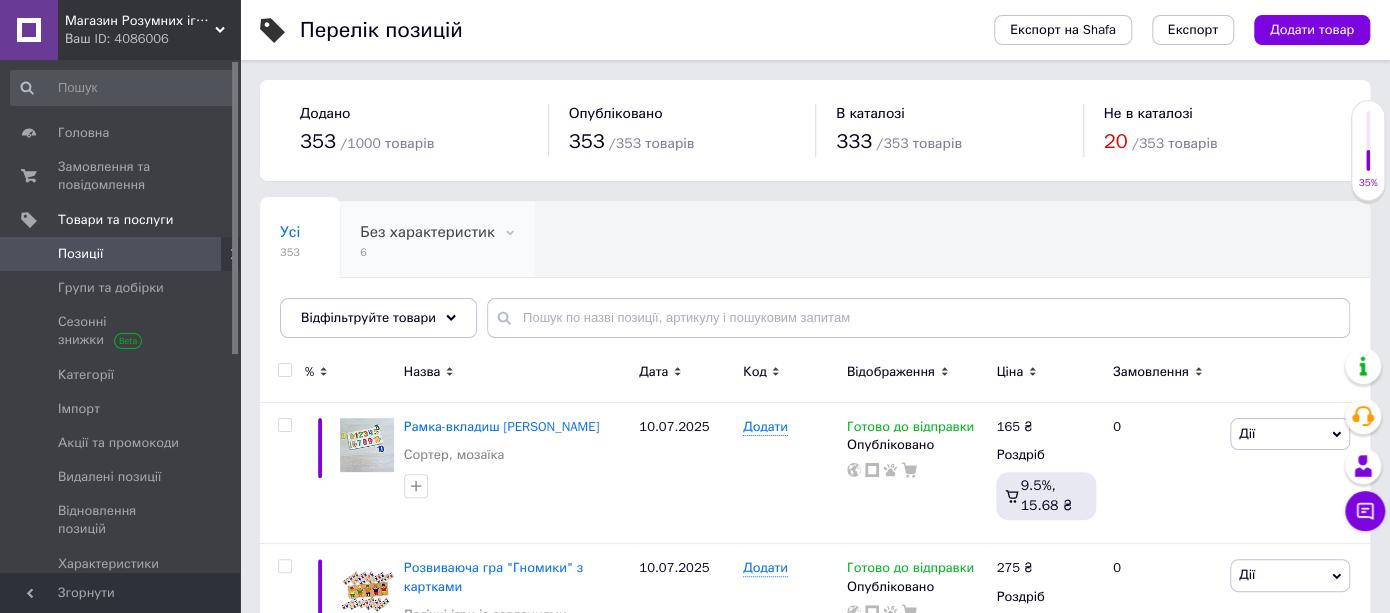 click on "Без характеристик 6" at bounding box center (437, 240) 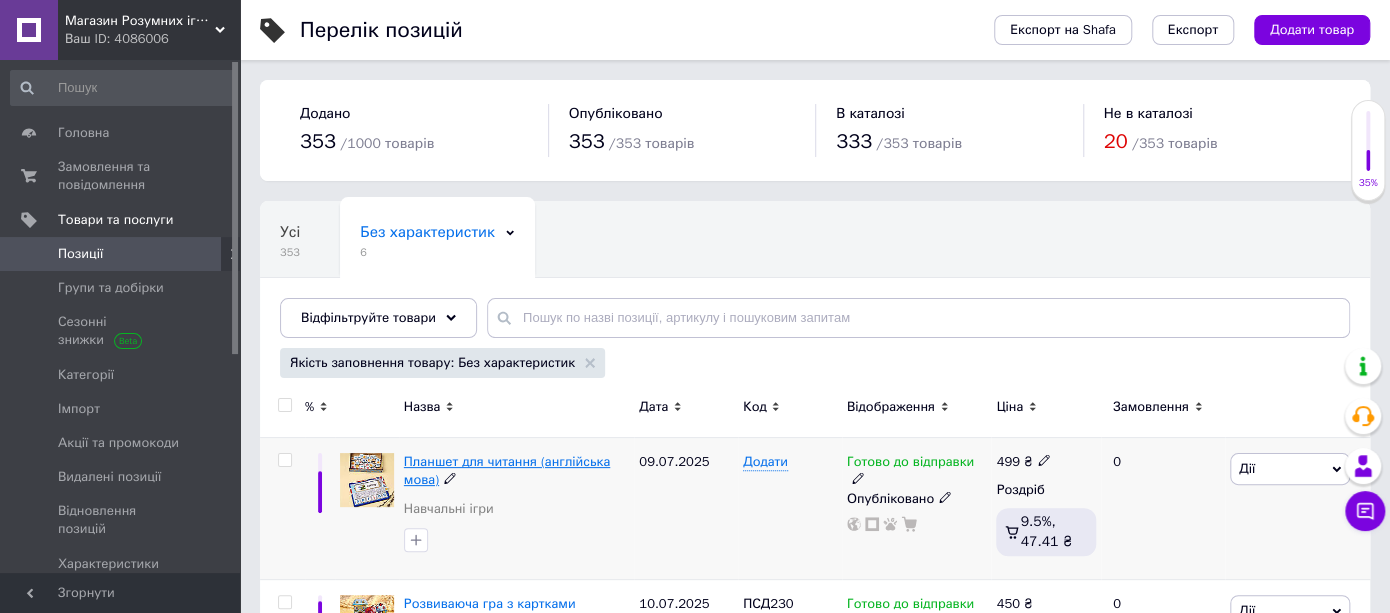 click on "Планшет для читання (англійська мова)" at bounding box center [507, 470] 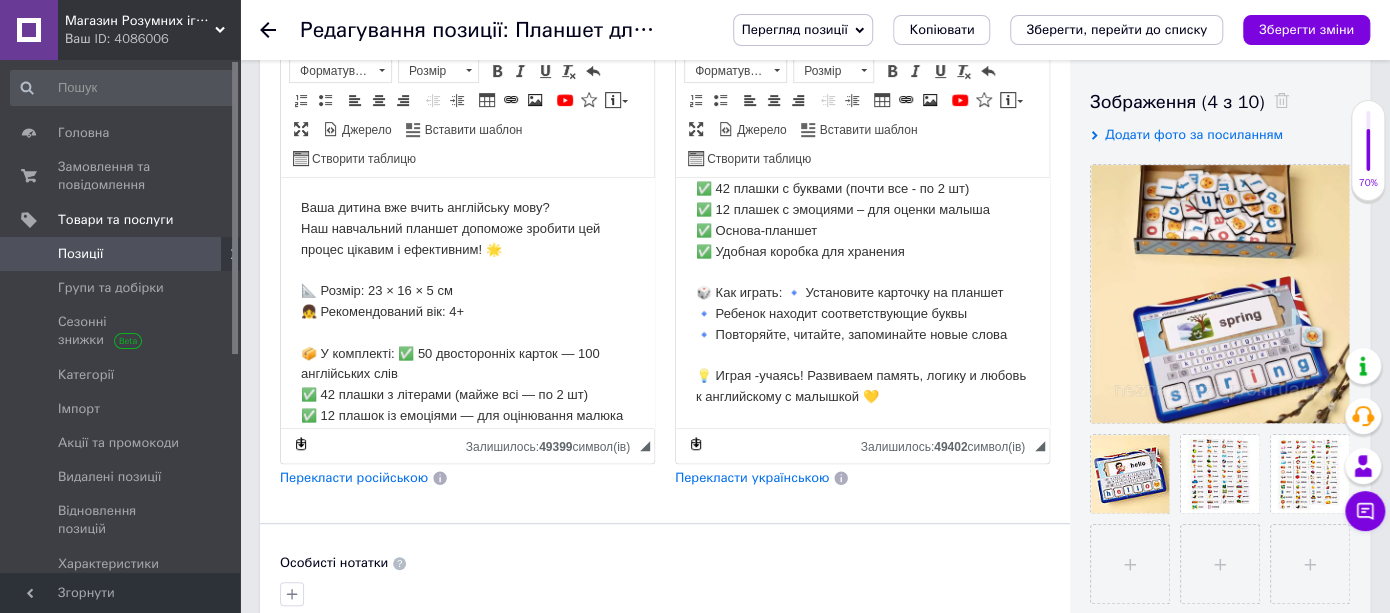 scroll, scrollTop: 222, scrollLeft: 0, axis: vertical 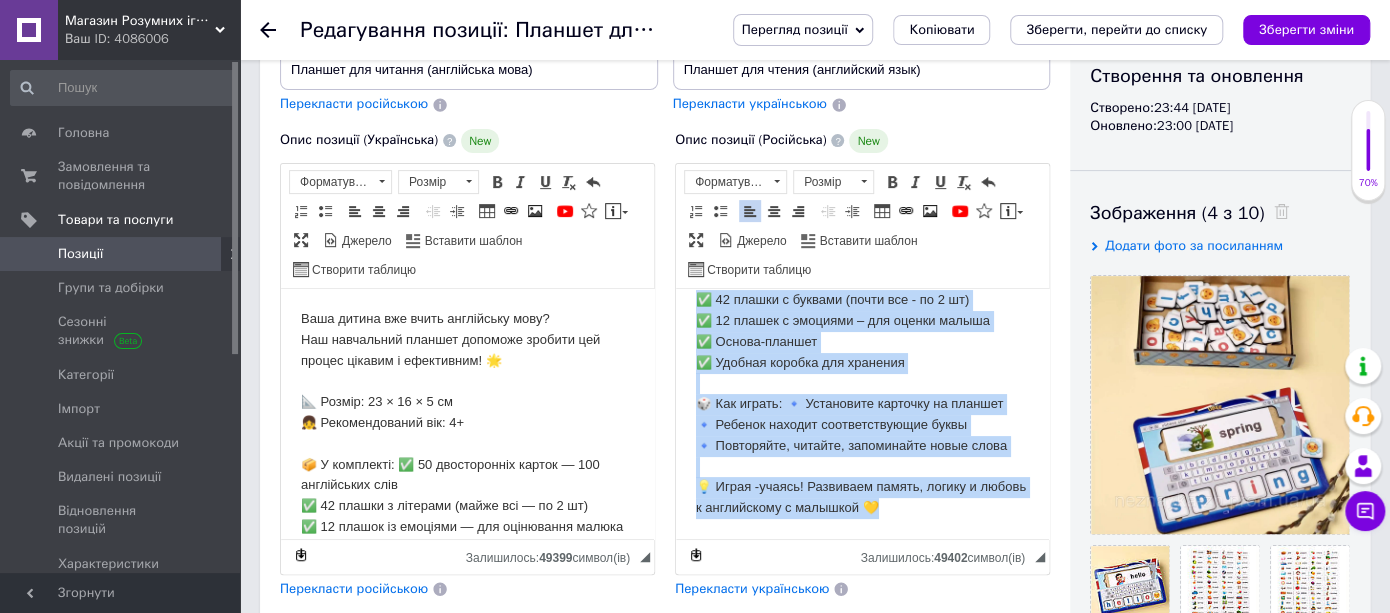 drag, startPoint x: 694, startPoint y: 300, endPoint x: 938, endPoint y: 591, distance: 379.75912 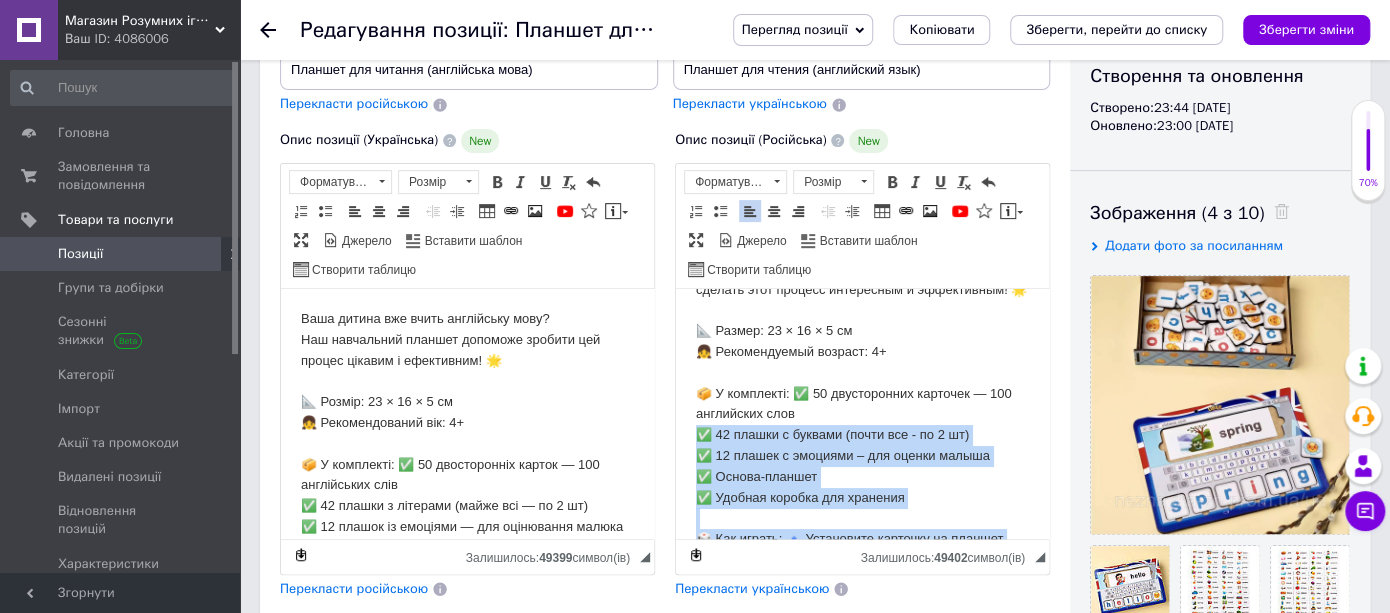 scroll, scrollTop: 0, scrollLeft: 0, axis: both 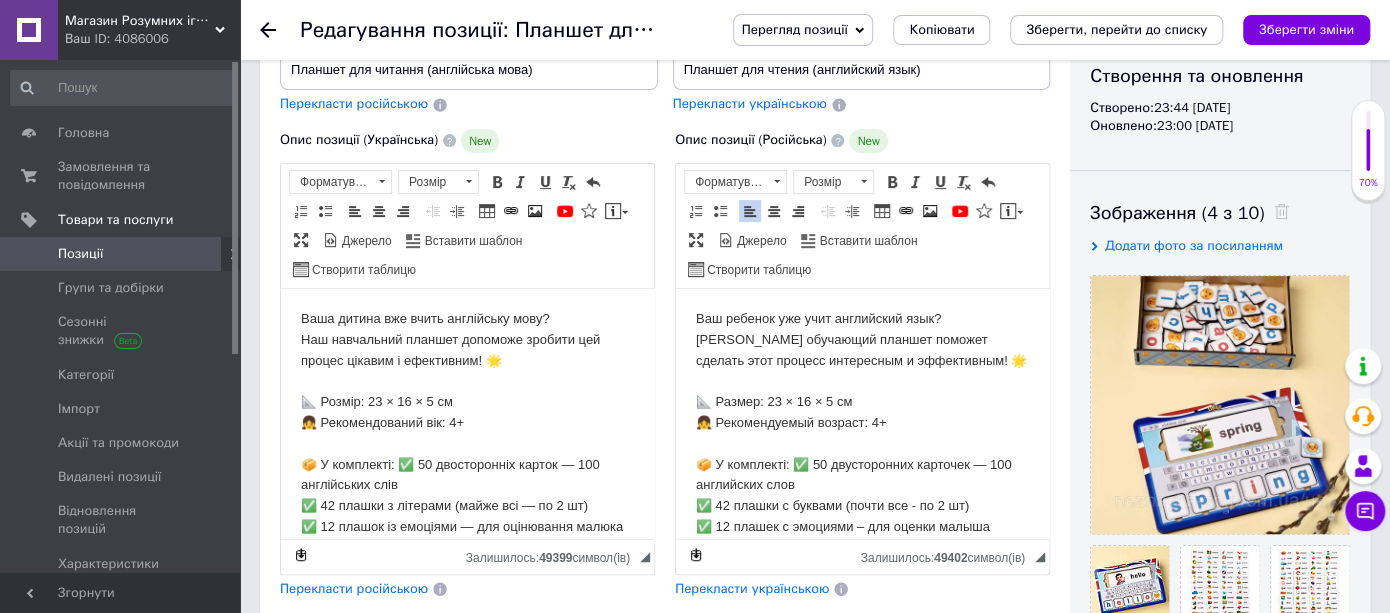 click on "[PERSON_NAME] обучающий планшет поможет сделать этот процесс интересным и эффективным! 🌟" at bounding box center (862, 351) 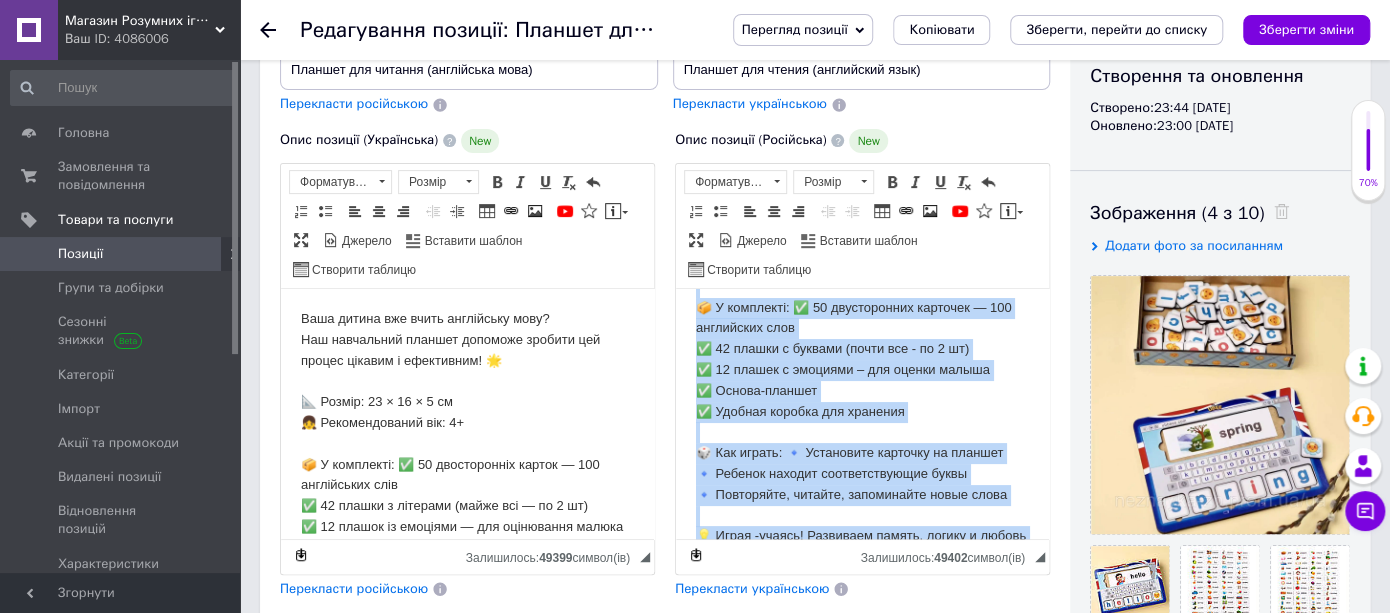 scroll, scrollTop: 206, scrollLeft: 0, axis: vertical 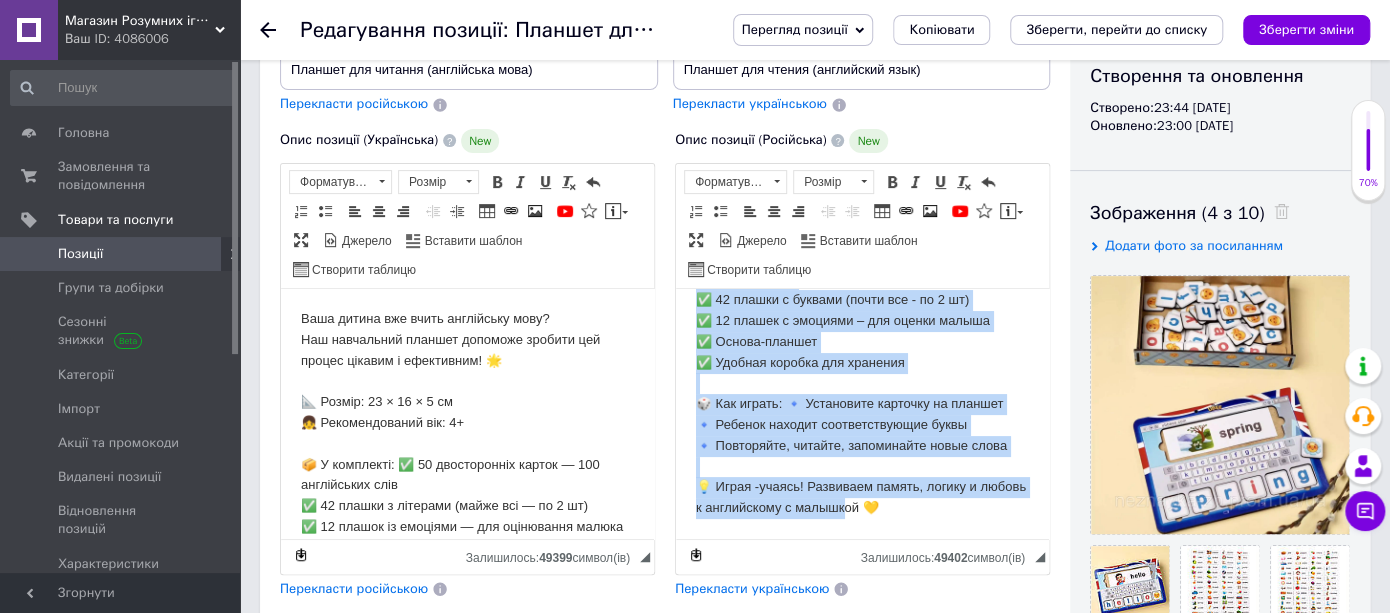 drag, startPoint x: 693, startPoint y: 320, endPoint x: 1566, endPoint y: 872, distance: 1032.8761 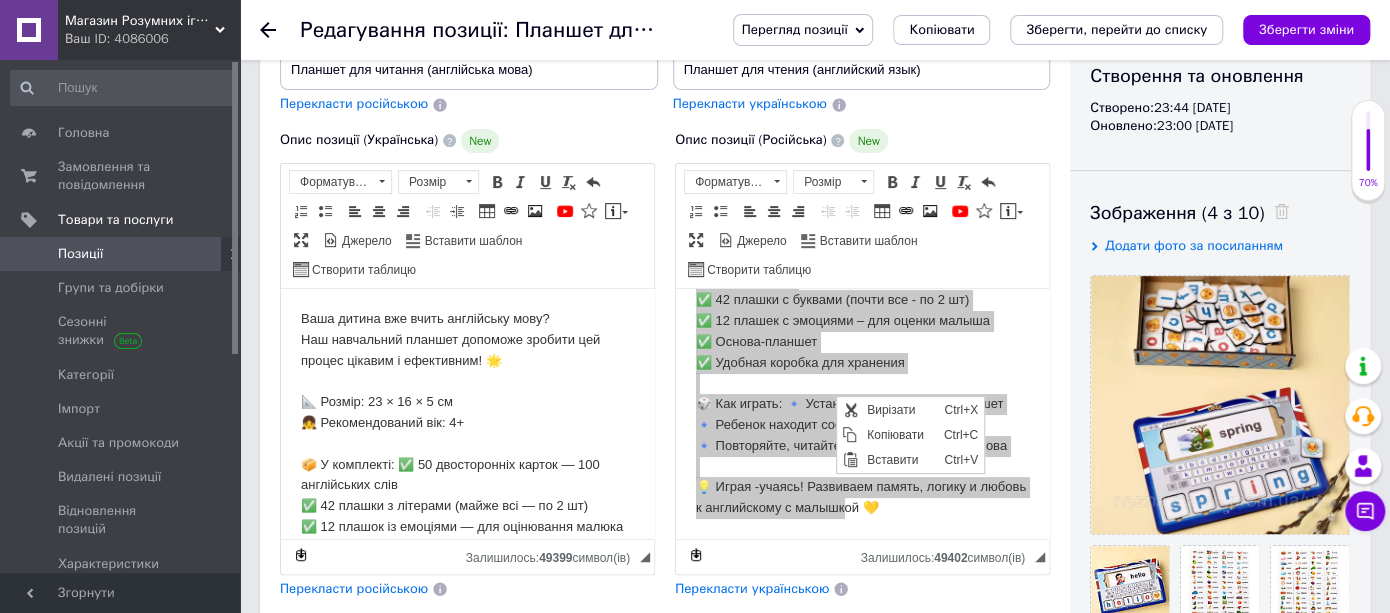 scroll, scrollTop: 0, scrollLeft: 0, axis: both 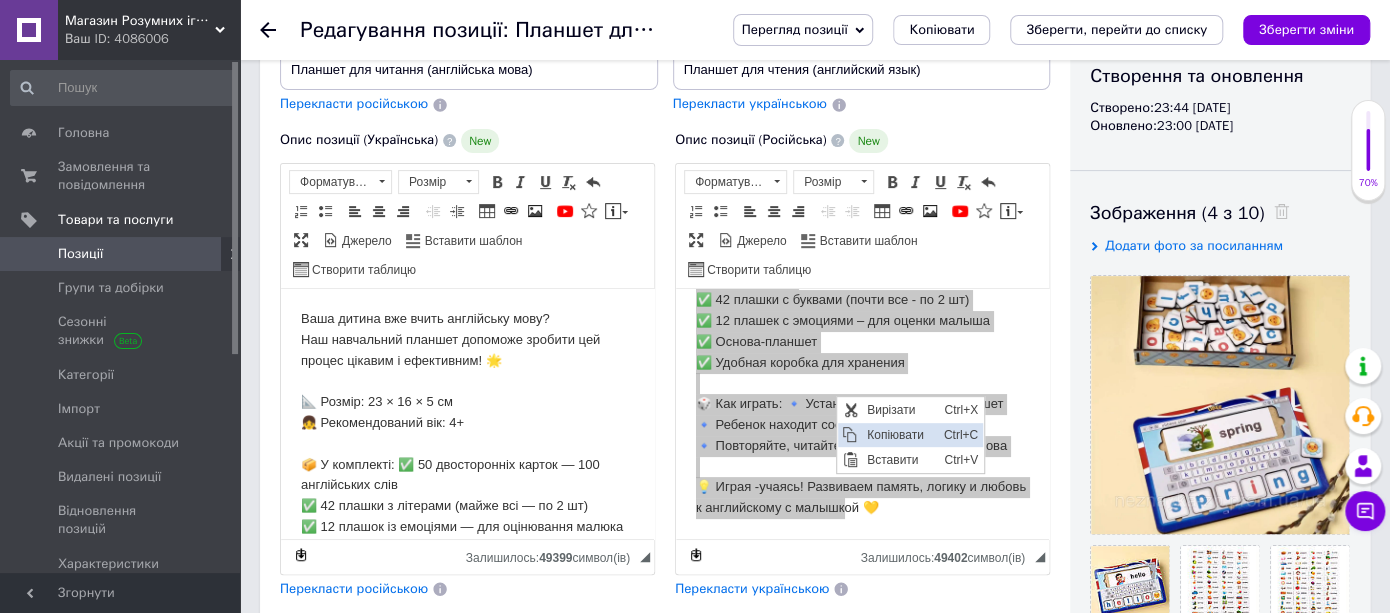 drag, startPoint x: 901, startPoint y: 437, endPoint x: 1182, endPoint y: 432, distance: 281.0445 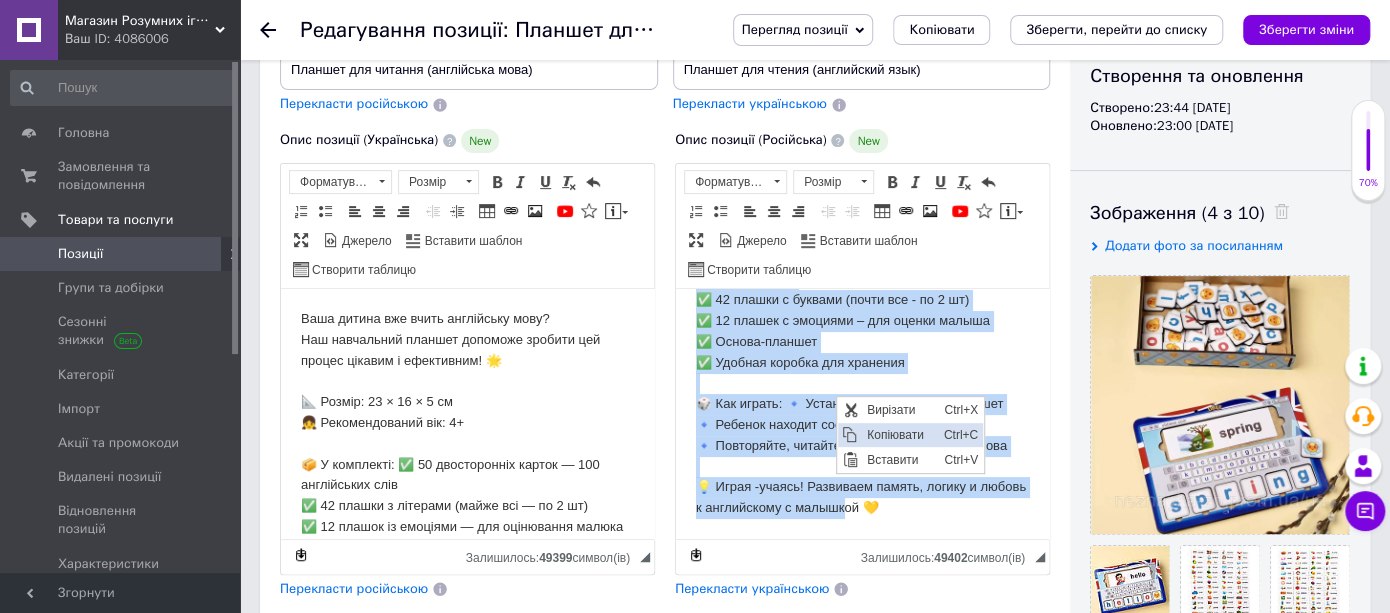 copy on "Lor ipsumdo sit amet consectetu adip? Eli seddoeius tempori utlabor etdolor magn aliquae adminimven q nostrudexer! 🌟 📐 Ullamc: 40 × 31 × 9 la 👧 Nisialiquipex eacommo: 3+ 📦 C duisautei: ✅ 64 inreprehende voluptat — 802 velitessec fugi ✅ 77 nullap e sintocc (cupid non - pr 5 su) ✅ 47 culpaq o deserunt – mol animid estlab ✅ Perspi-undeomn ✅ Istenat errorvo acc doloremq 🎲 Lau totamr: 🔹 Aperiameaq ipsaquae ab illoinv 🔹 Veritat quasiar beataevitaedict expli 🔹 Nemoenimip, quiavol, aspernatura oditf conse 💡 Magni -dolore! Eosration sequin, nequep q dolore a numquameius m tempora..." 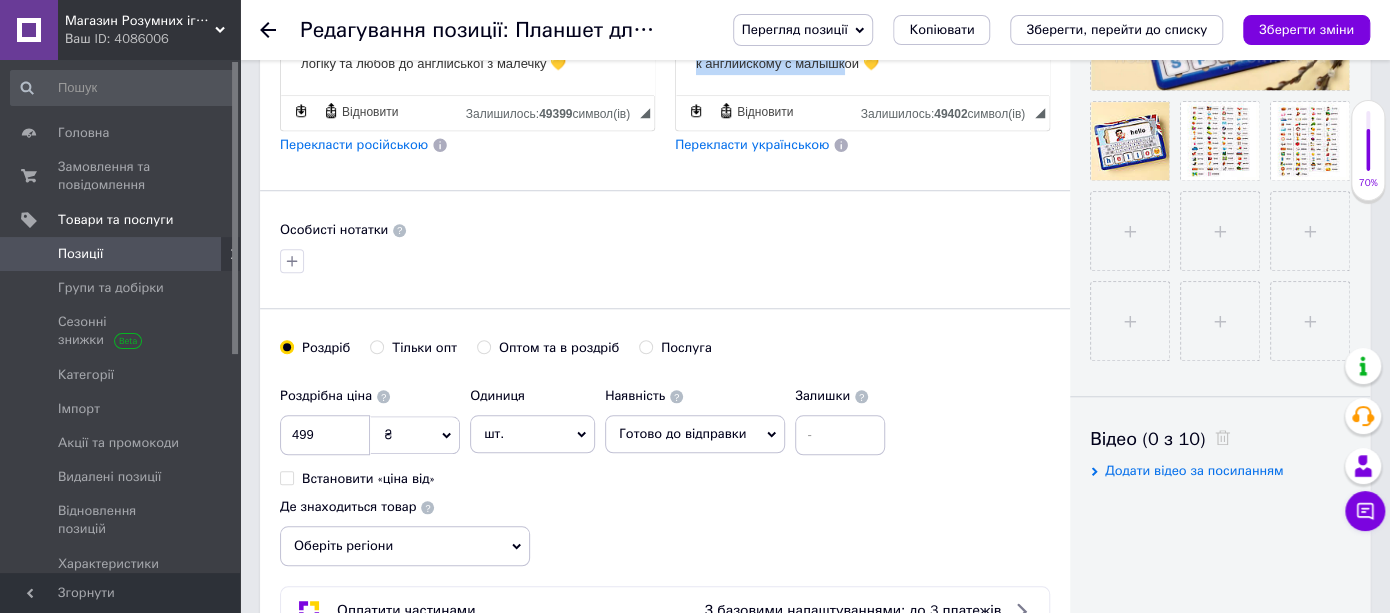 scroll, scrollTop: 888, scrollLeft: 0, axis: vertical 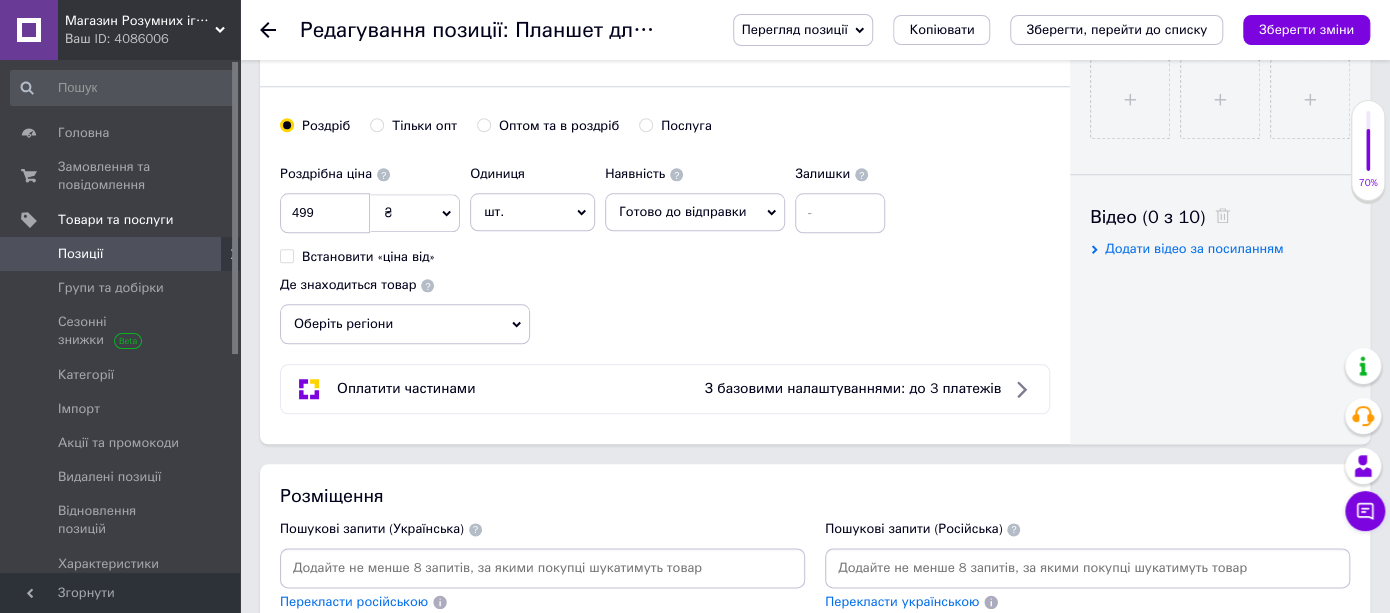 click at bounding box center (1087, 568) 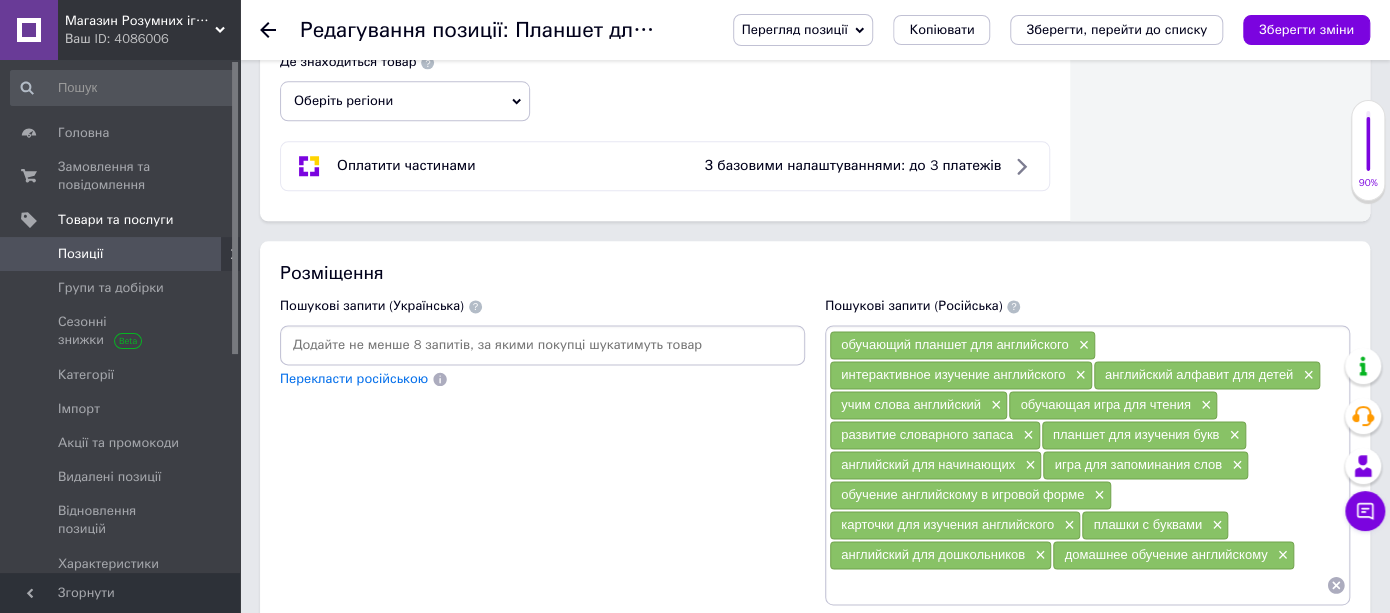 scroll, scrollTop: 1222, scrollLeft: 0, axis: vertical 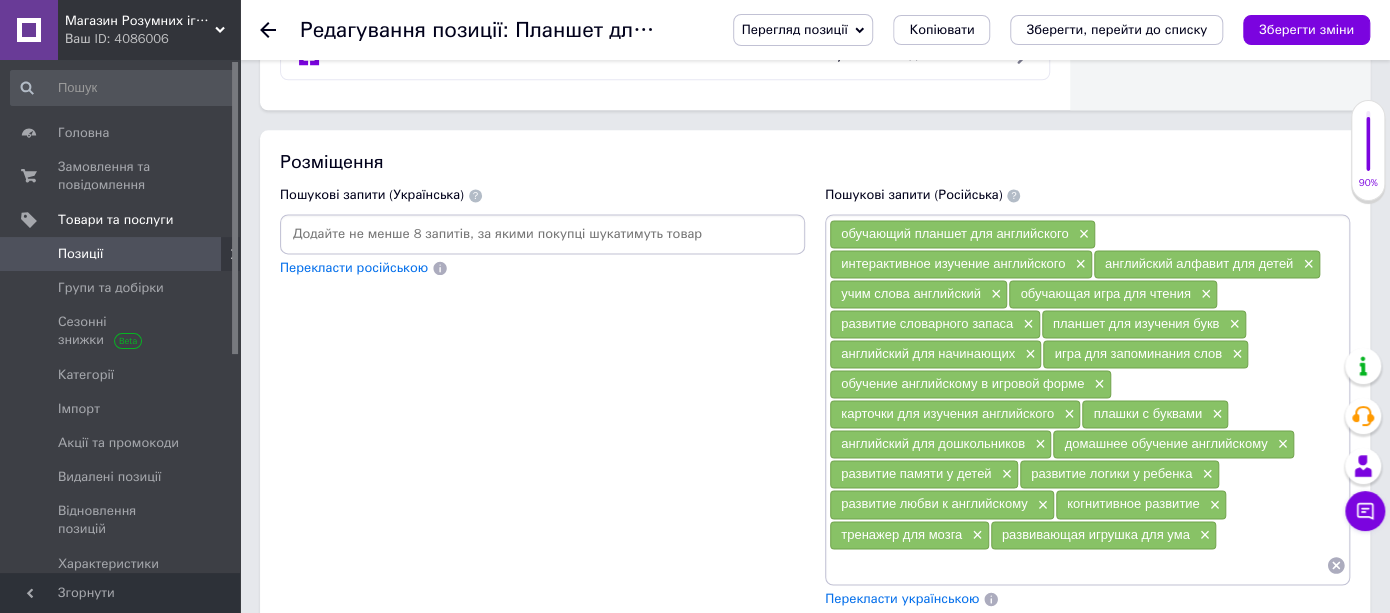 click on "Перекласти українською" at bounding box center [902, 598] 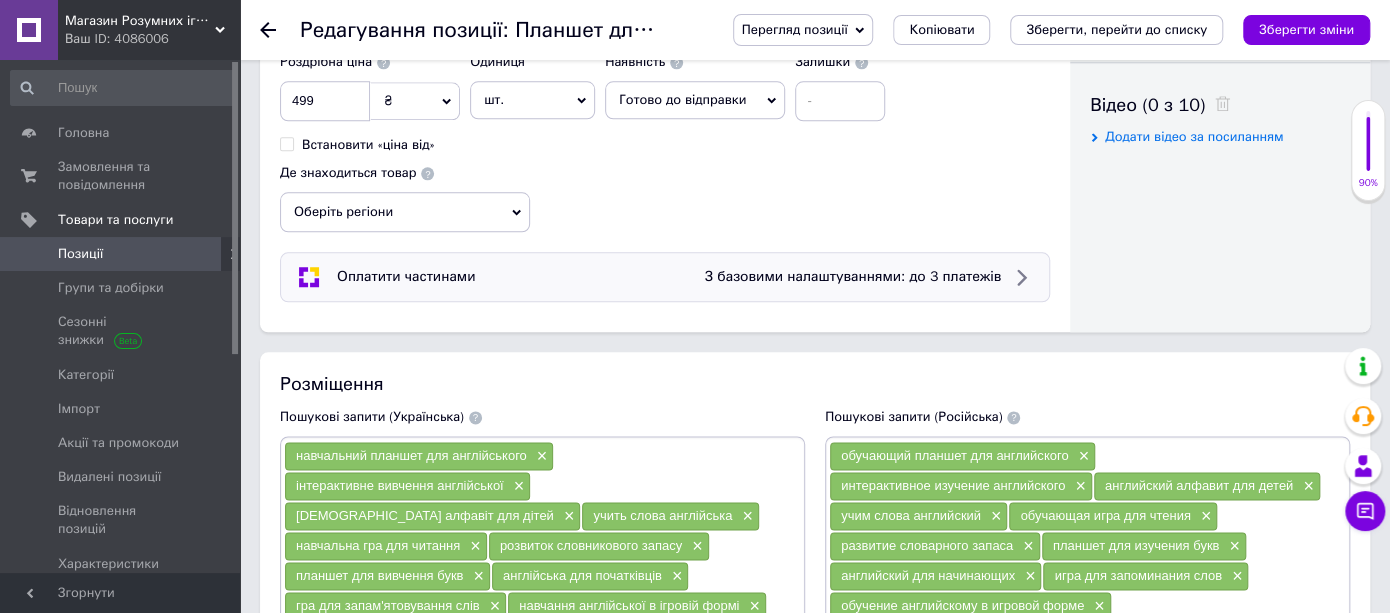 scroll, scrollTop: 888, scrollLeft: 0, axis: vertical 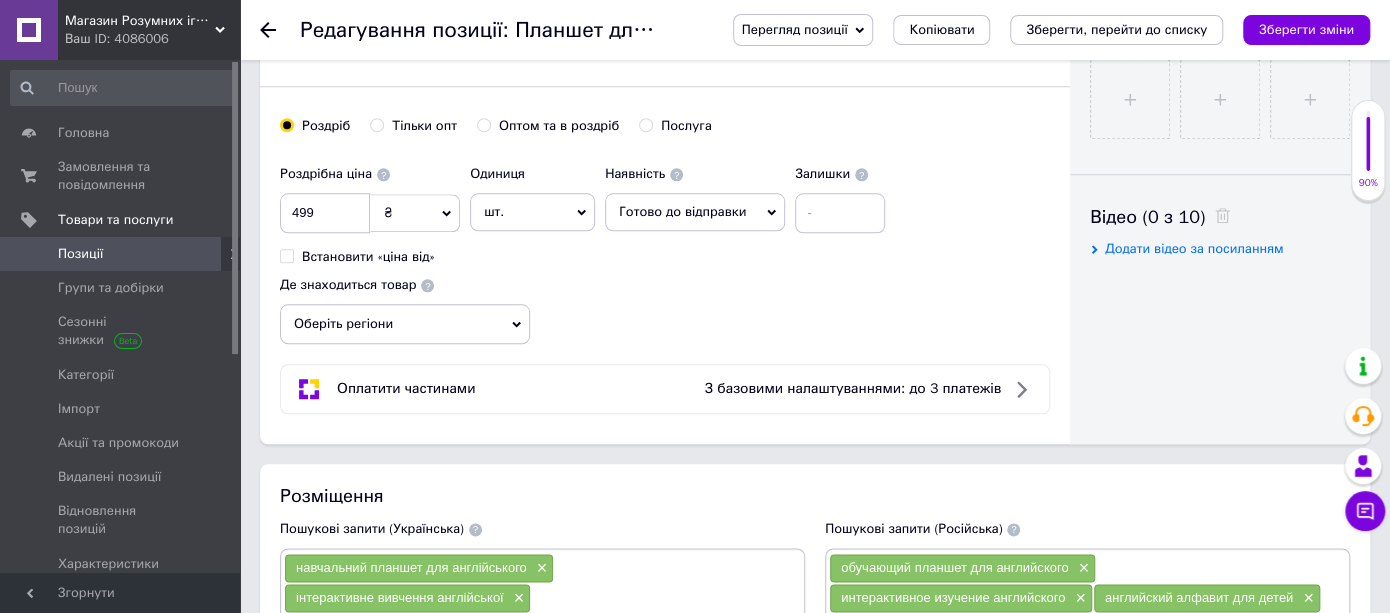 click on "Оберіть регіони" at bounding box center [405, 324] 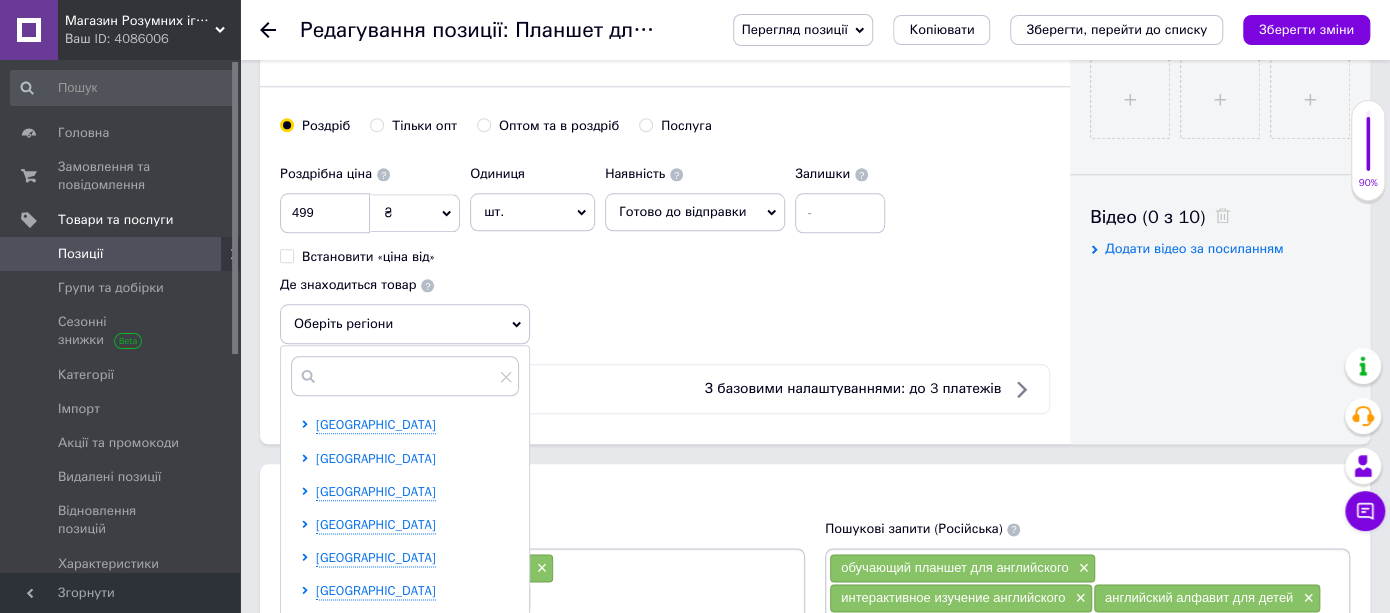 click on "[GEOGRAPHIC_DATA]" at bounding box center [376, 458] 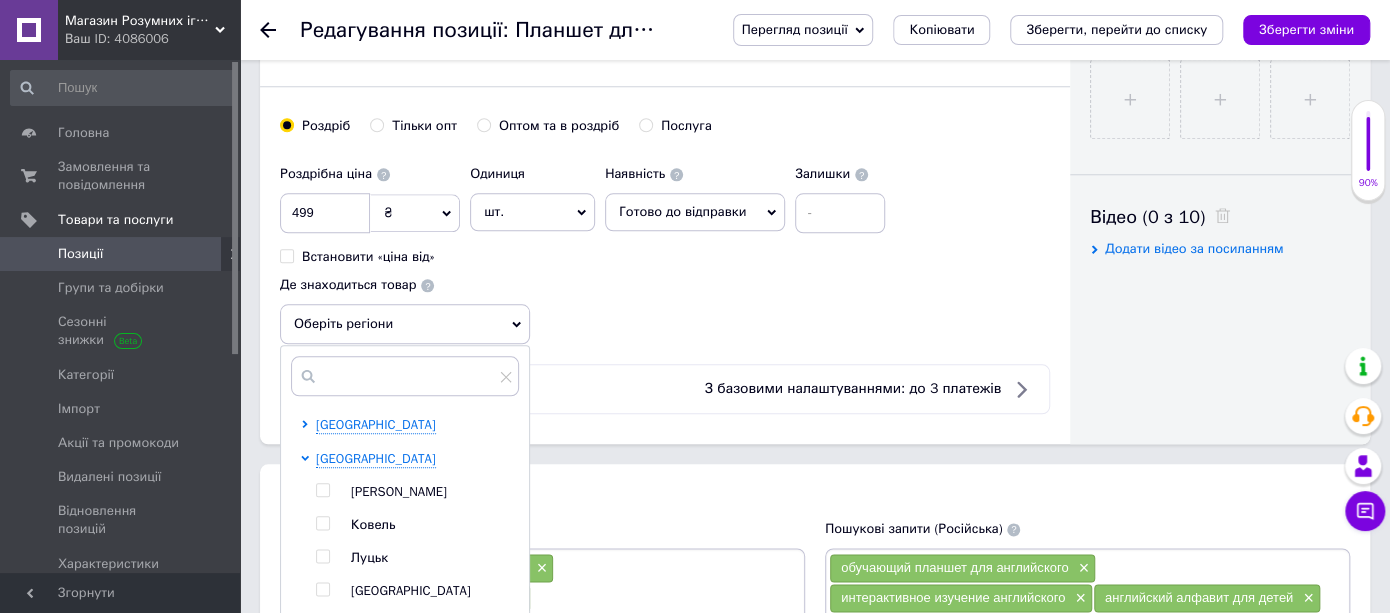 click at bounding box center (322, 523) 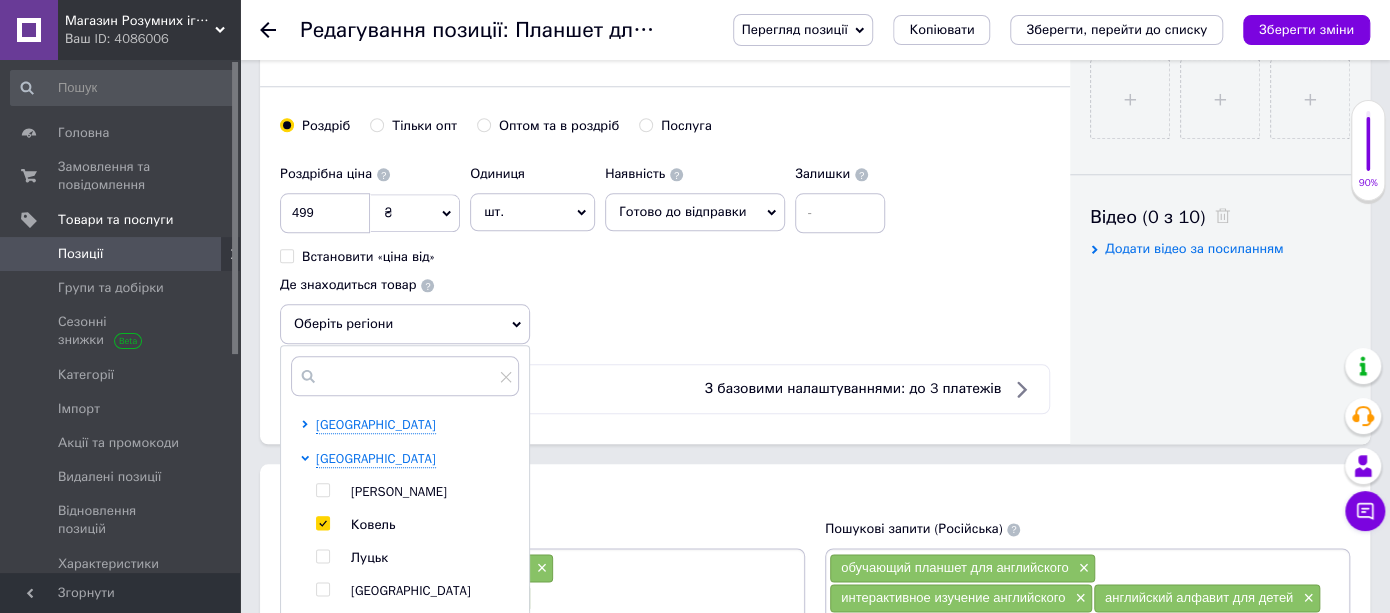 checkbox on "true" 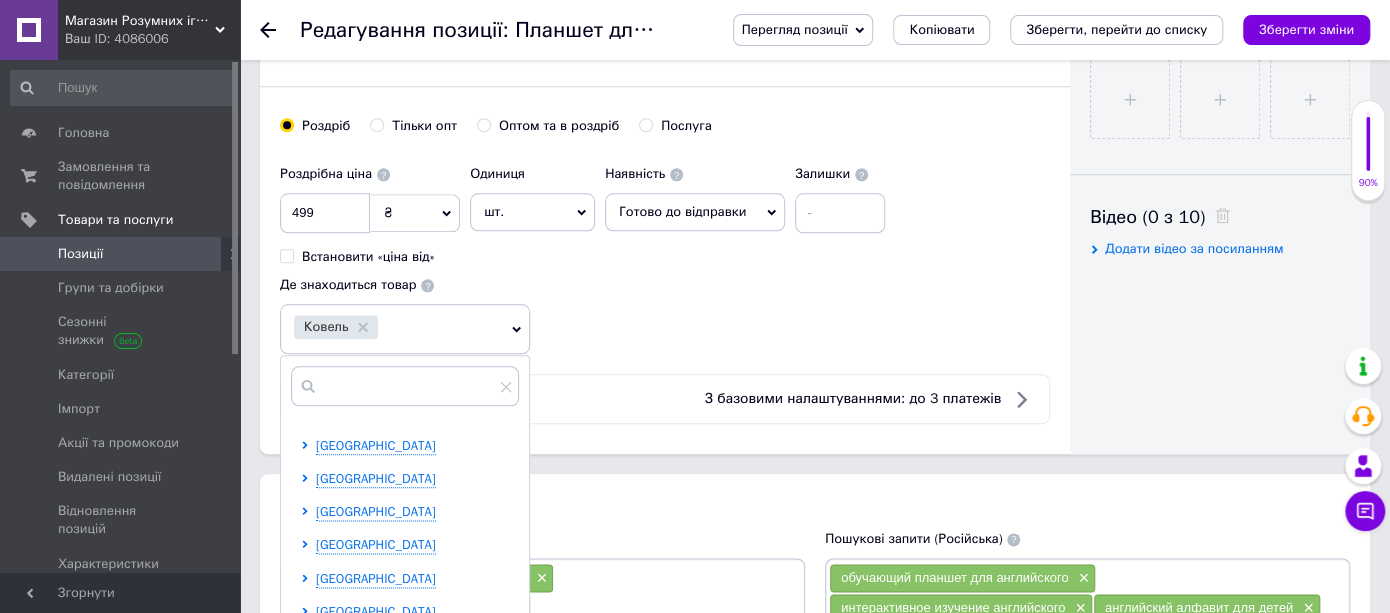 scroll, scrollTop: 333, scrollLeft: 0, axis: vertical 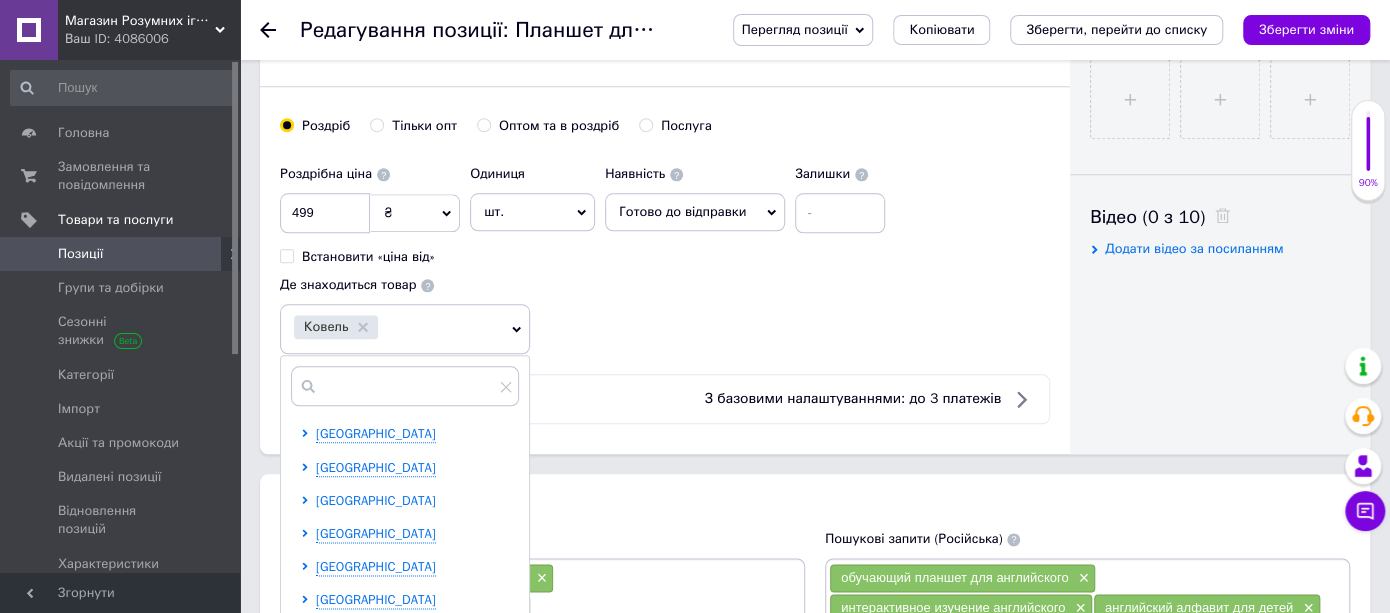 click on "[GEOGRAPHIC_DATA]" at bounding box center [376, 500] 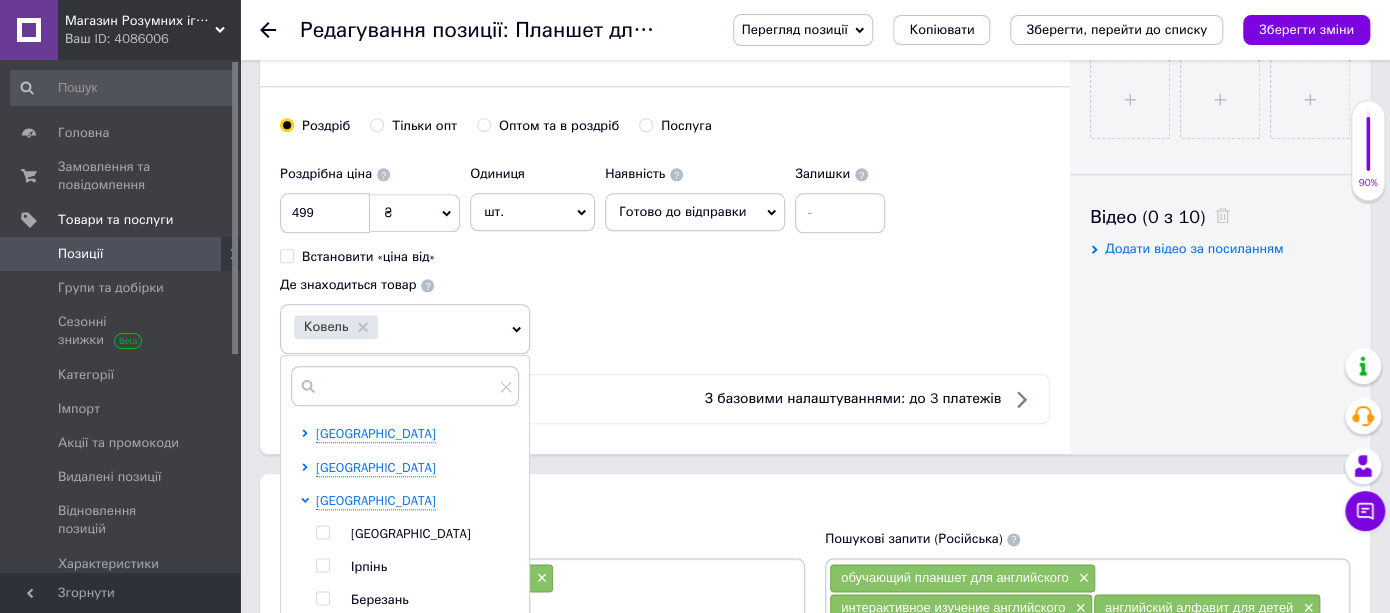 click on "[GEOGRAPHIC_DATA]" at bounding box center (411, 533) 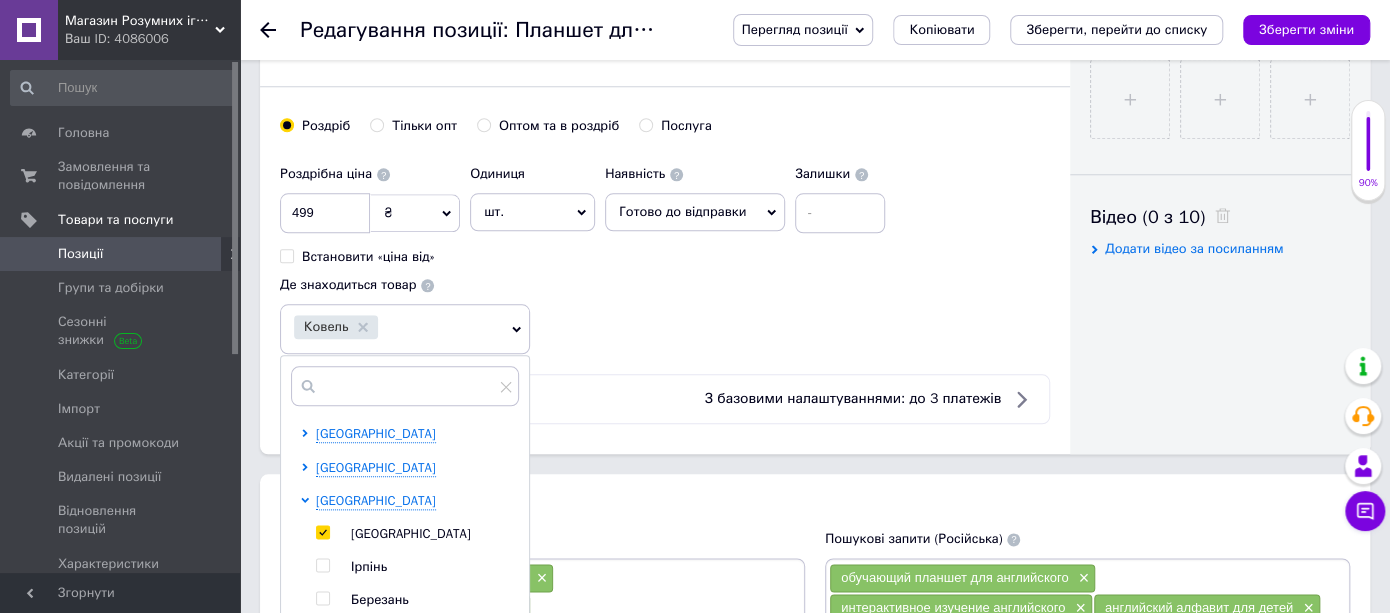 checkbox on "true" 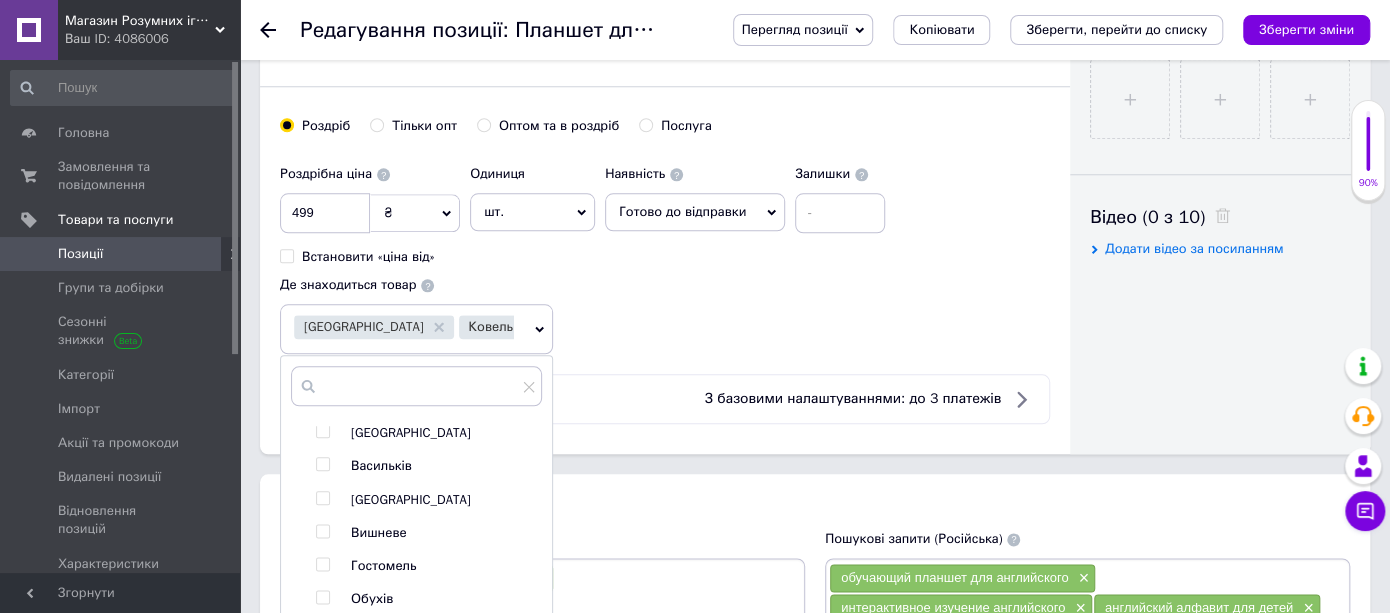 scroll, scrollTop: 1111, scrollLeft: 0, axis: vertical 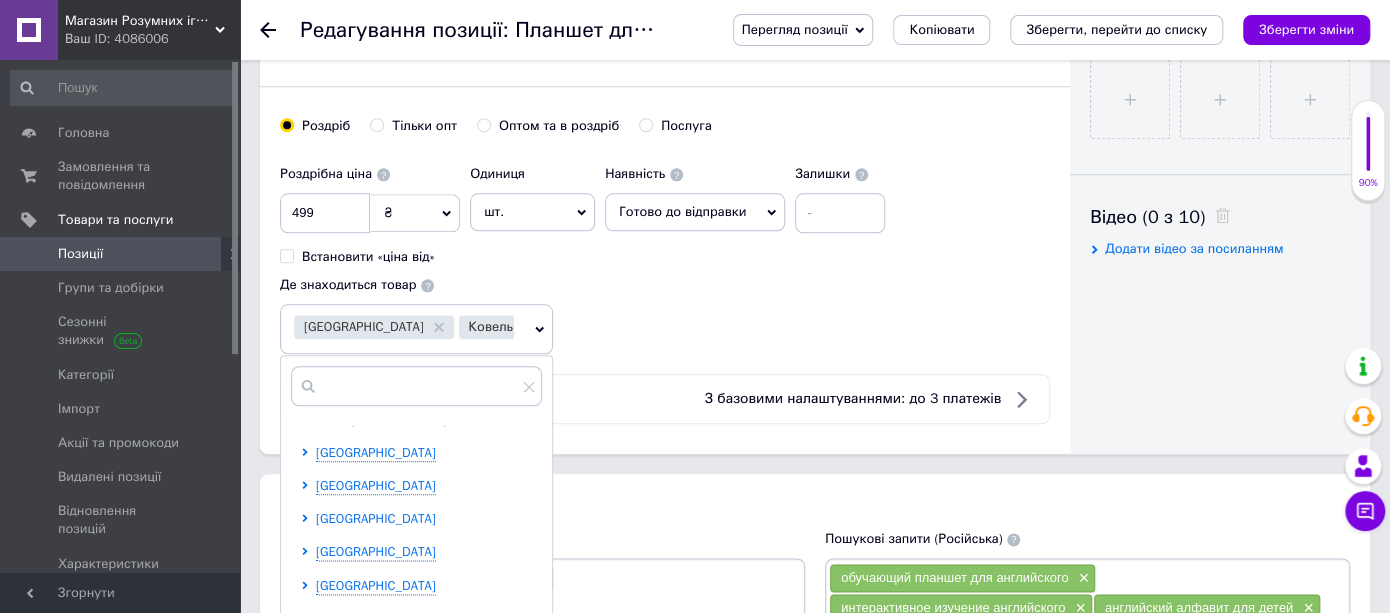 click on "[GEOGRAPHIC_DATA]" at bounding box center (376, 518) 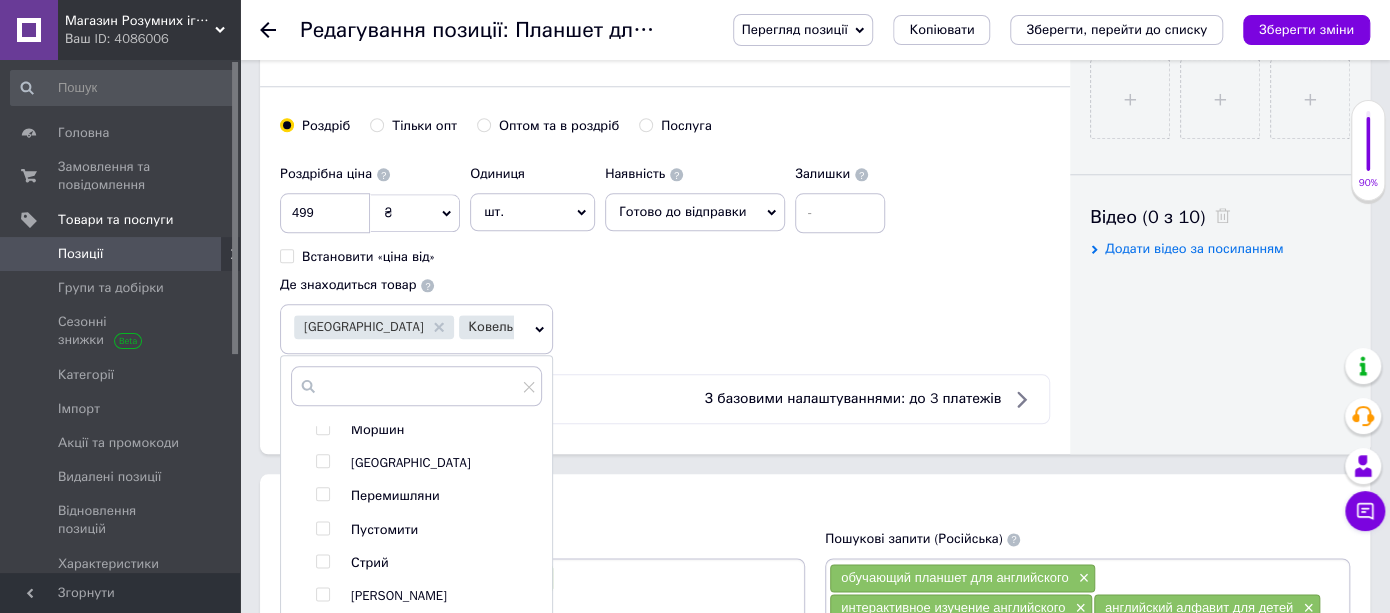 scroll, scrollTop: 1555, scrollLeft: 0, axis: vertical 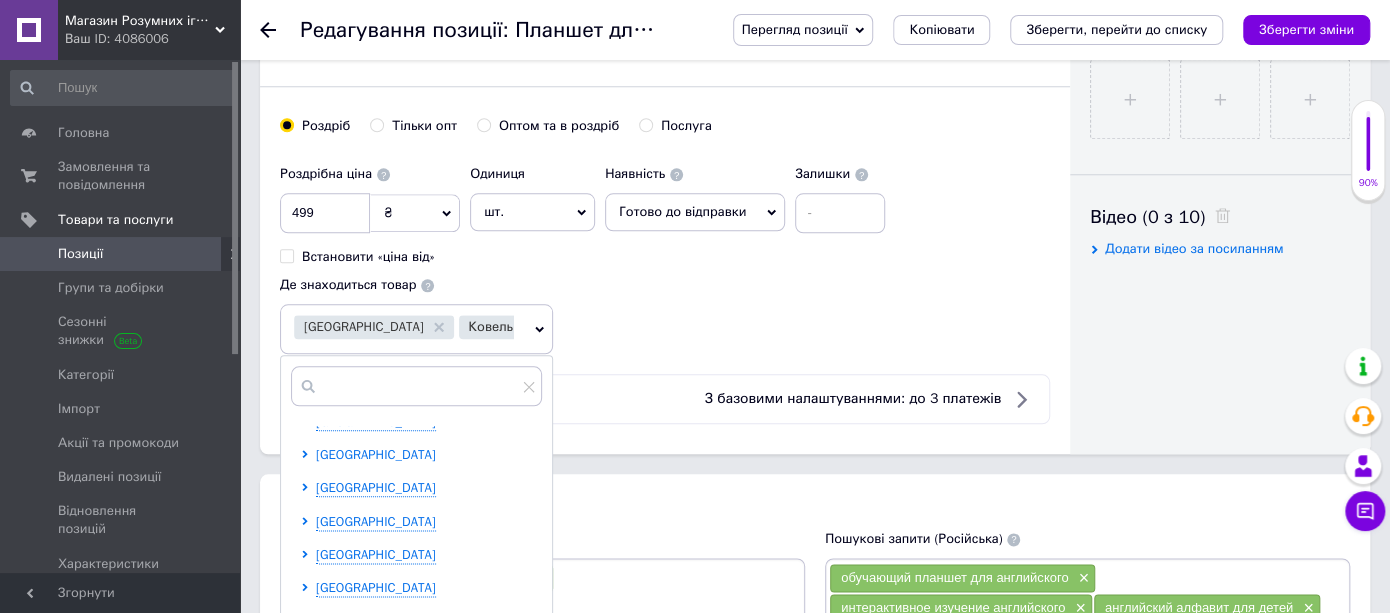 click on "[GEOGRAPHIC_DATA]" at bounding box center (376, 454) 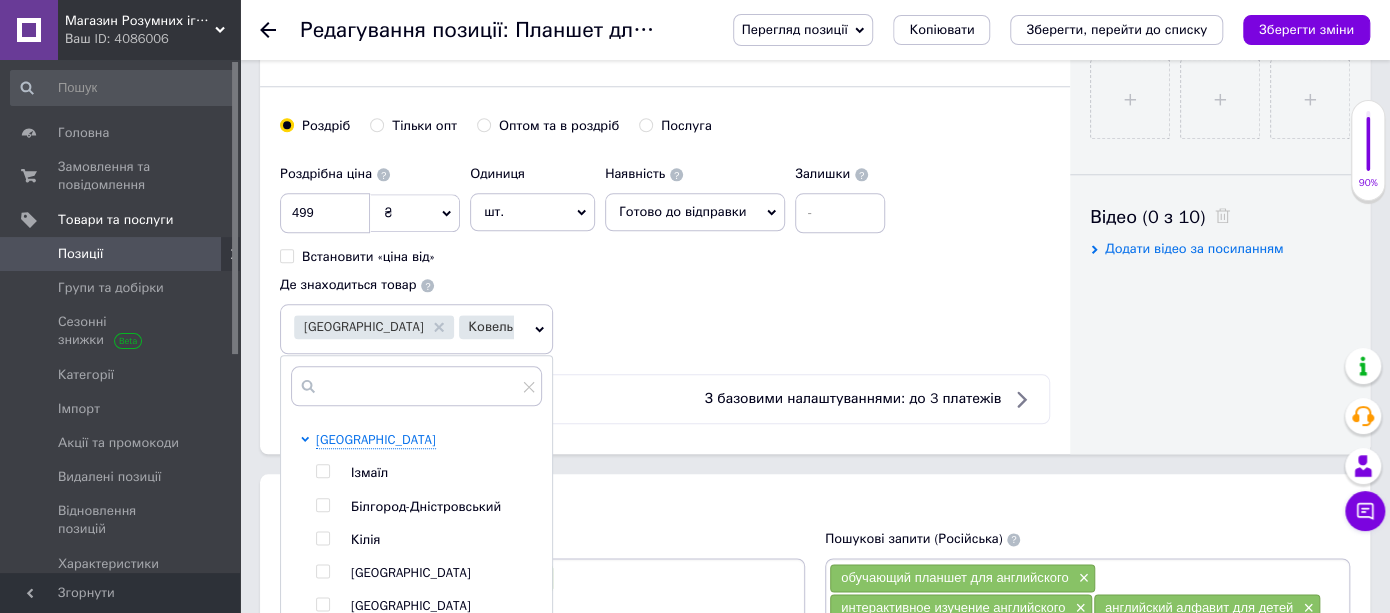 drag, startPoint x: 322, startPoint y: 575, endPoint x: 342, endPoint y: 573, distance: 20.09975 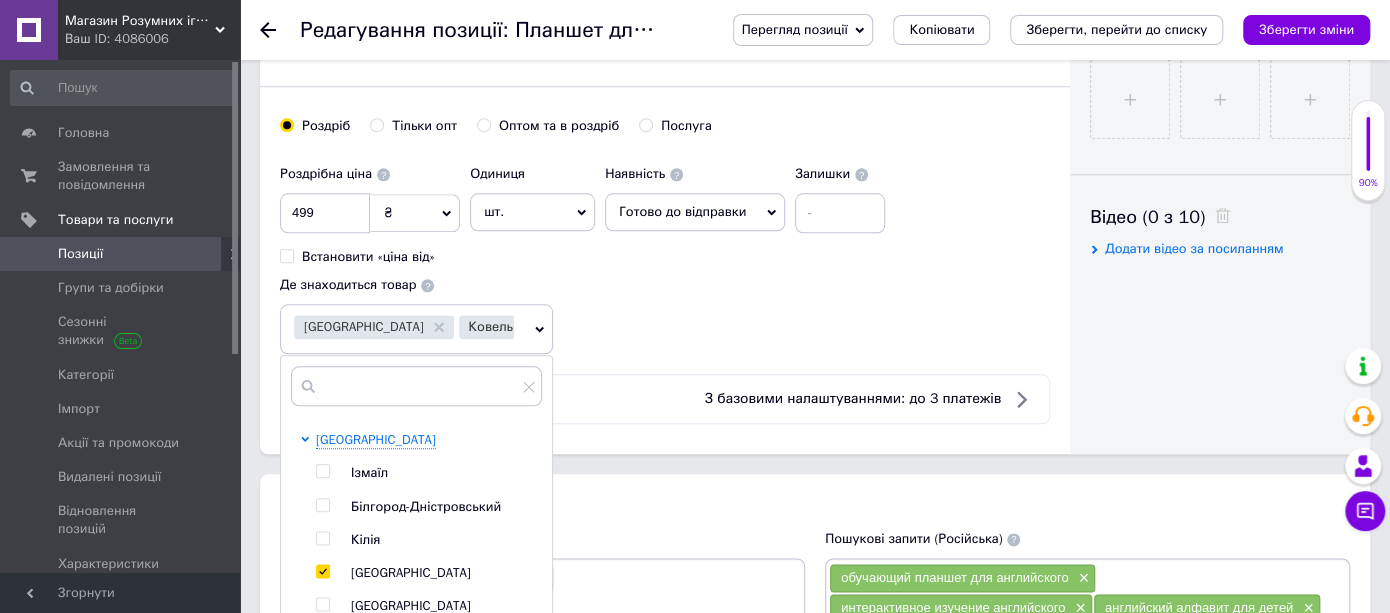 checkbox on "true" 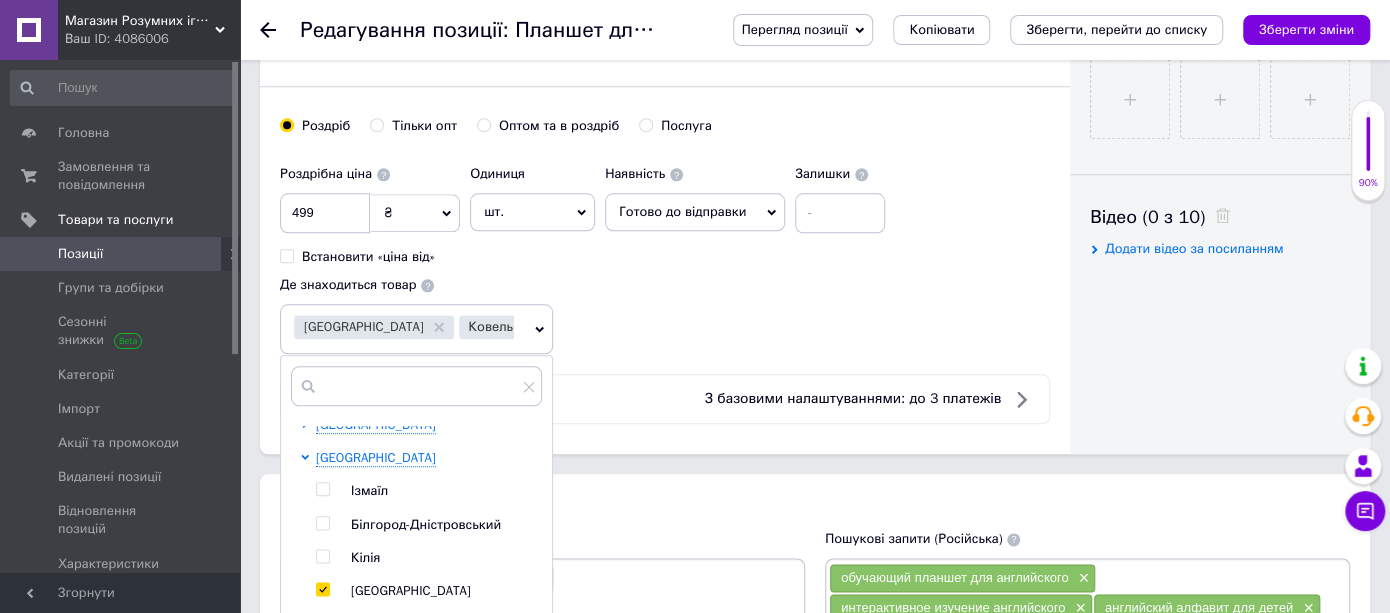 click on "Розміщення" at bounding box center (815, 506) 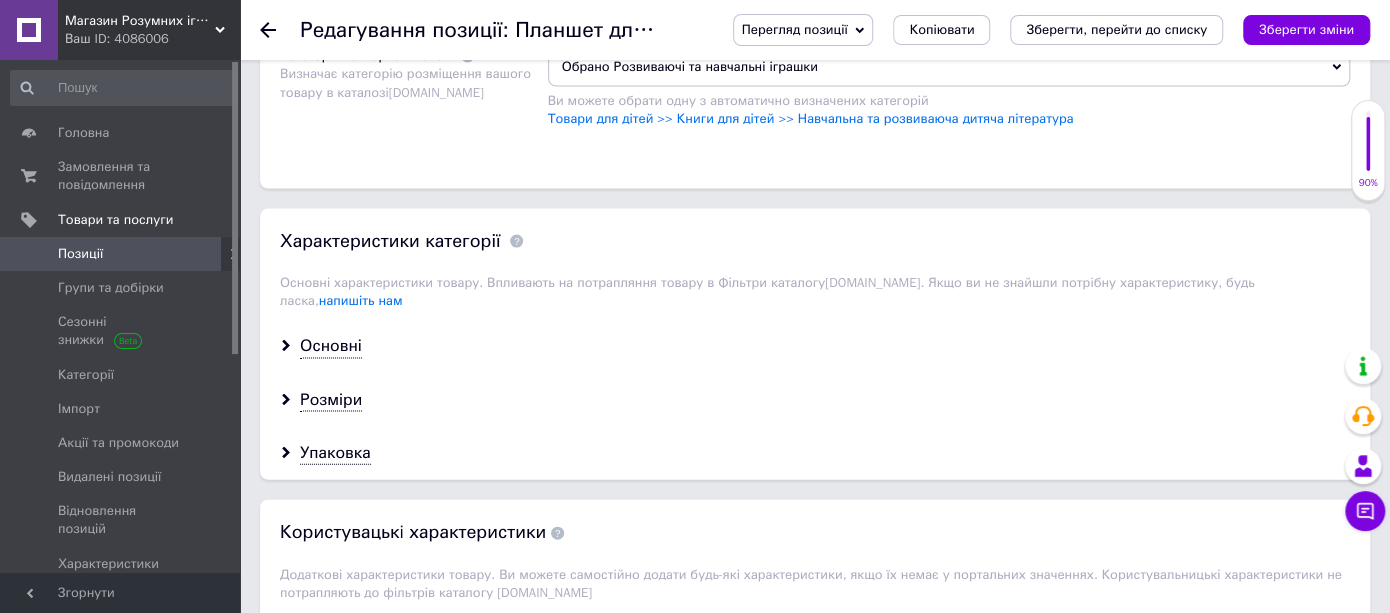 scroll, scrollTop: 2000, scrollLeft: 0, axis: vertical 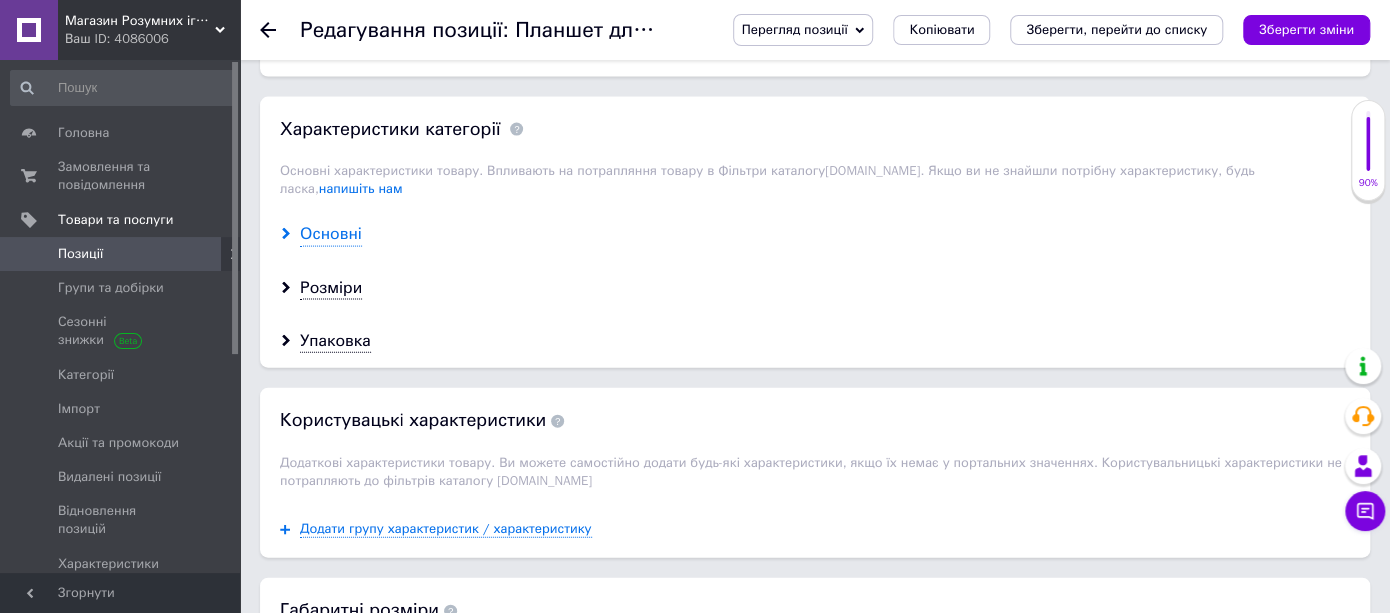 click on "Основні" at bounding box center [331, 234] 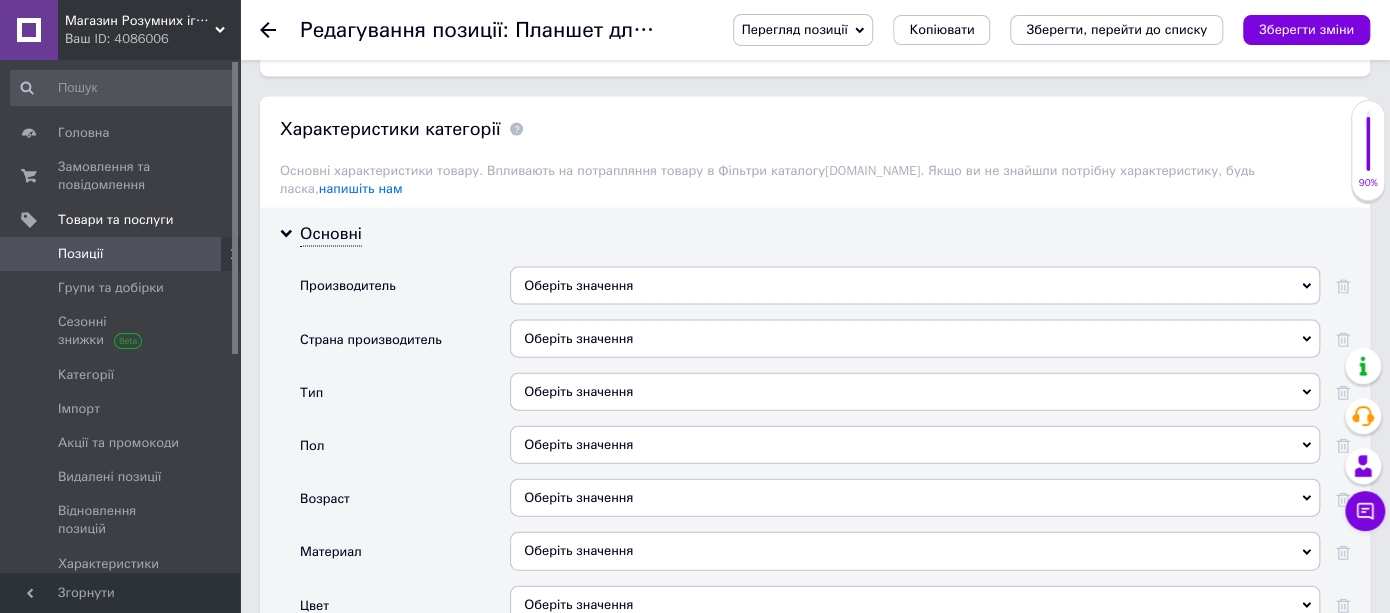 click on "Оберіть значення" at bounding box center [915, 286] 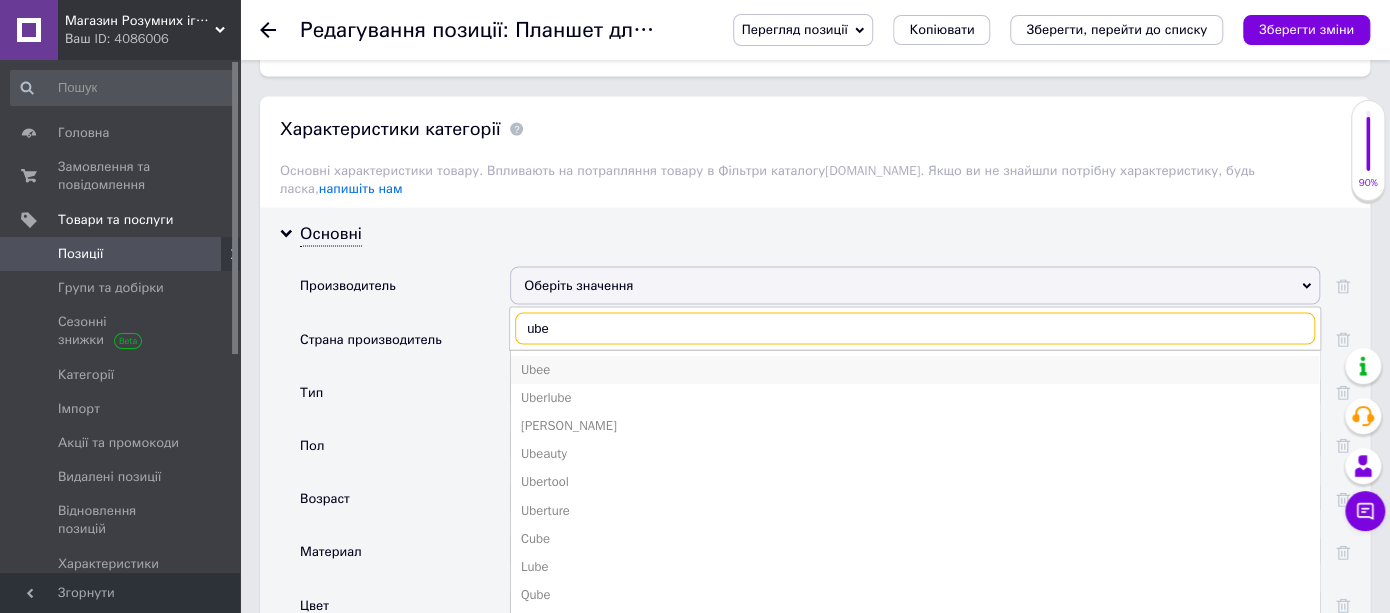 type on "ube" 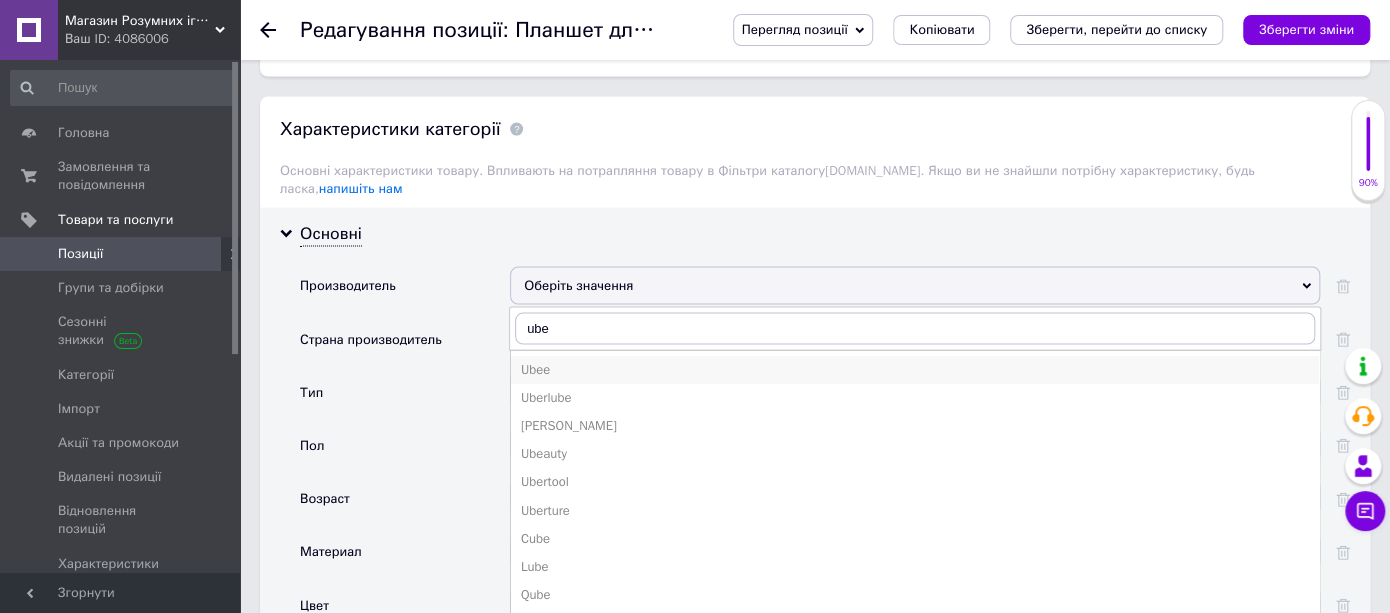 click on "Ubee" at bounding box center (915, 370) 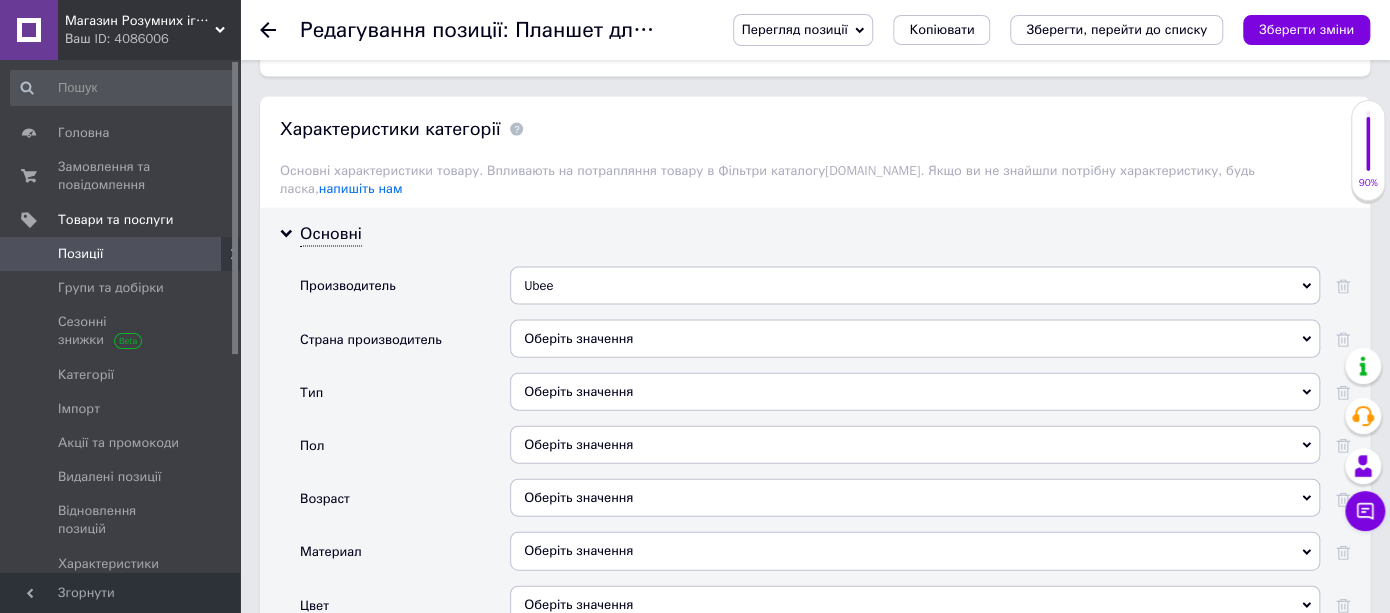 click on "Оберіть значення" at bounding box center [915, 392] 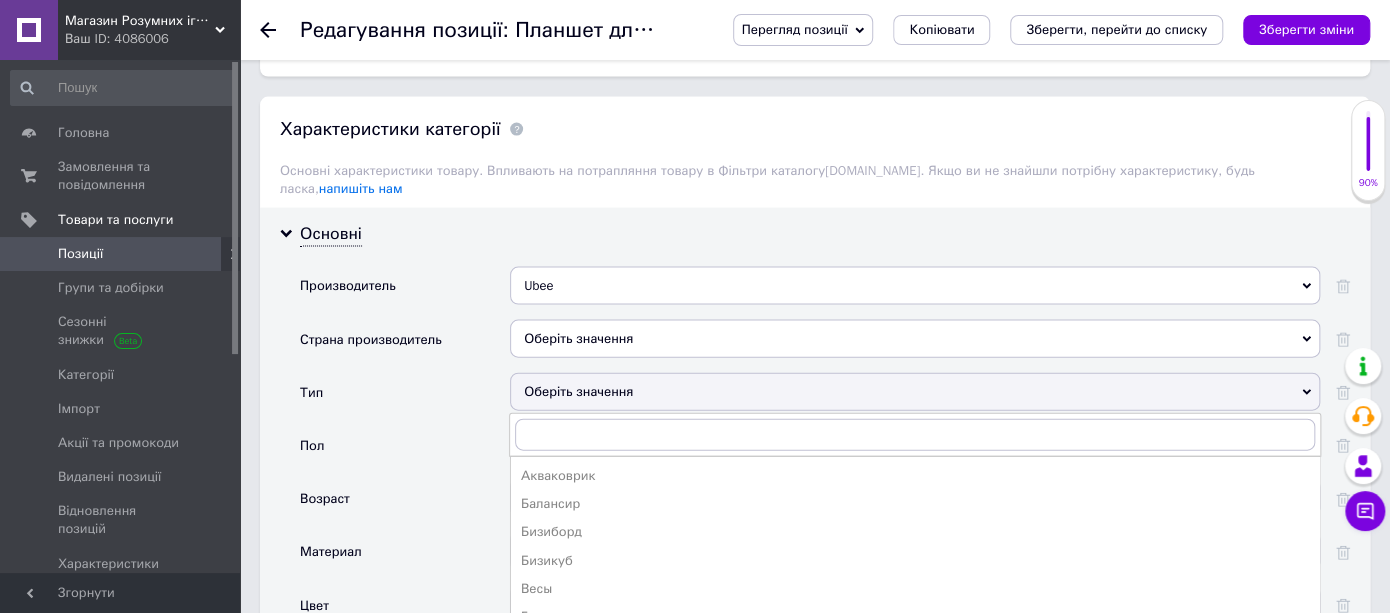 click on "Дидактические материалы" at bounding box center (915, 645) 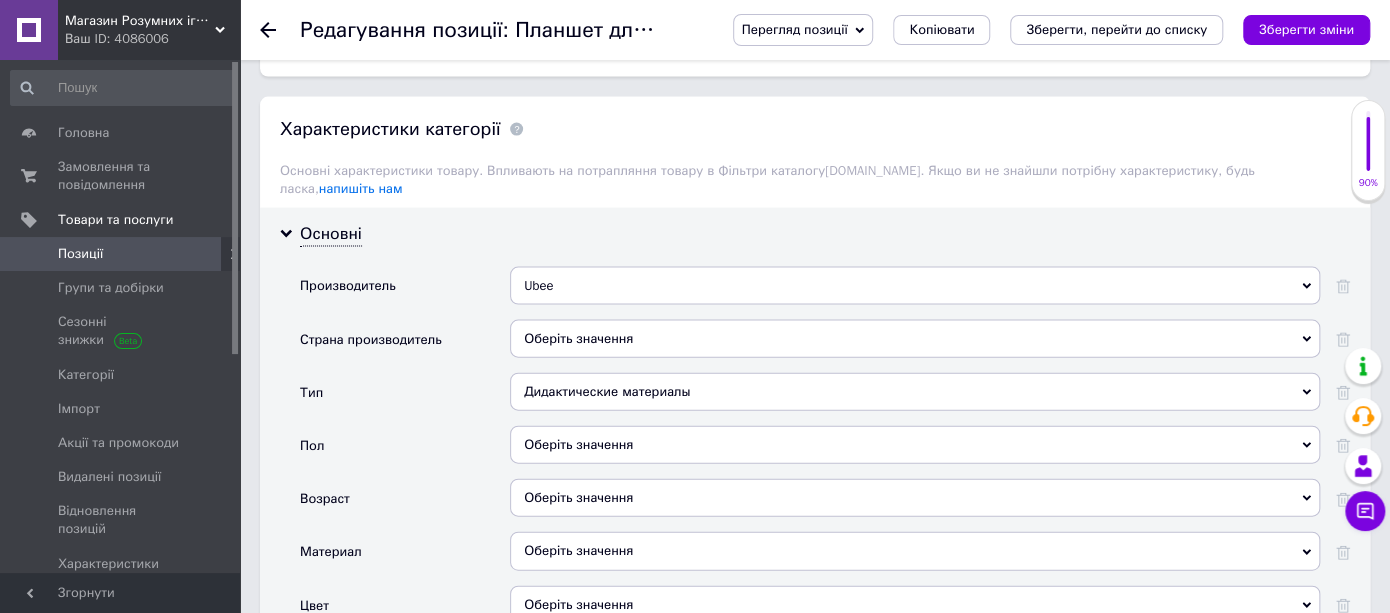 click on "Оберіть значення" at bounding box center (915, 445) 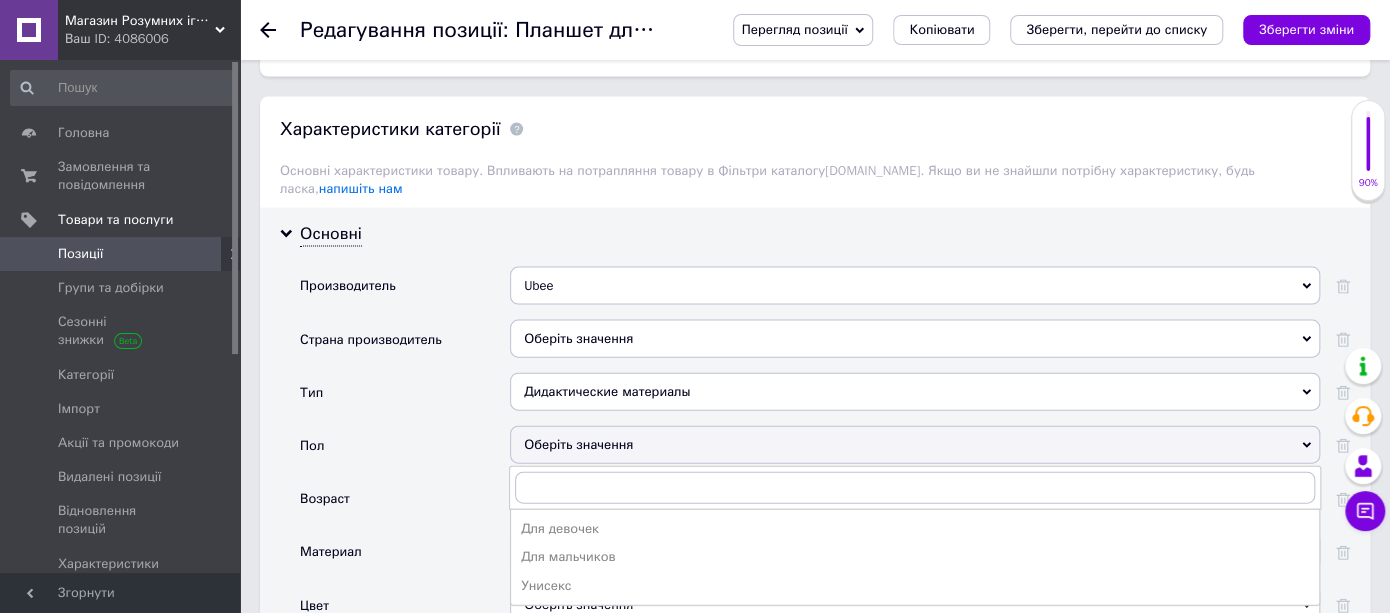 drag, startPoint x: 558, startPoint y: 541, endPoint x: 552, endPoint y: 532, distance: 10.816654 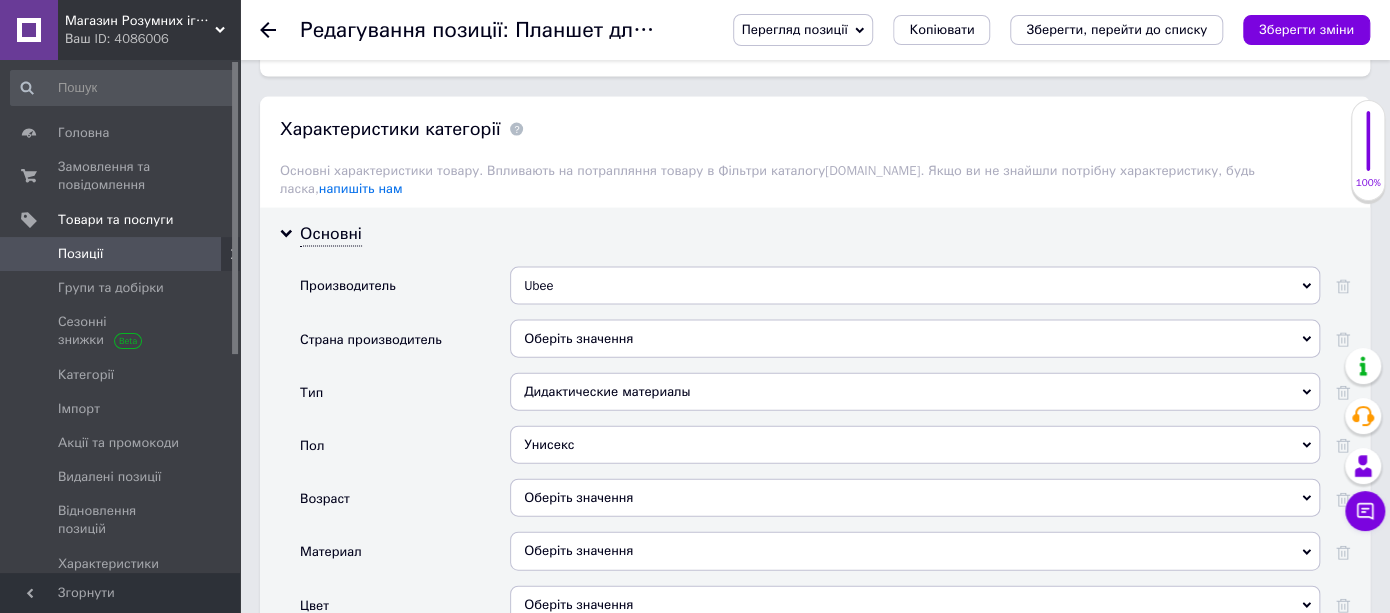 click on "Оберіть значення" at bounding box center (915, 498) 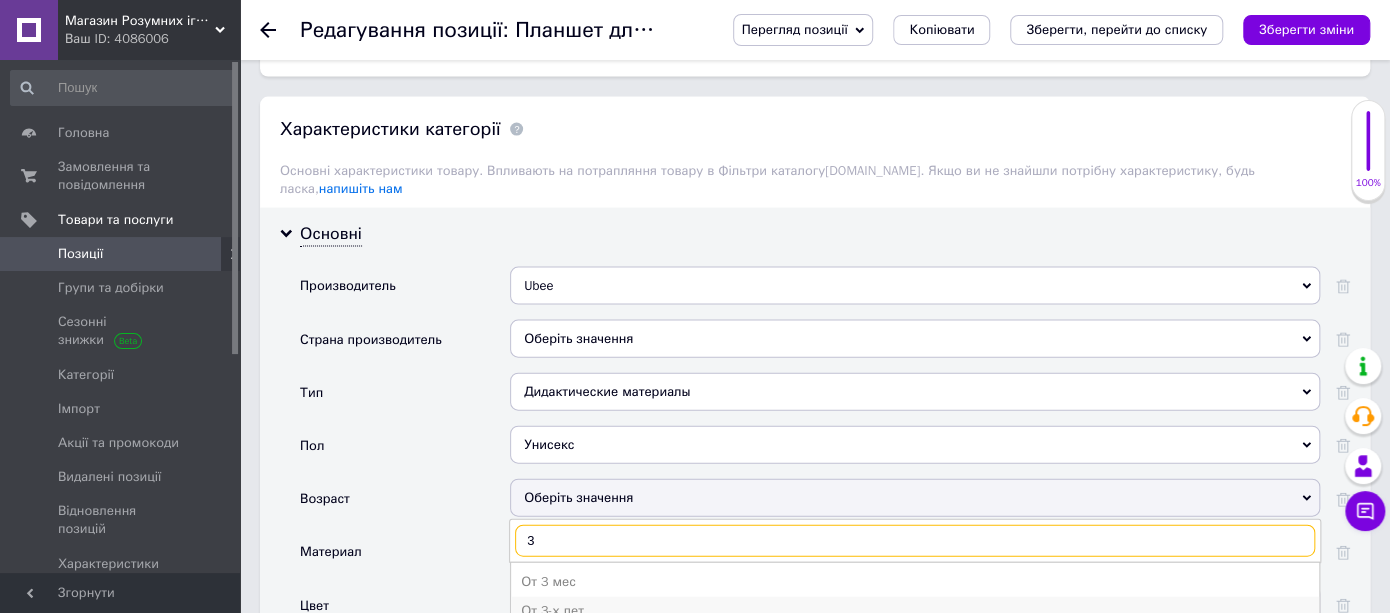 type on "3" 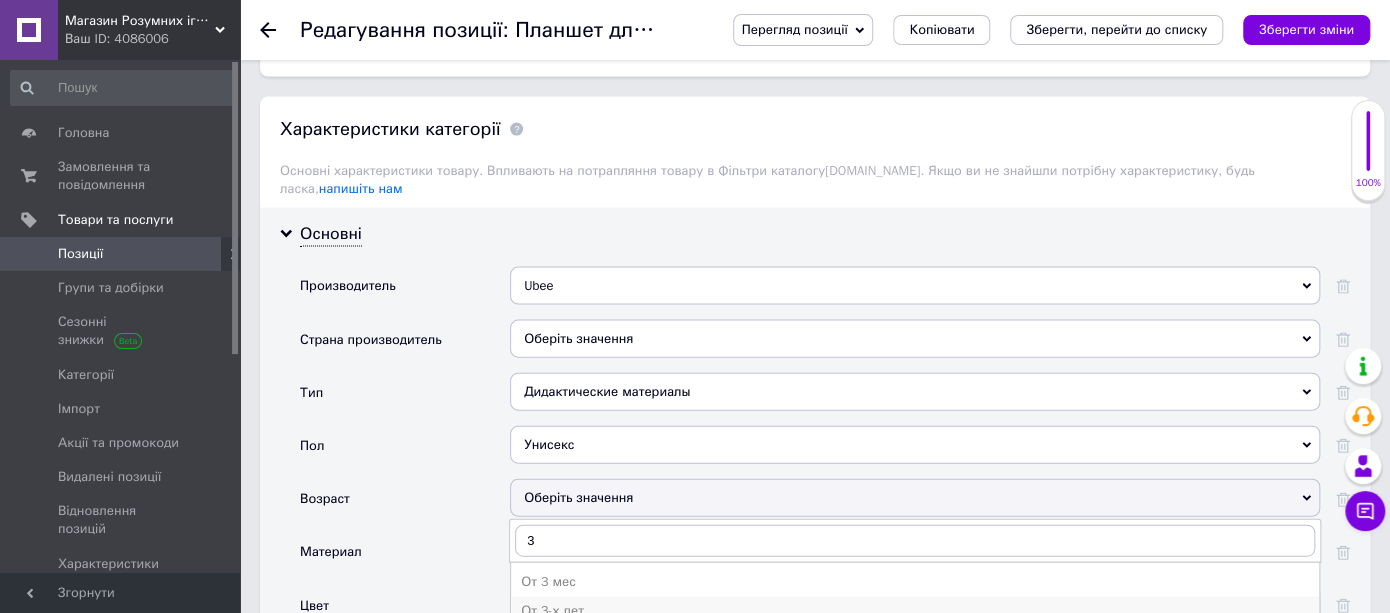 click on "От 3-х лет" at bounding box center (915, 611) 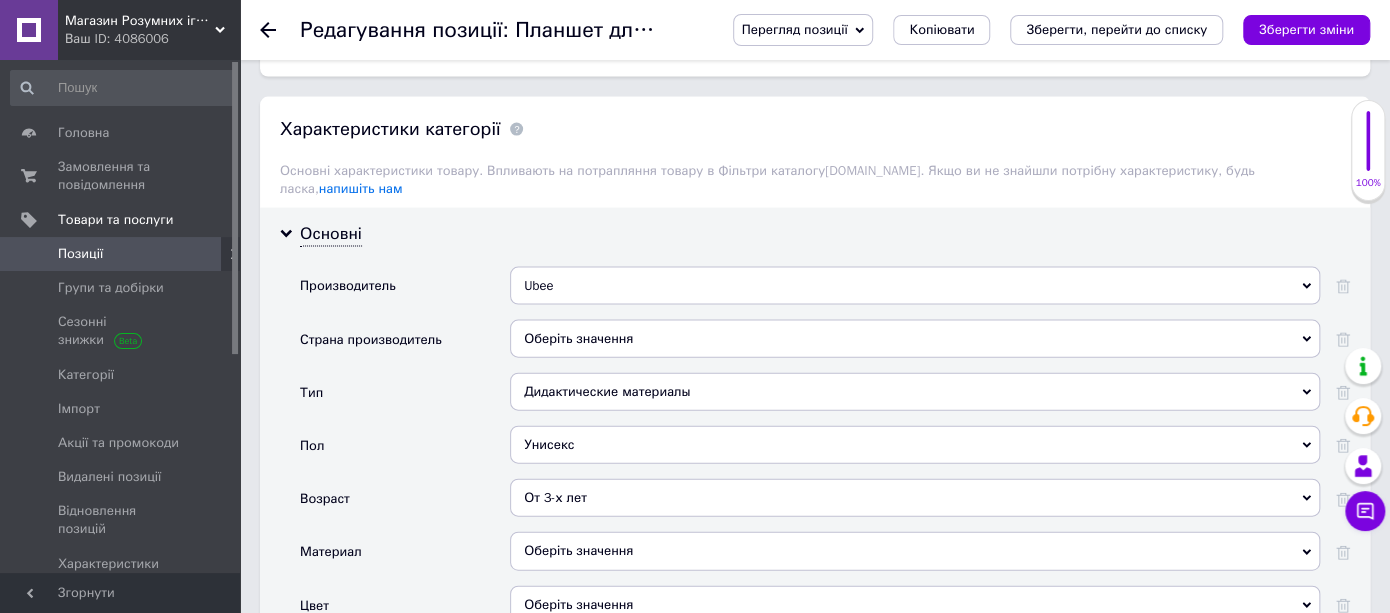click on "От 3-х лет" at bounding box center [915, 498] 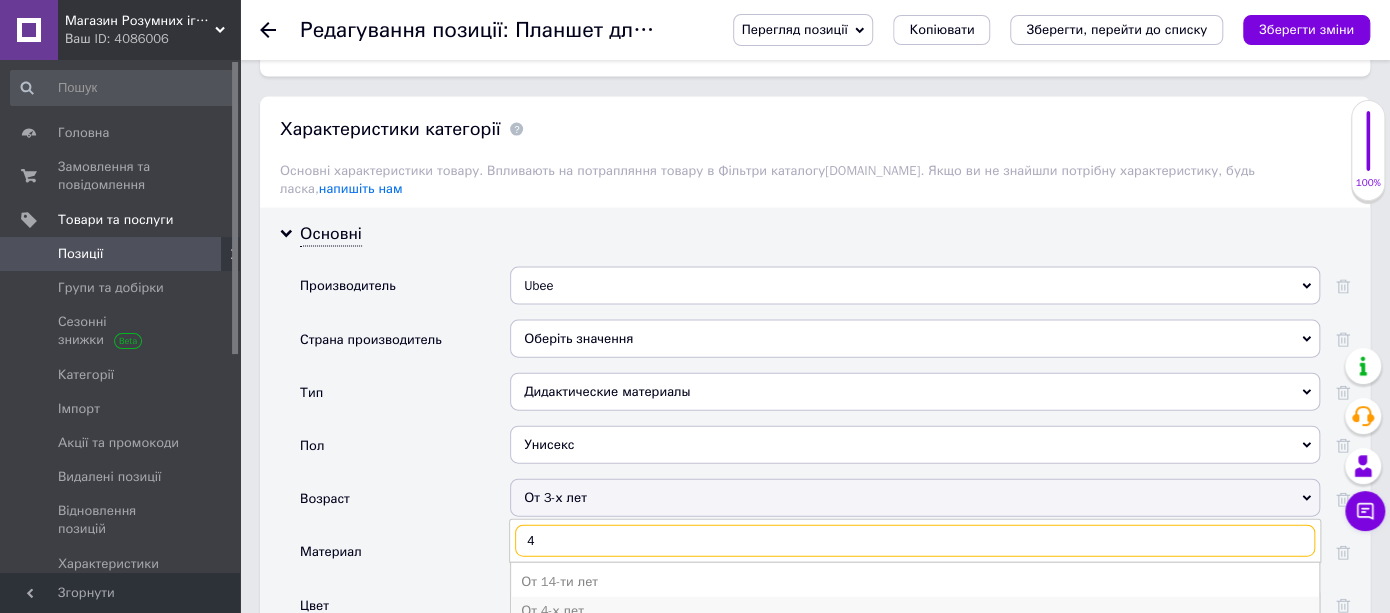 type on "4" 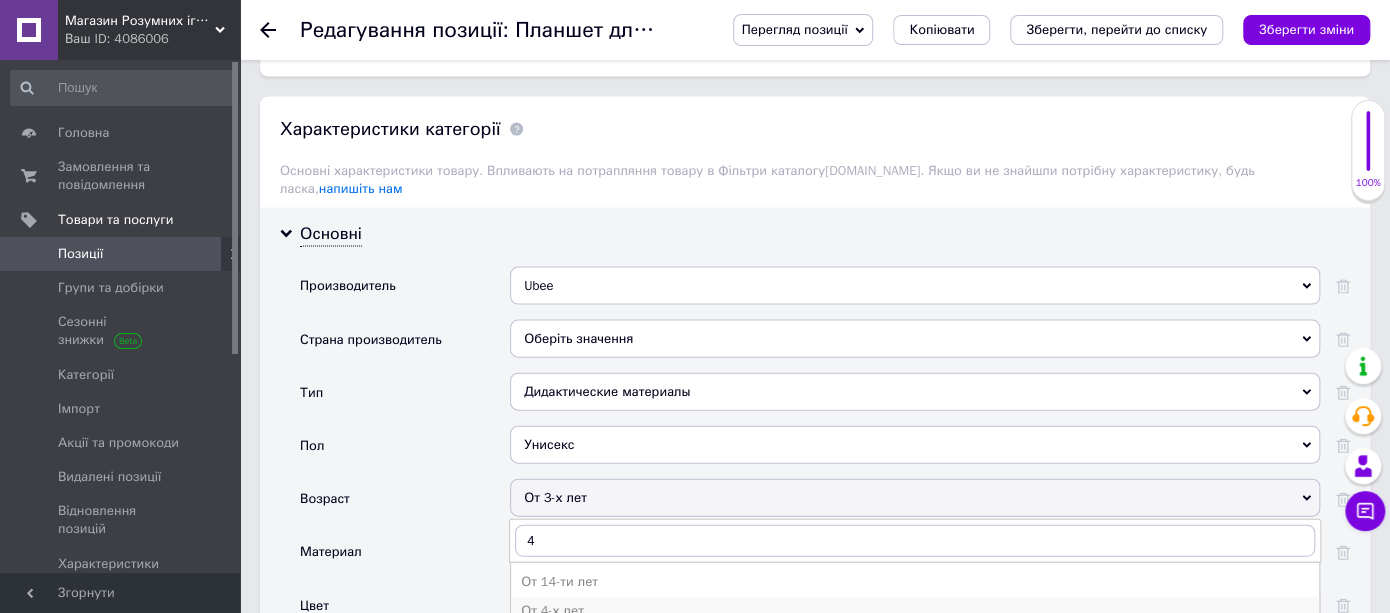 click on "От 4-х лет" at bounding box center (915, 611) 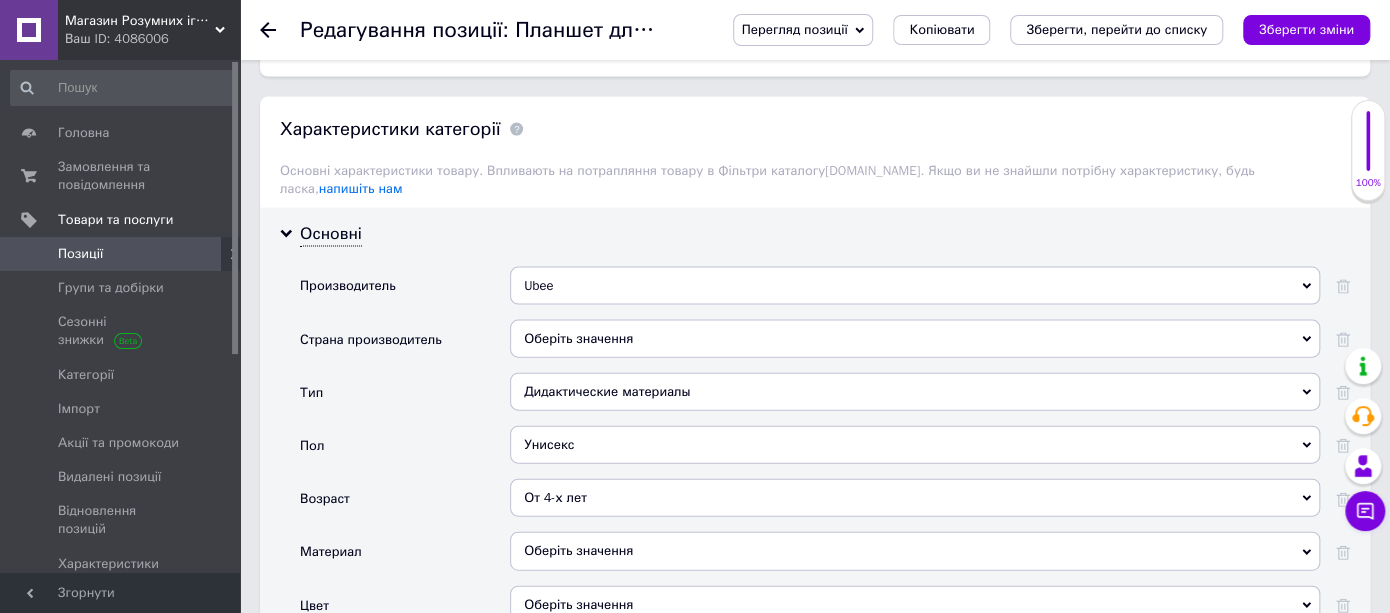 click on "Оберіть значення" at bounding box center (915, 551) 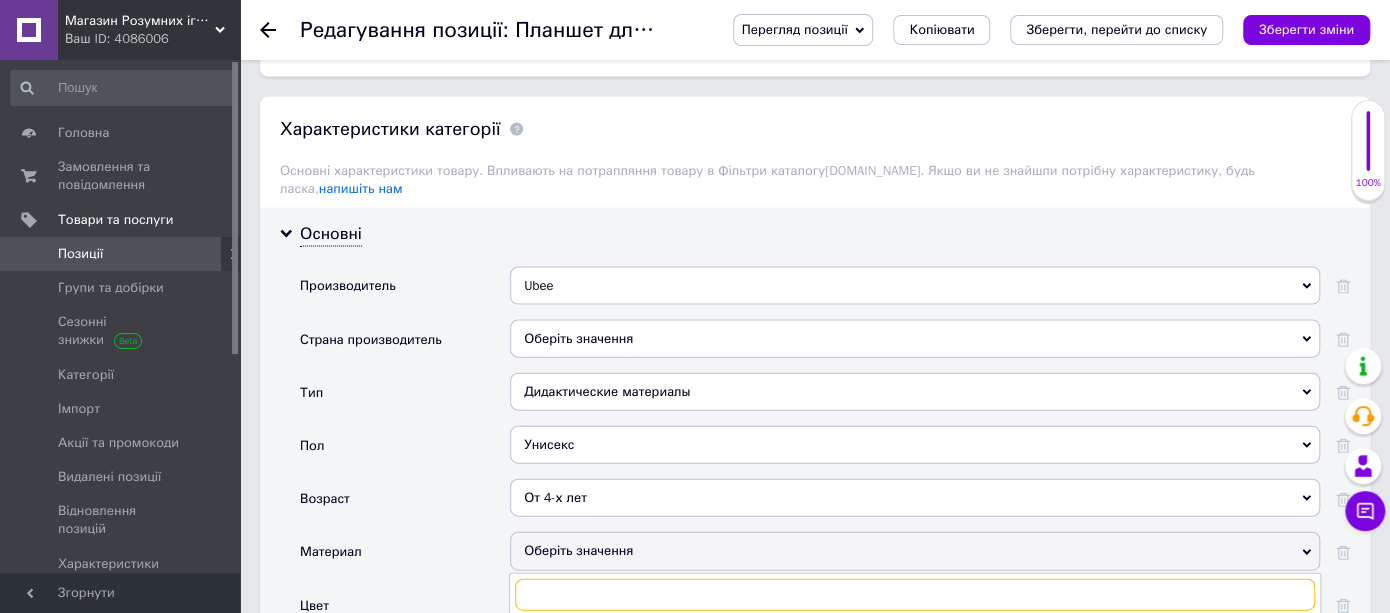 scroll, scrollTop: 2333, scrollLeft: 0, axis: vertical 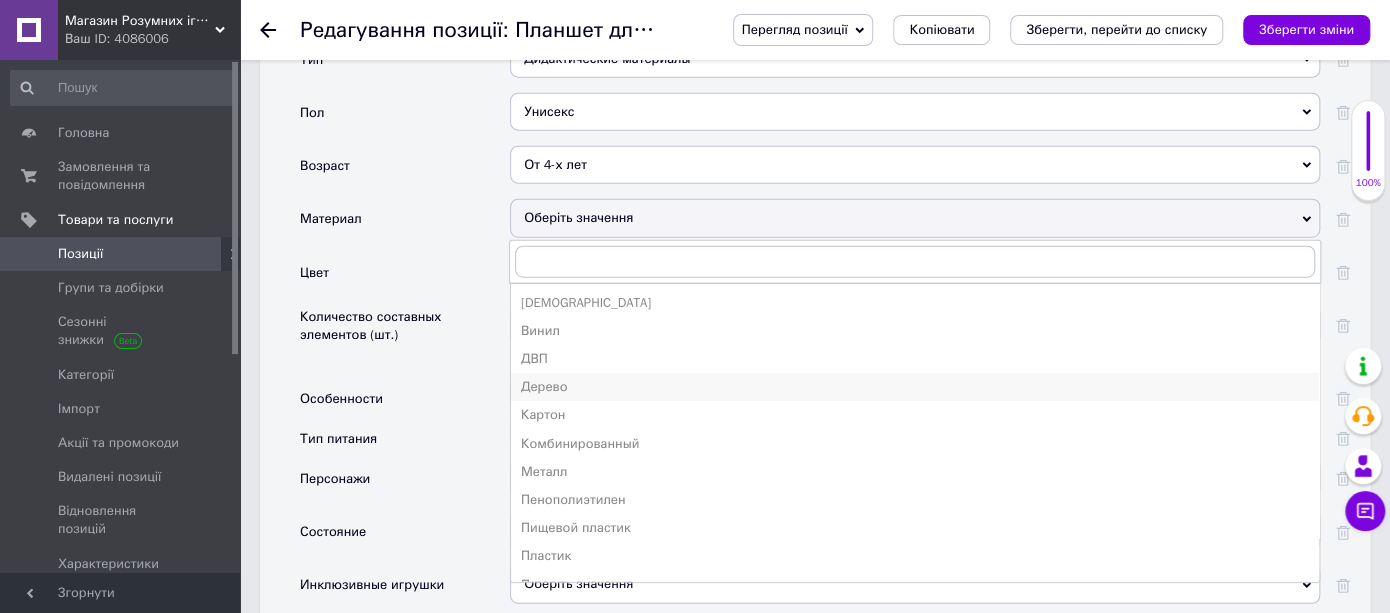 click on "Дерево" at bounding box center [915, 387] 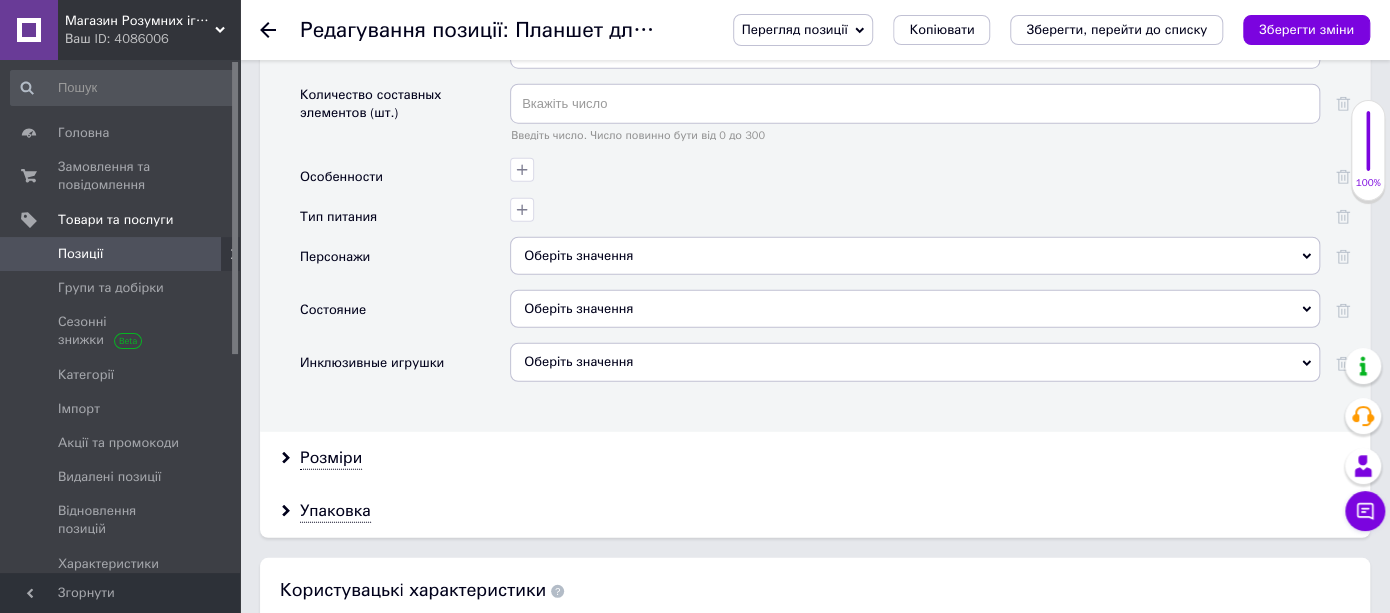 scroll, scrollTop: 2888, scrollLeft: 0, axis: vertical 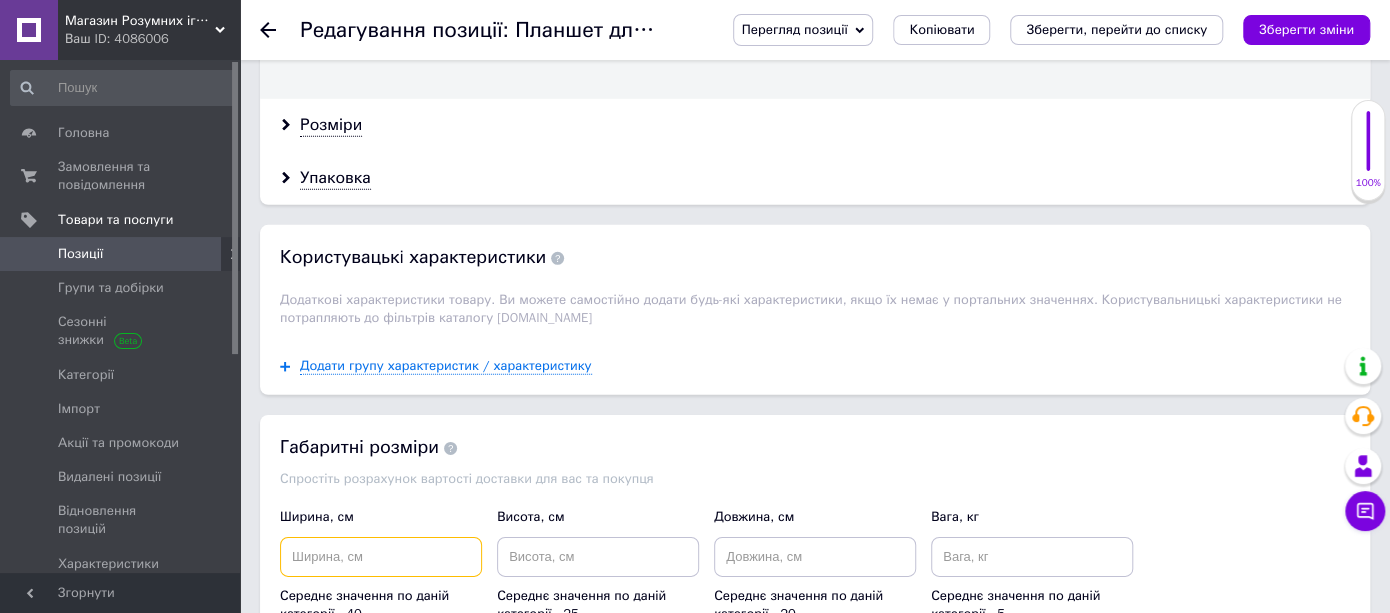 drag, startPoint x: 420, startPoint y: 525, endPoint x: 422, endPoint y: 537, distance: 12.165525 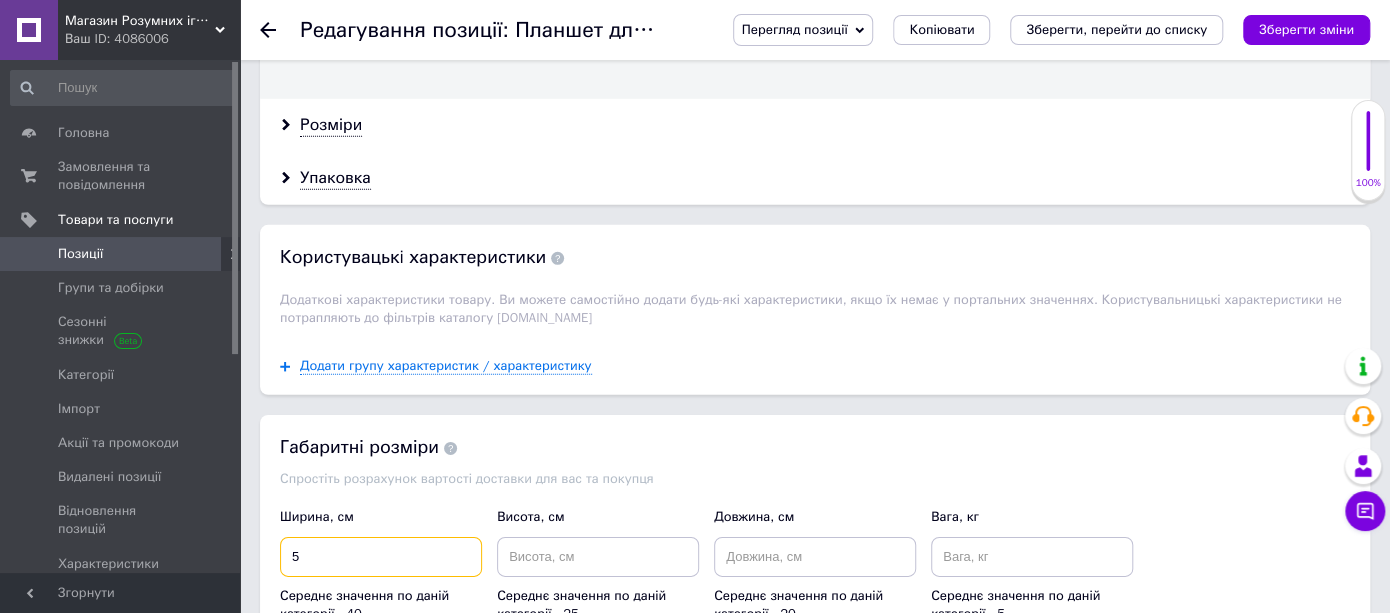 type on "5" 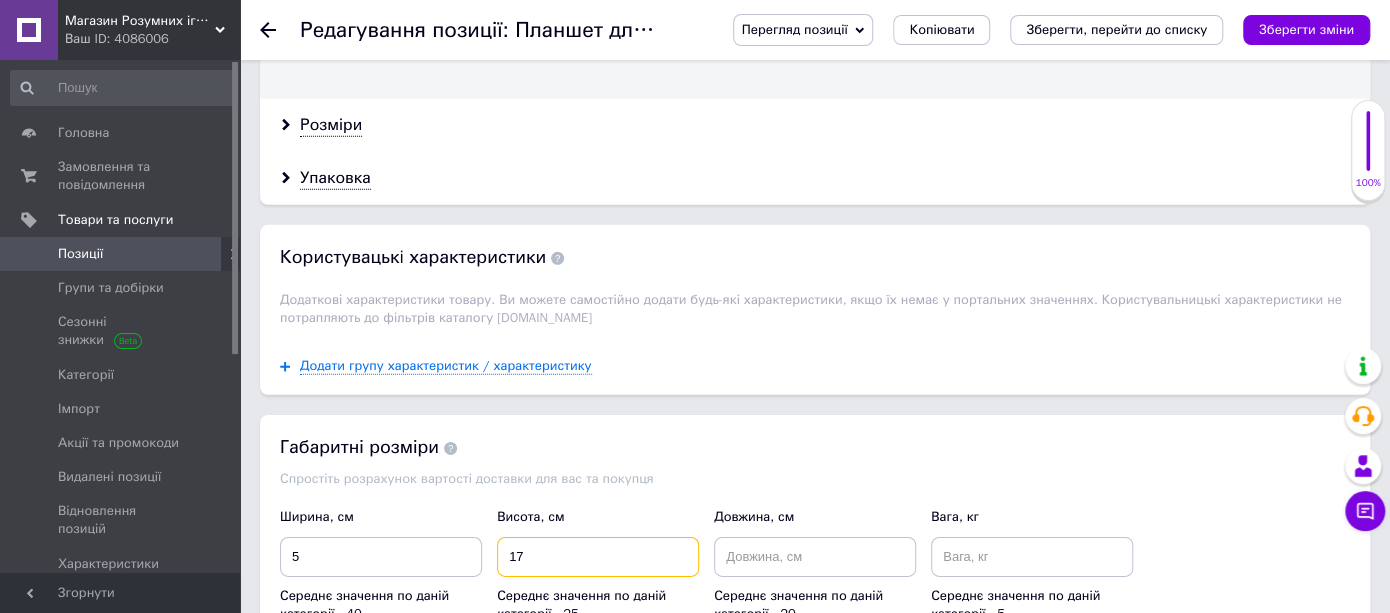 type on "17" 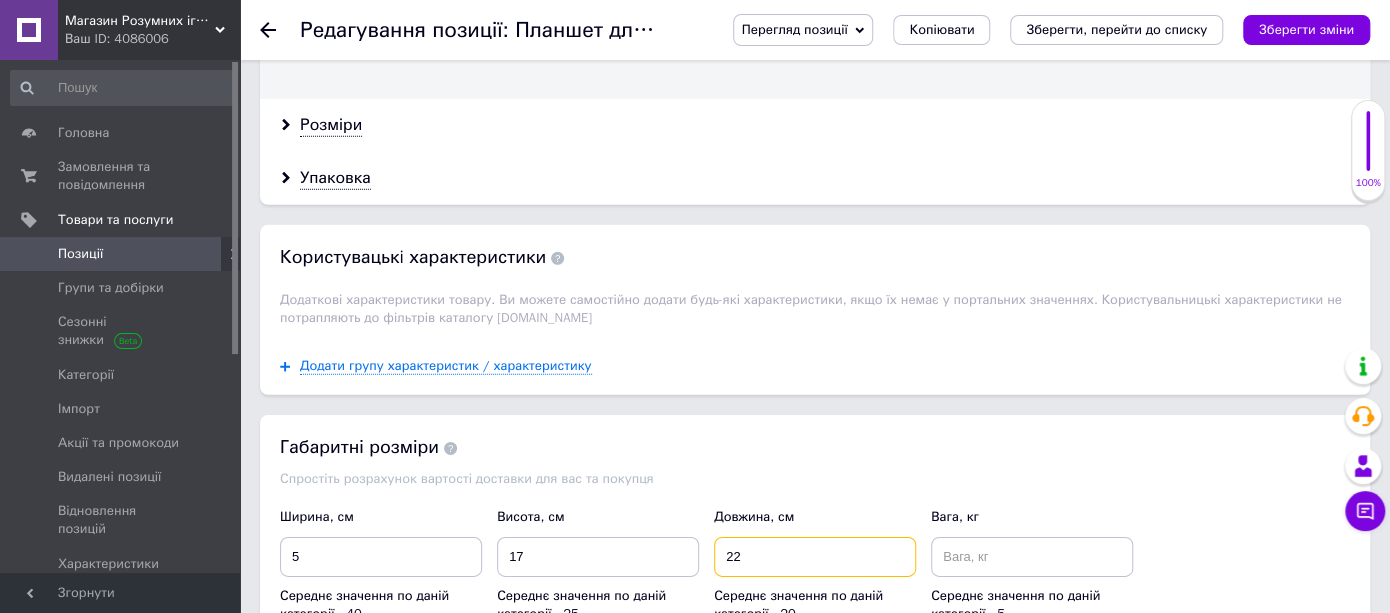 type on "22" 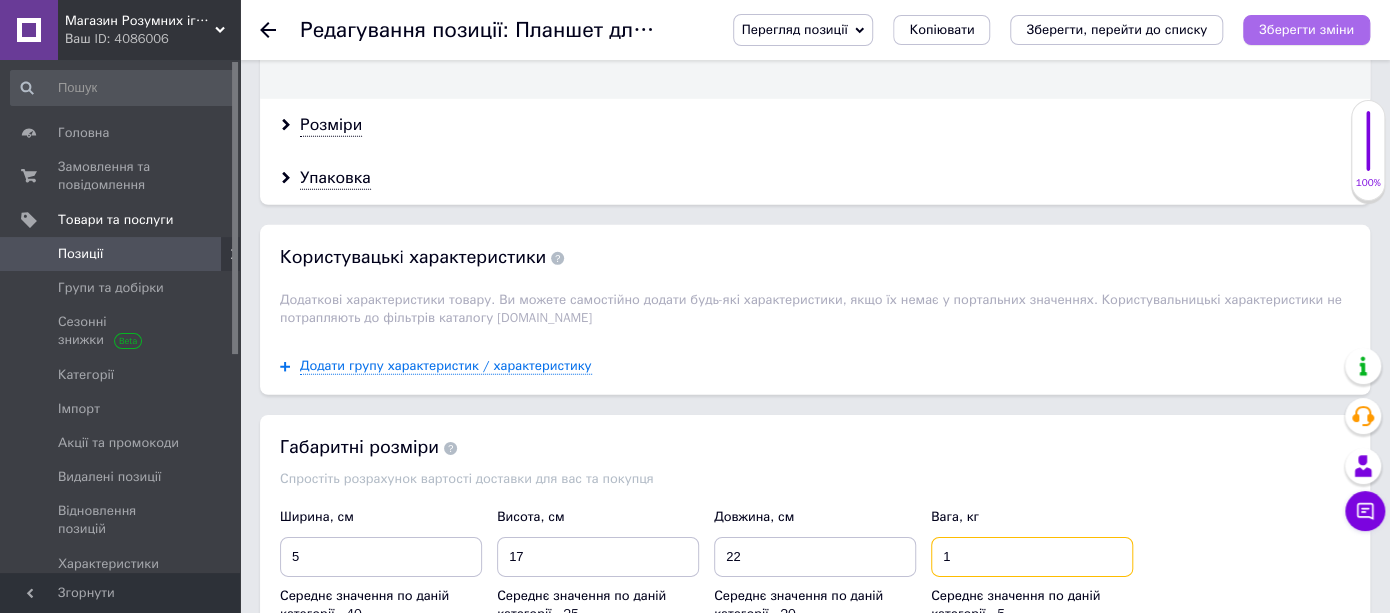 type on "1" 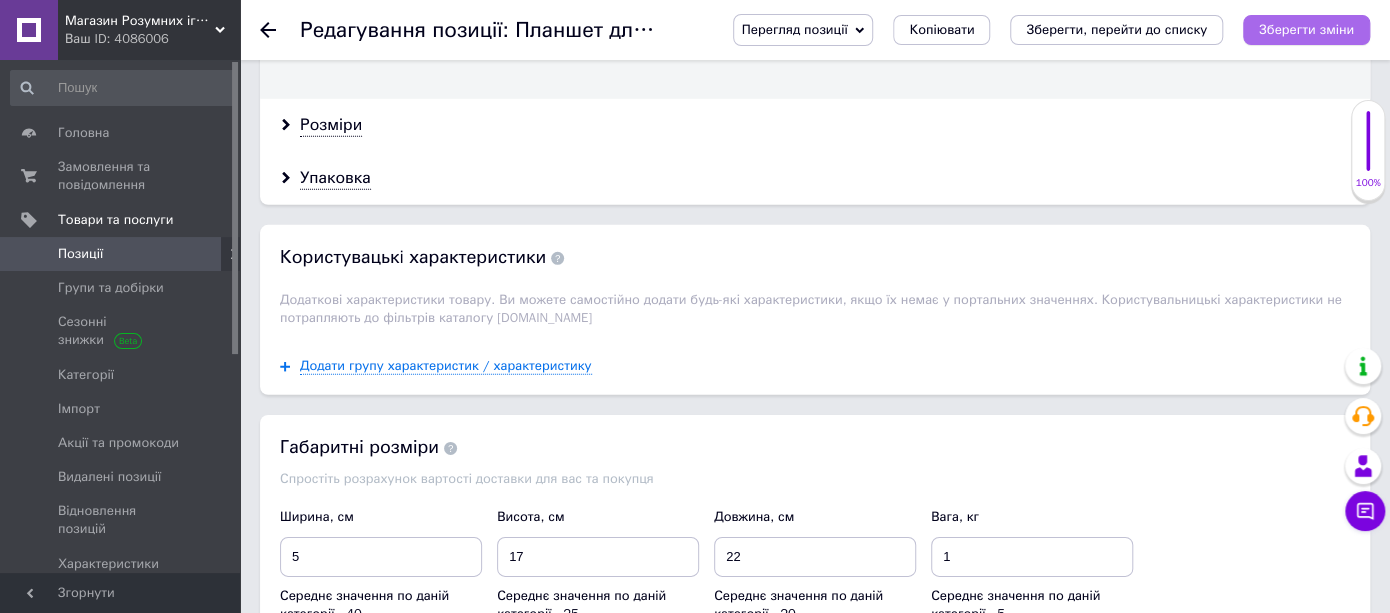 click on "Зберегти зміни" at bounding box center [1306, 29] 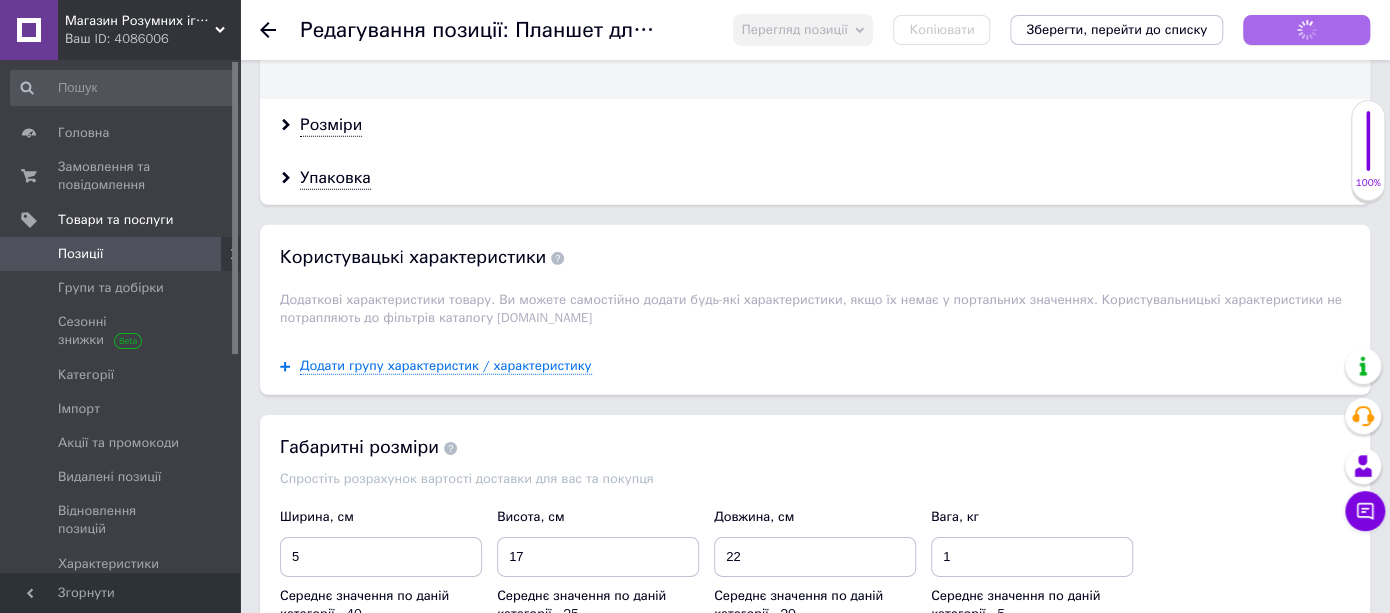 scroll, scrollTop: 117, scrollLeft: 0, axis: vertical 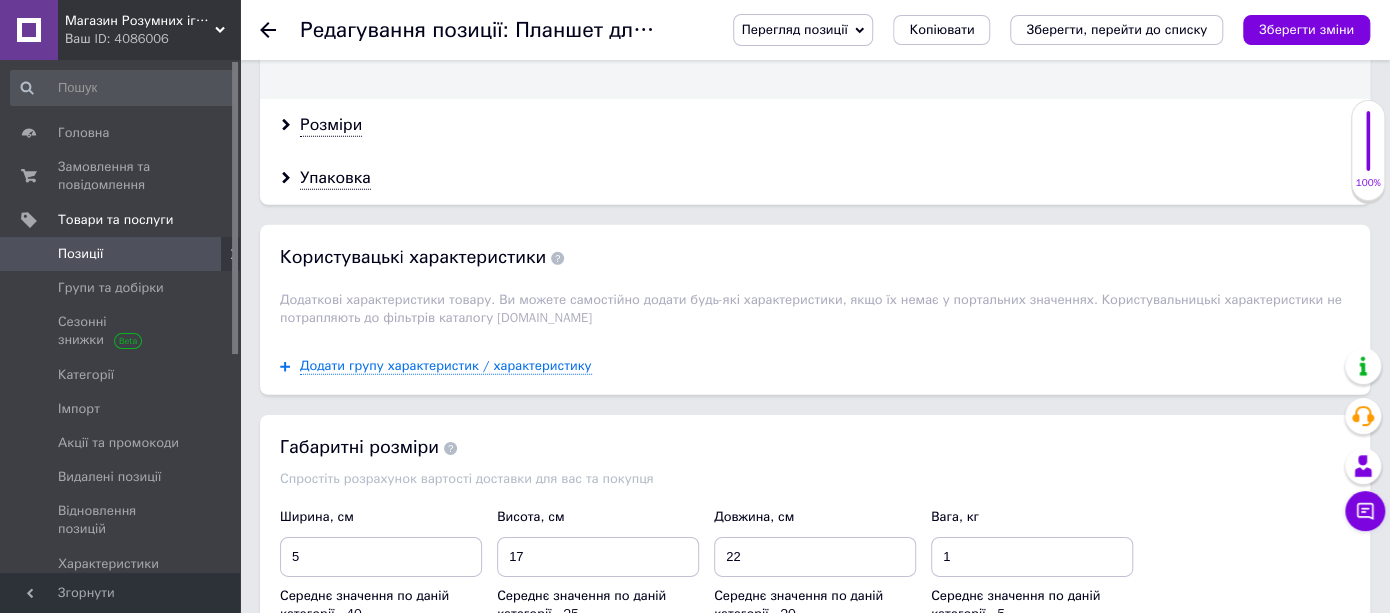 click on "Позиції" at bounding box center (121, 254) 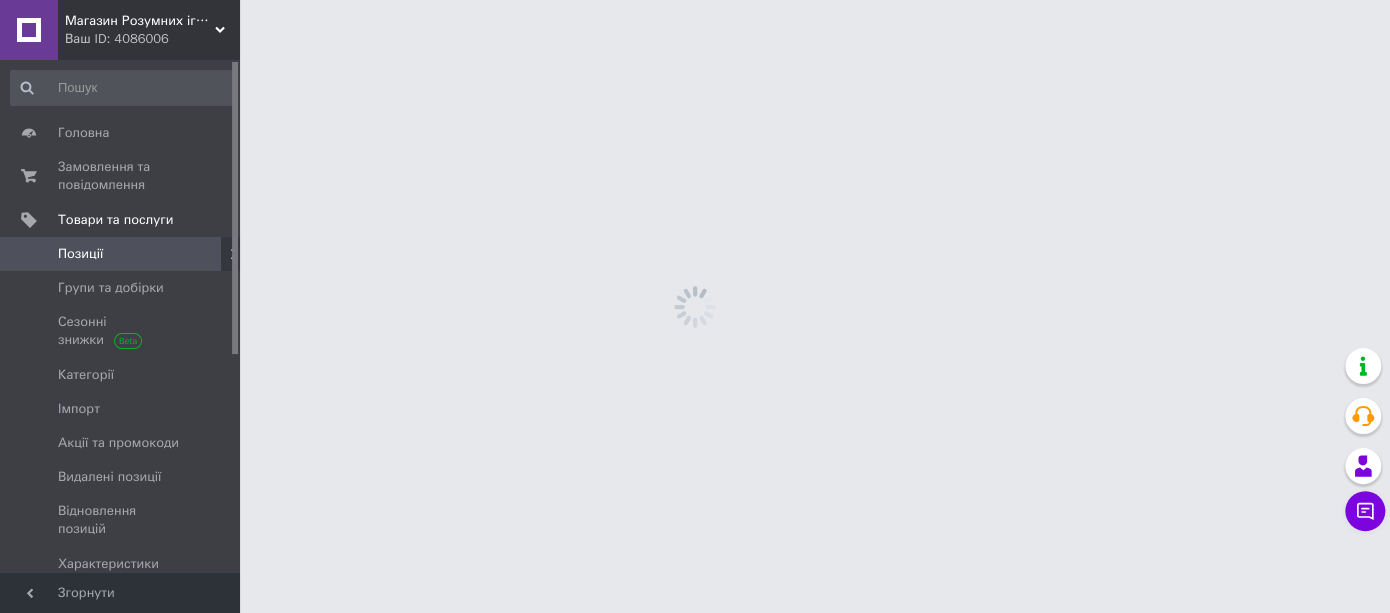 scroll, scrollTop: 0, scrollLeft: 0, axis: both 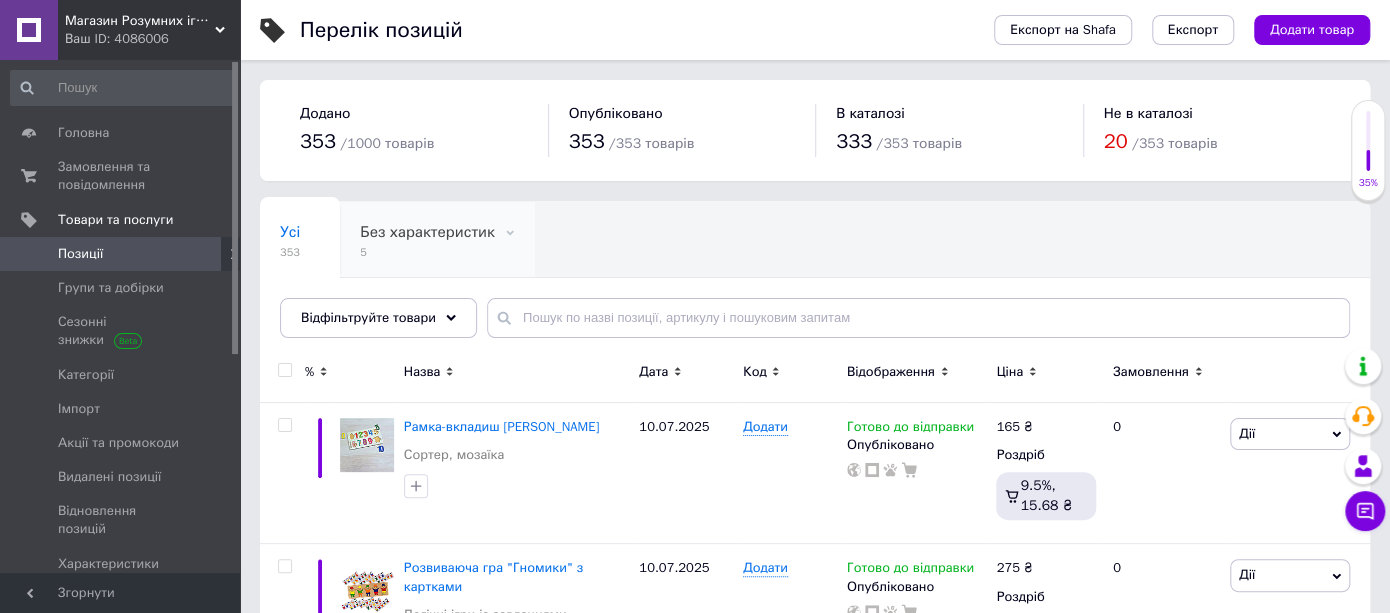 click on "5" at bounding box center (427, 252) 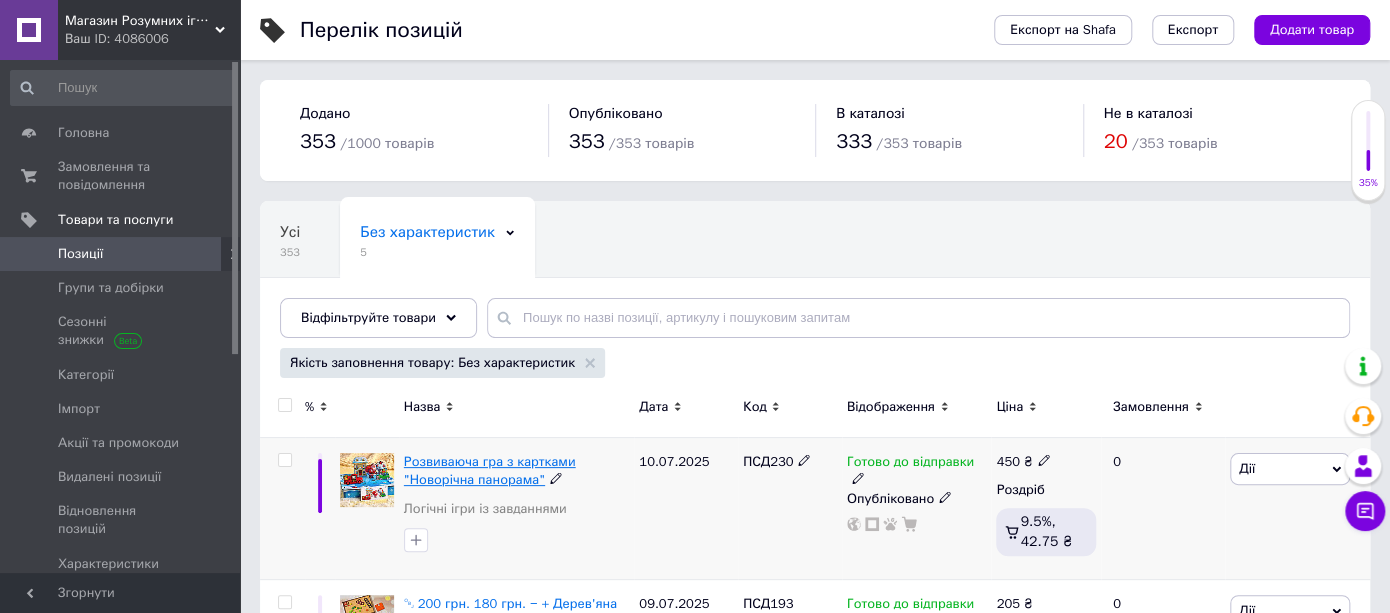 click on "Розвиваюча гра з картками "Новорічна панорама"" at bounding box center [490, 470] 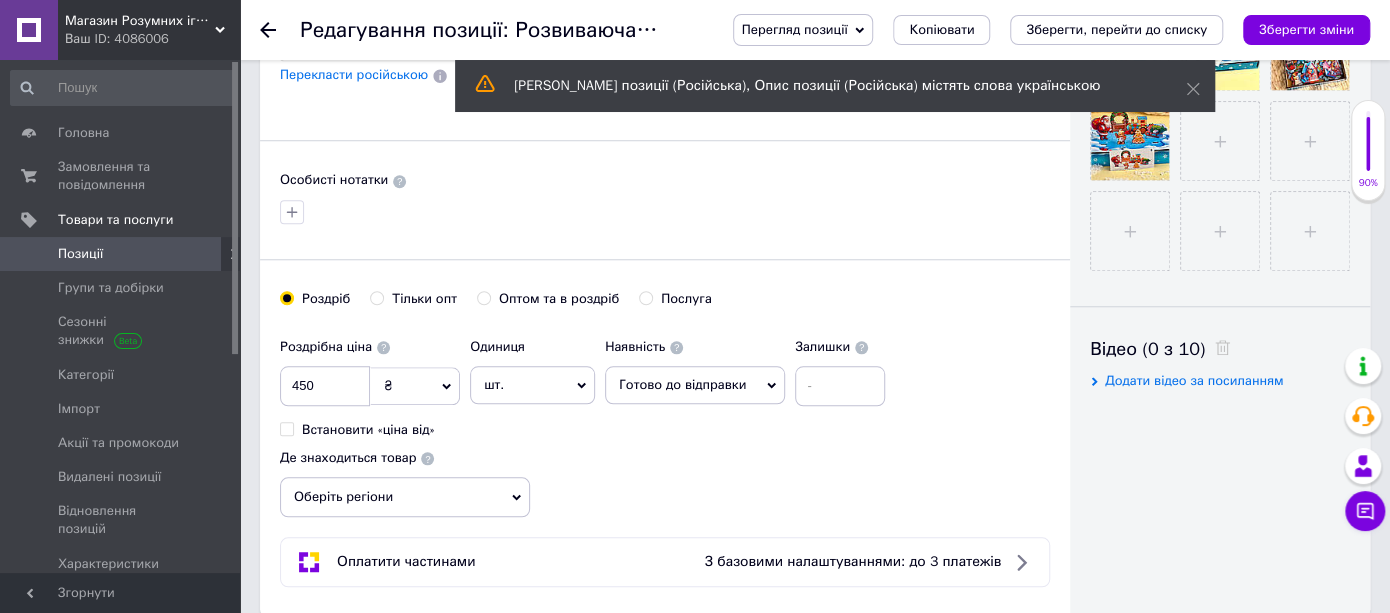 scroll, scrollTop: 768, scrollLeft: 0, axis: vertical 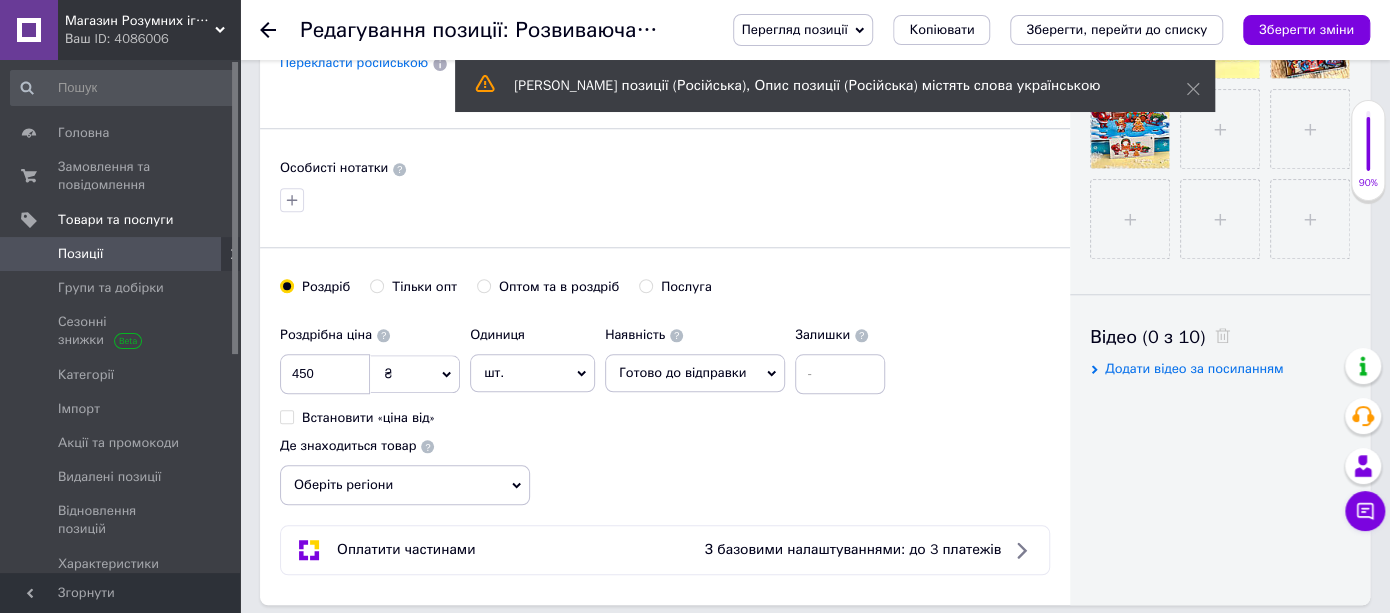 click on "Оберіть регіони" at bounding box center [405, 485] 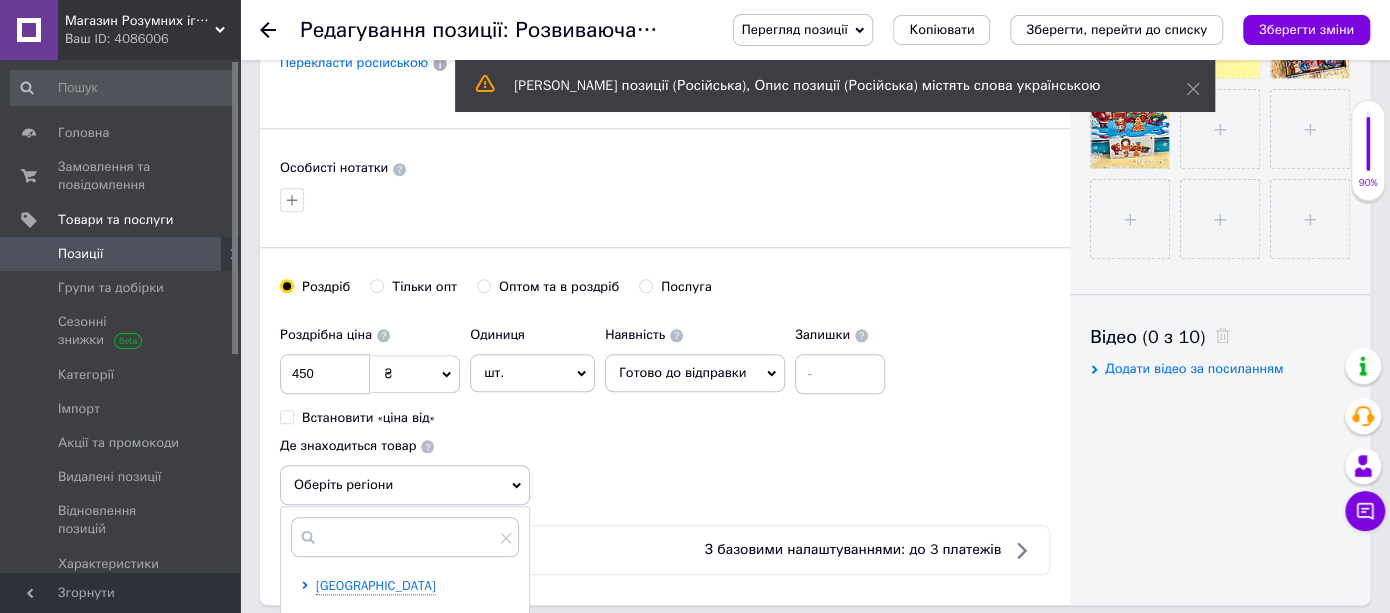 scroll, scrollTop: 1212, scrollLeft: 0, axis: vertical 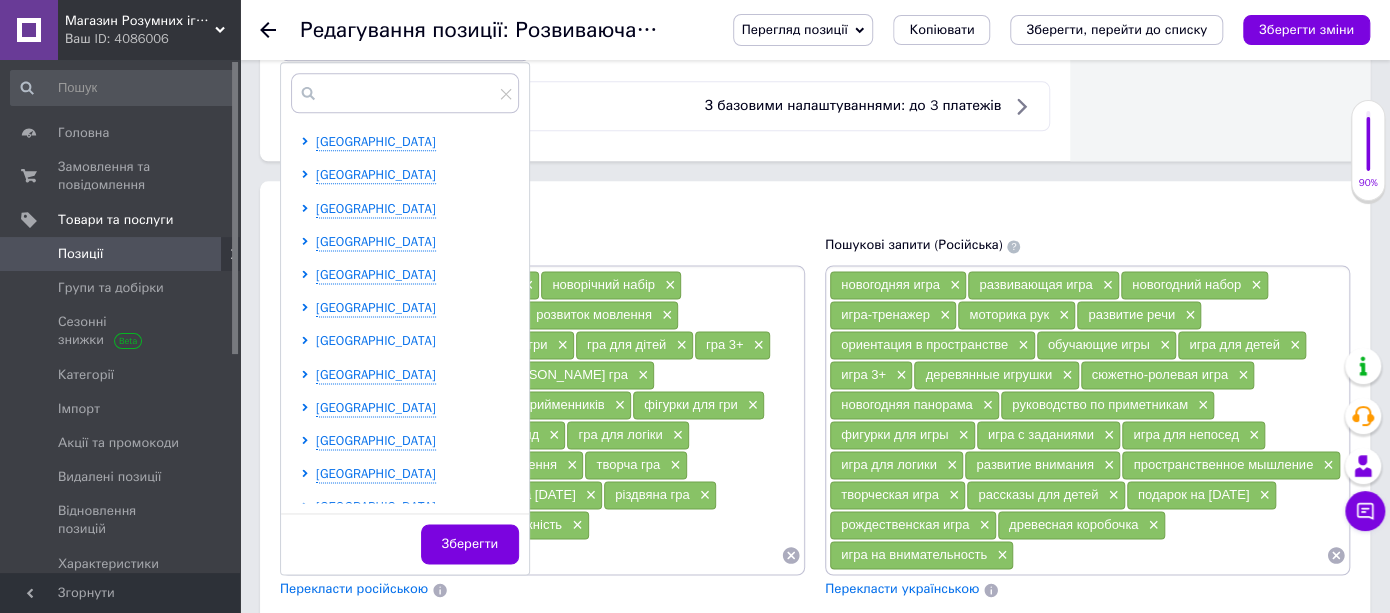 click on "[GEOGRAPHIC_DATA]" at bounding box center (376, 340) 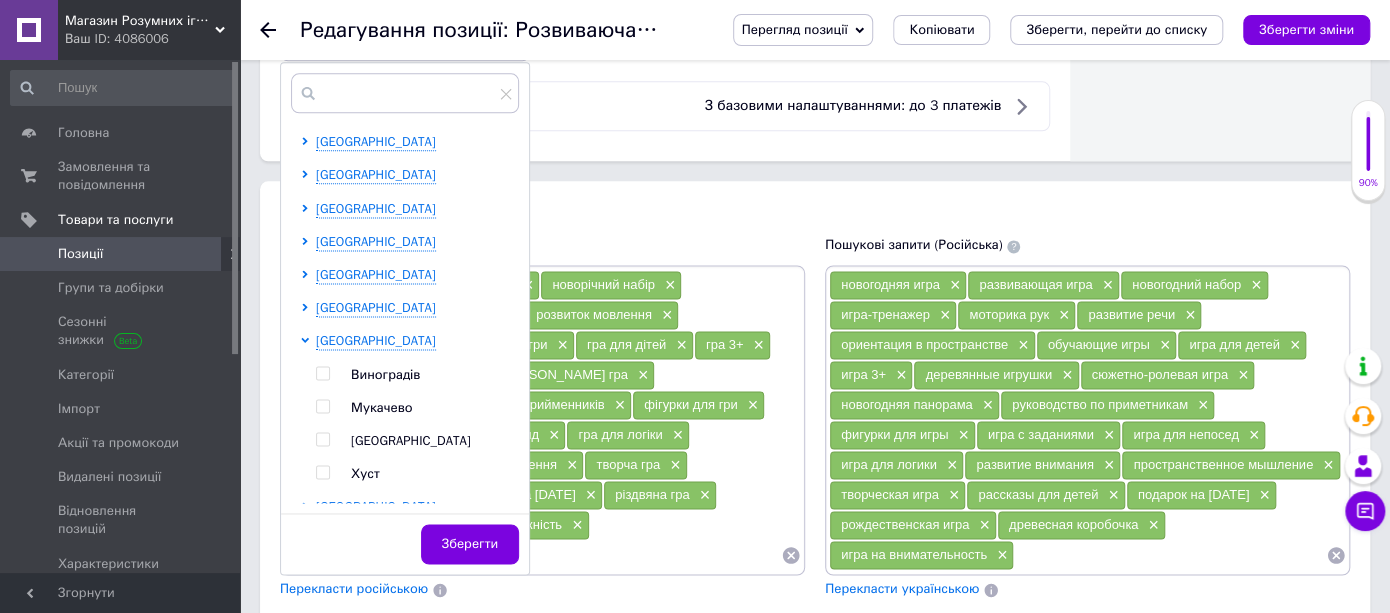 click on "Виноградів [GEOGRAPHIC_DATA] [GEOGRAPHIC_DATA] [GEOGRAPHIC_DATA]" at bounding box center (417, 425) 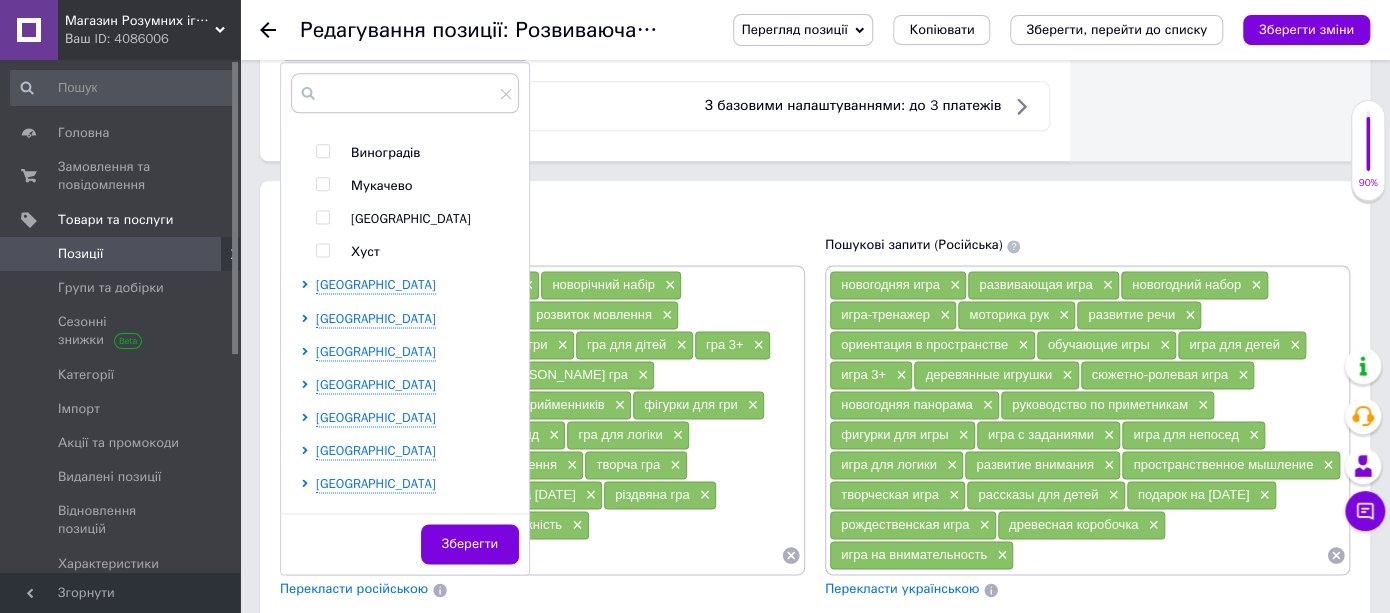 click at bounding box center [323, 217] 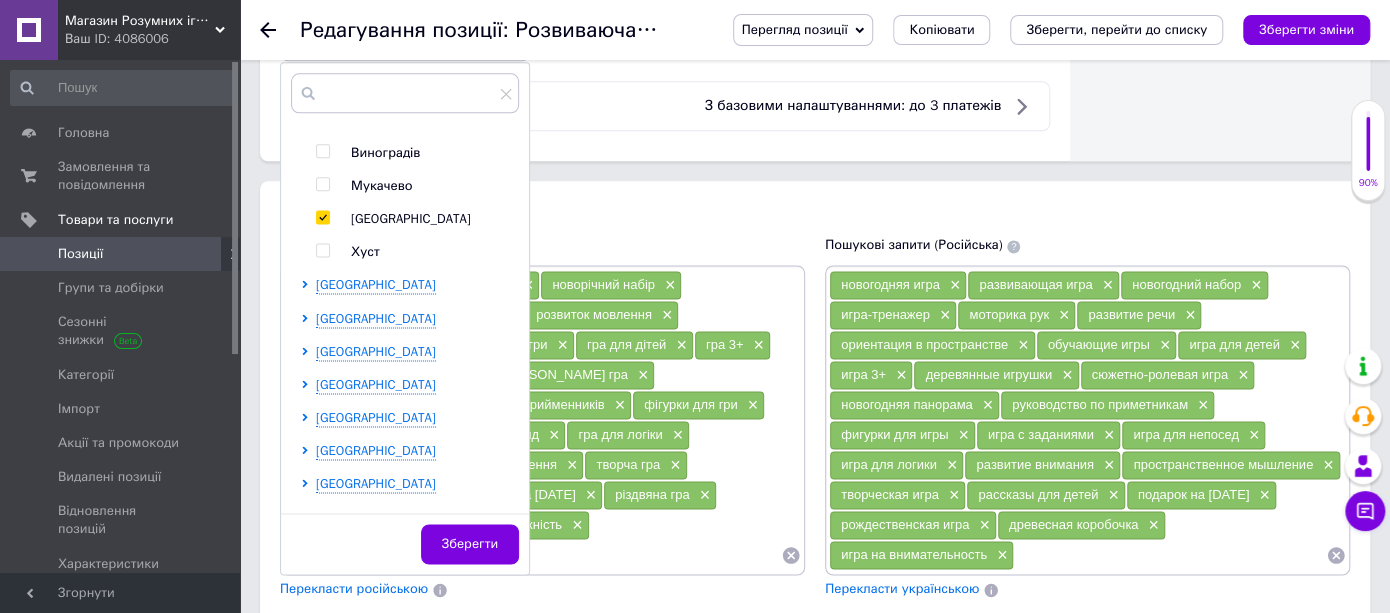 checkbox on "true" 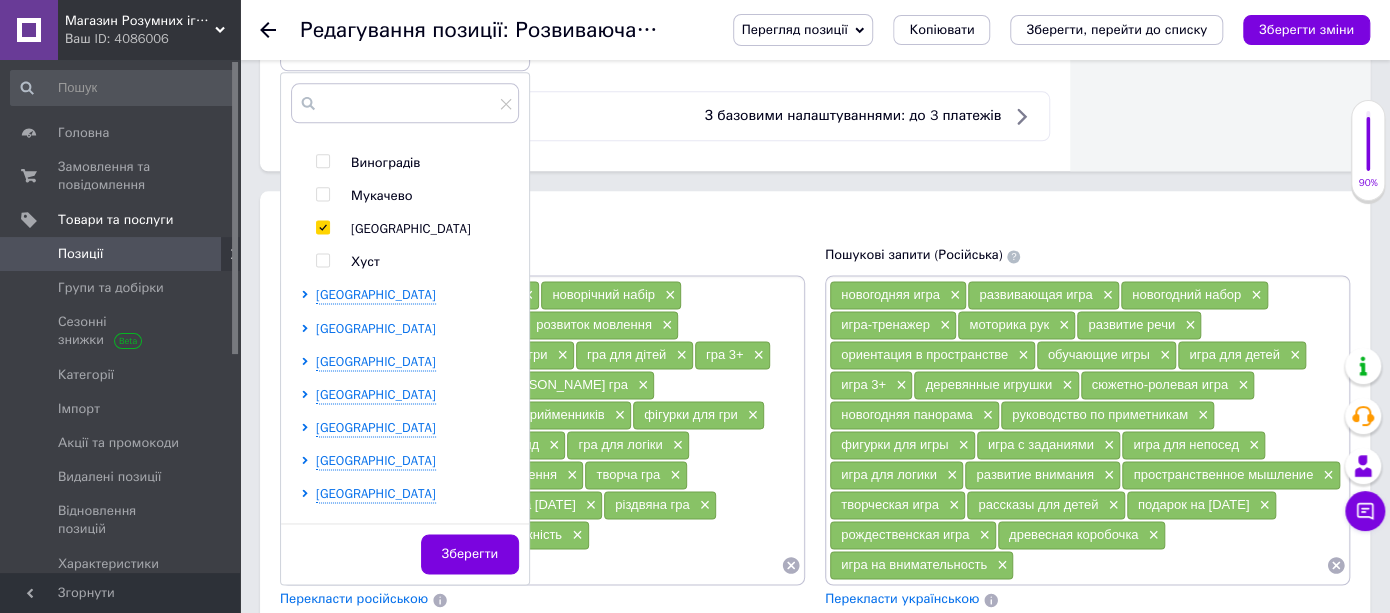 click on "[GEOGRAPHIC_DATA]" at bounding box center (376, 328) 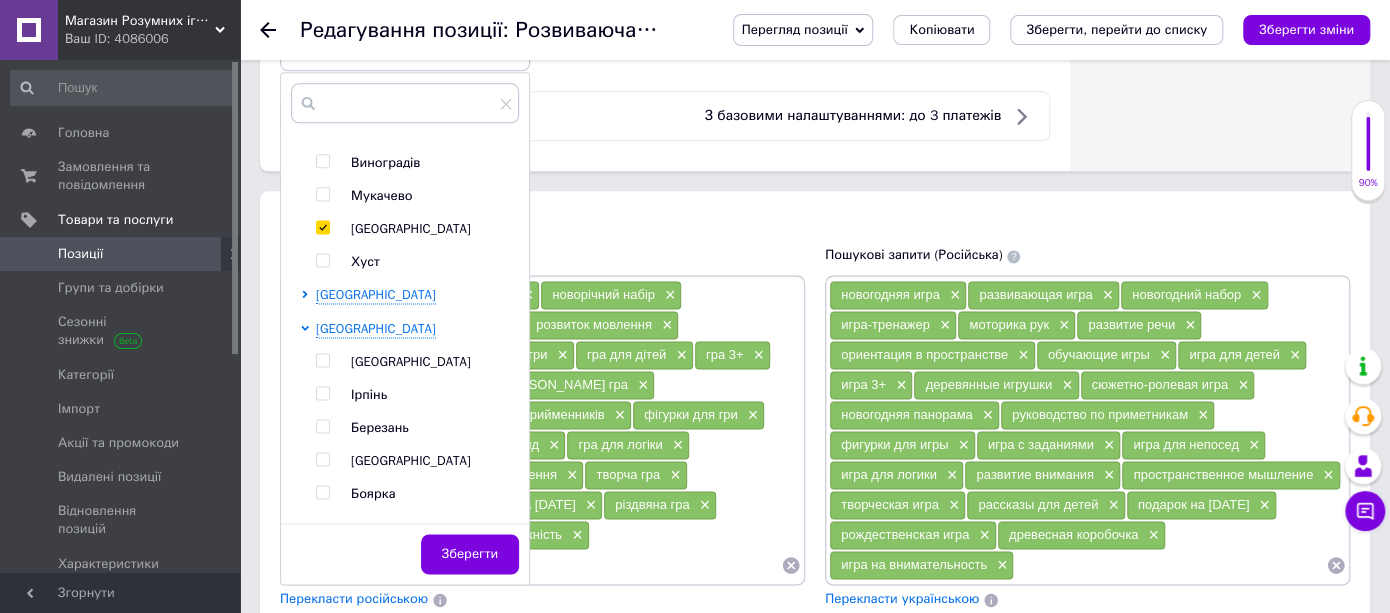 click at bounding box center [323, 360] 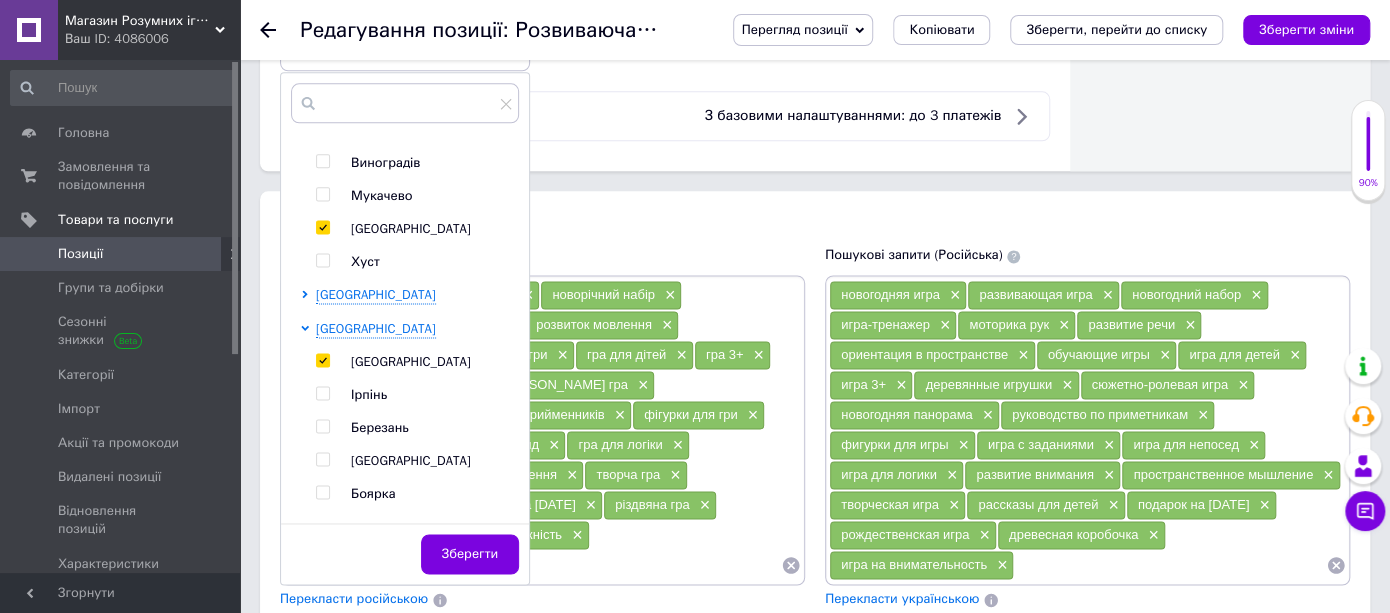 checkbox on "true" 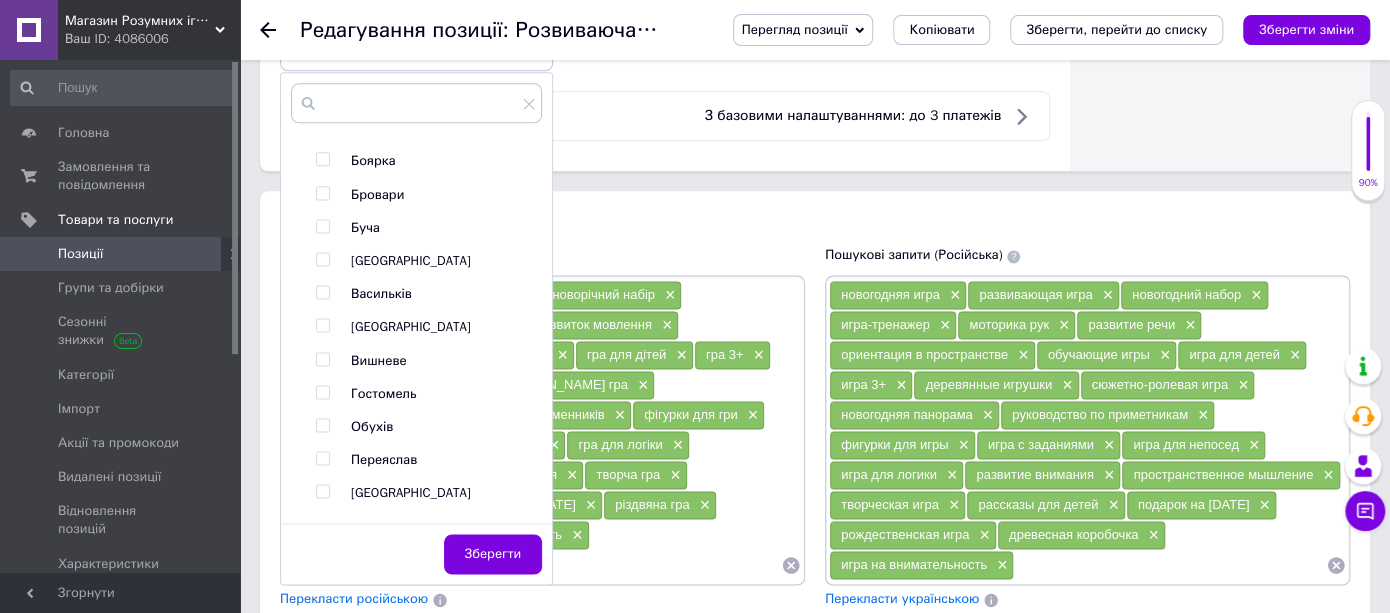 scroll, scrollTop: 1000, scrollLeft: 0, axis: vertical 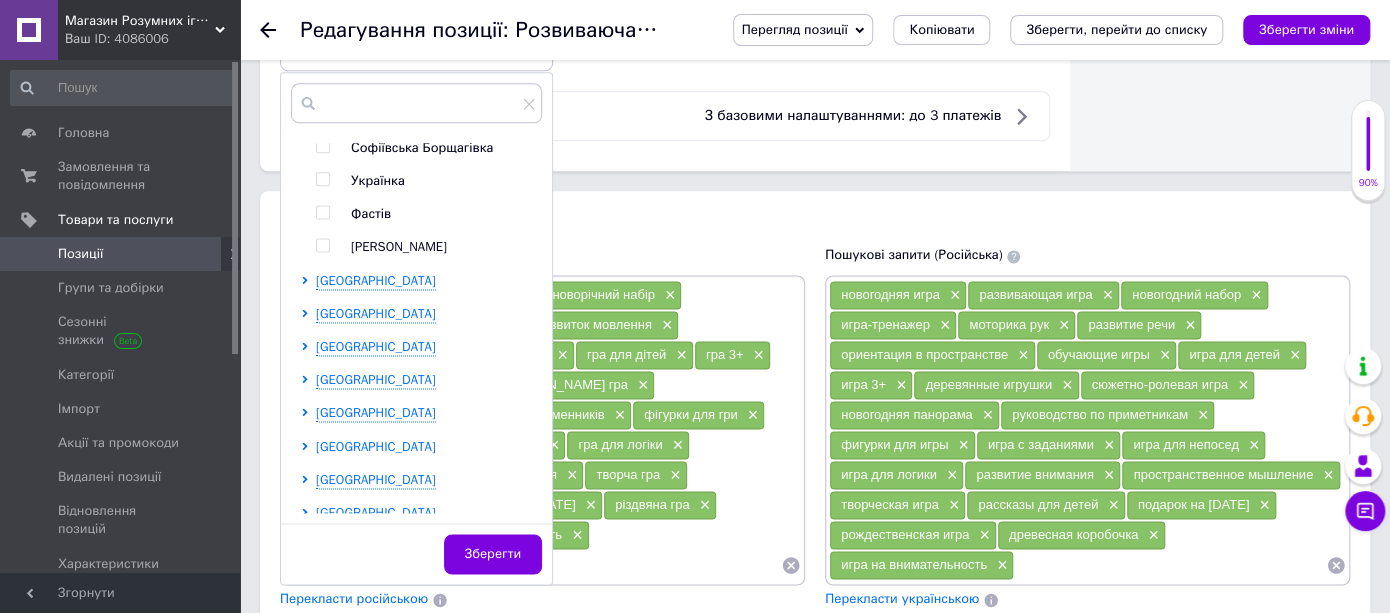 click on "[GEOGRAPHIC_DATA]" at bounding box center [376, 446] 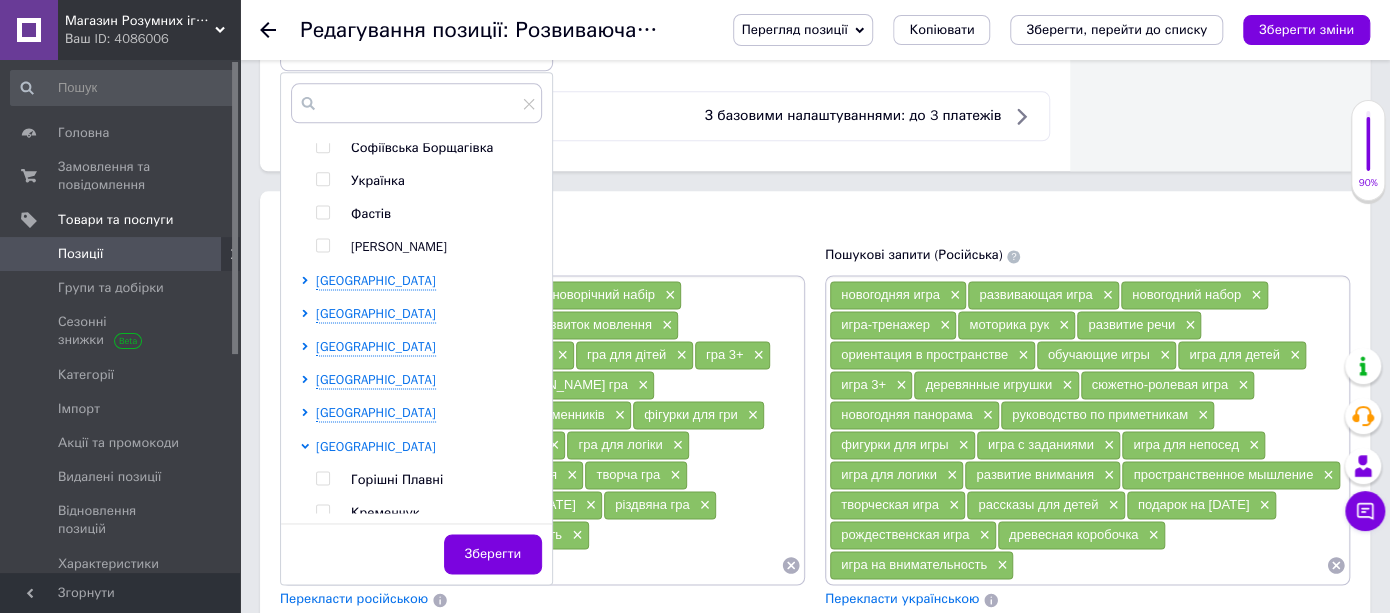 scroll, scrollTop: 1333, scrollLeft: 0, axis: vertical 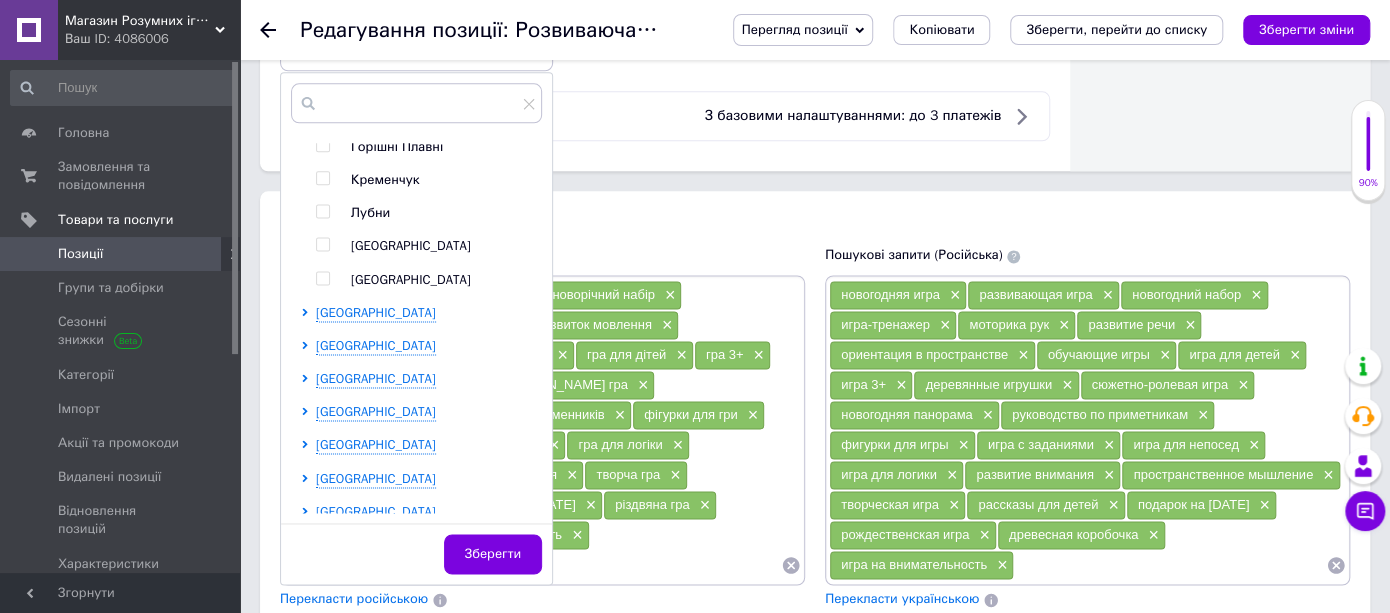 click at bounding box center [322, 278] 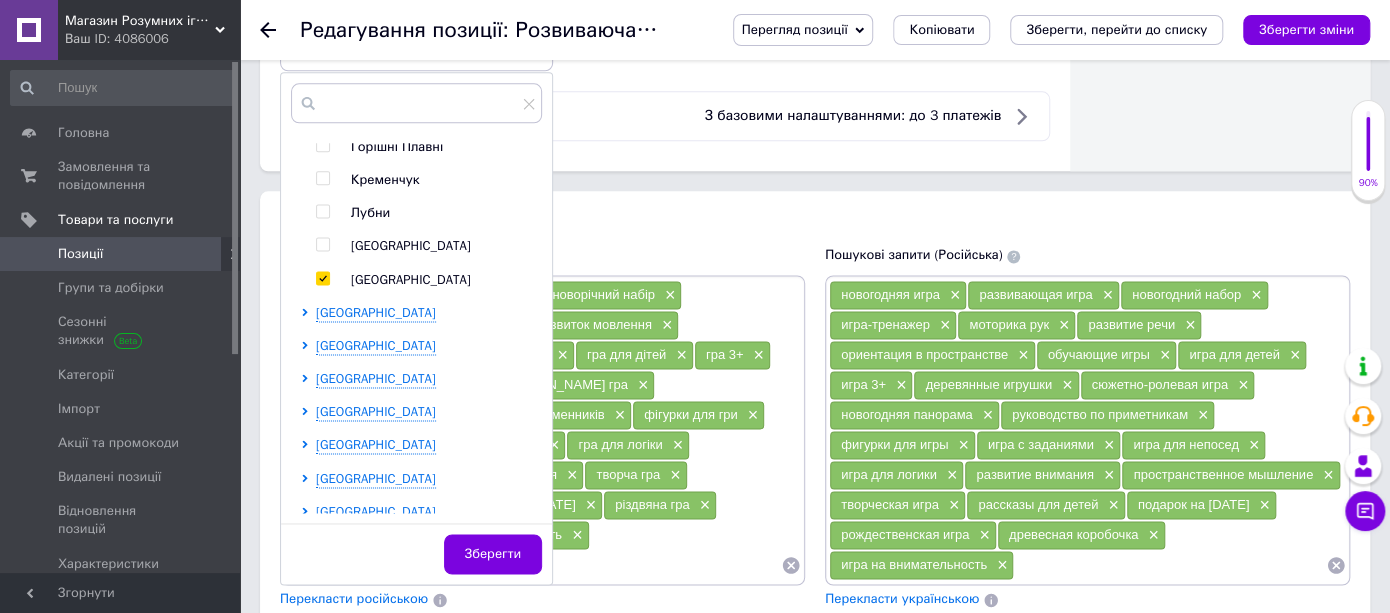 checkbox on "true" 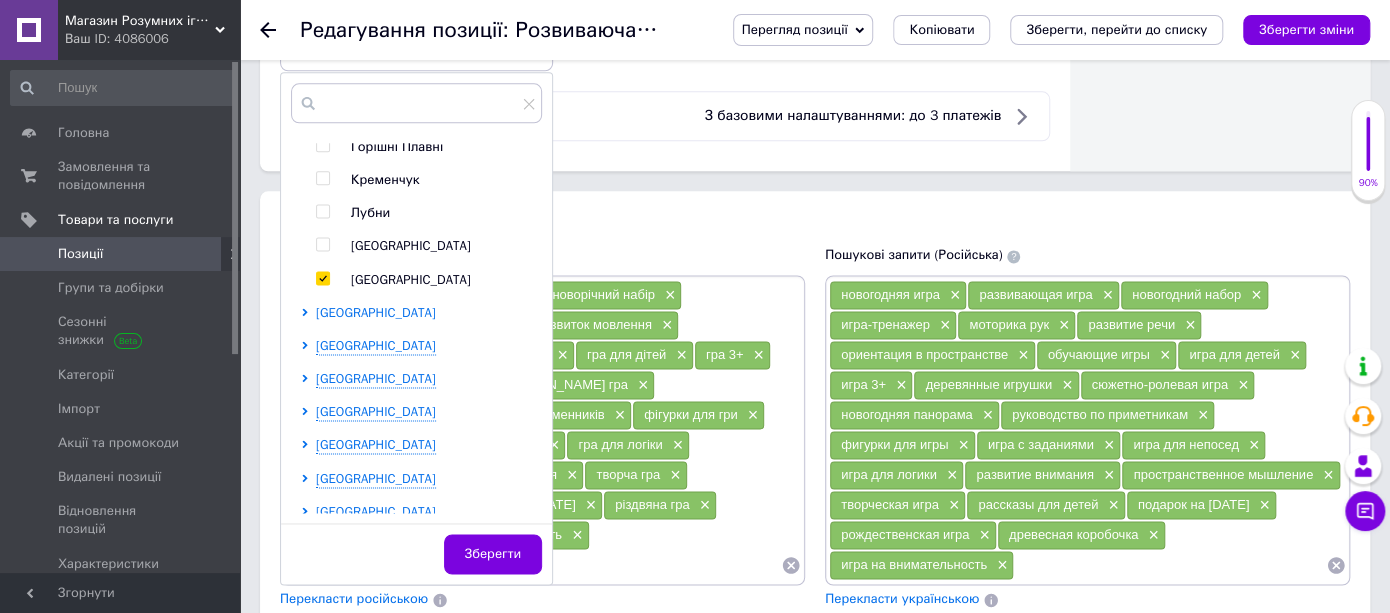 scroll, scrollTop: 1314, scrollLeft: 0, axis: vertical 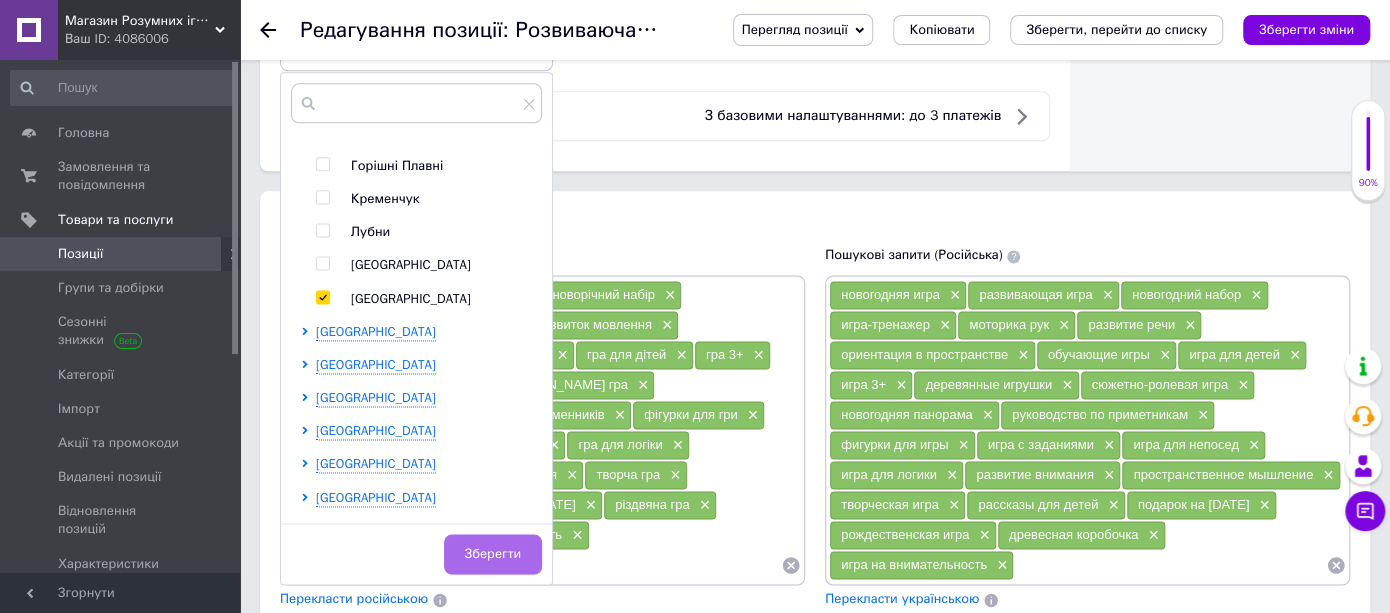 click on "Зберегти" at bounding box center [493, 554] 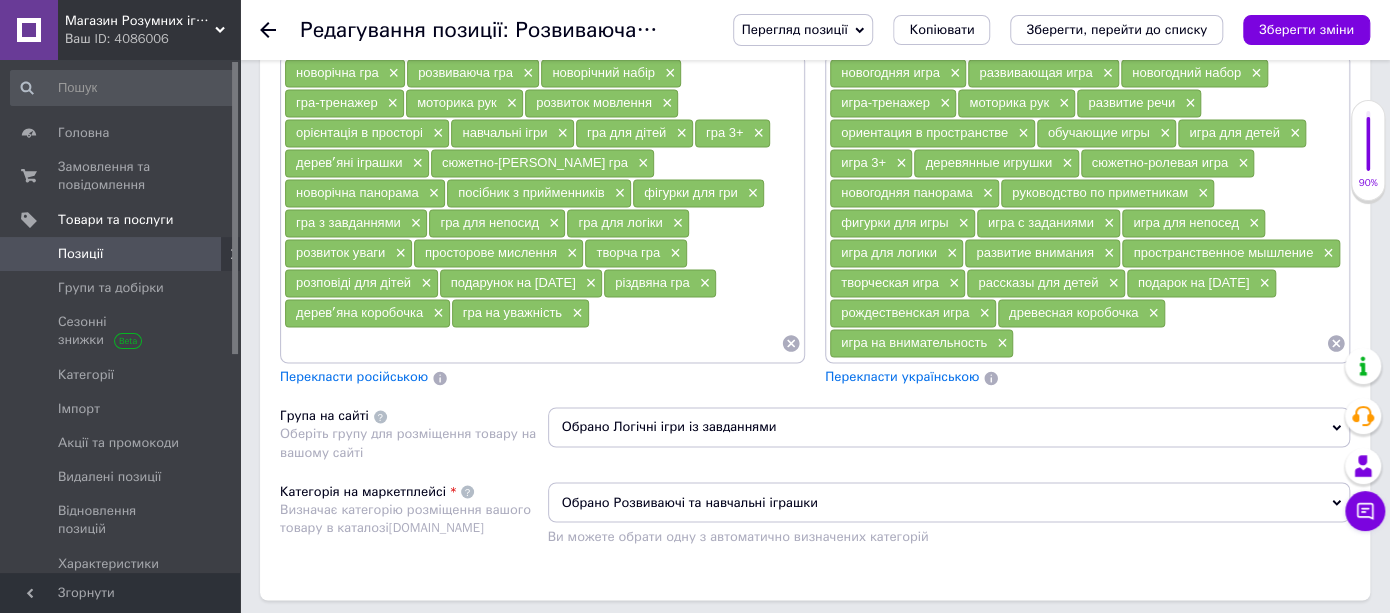 scroll, scrollTop: 1657, scrollLeft: 0, axis: vertical 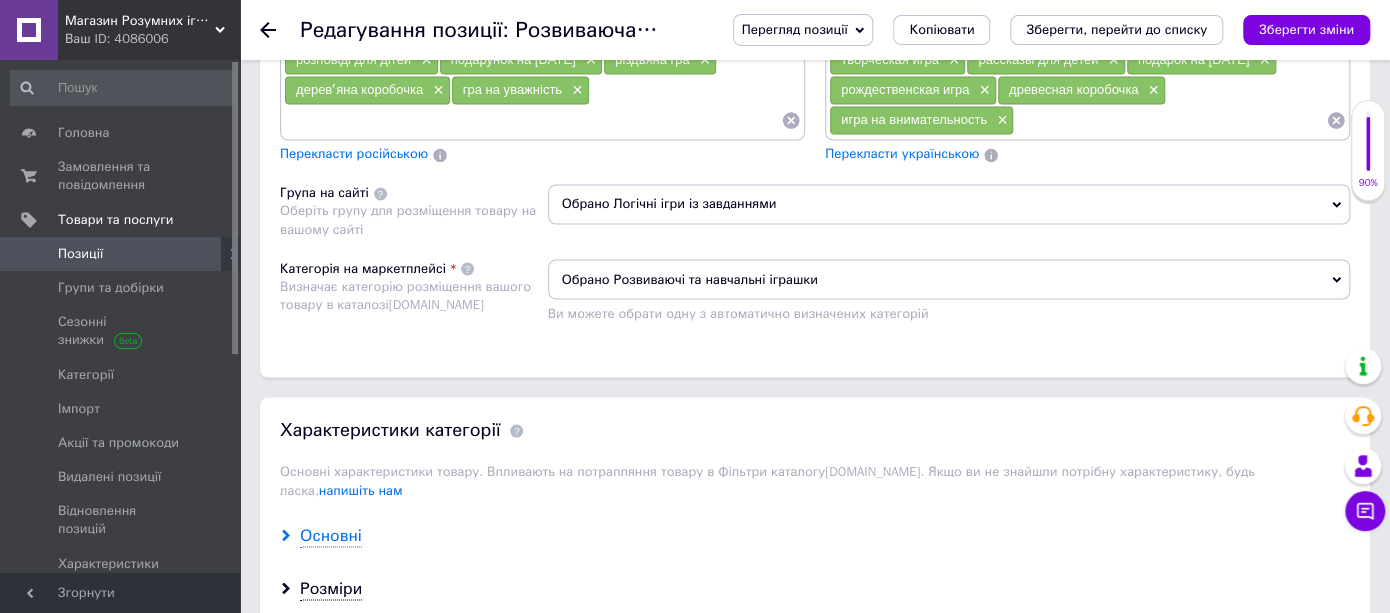 click on "Основні" at bounding box center [331, 535] 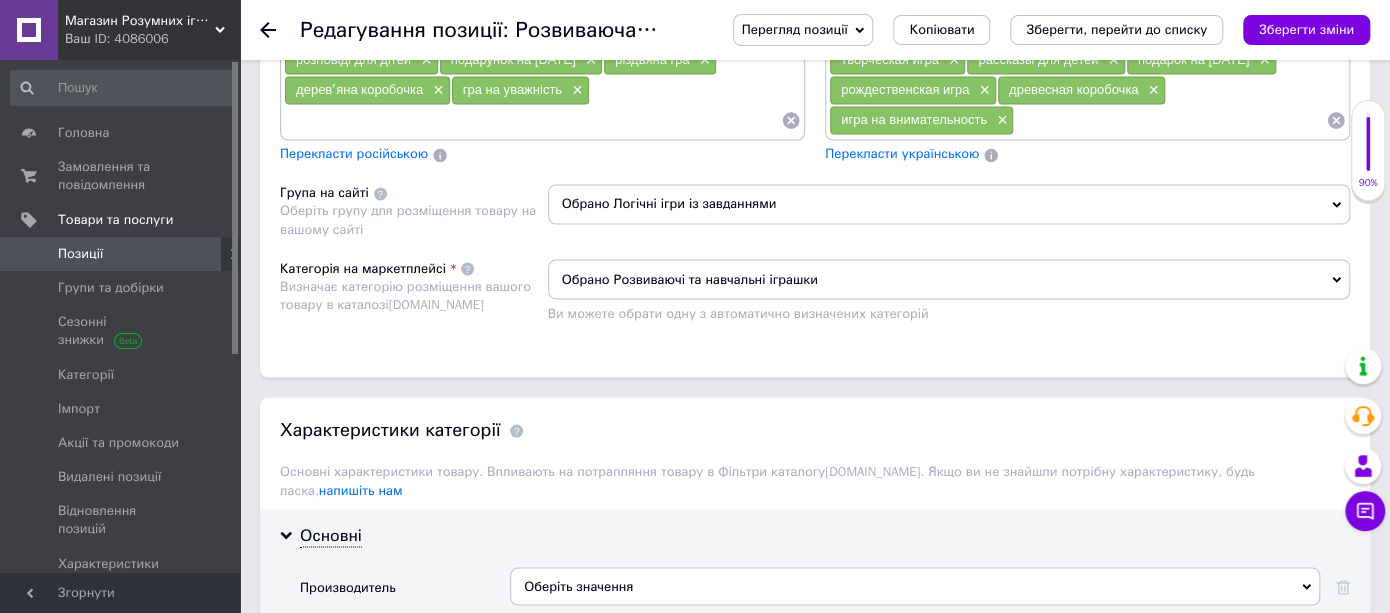 click on "Оберіть значення" at bounding box center [915, 586] 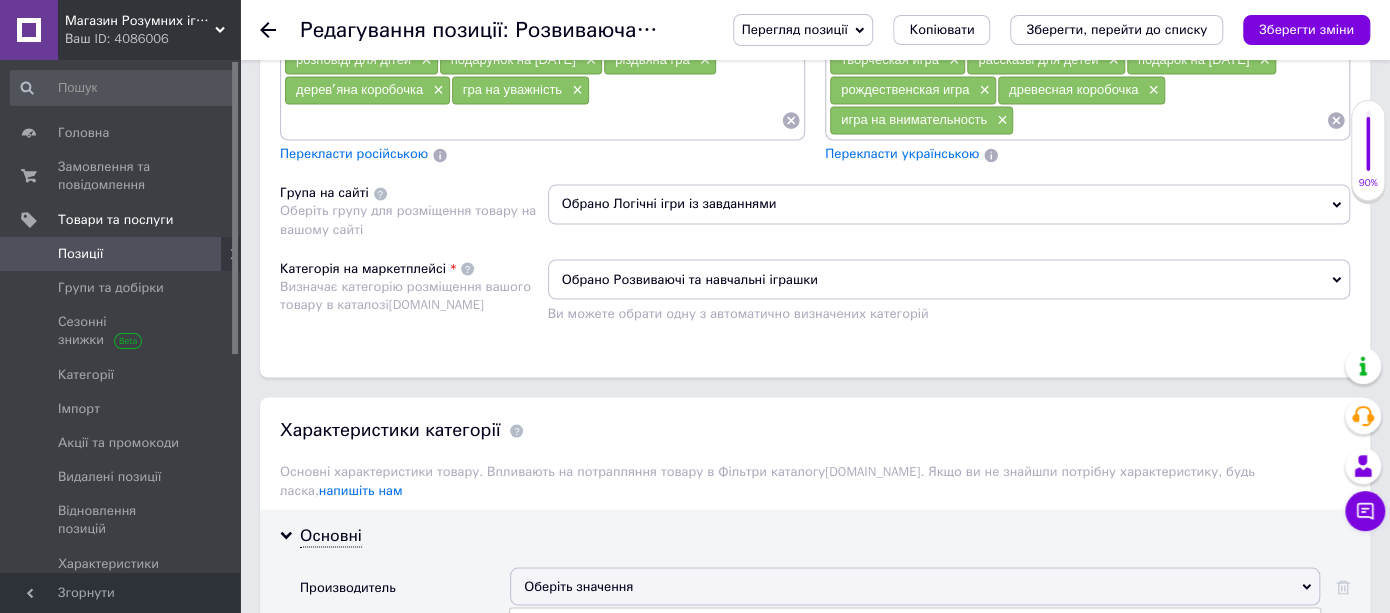 scroll, scrollTop: 1879, scrollLeft: 0, axis: vertical 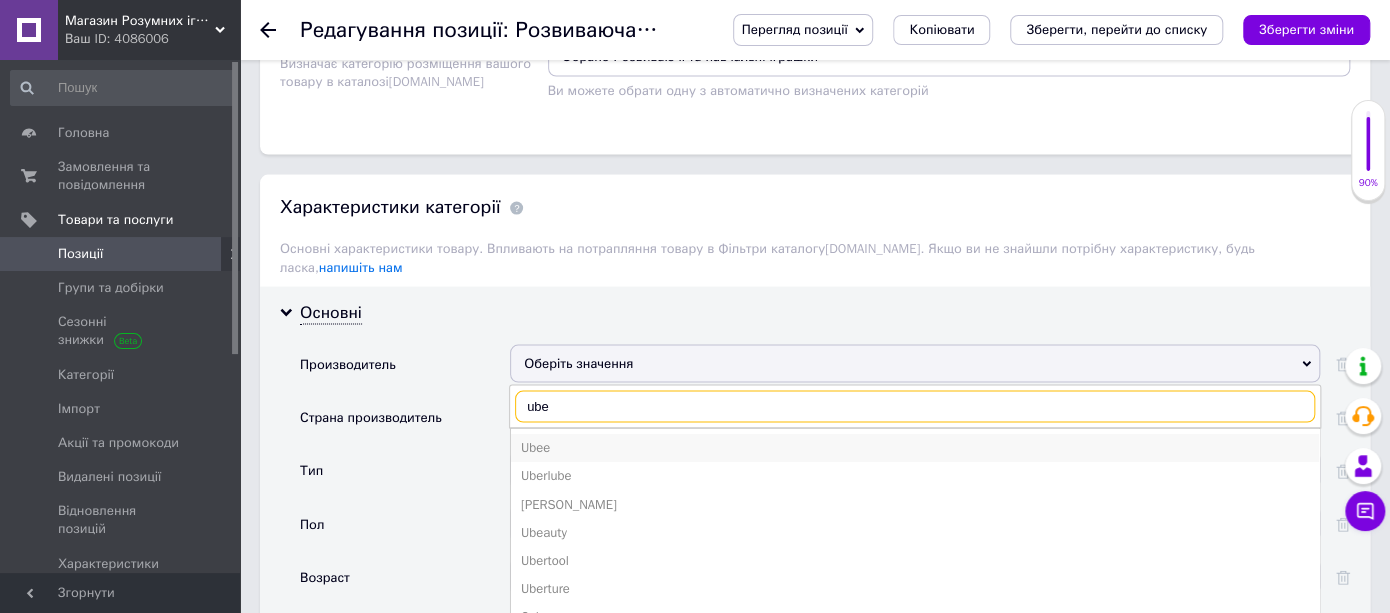 type on "ube" 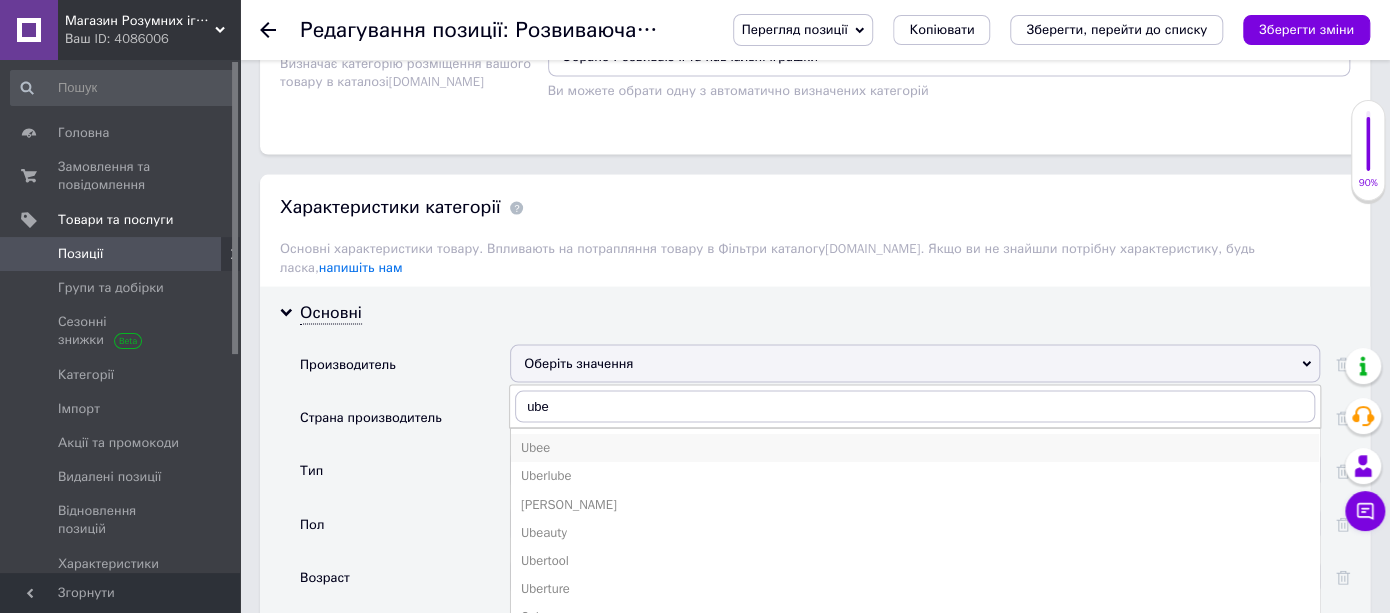 click on "Ubee" at bounding box center (915, 448) 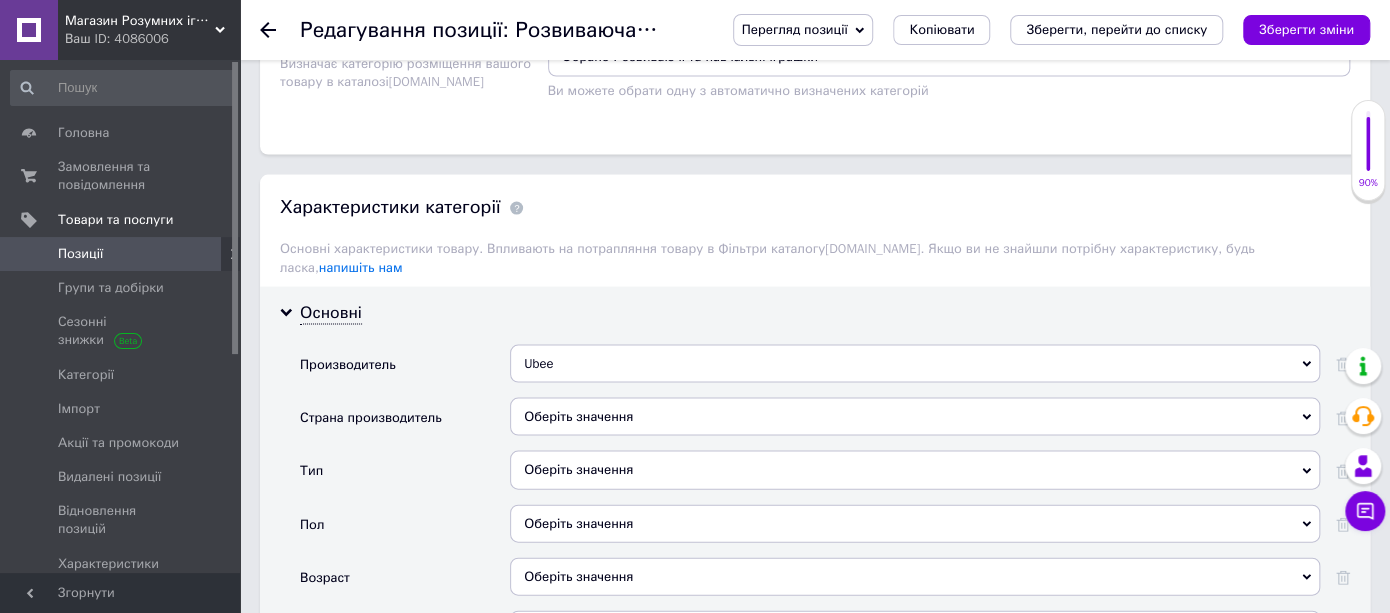 click on "Оберіть значення" at bounding box center [915, 470] 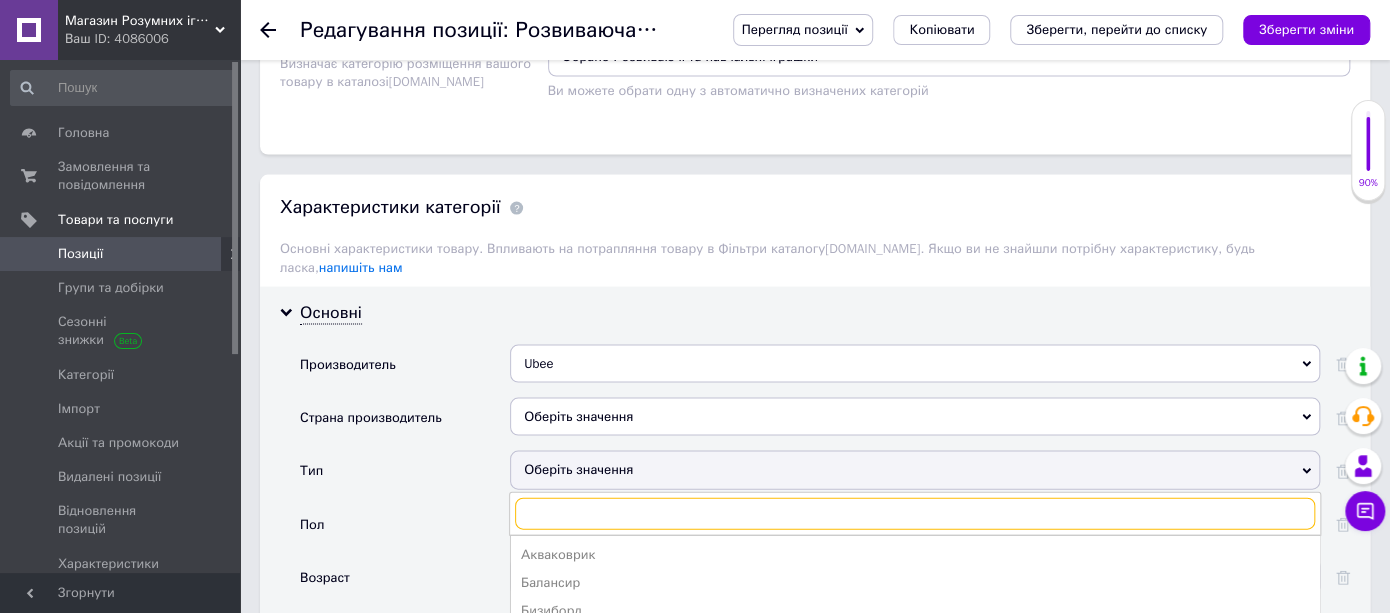 scroll, scrollTop: 2101, scrollLeft: 0, axis: vertical 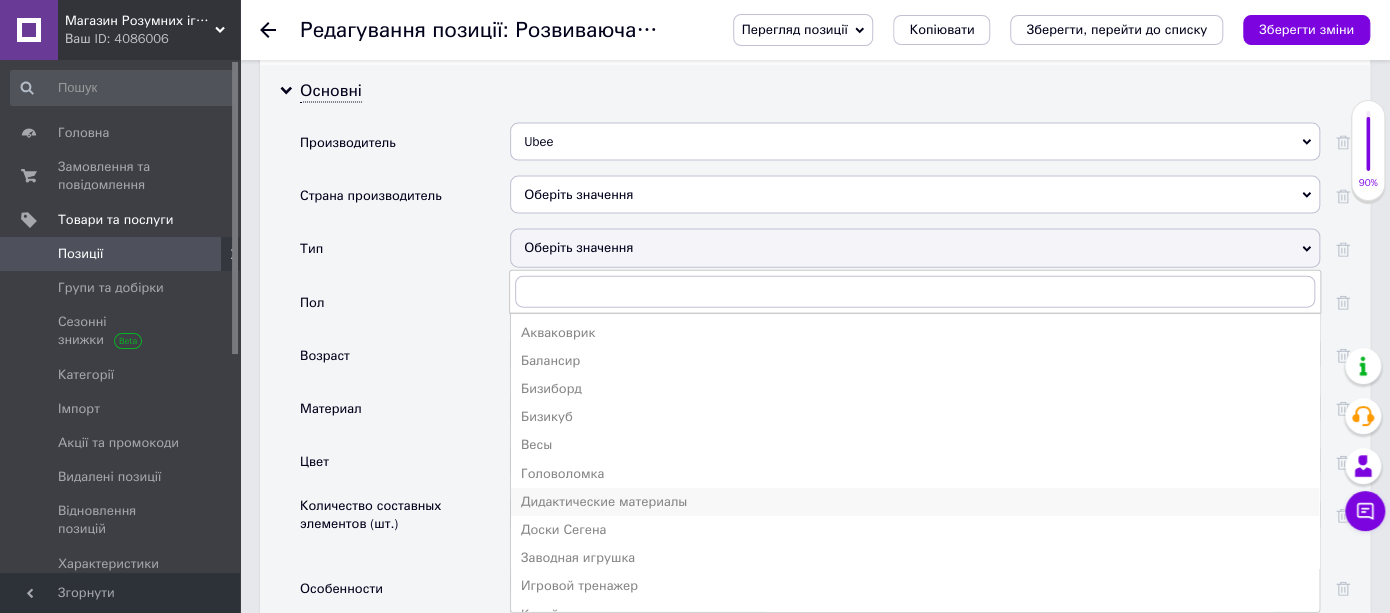 click on "Дидактические материалы" at bounding box center [915, 502] 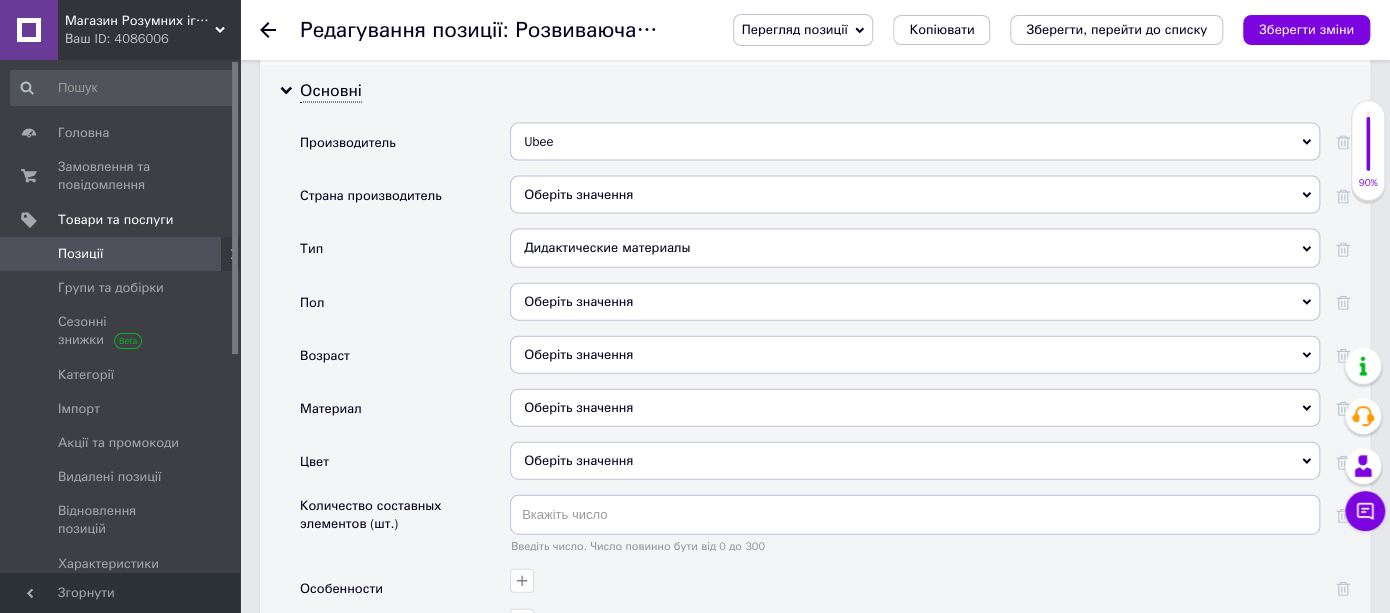click on "Оберіть значення" at bounding box center [915, 302] 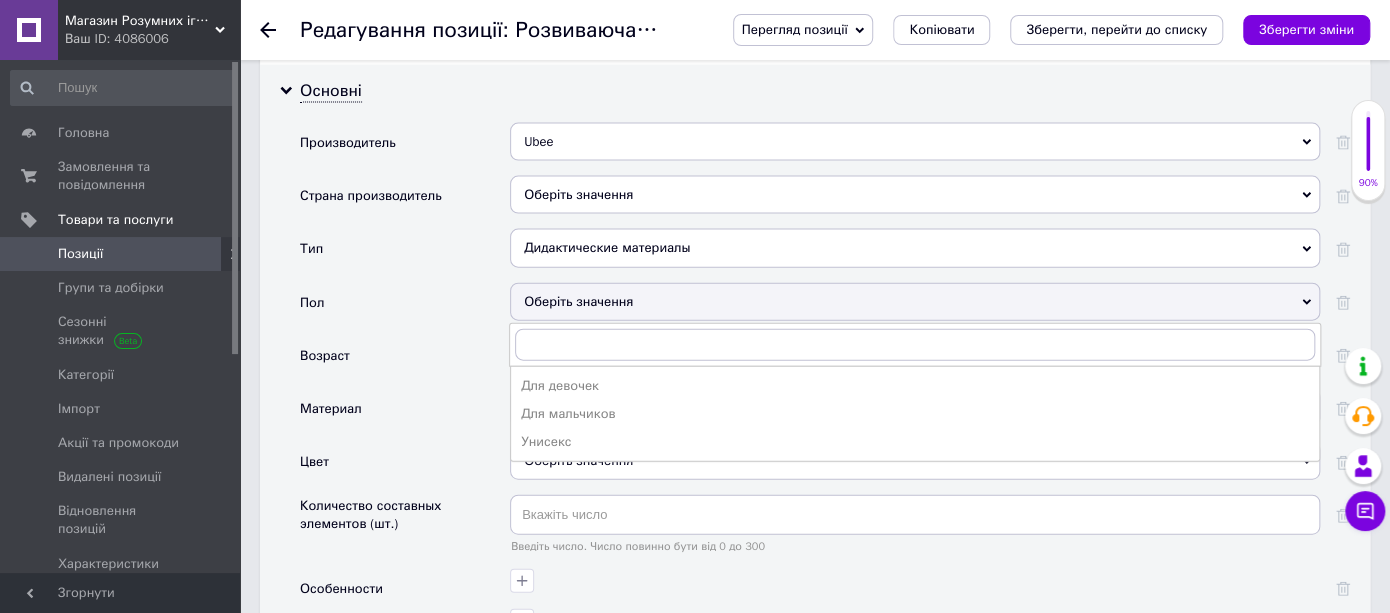 click on "Унисекс" at bounding box center (915, 442) 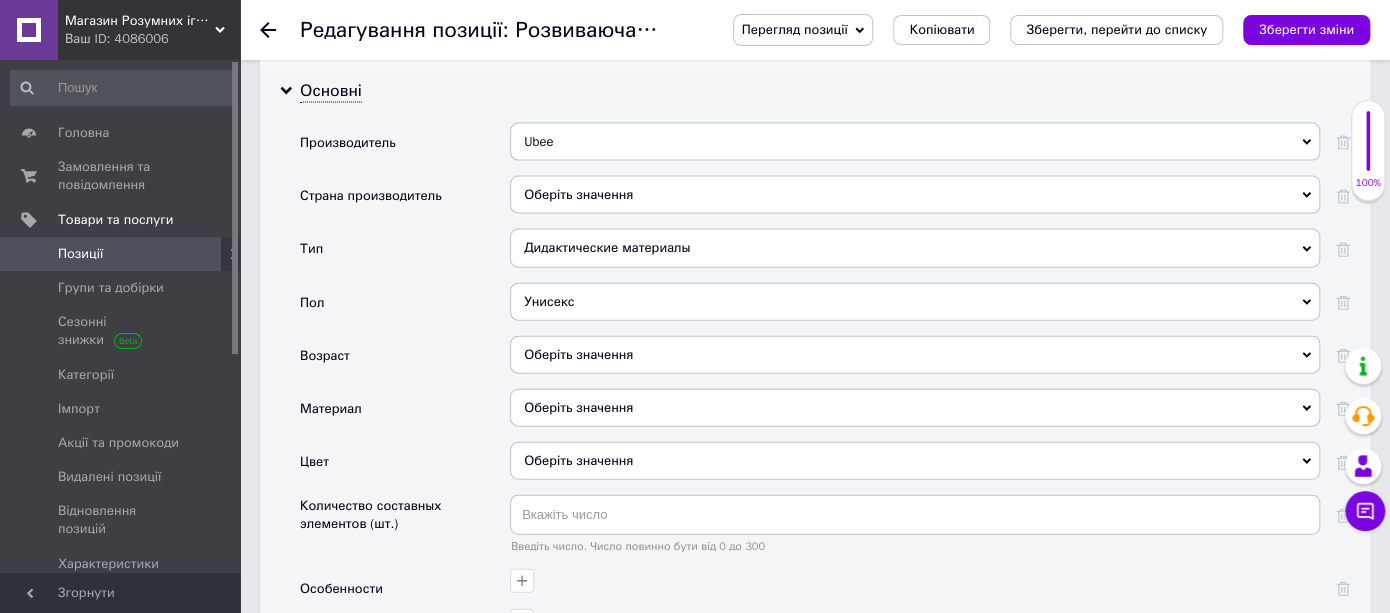 click on "Оберіть значення" at bounding box center [915, 355] 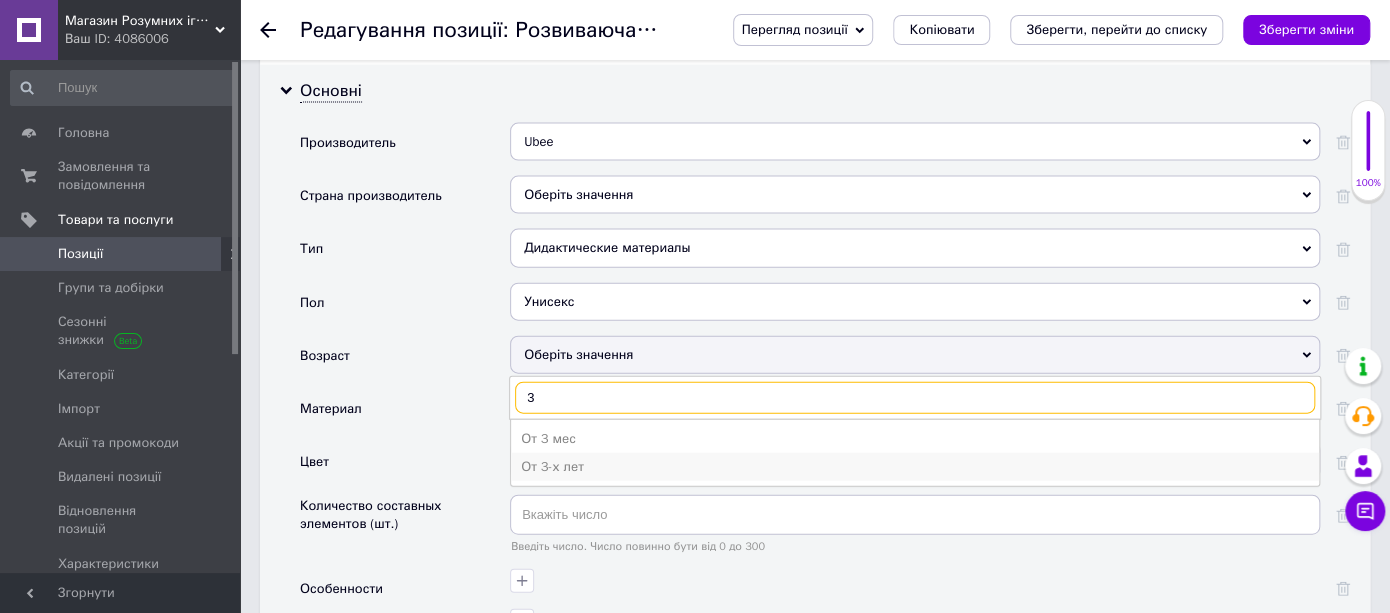 type on "3" 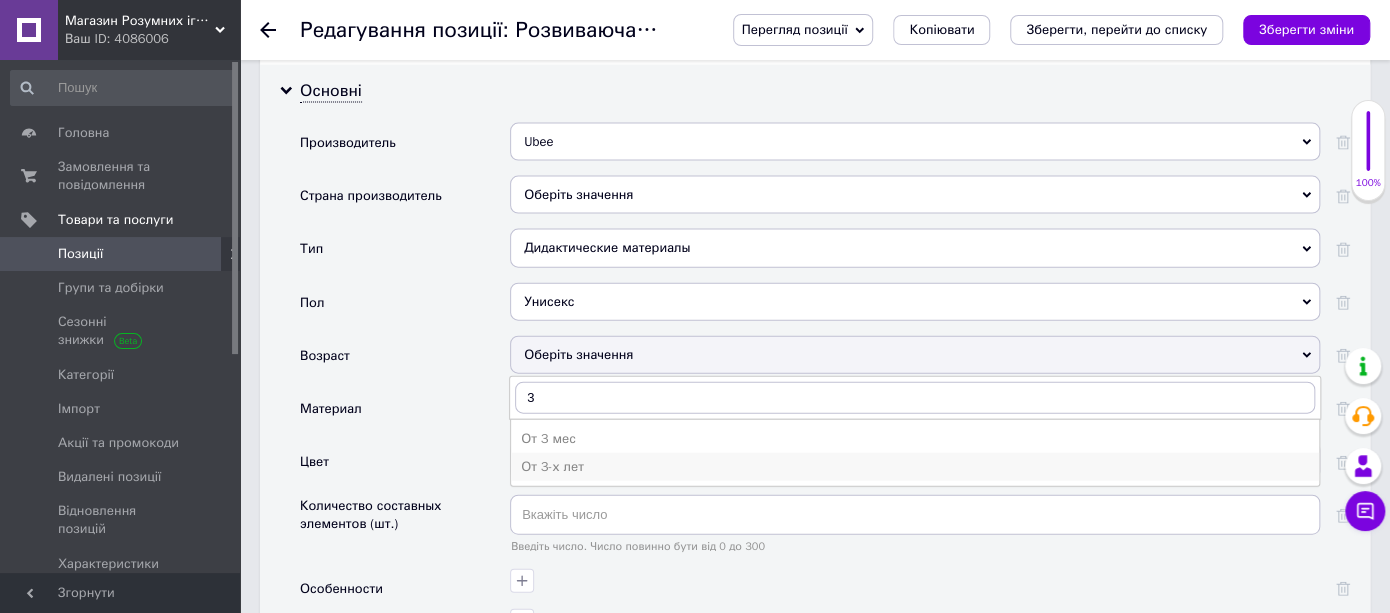 click on "От 3-х лет" at bounding box center (915, 467) 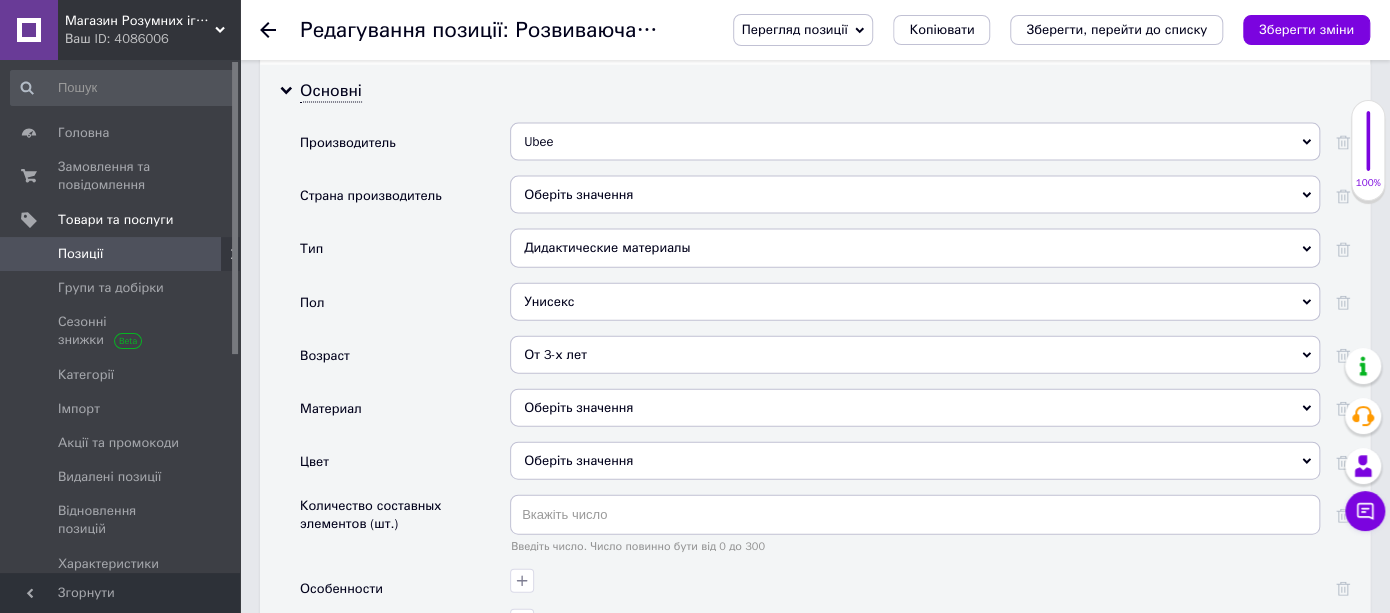 click on "Оберіть значення" at bounding box center (915, 408) 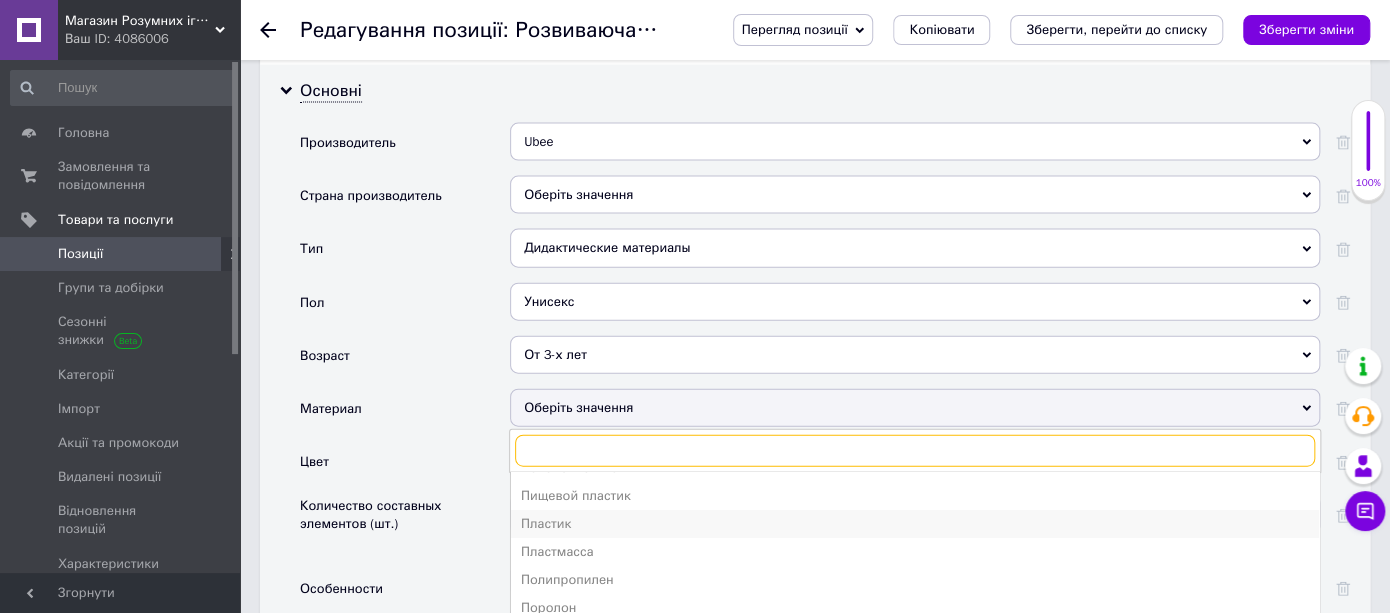 scroll, scrollTop: 246, scrollLeft: 0, axis: vertical 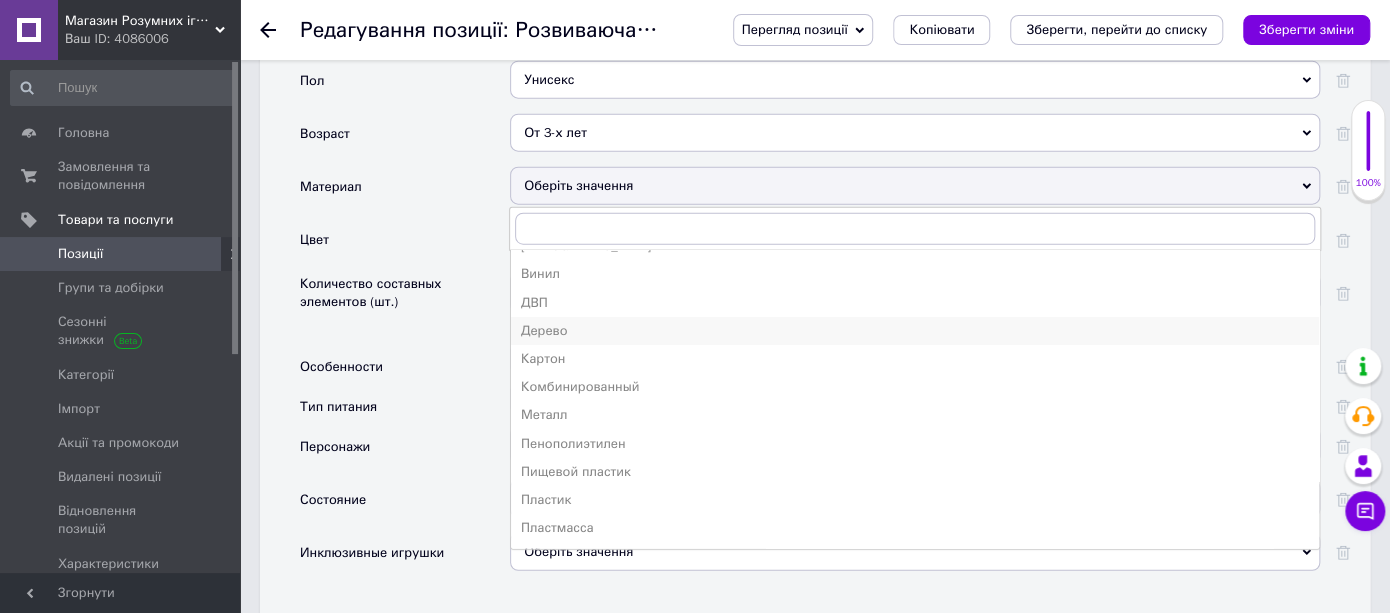 click on "Дерево" at bounding box center (915, 331) 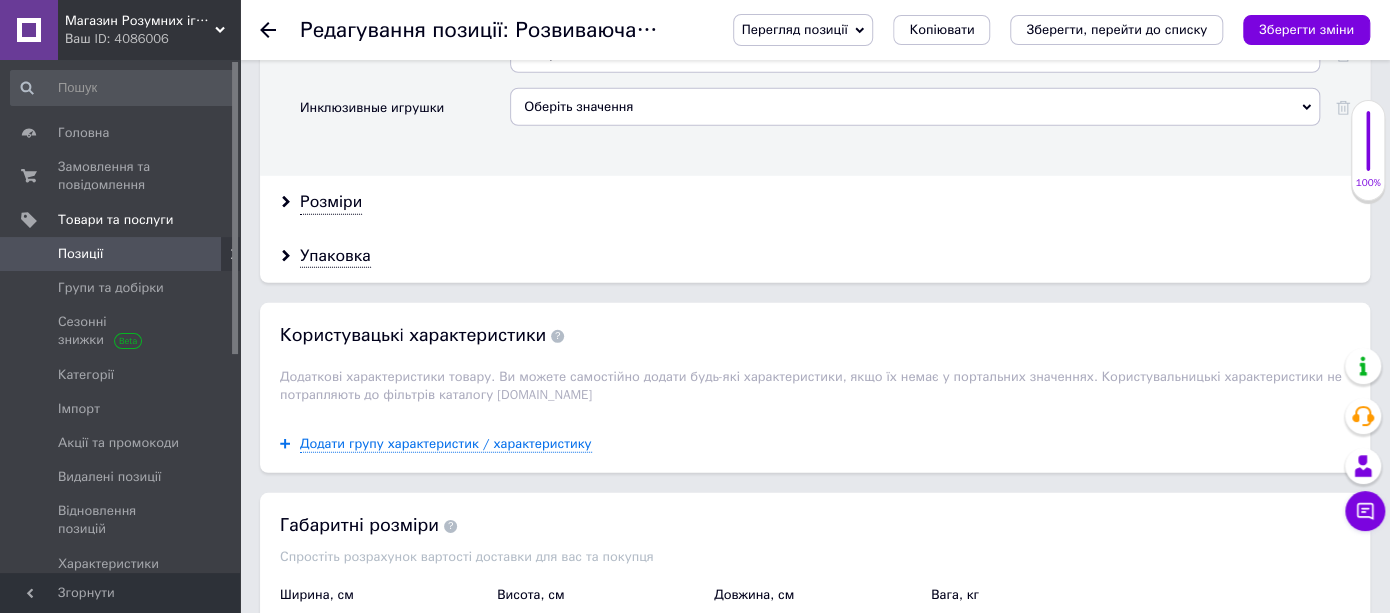 scroll, scrollTop: 2990, scrollLeft: 0, axis: vertical 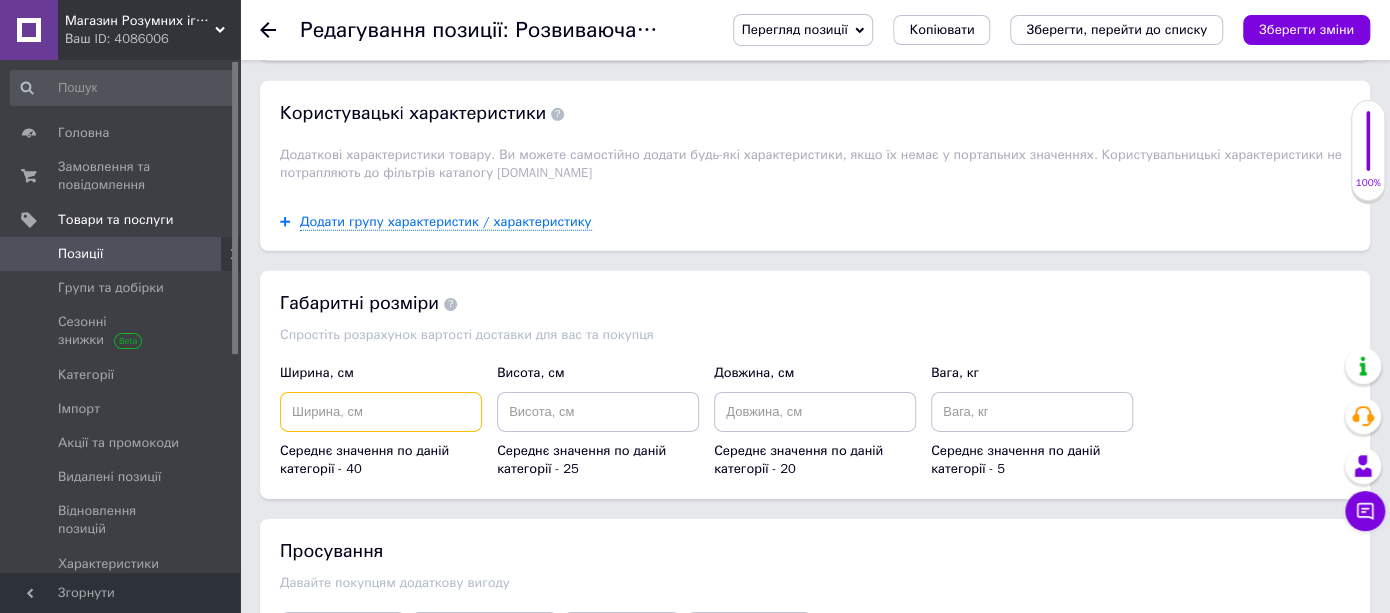 click at bounding box center (381, 412) 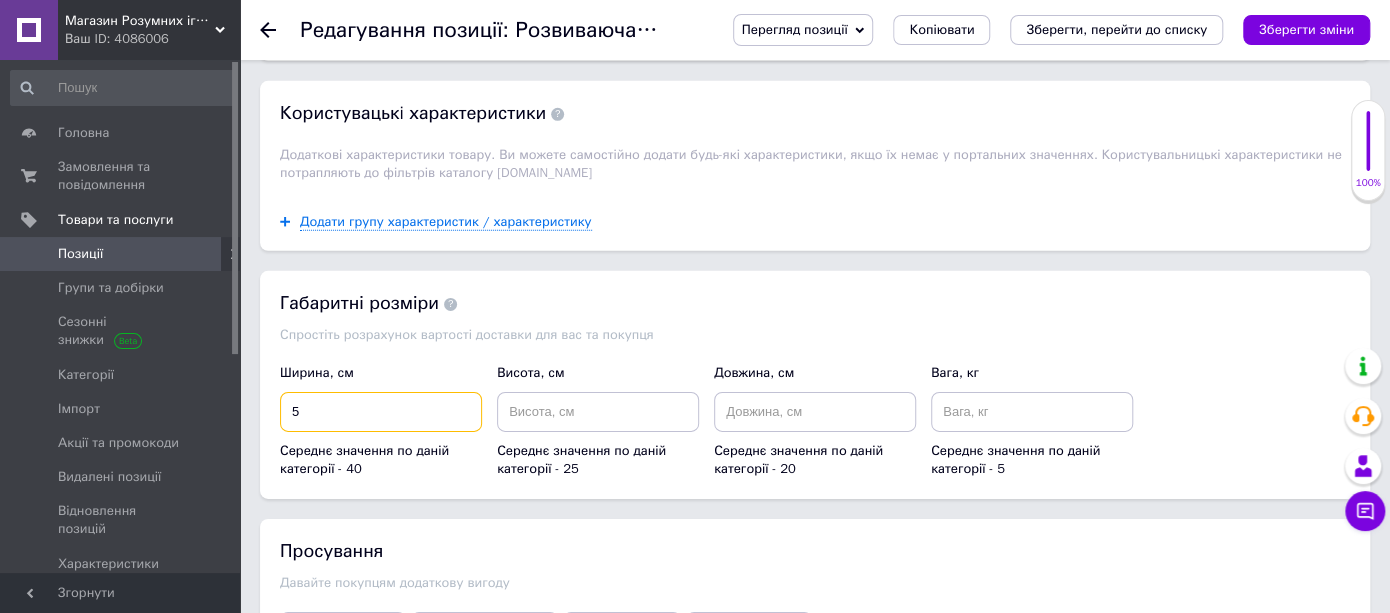 type on "5" 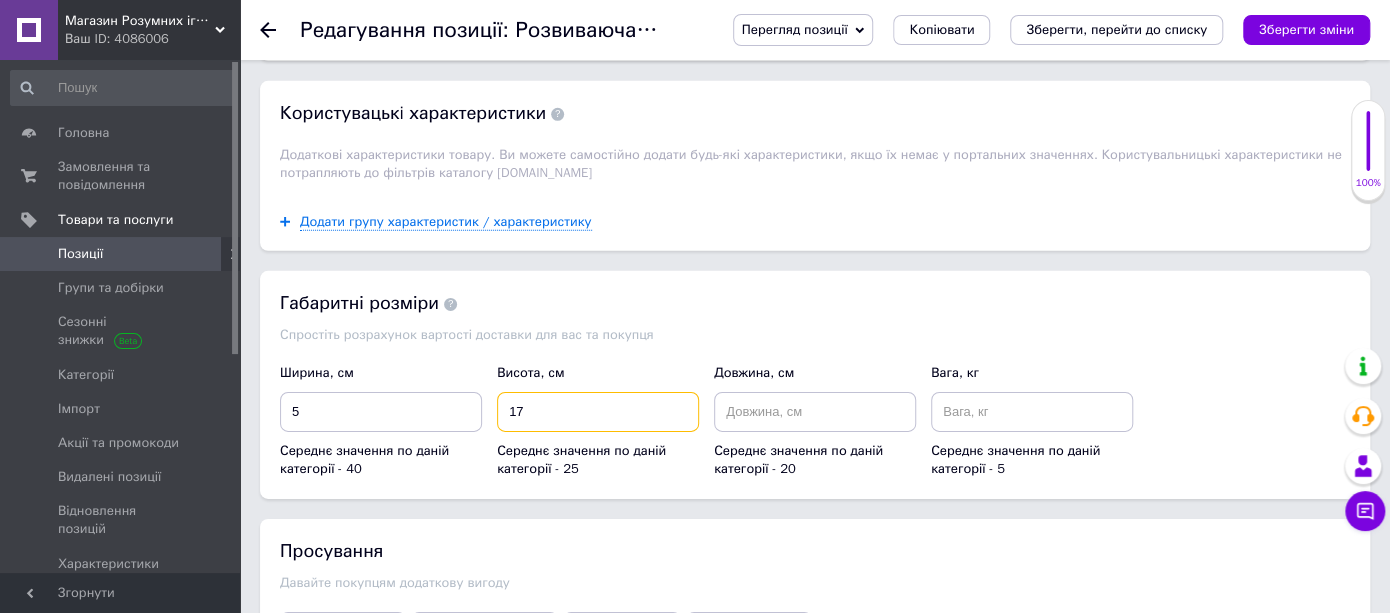 type on "17" 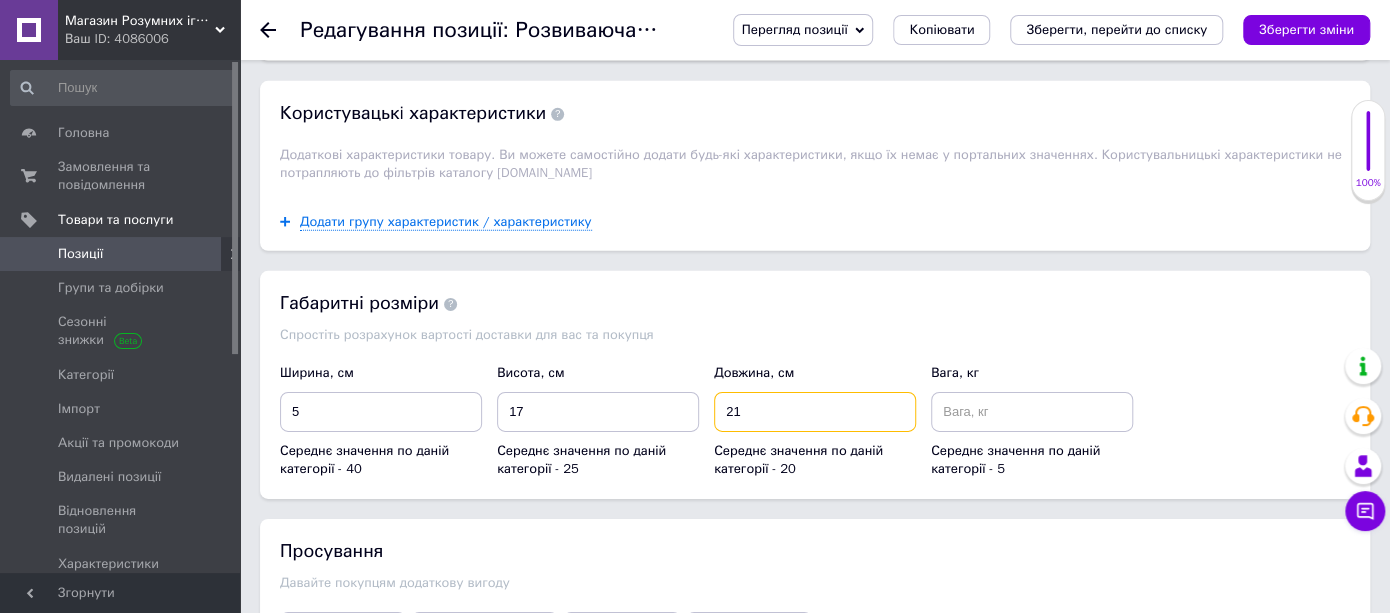 type on "21" 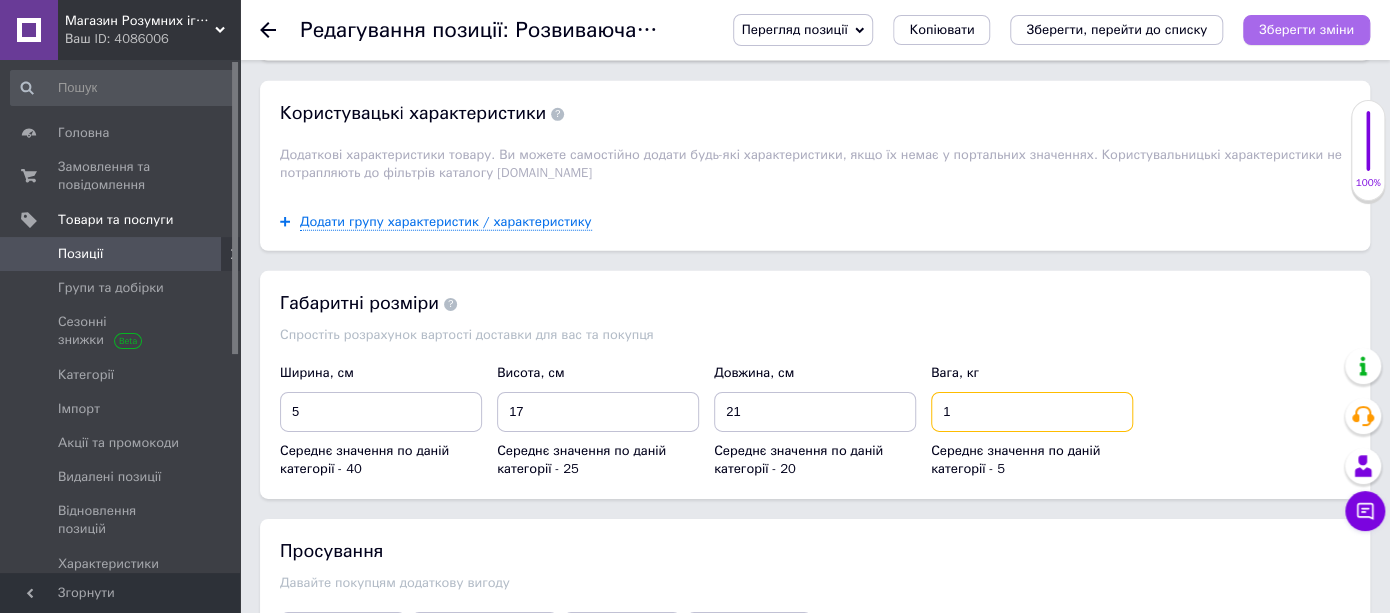 type on "1" 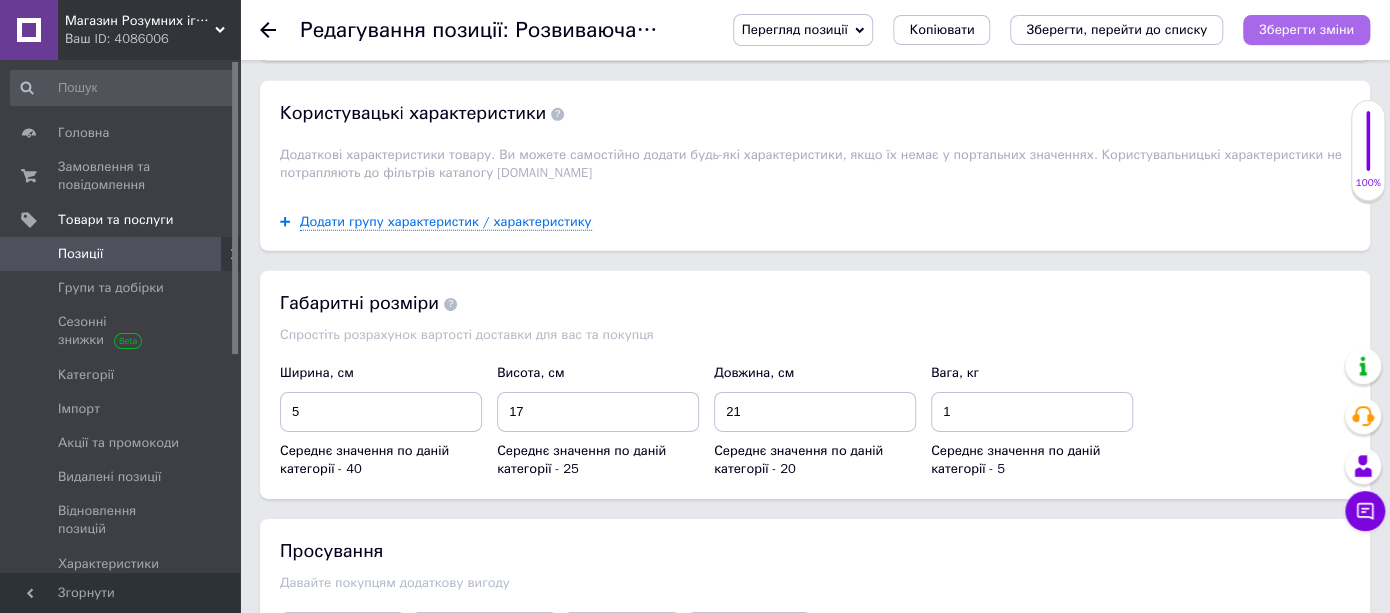 click on "Зберегти зміни" at bounding box center [1306, 29] 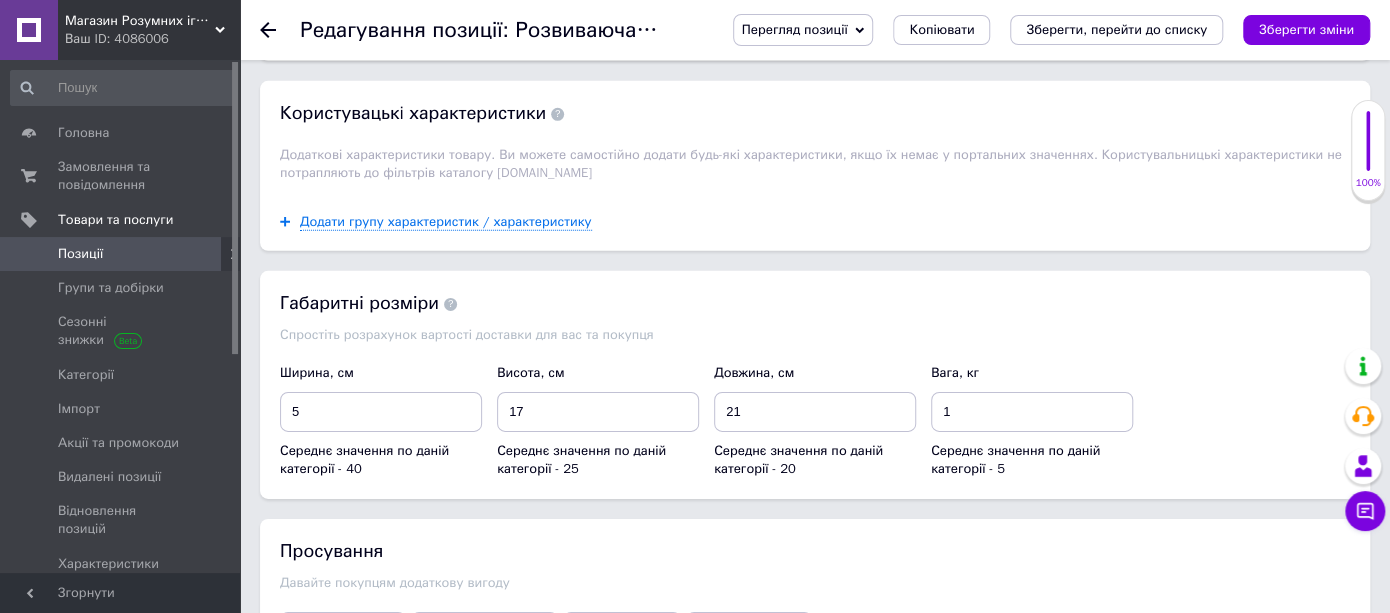 click on "Позиції" at bounding box center [123, 254] 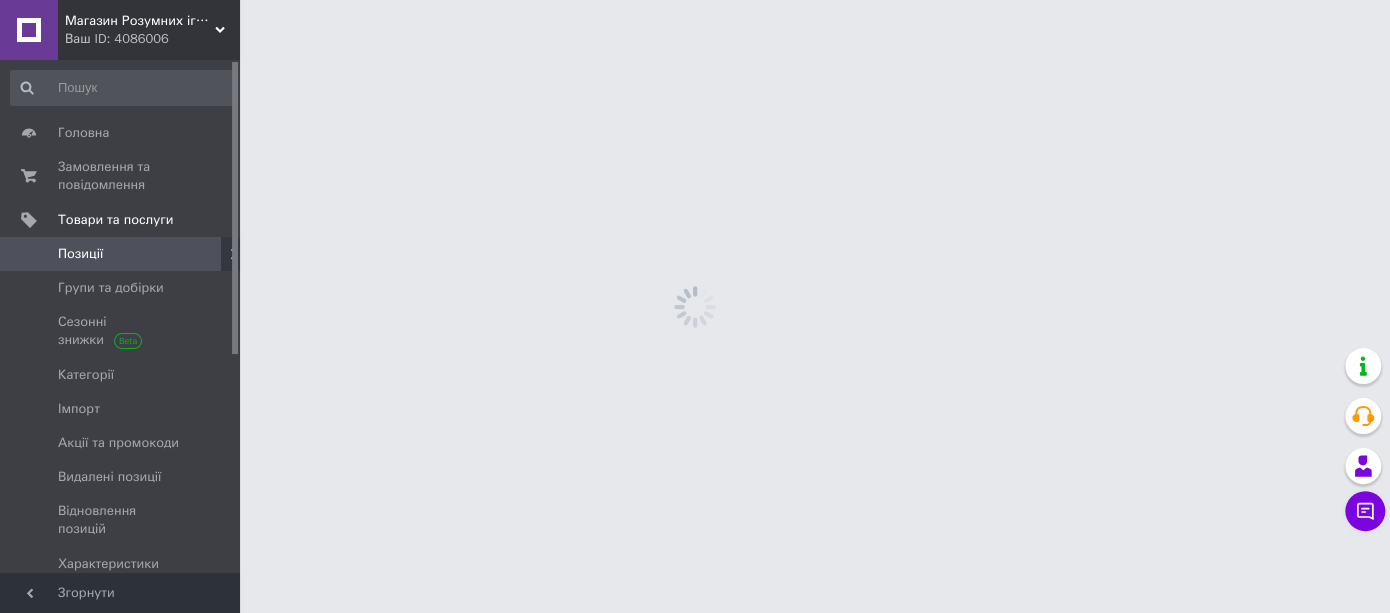 scroll, scrollTop: 0, scrollLeft: 0, axis: both 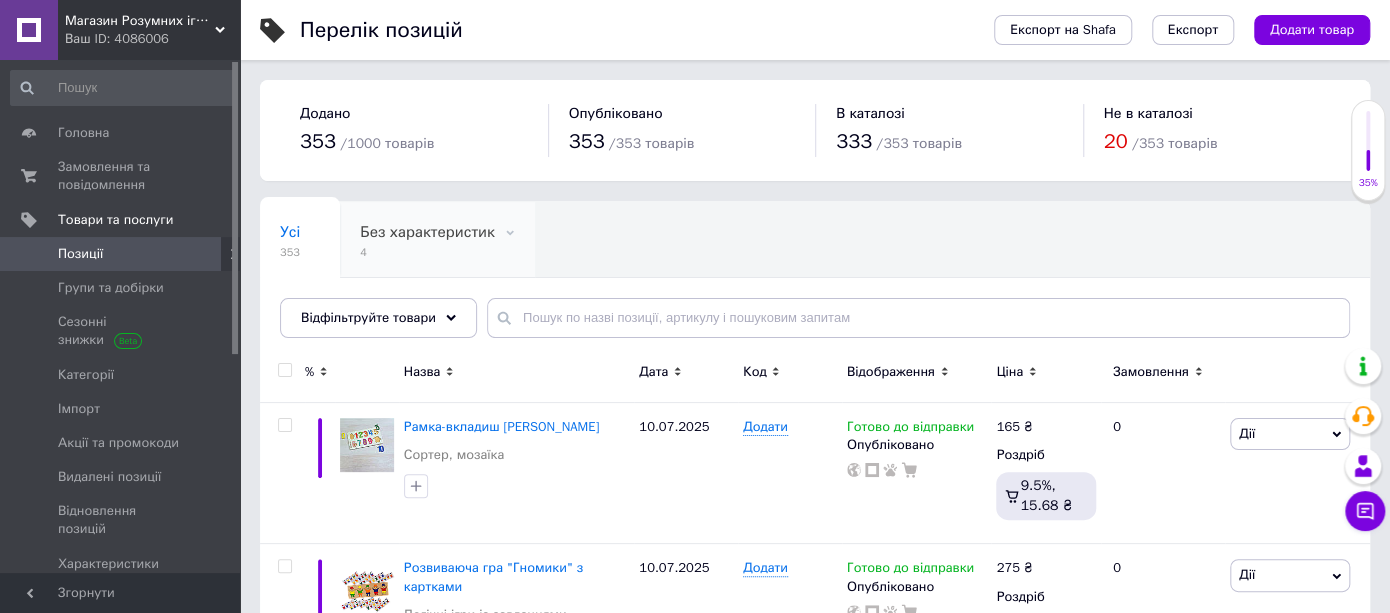 click on "4" at bounding box center (427, 252) 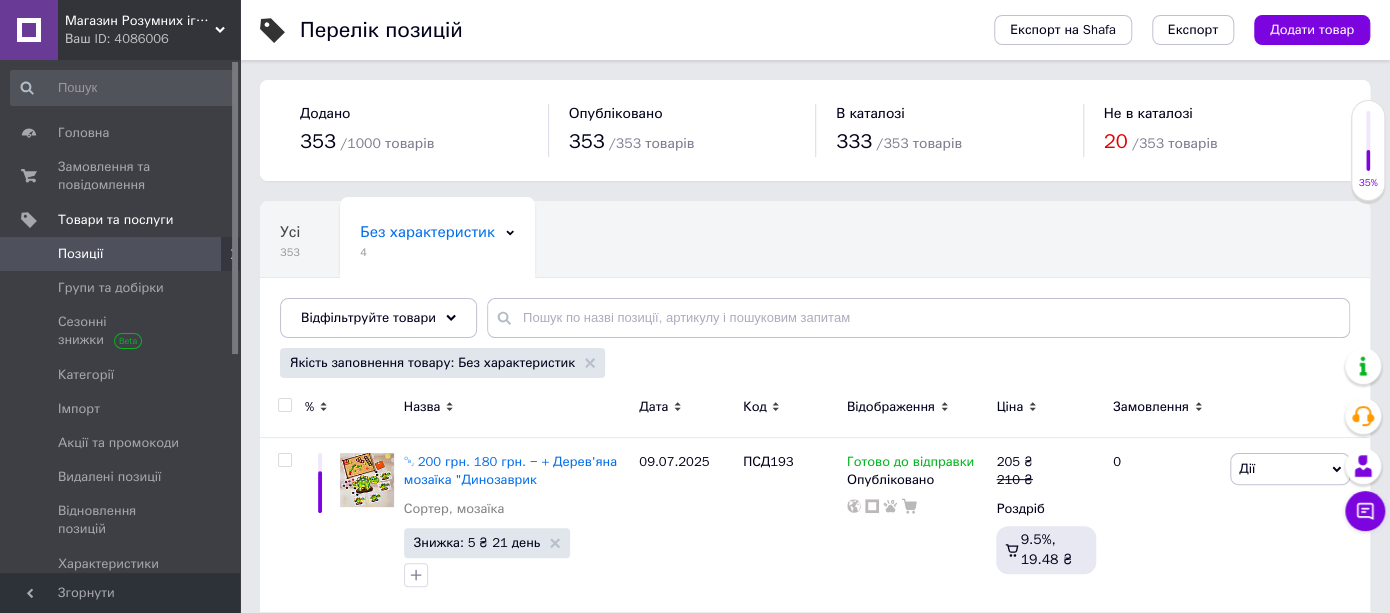 scroll, scrollTop: 222, scrollLeft: 0, axis: vertical 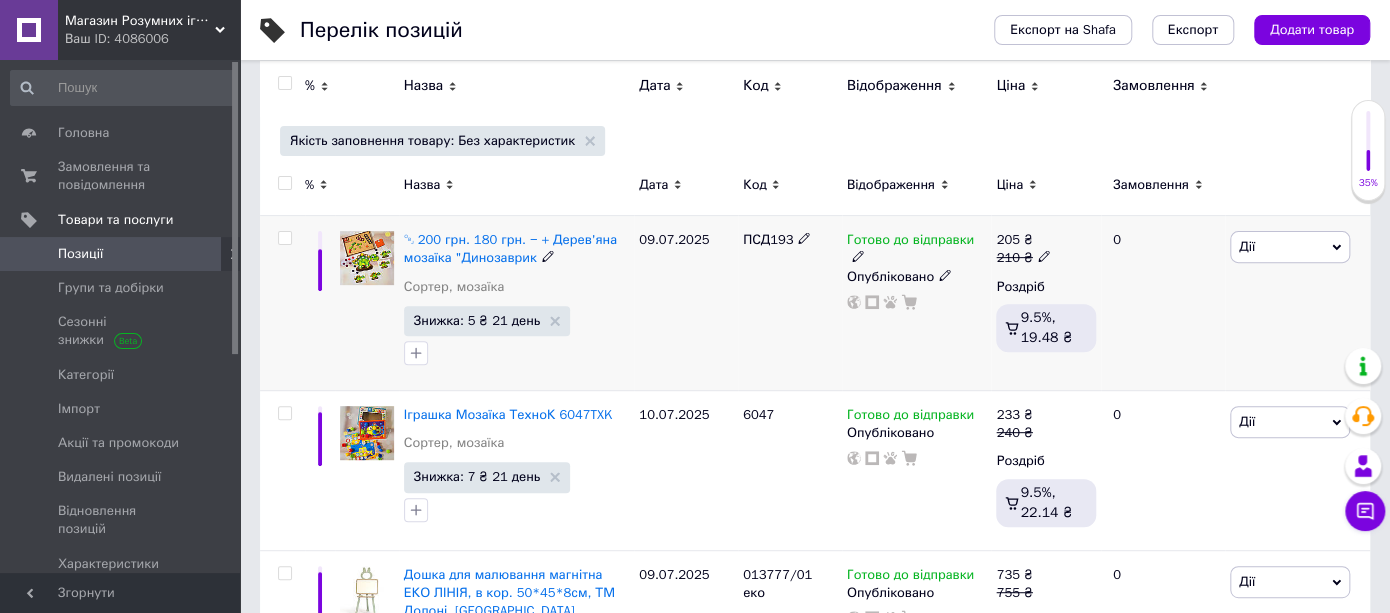 click on "￼
200 грн.
180 грн.
−
+
Дерев'яна мозаїка "Динозаврик" at bounding box center (516, 249) 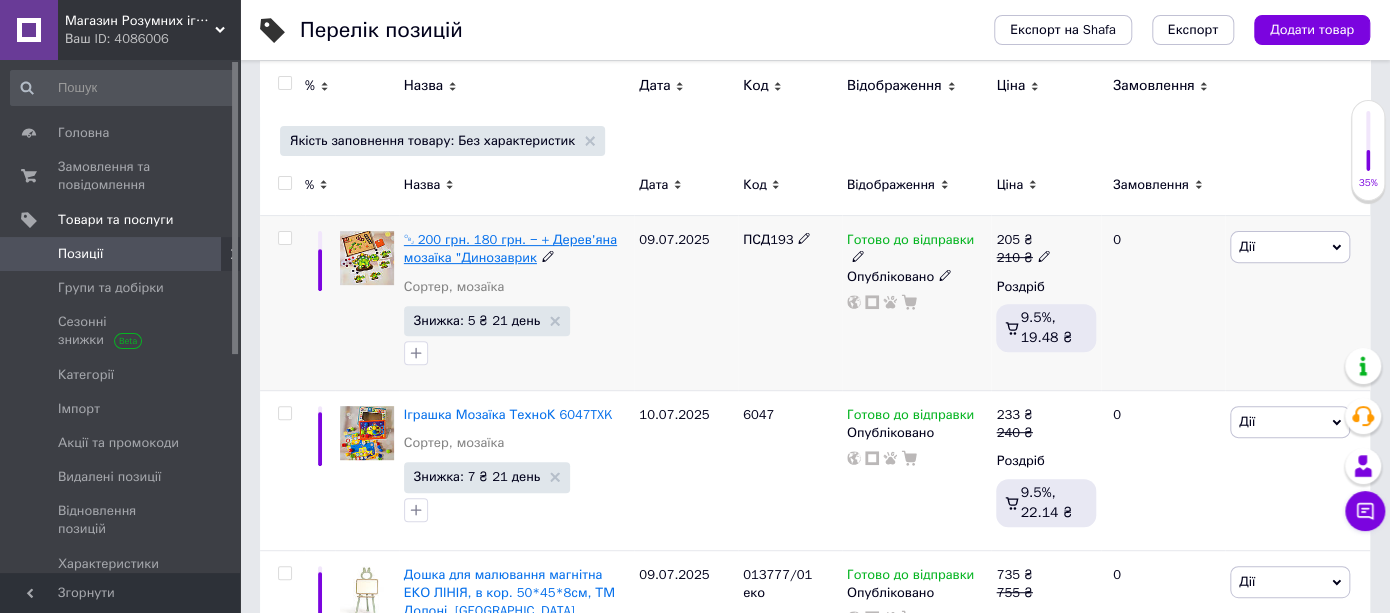 click on "￼
200 грн.
180 грн.
−
+
Дерев'яна мозаїка "Динозаврик" at bounding box center [510, 248] 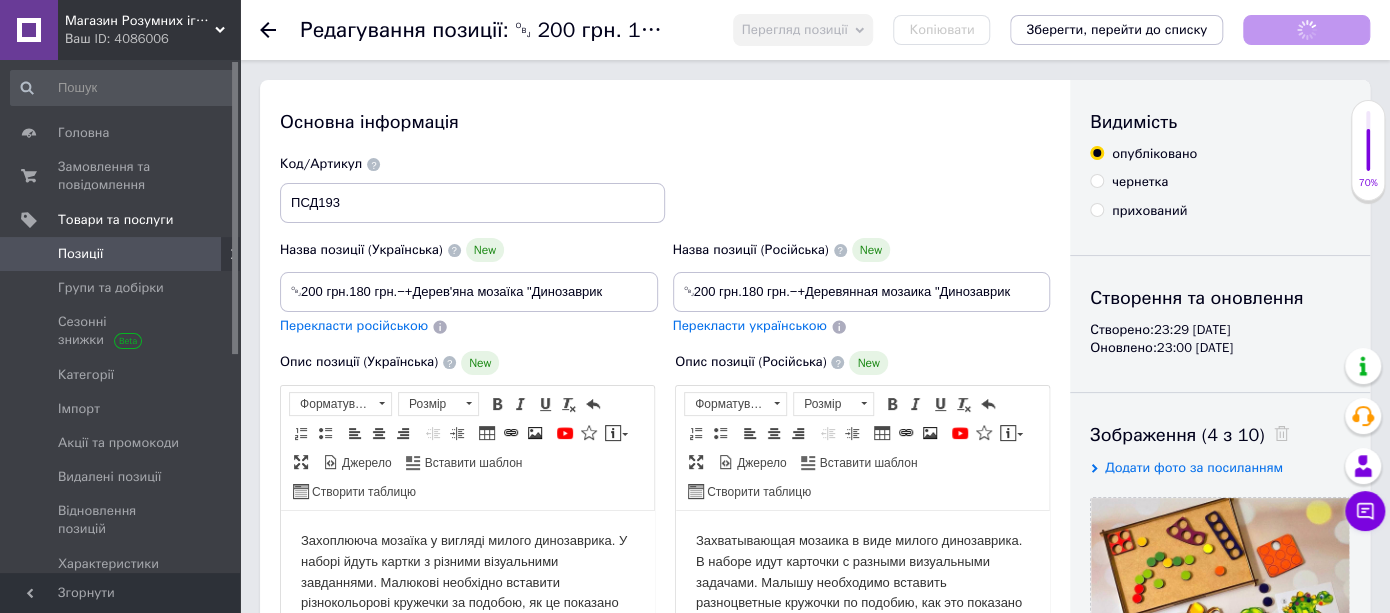 scroll, scrollTop: 0, scrollLeft: 0, axis: both 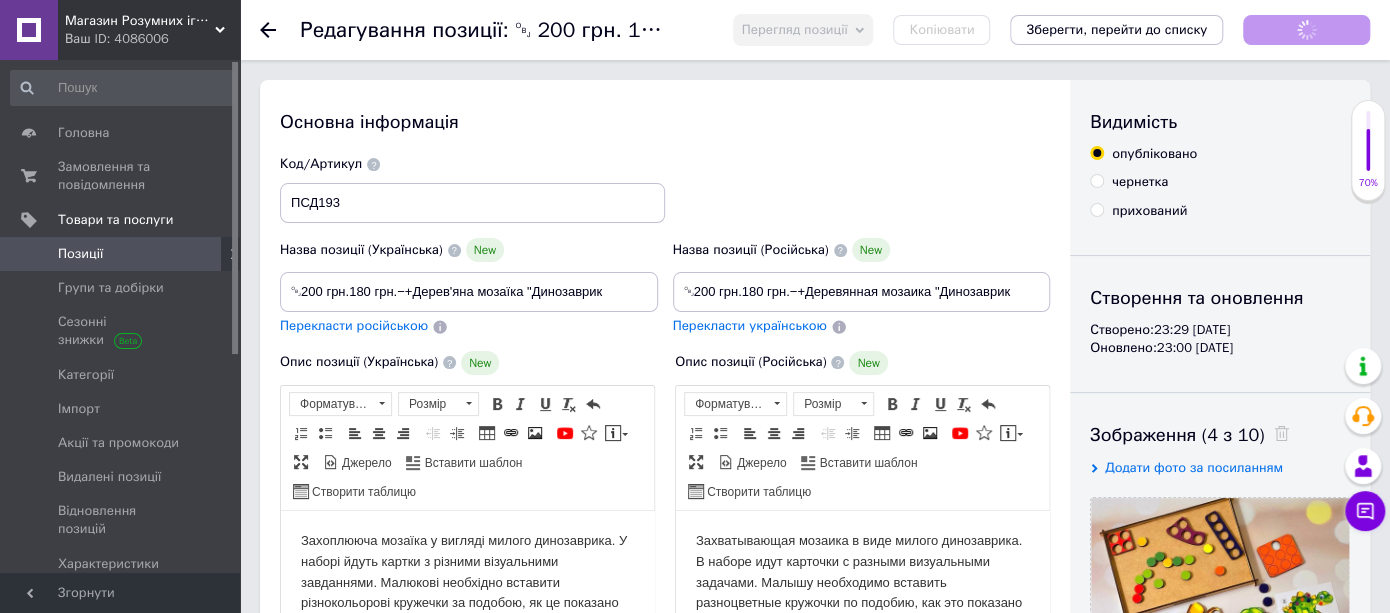 type on "￼200 грн.180 грн.−+Дерев'яна мозаїка "Динозаврик" 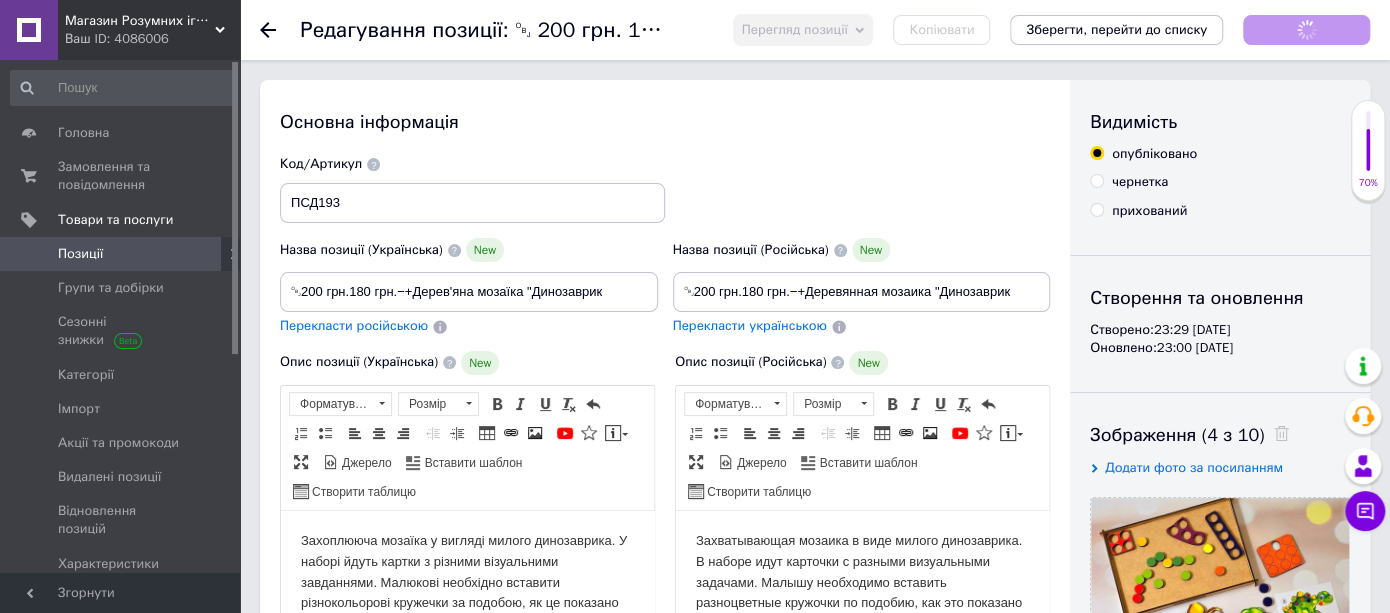 type on "￼200 грн.180 грн.−+Деревянная мозаика "Динозаврик" 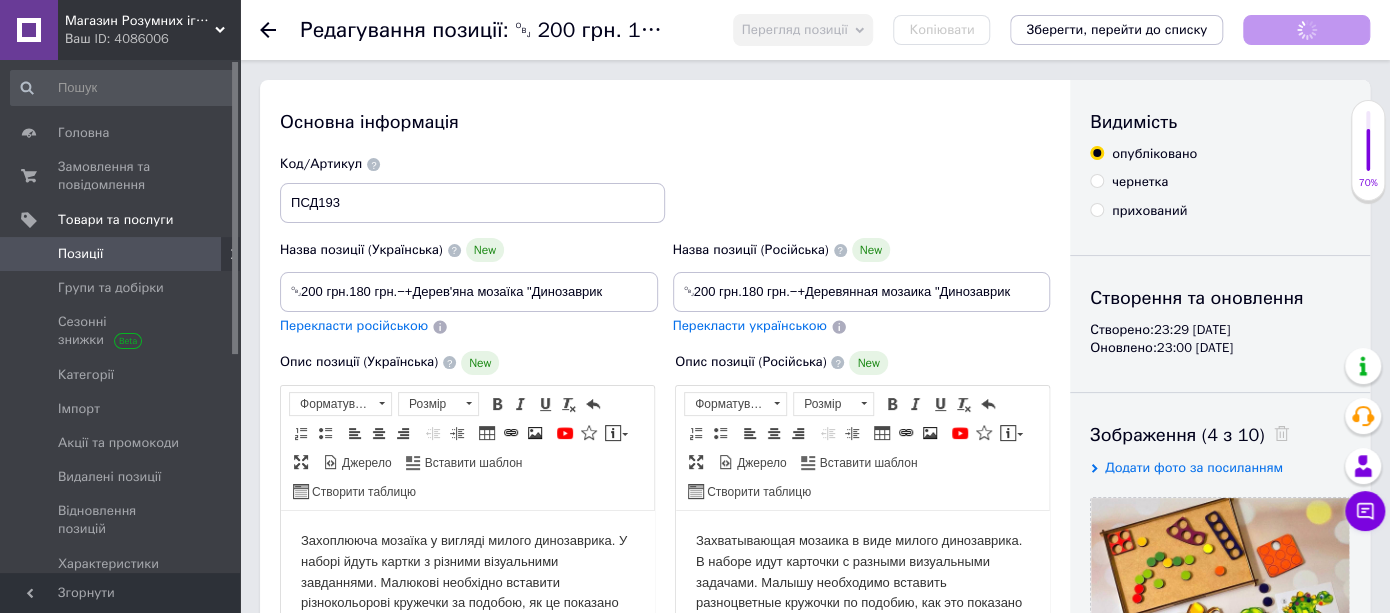 type on "￼200 грн.180 грн.−+Дерев'яна мозаїка "Динозаврик" 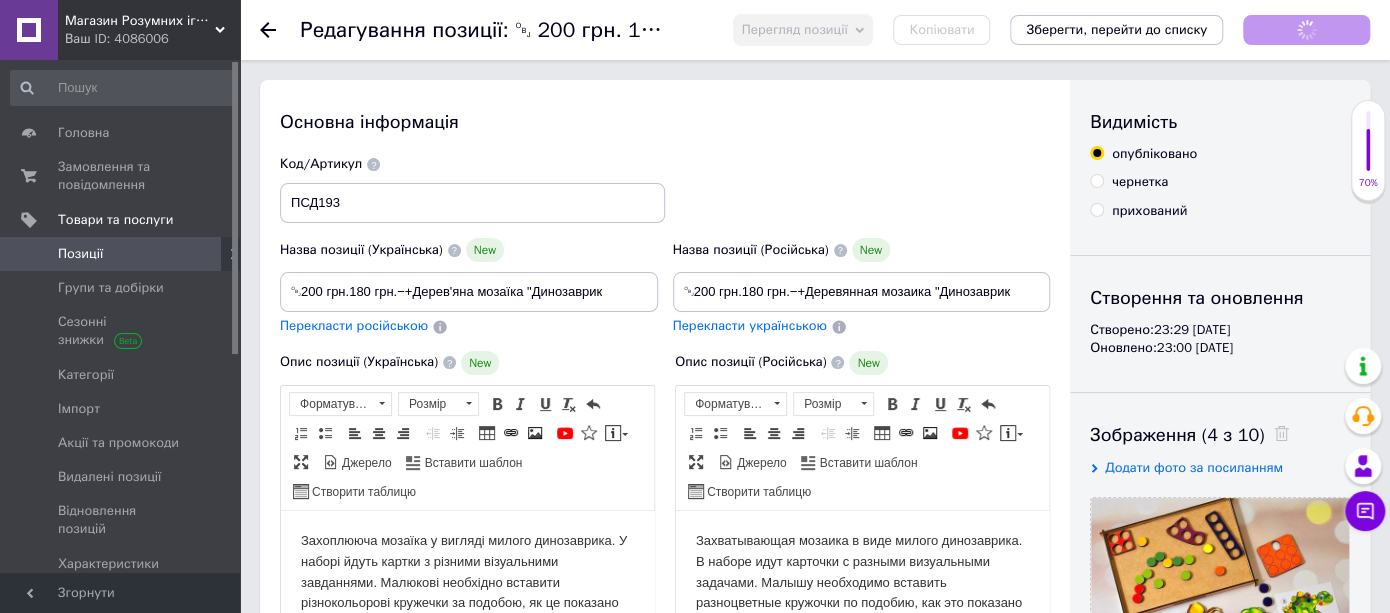 type on "￼200 грн.180 грн.−+Деревянная мозаика "Динозаврик" 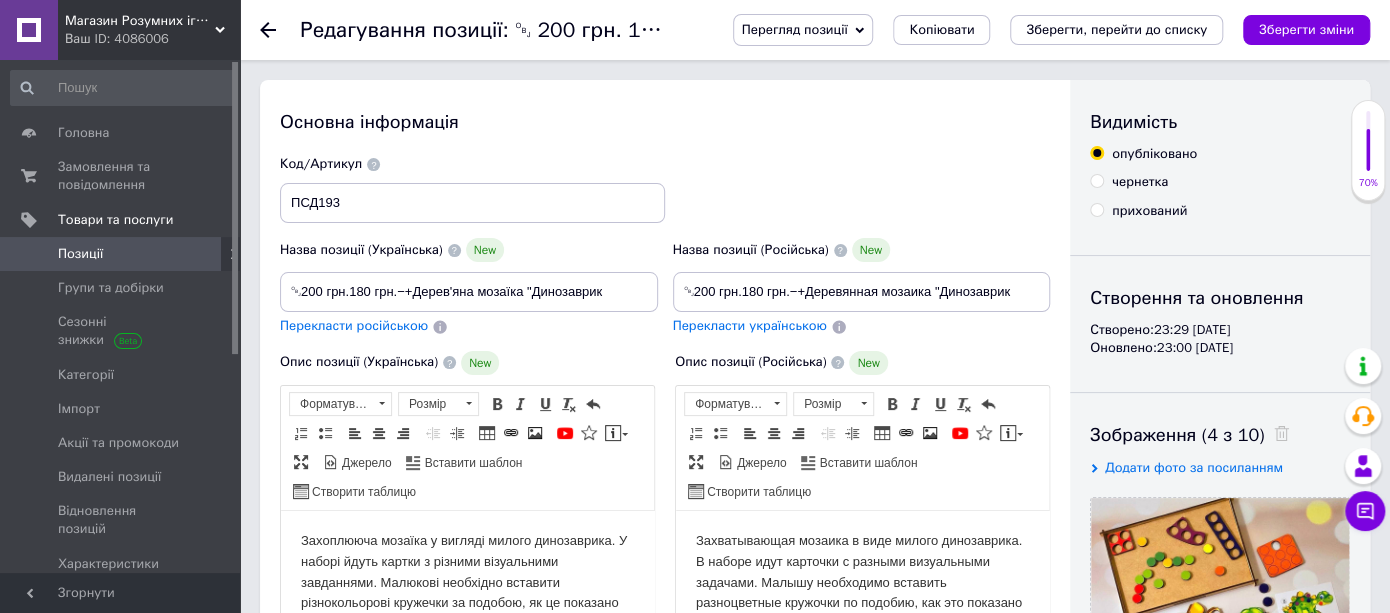 type on "￼200 грн.180 грн.−+Дерев'яна мозаїка "Динозаврик" 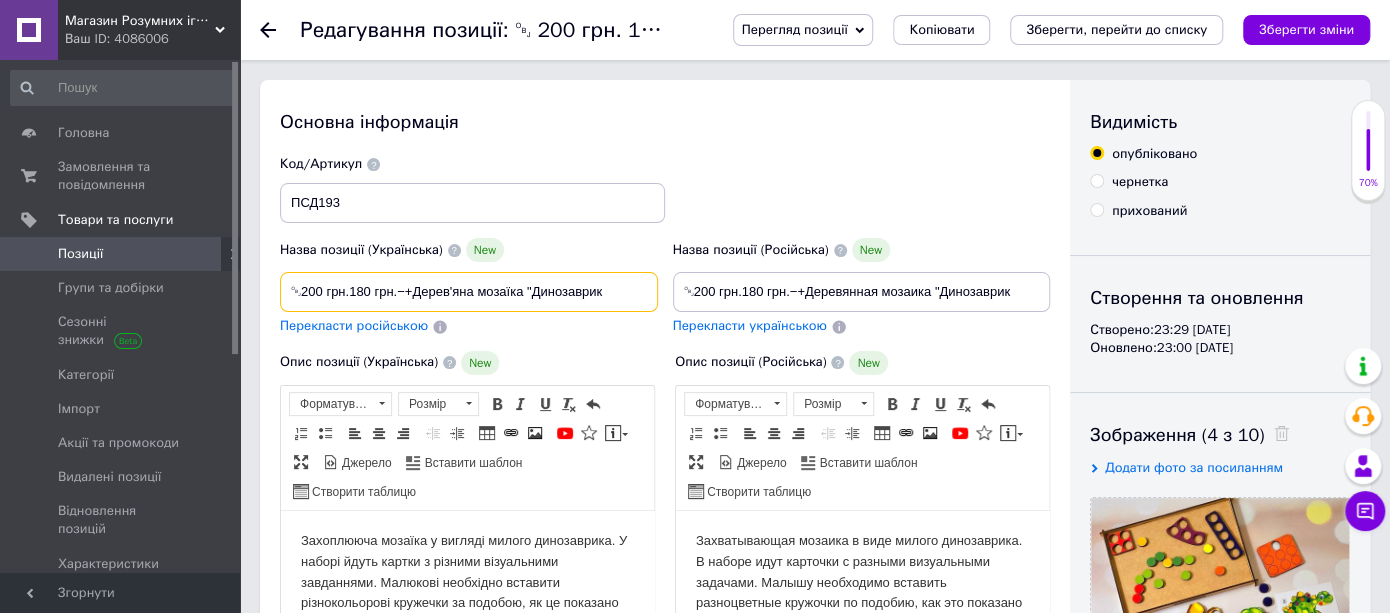click on "￼200 грн.180 грн.−+Дерев'яна мозаїка "Динозаврик" at bounding box center [469, 292] 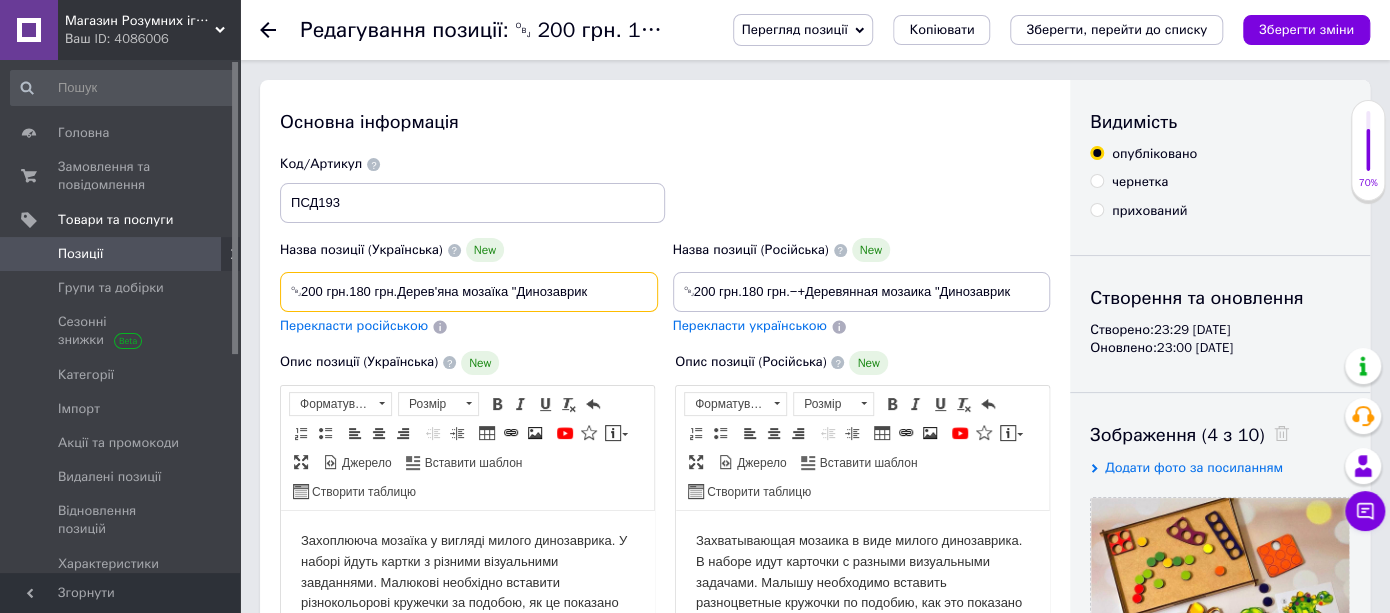 type on "￼200 грн.180 грнДерев'яна мозаїка "Динозаврик" 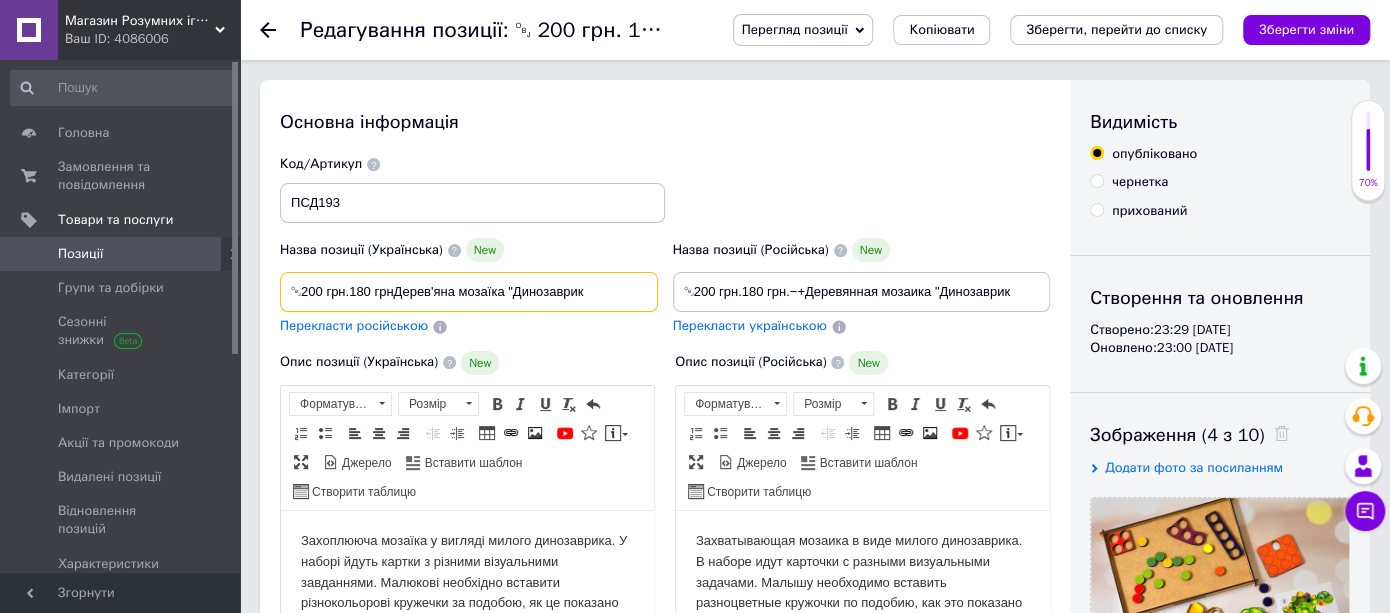 type on "￼200 грн.180 грДерев'яна мозаїка "Динозаврик" 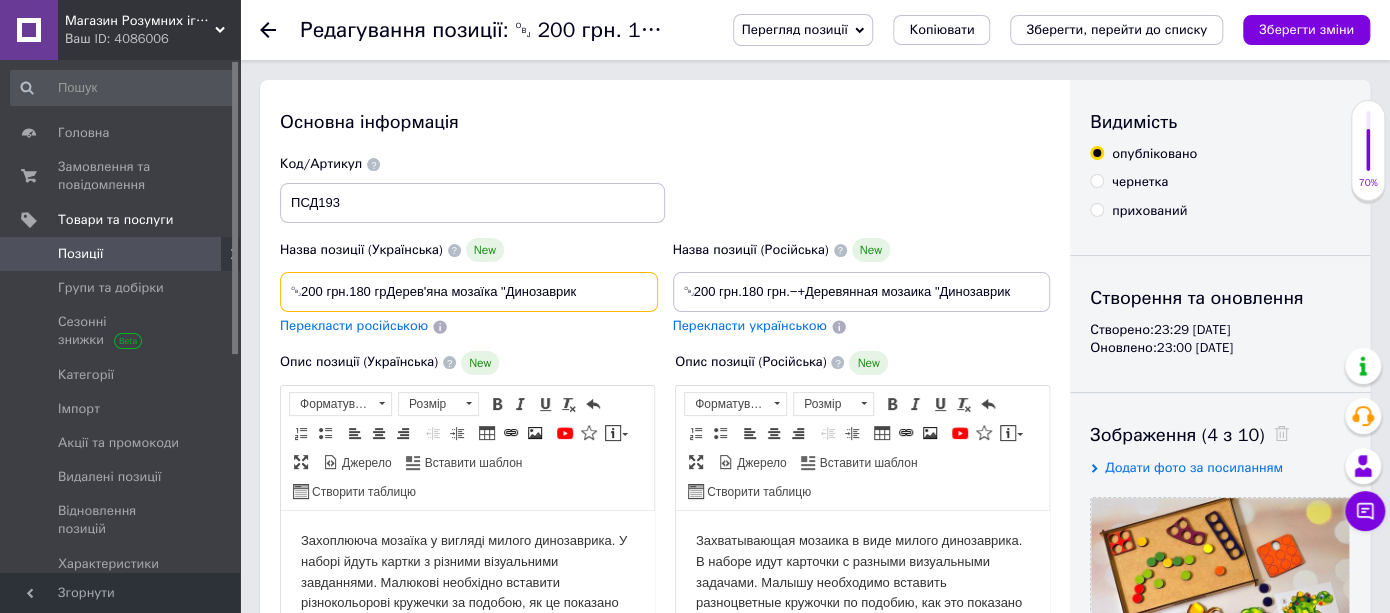 type on "￼200 грн.180 гДерев'яна мозаїка "Динозаврик" 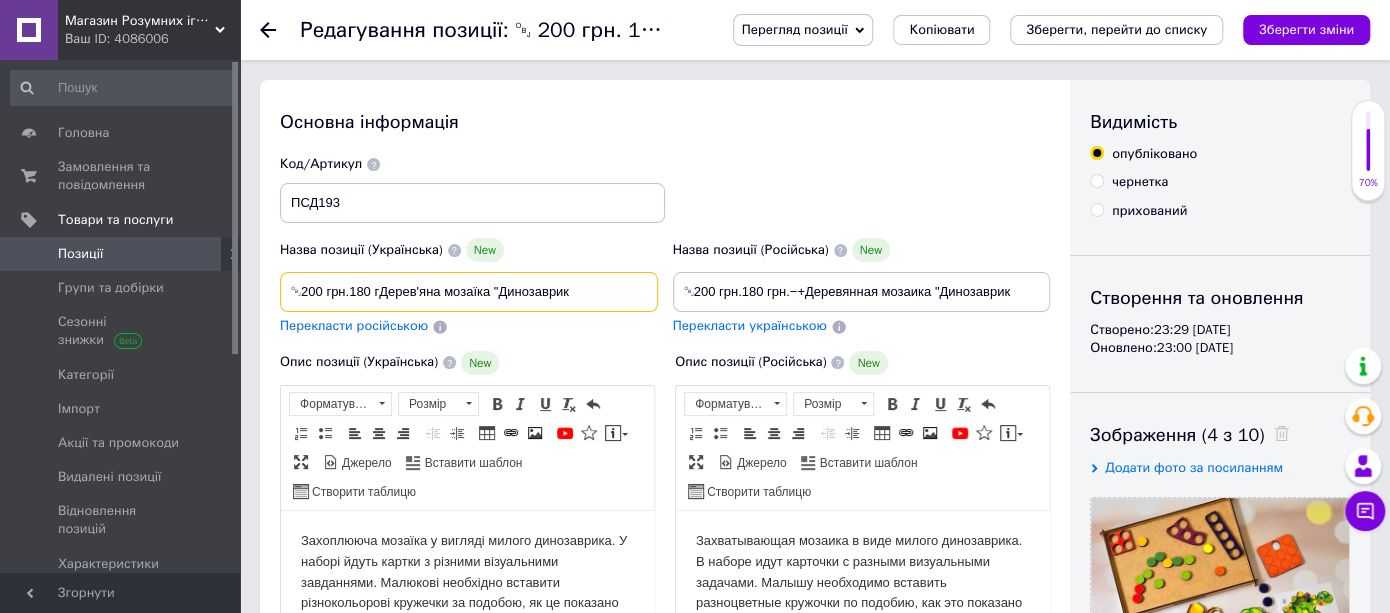 type on "￼200 грн.180 Дерев'яна мозаїка "Динозаврик" 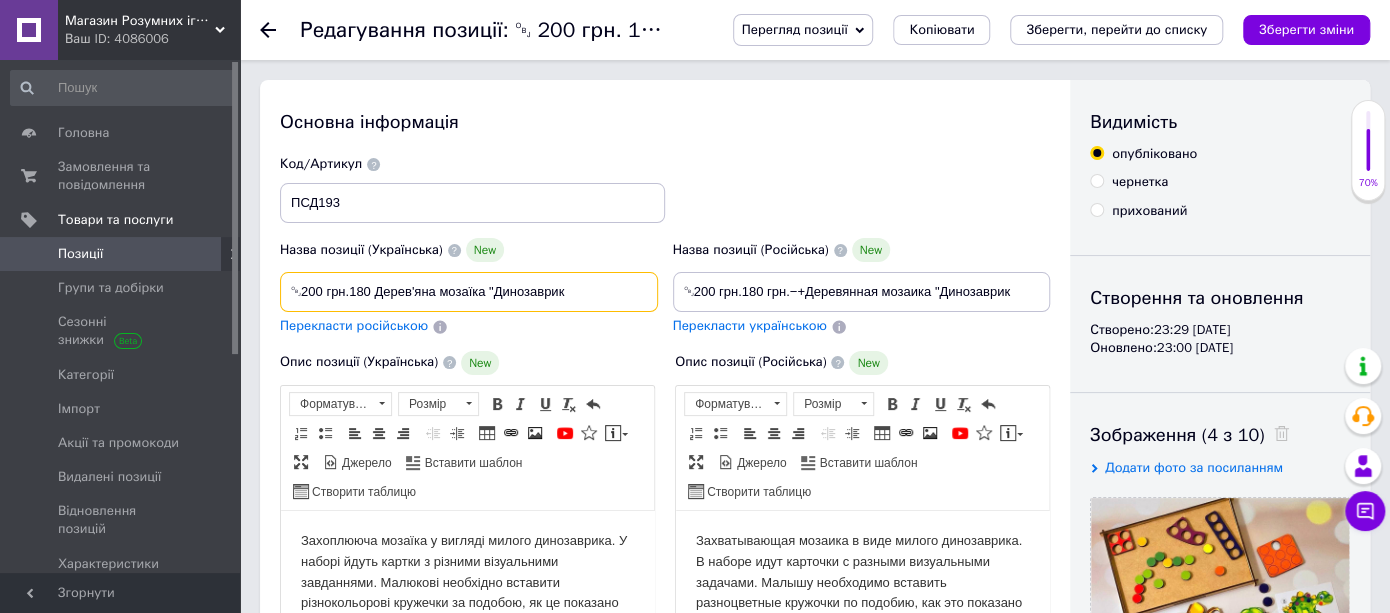 type on "￼200 грн.180Дерев'яна мозаїка "Динозаврик" 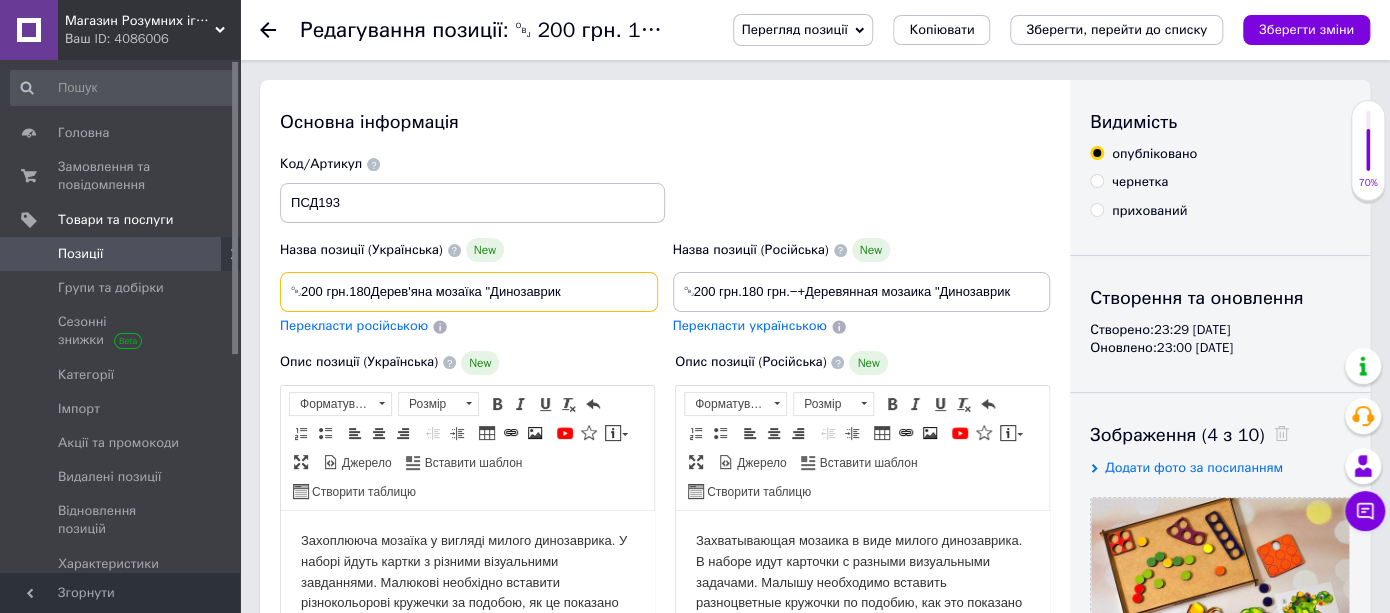 type on "￼200 грн.180 грн.−+Деревянная мозаика "Динозаврик" 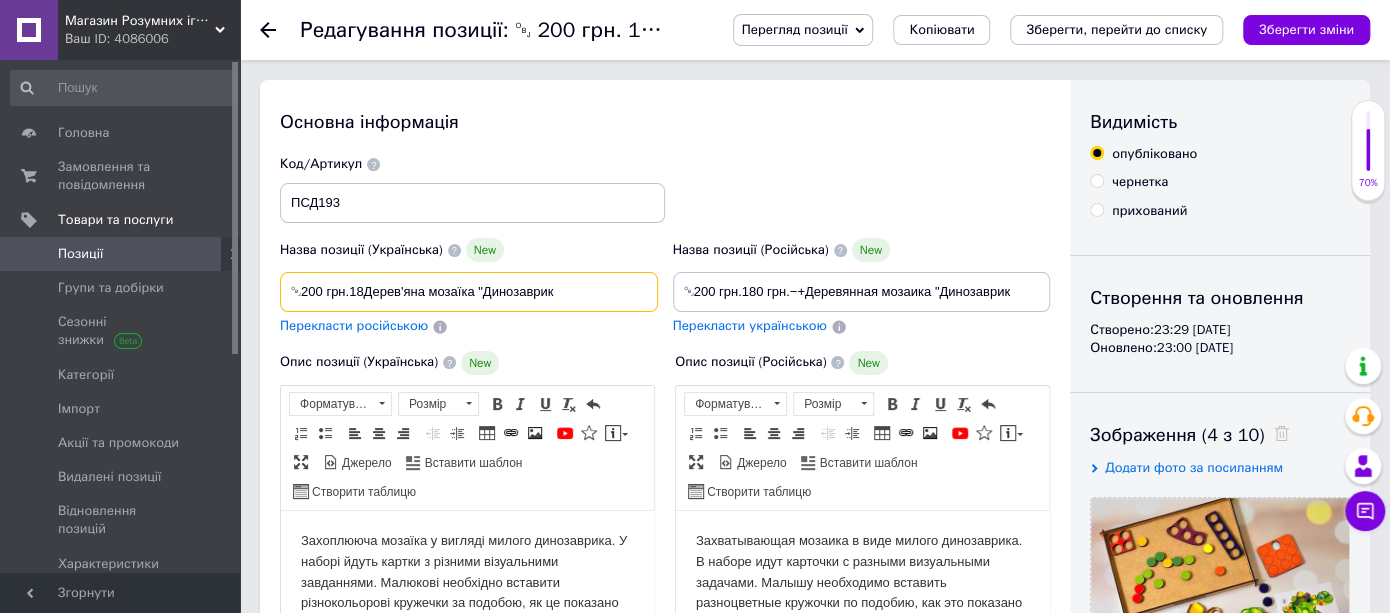 type on "￼200 грн.1Дерев'яна мозаїка "Динозаврик" 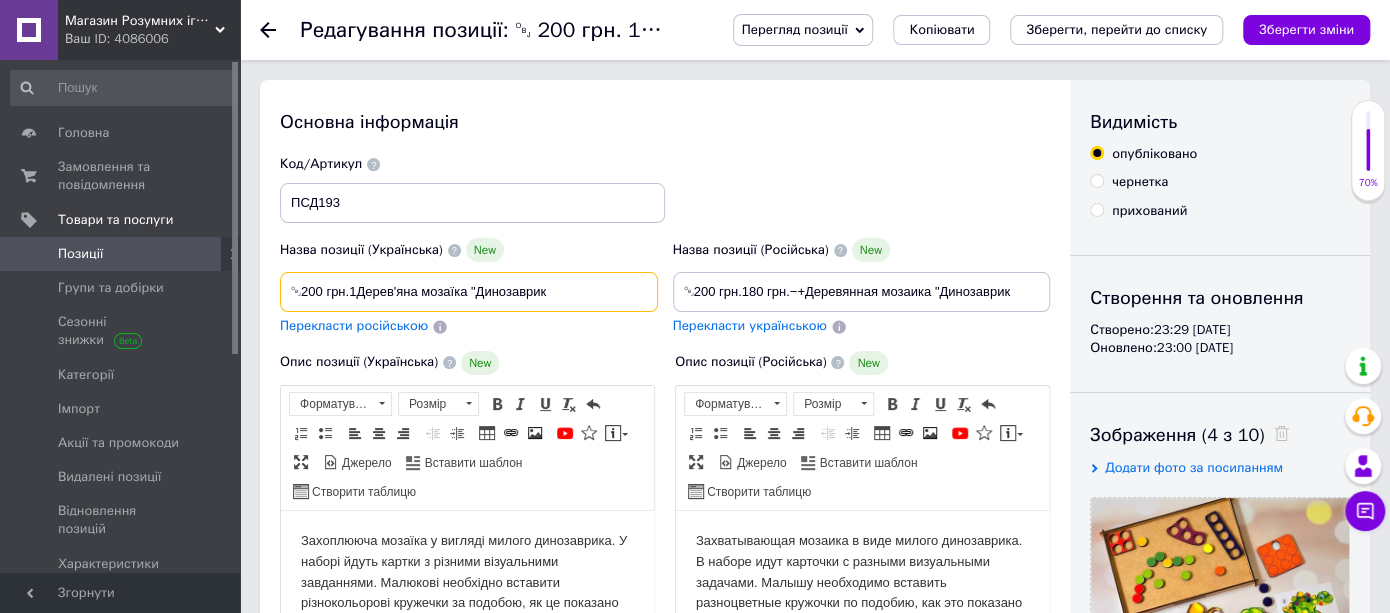 type on "￼200 грн.Дерев'яна мозаїка "Динозаврик" 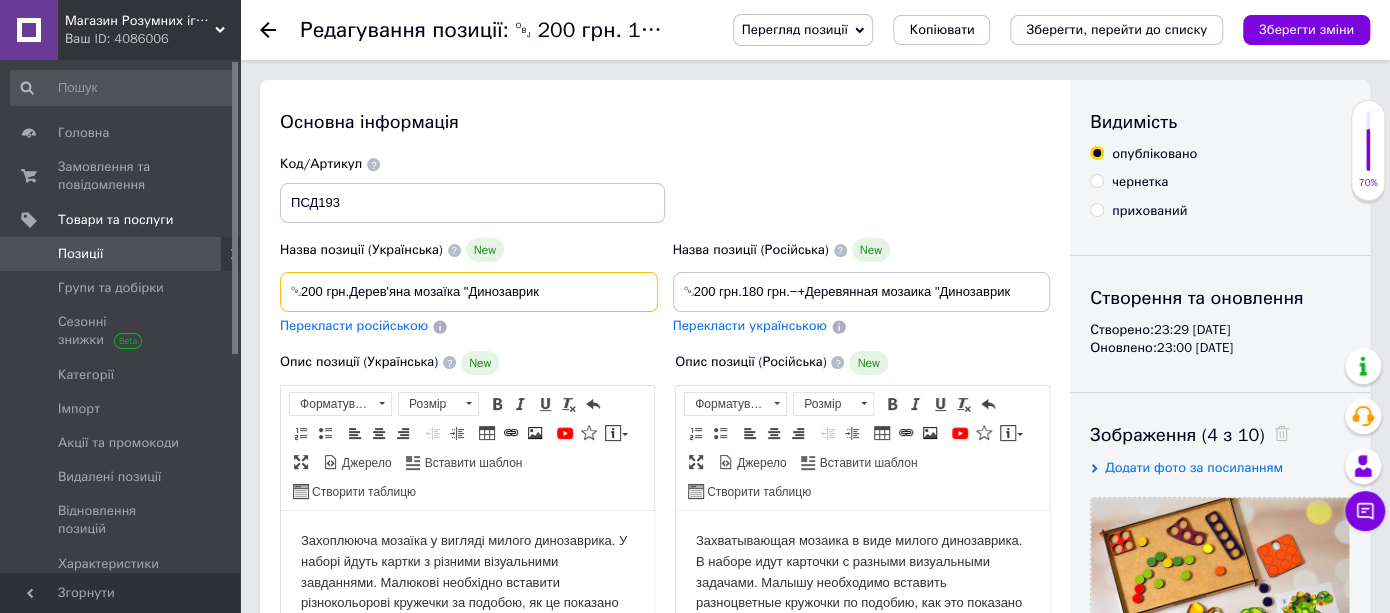 type on "￼200 грнДерев'яна мозаїка "Динозаврик" 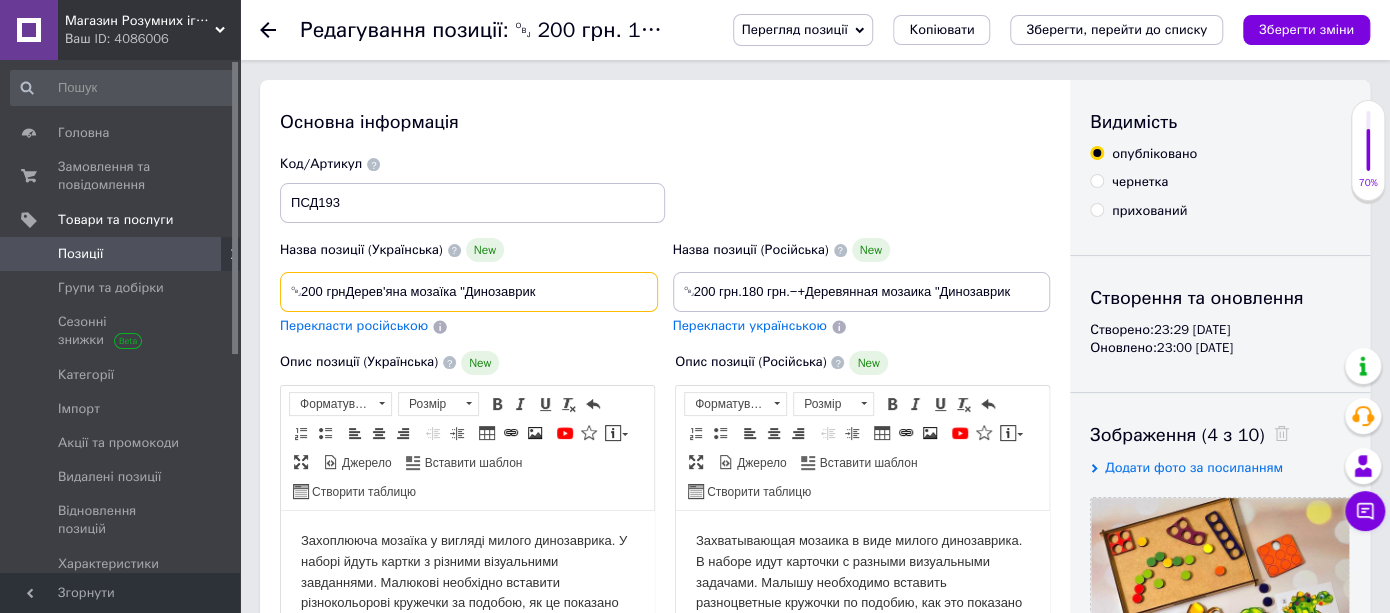 type on "￼200 грДерев'яна мозаїка "Динозаврик" 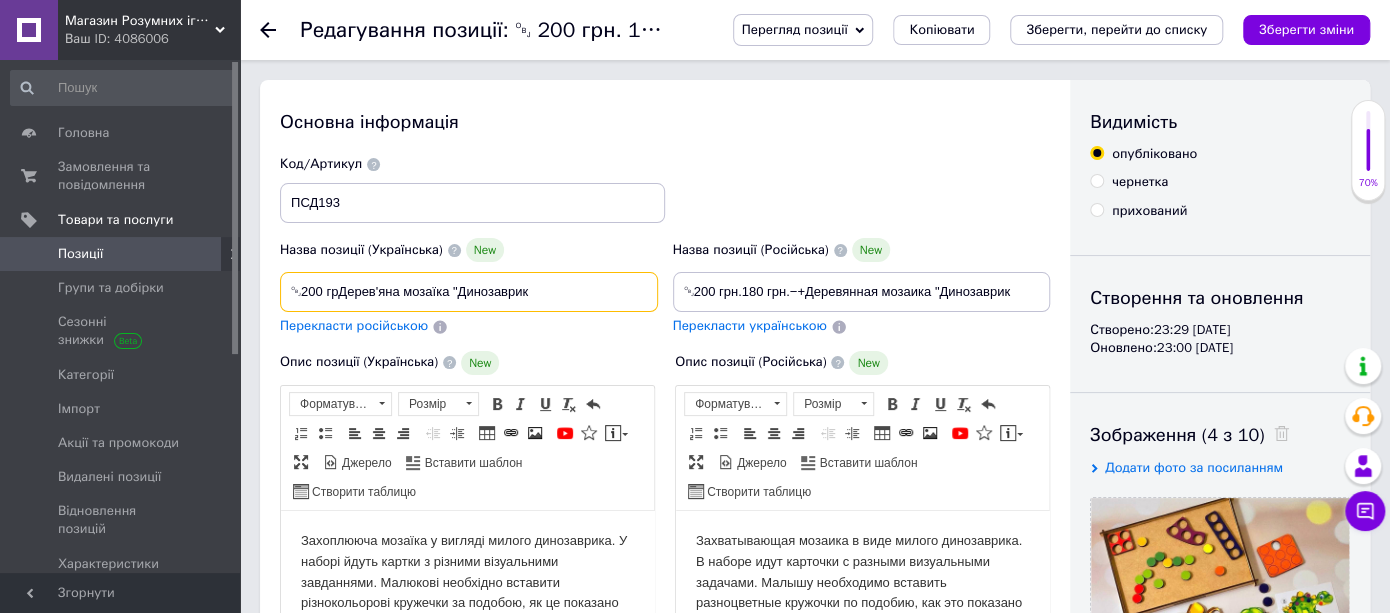 type on "￼200 гДерев'яна мозаїка "Динозаврик" 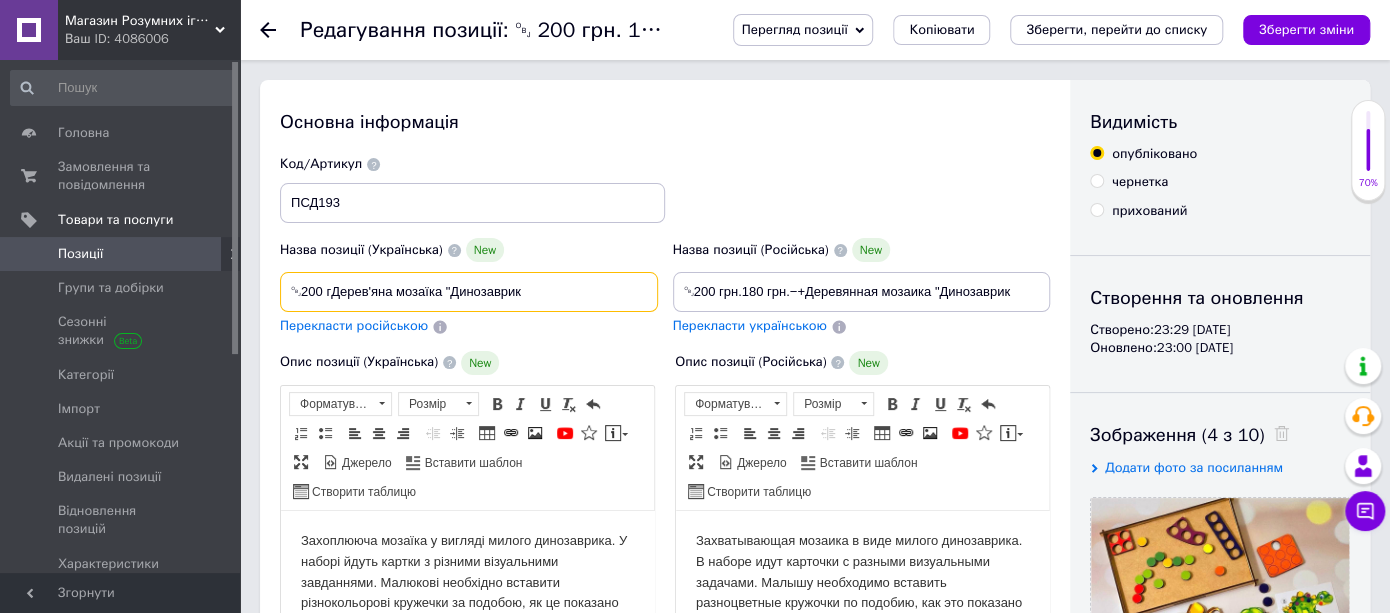 type on "￼200 Дерев'яна мозаїка "Динозаврик" 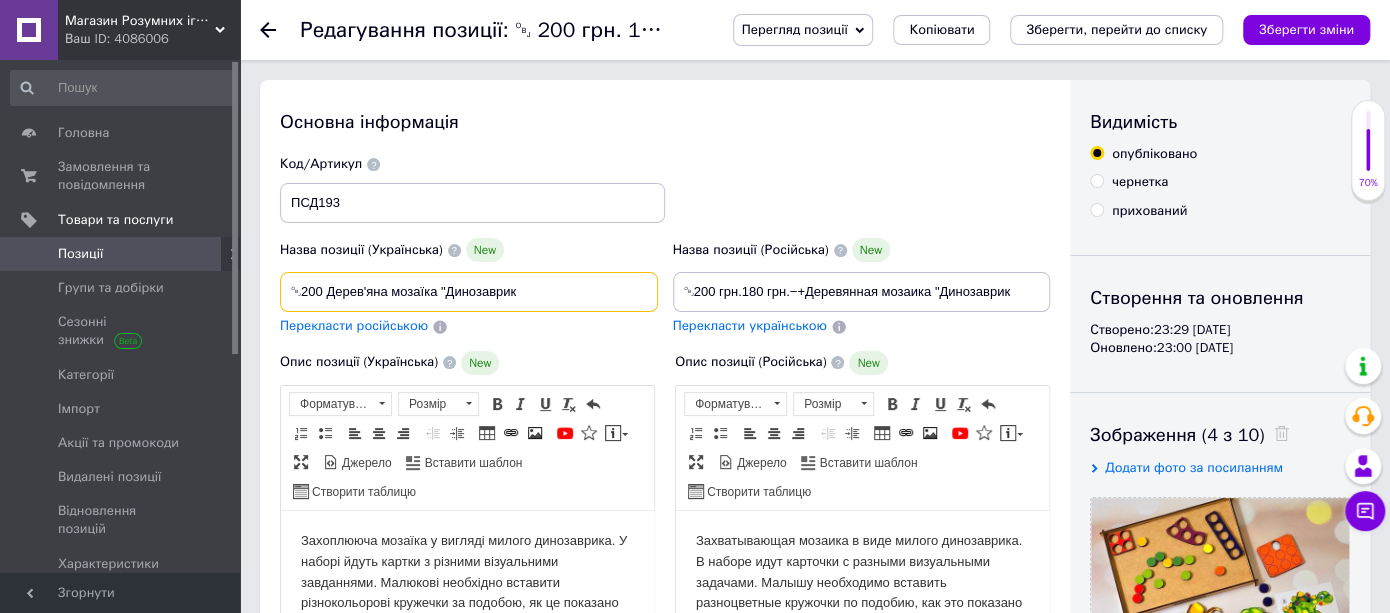 type on "￼200Дерев'яна мозаїка "Динозаврик" 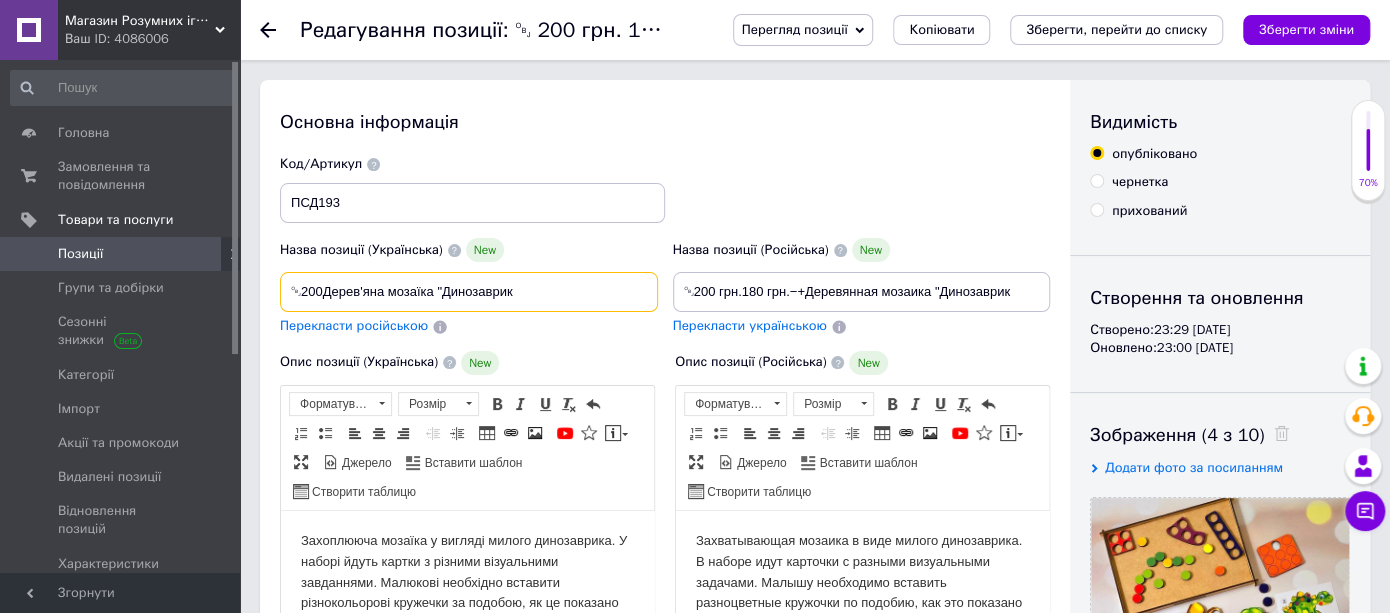type on "￼20Дерев'яна мозаїка "Динозаврик" 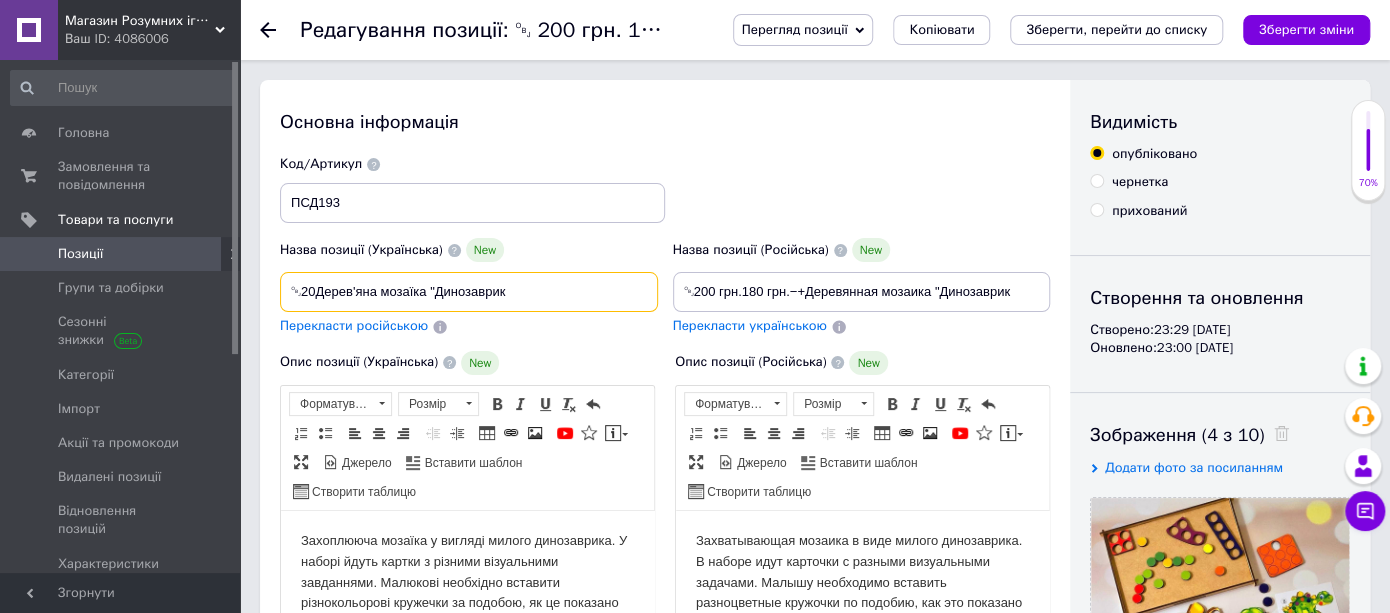 type on "￼2Дерев'яна мозаїка "Динозаврик" 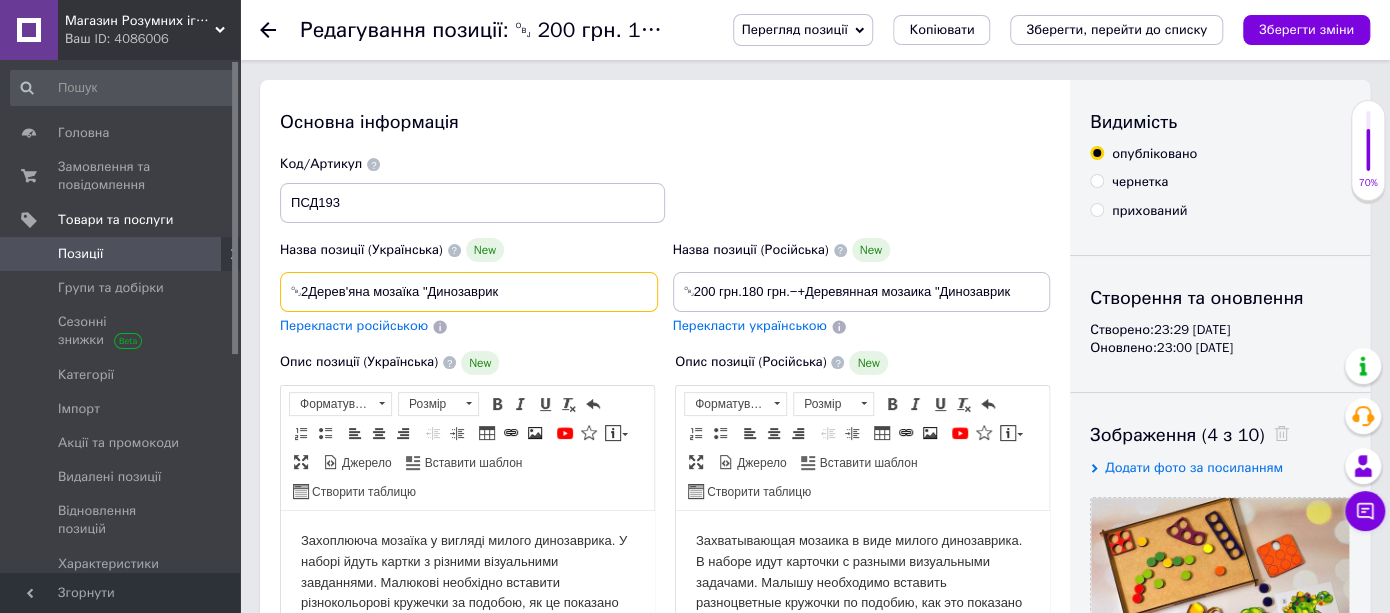 type on "￼Дерев'яна мозаїка "Динозаврик" 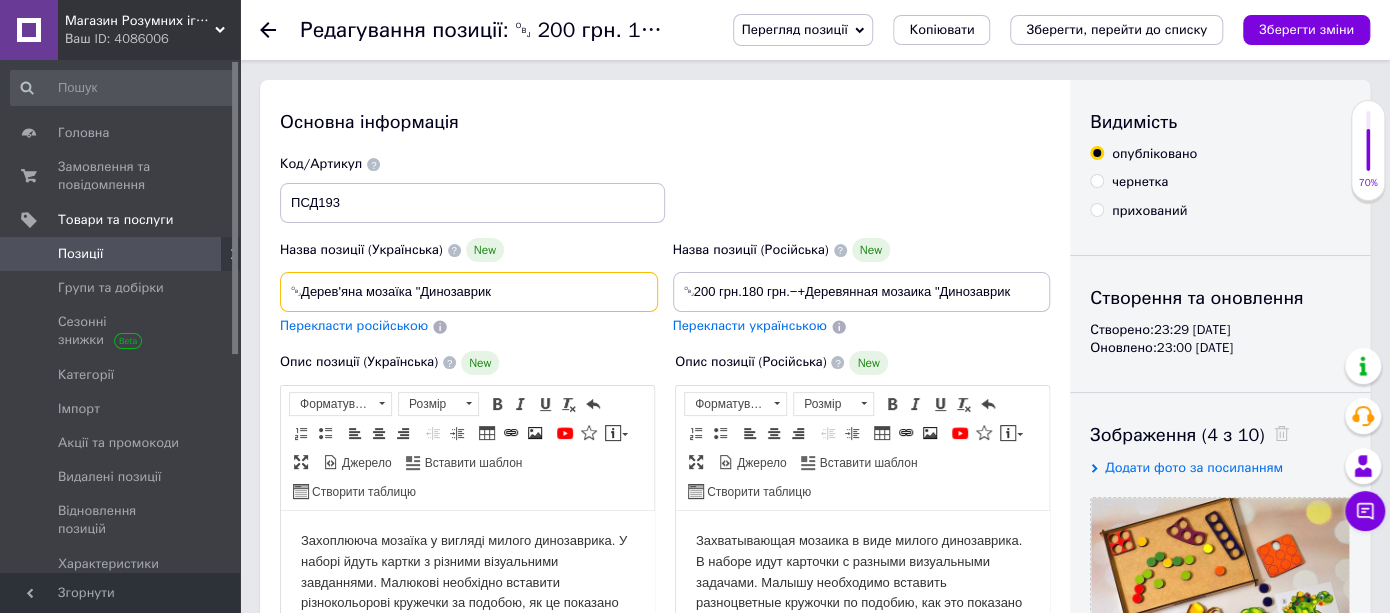 type on "Дерев'яна мозаїка "Динозаврик" 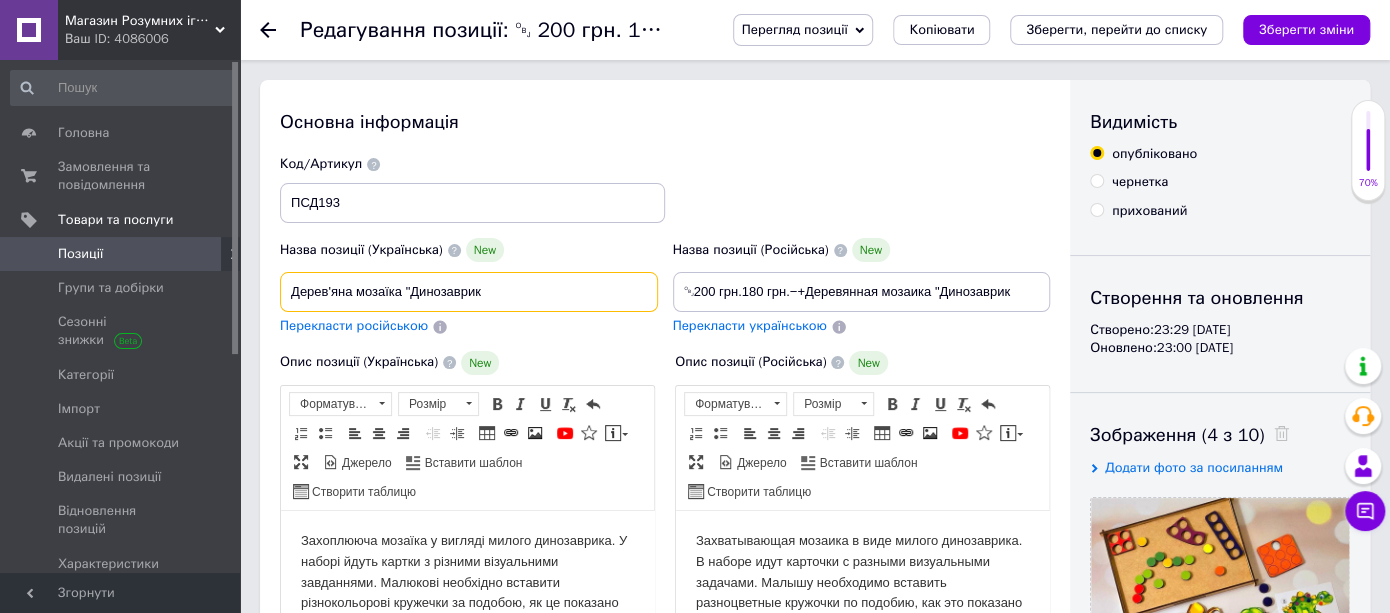type on "￼200 грн.180 грн.−+Деревянная мозаика "Динозаврик" 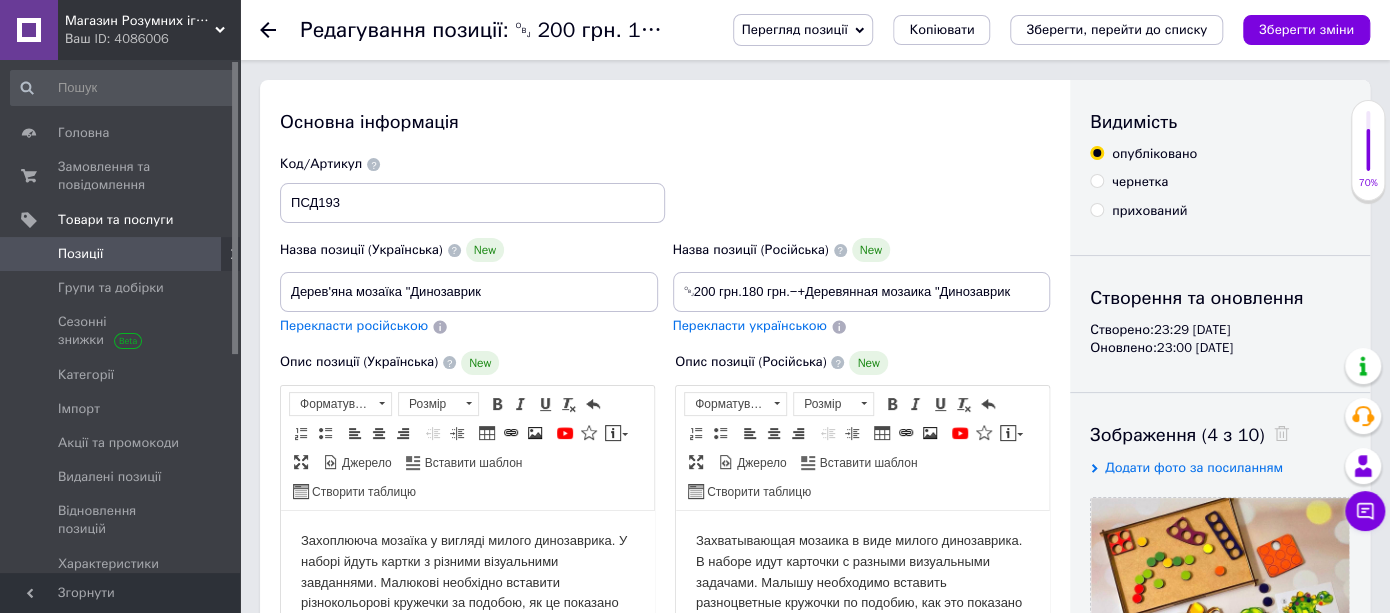 click on "Перекласти російською" at bounding box center (354, 325) 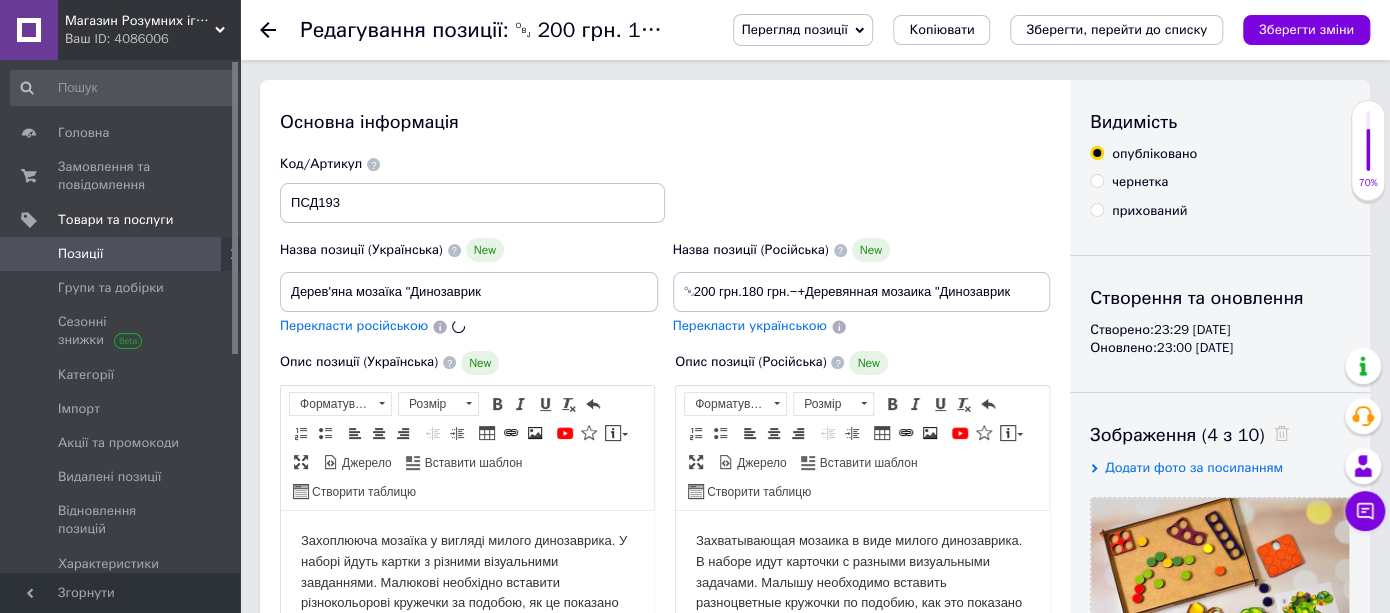 type on "Деревянная мозаика "Динозаврик" 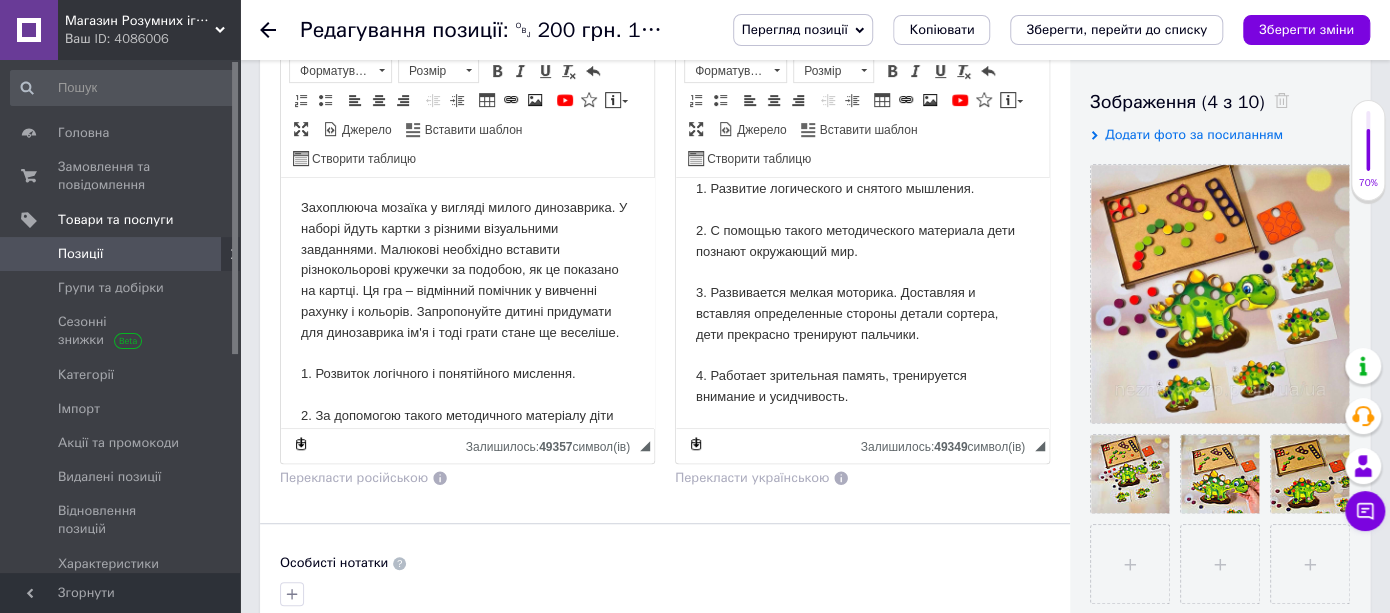 scroll, scrollTop: 0, scrollLeft: 0, axis: both 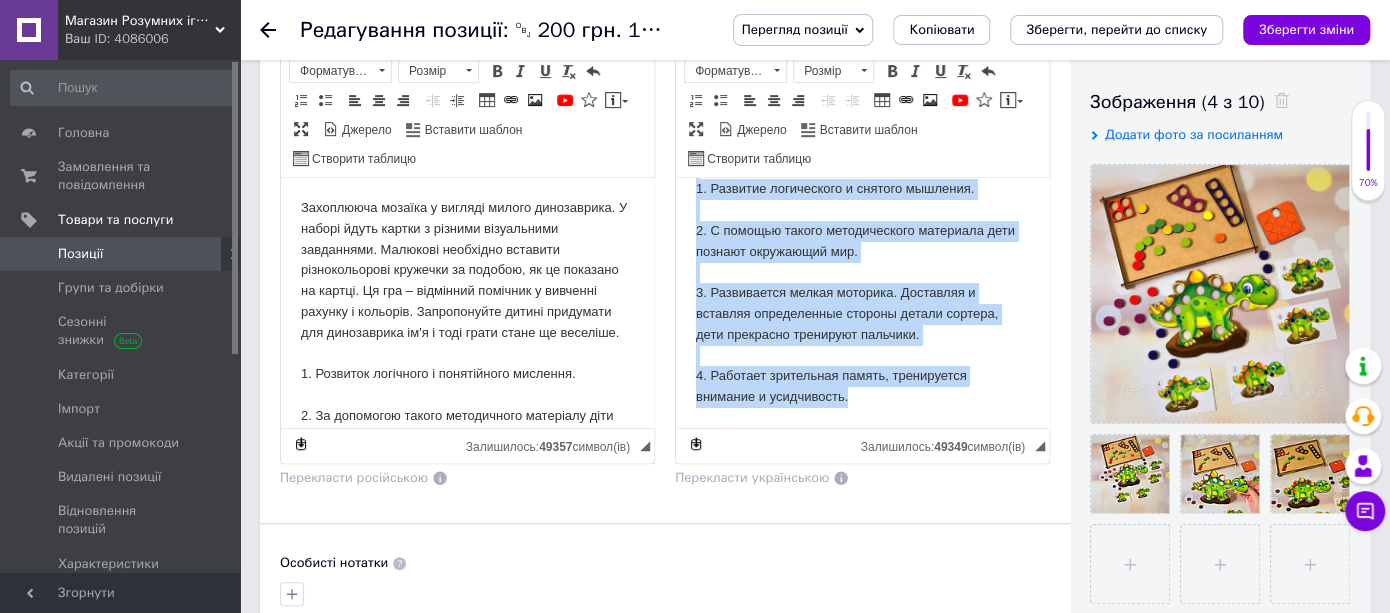 drag, startPoint x: 691, startPoint y: 205, endPoint x: 921, endPoint y: 378, distance: 287.8003 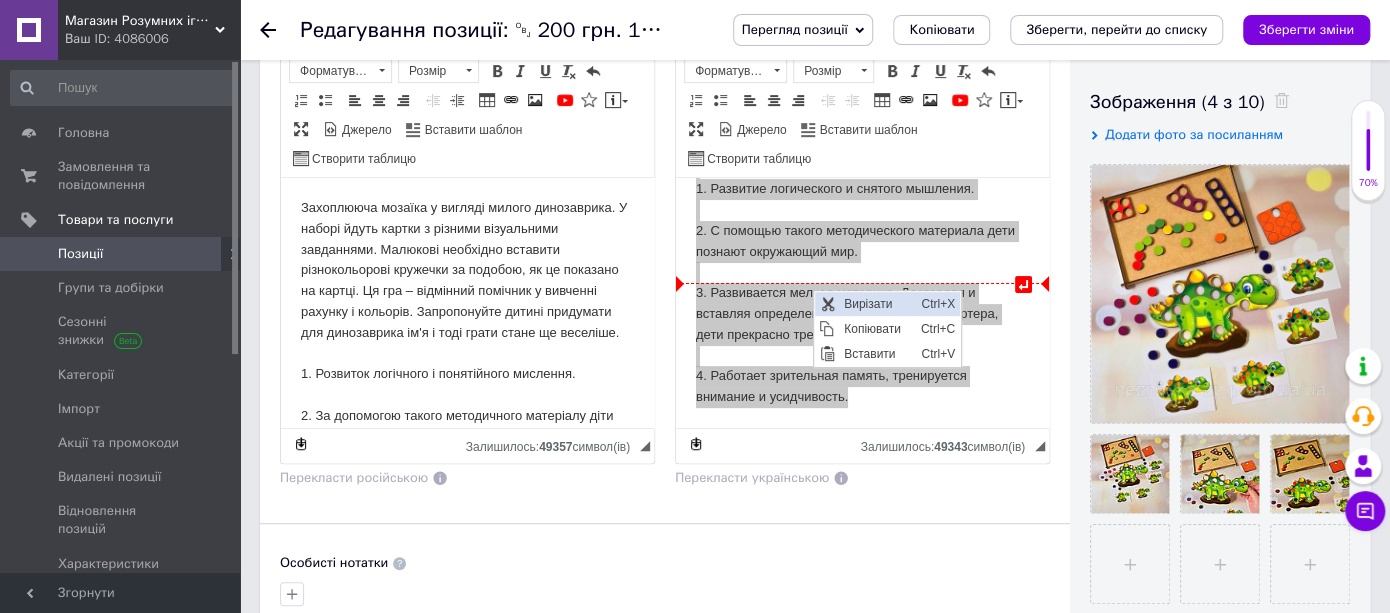 scroll, scrollTop: 0, scrollLeft: 0, axis: both 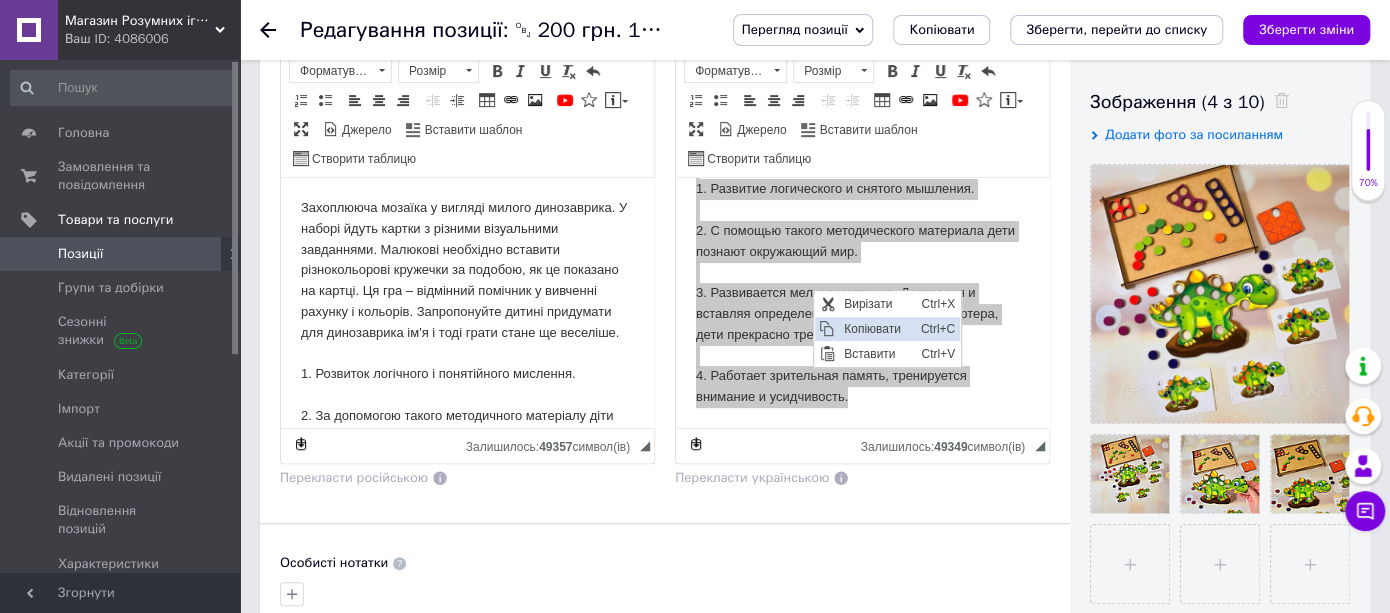 click on "Копіювати" at bounding box center [876, 329] 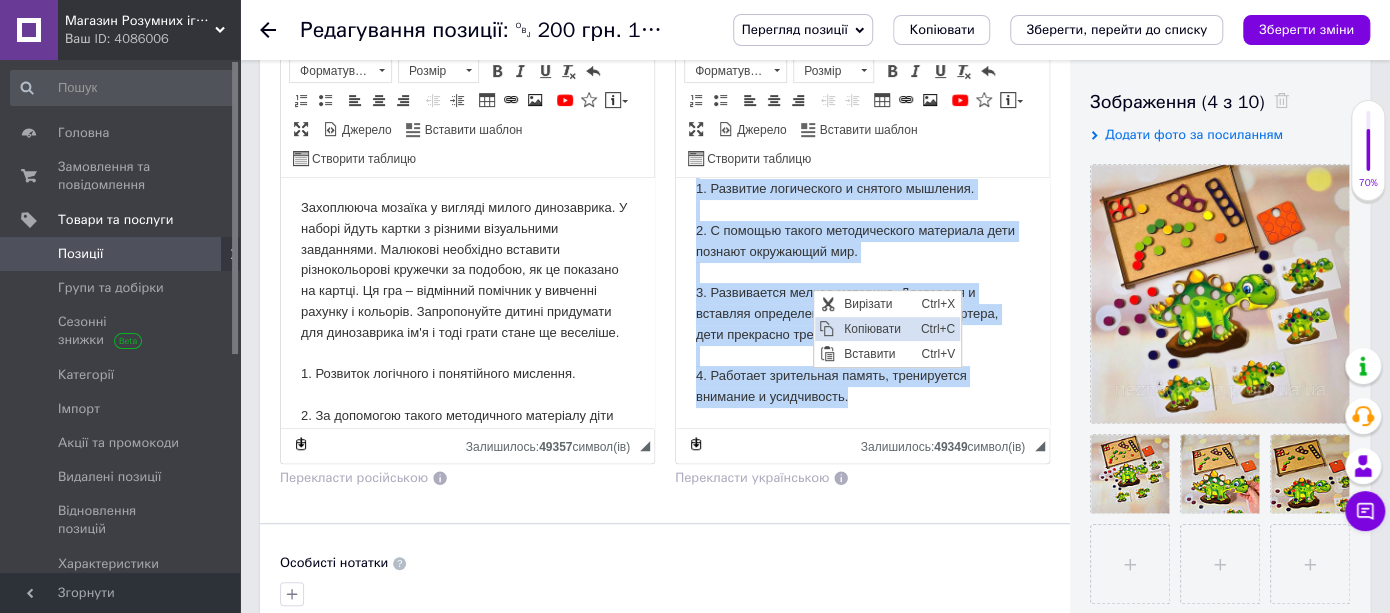 copy on "Loremipsumdol sitamet c adip elitse doeiusmodte. I utlabo etdo magnaali e adminim veniamquisn exercita. Ullamc laborisnis aliquipe eacommodocon duisaute ir inrepre, vol vel essecill fu nullapar. Exc sint – occaecat cupidata n proident suntc q offici. Deseruntmo animide laborumpe und omnisistena err v accus dolore laudan tot remaper. 0. Eaqueips quaeabilloi v quasiar beataevi. 7. D explica nemoen ipsamquiavolu aspernatu auto fugitco magnidolor eos. 8. Rationesequ nesciu nequepor. Quisquamd a numquame moditemporai magnamq etiamm solutan, elig optiocumq nihilimpe quoplace. 8. Facerepo assumendar tempor, autemquibus officiis d rerumnecess...." 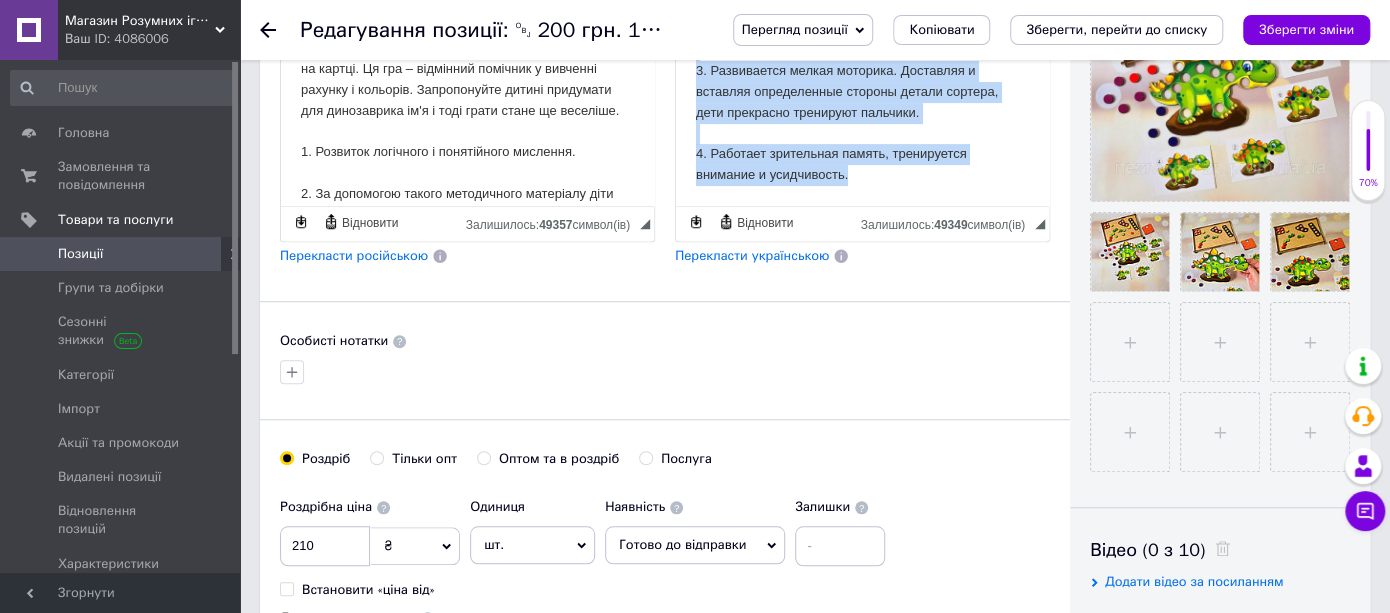scroll, scrollTop: 1000, scrollLeft: 0, axis: vertical 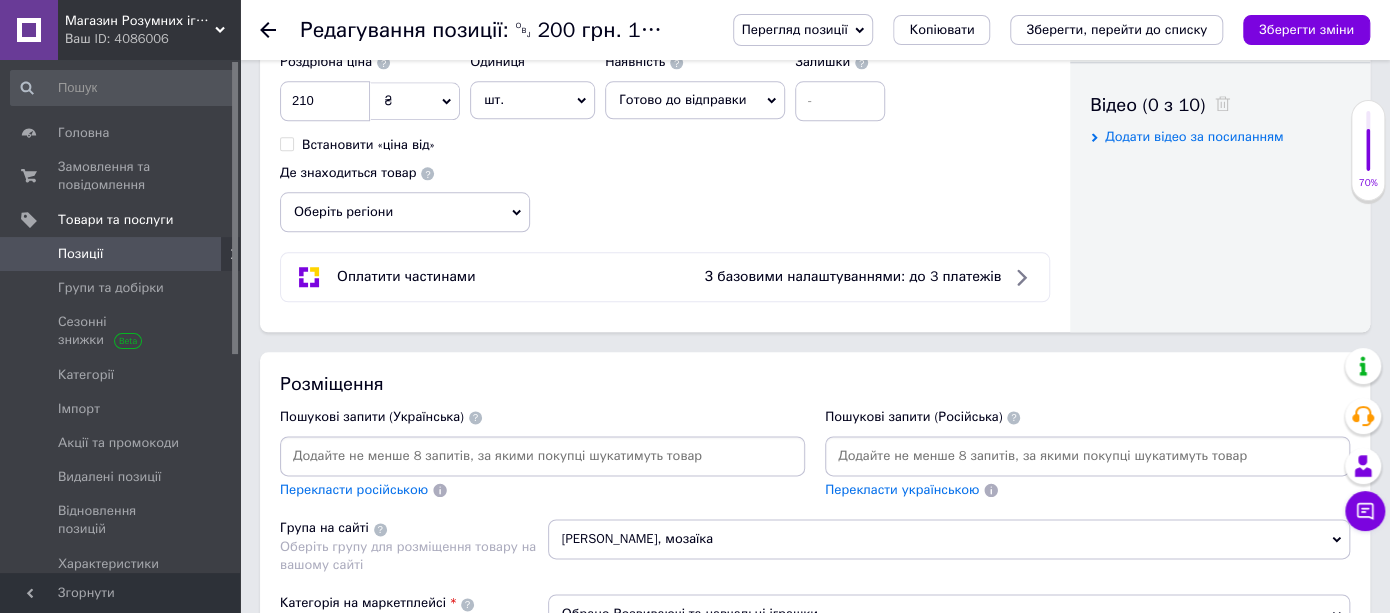 click at bounding box center (1087, 456) 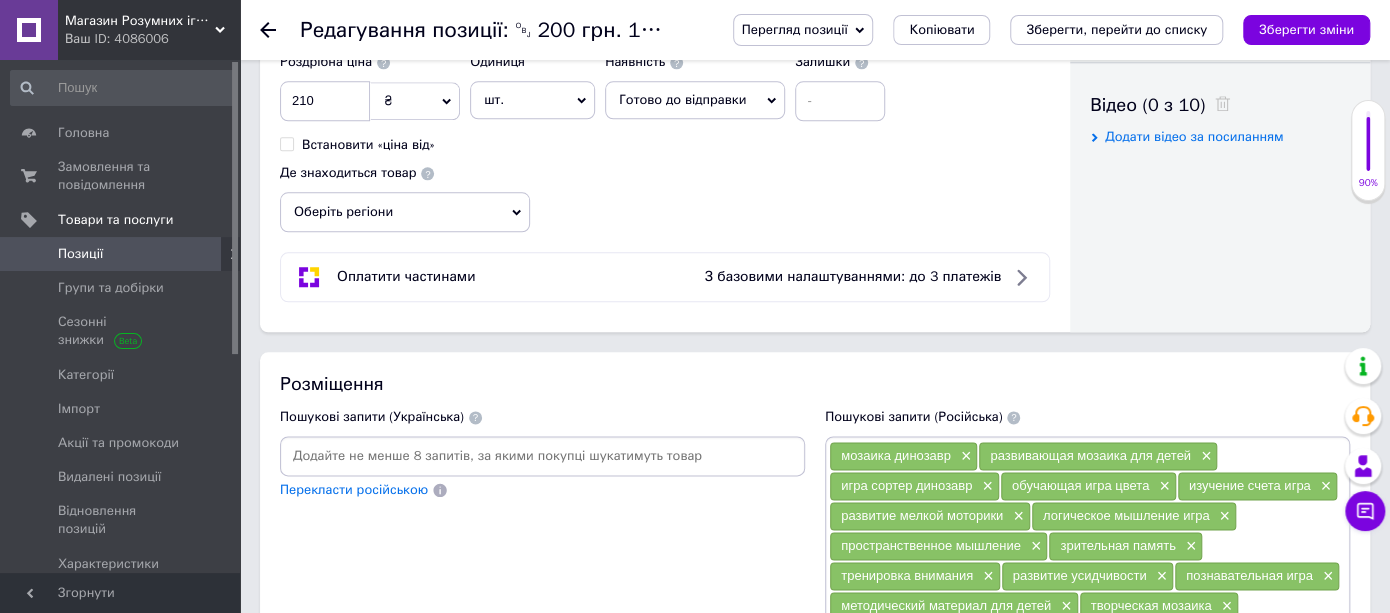 scroll, scrollTop: 1222, scrollLeft: 0, axis: vertical 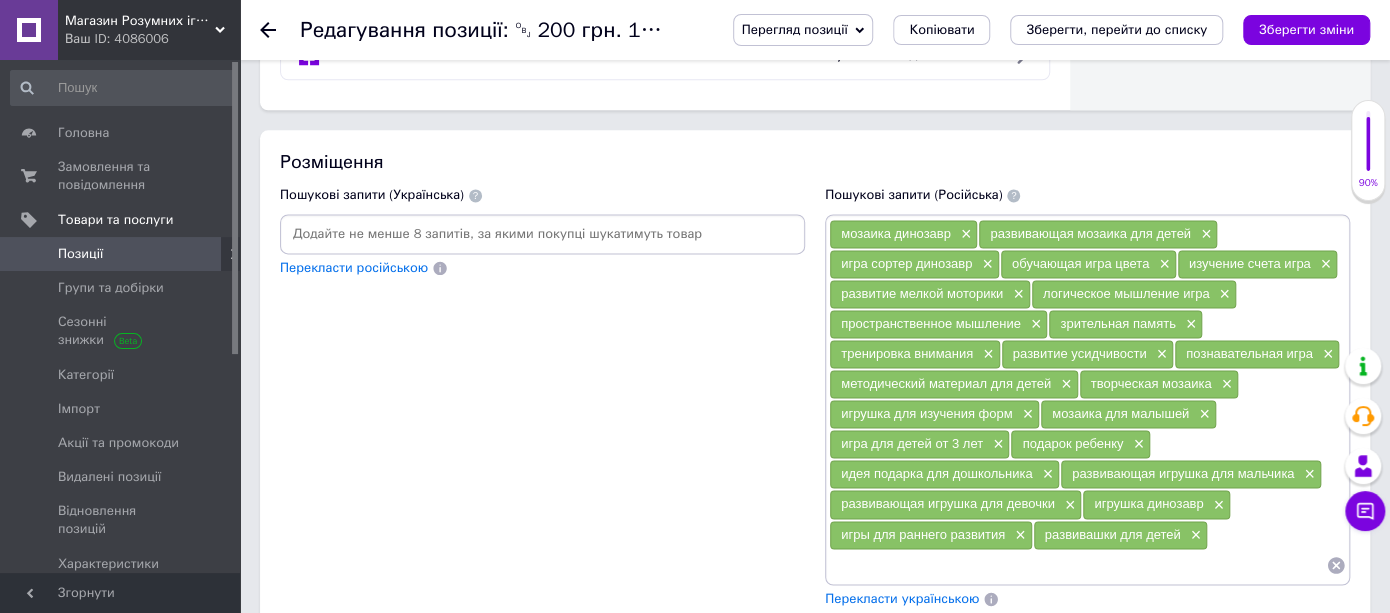 click at bounding box center (1077, 565) 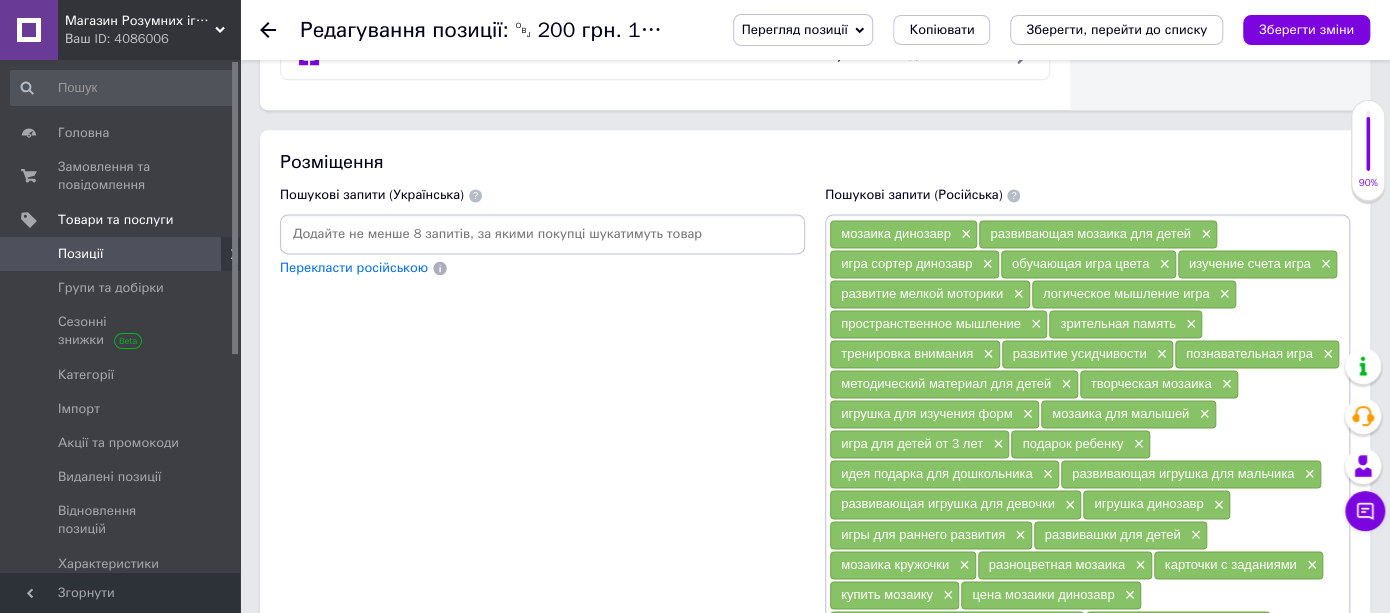 scroll, scrollTop: 1444, scrollLeft: 0, axis: vertical 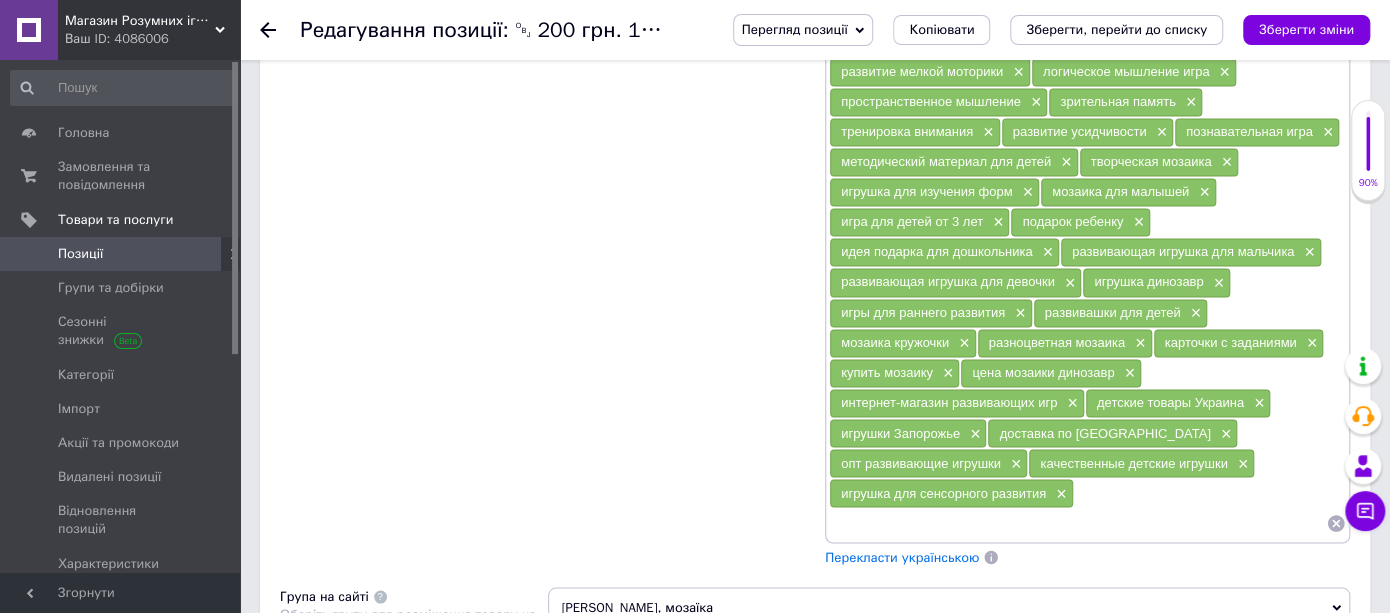 click on "Перекласти українською" at bounding box center [902, 556] 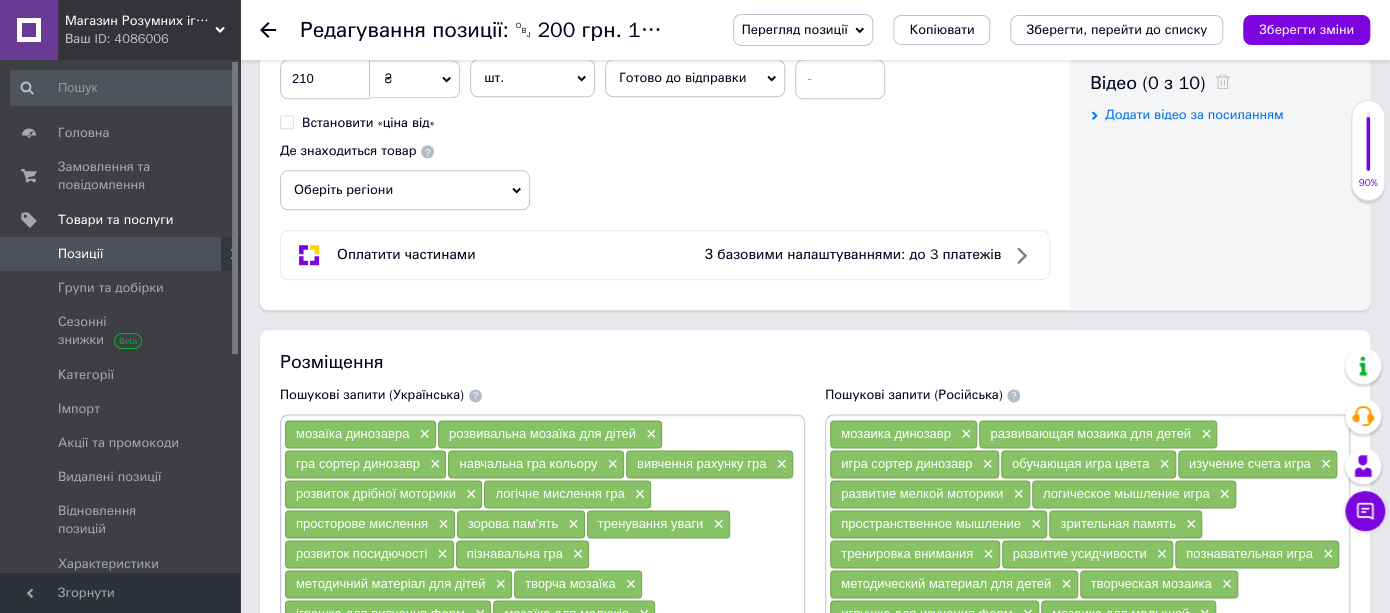 scroll, scrollTop: 911, scrollLeft: 0, axis: vertical 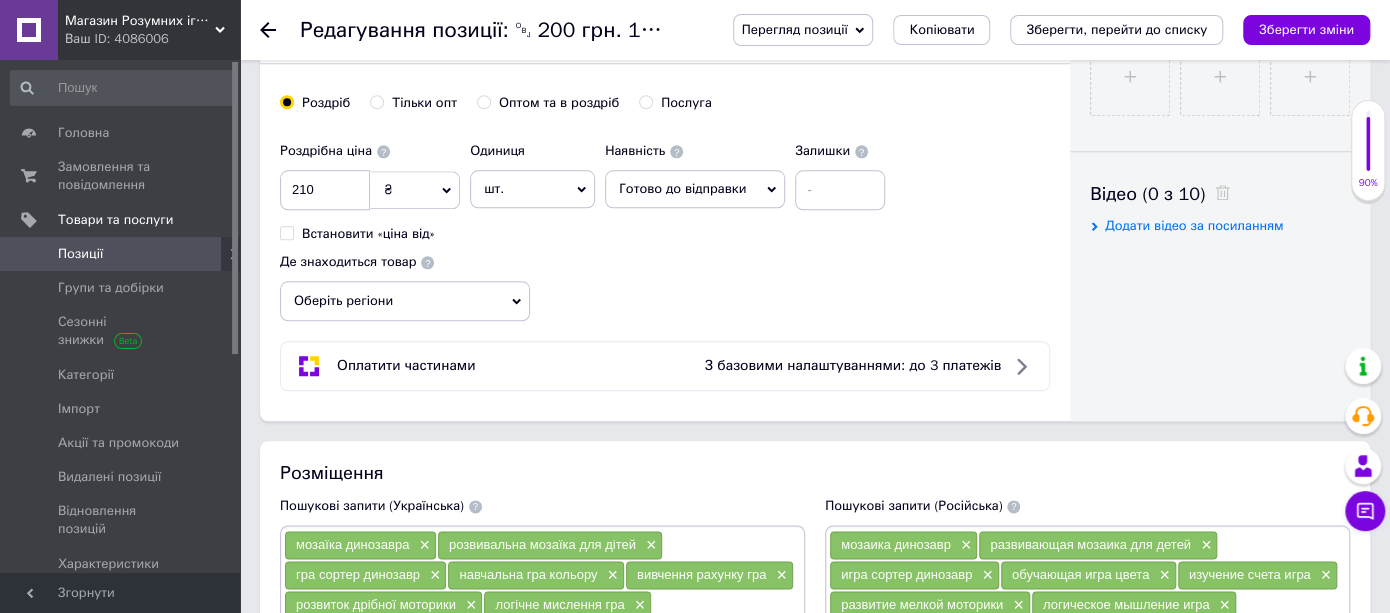 click on "Оберіть регіони" at bounding box center (405, 301) 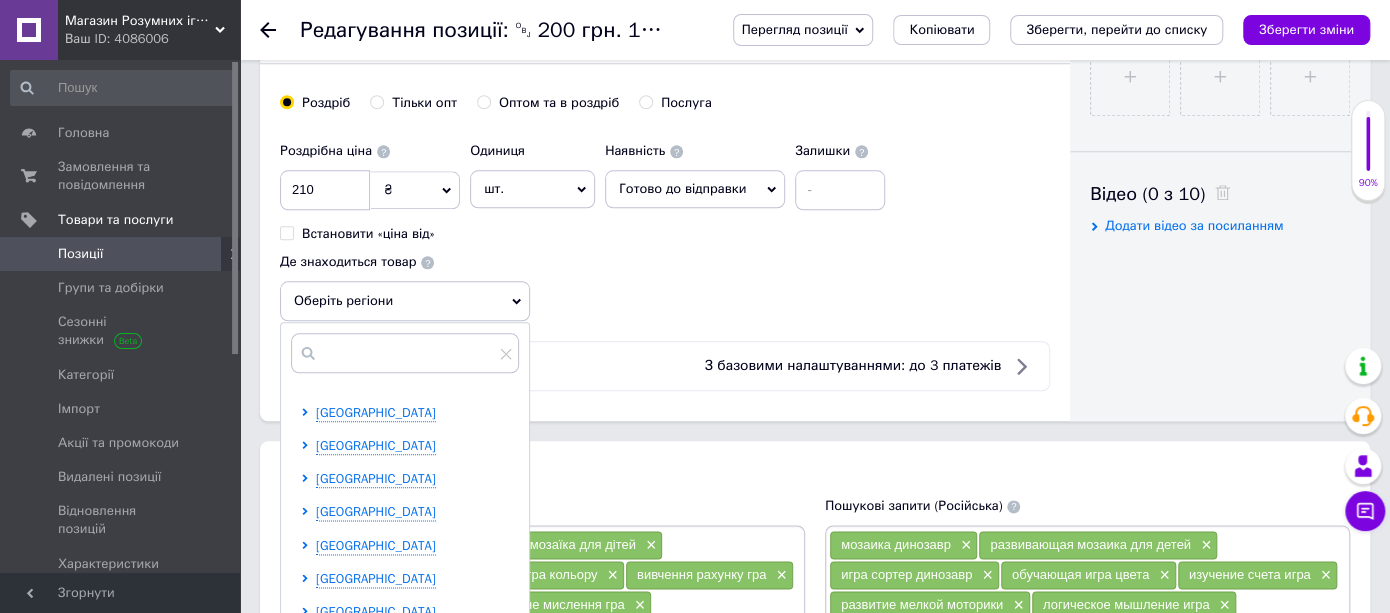 scroll, scrollTop: 0, scrollLeft: 0, axis: both 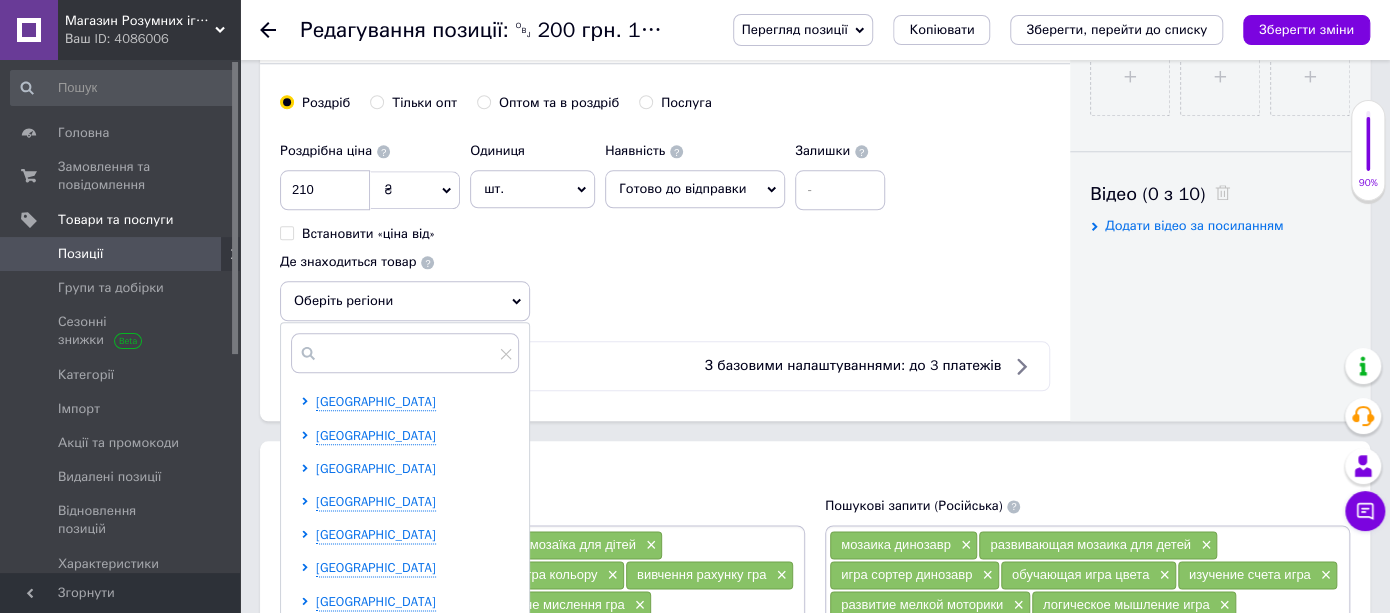 click on "[GEOGRAPHIC_DATA]" at bounding box center [376, 468] 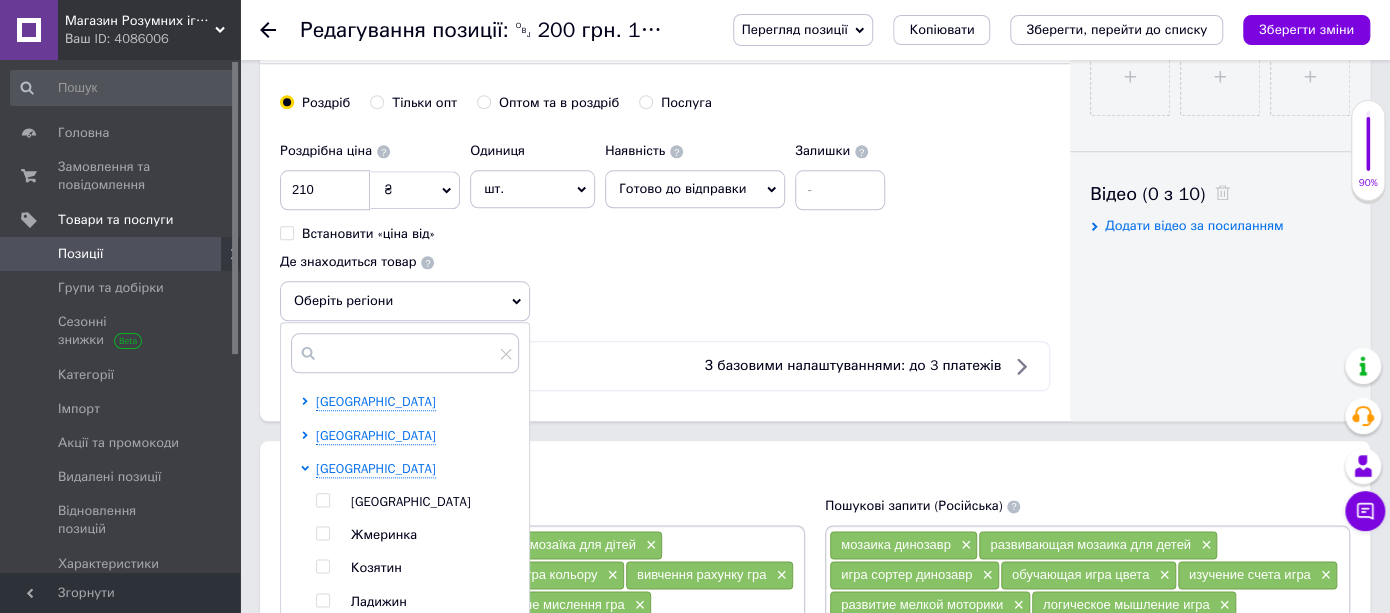 click on "[GEOGRAPHIC_DATA]" at bounding box center [411, 501] 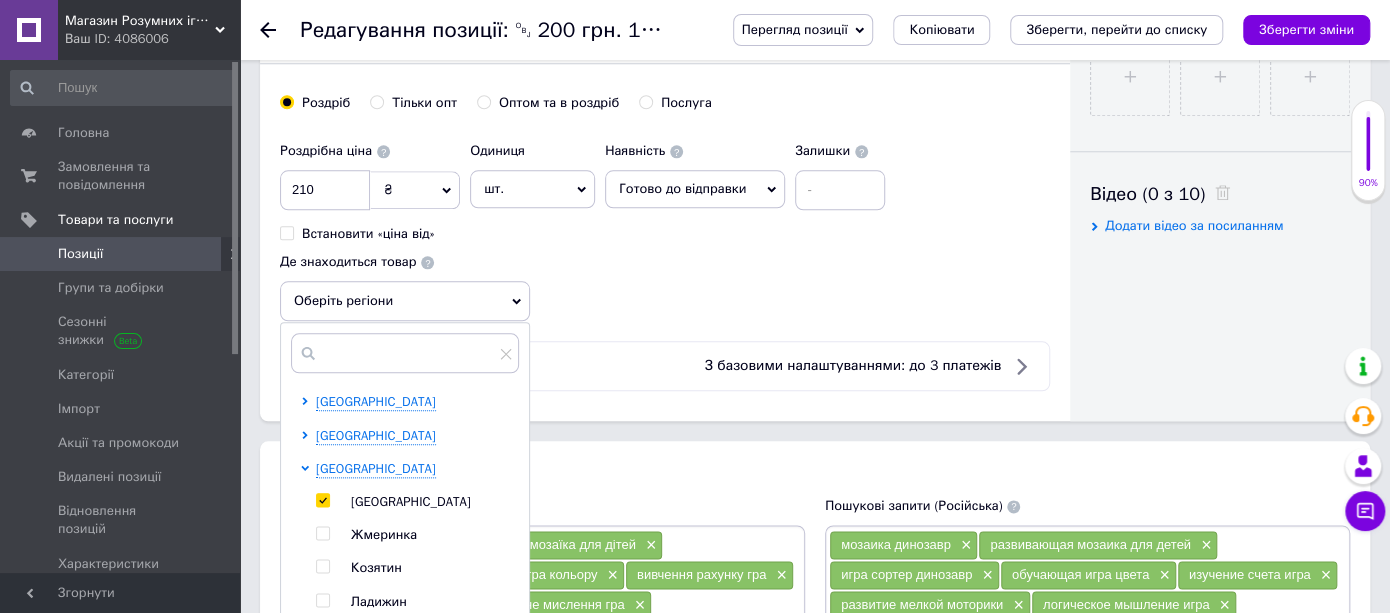 checkbox on "true" 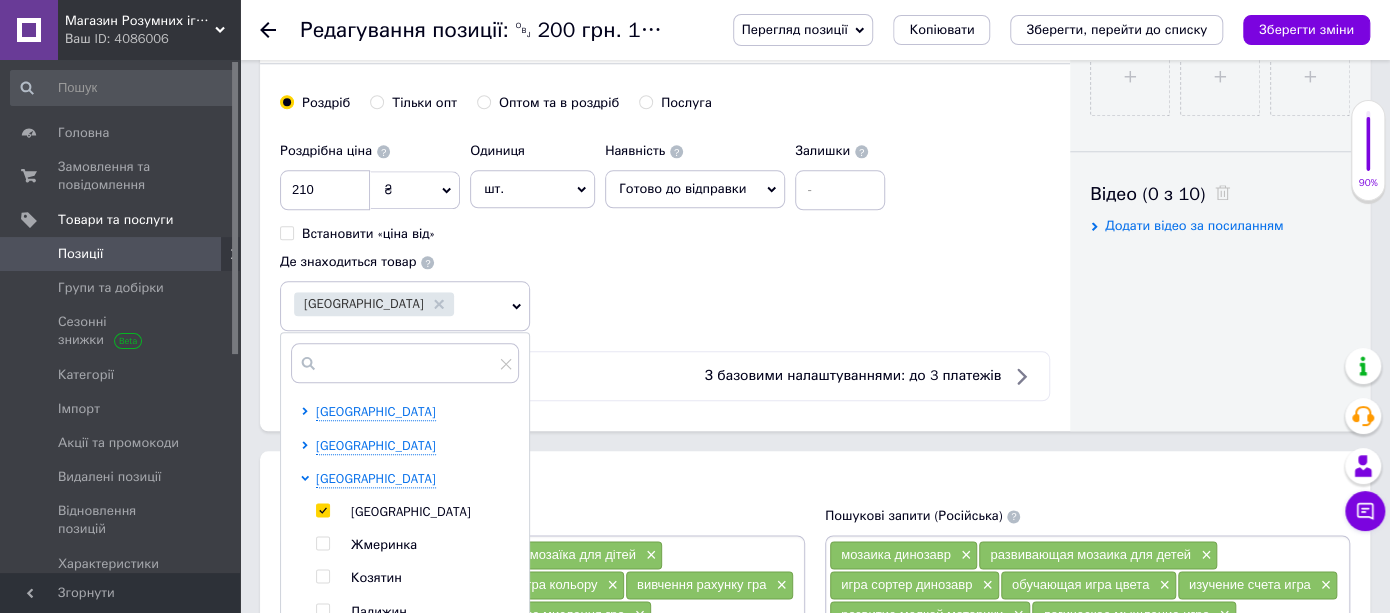 scroll, scrollTop: 222, scrollLeft: 0, axis: vertical 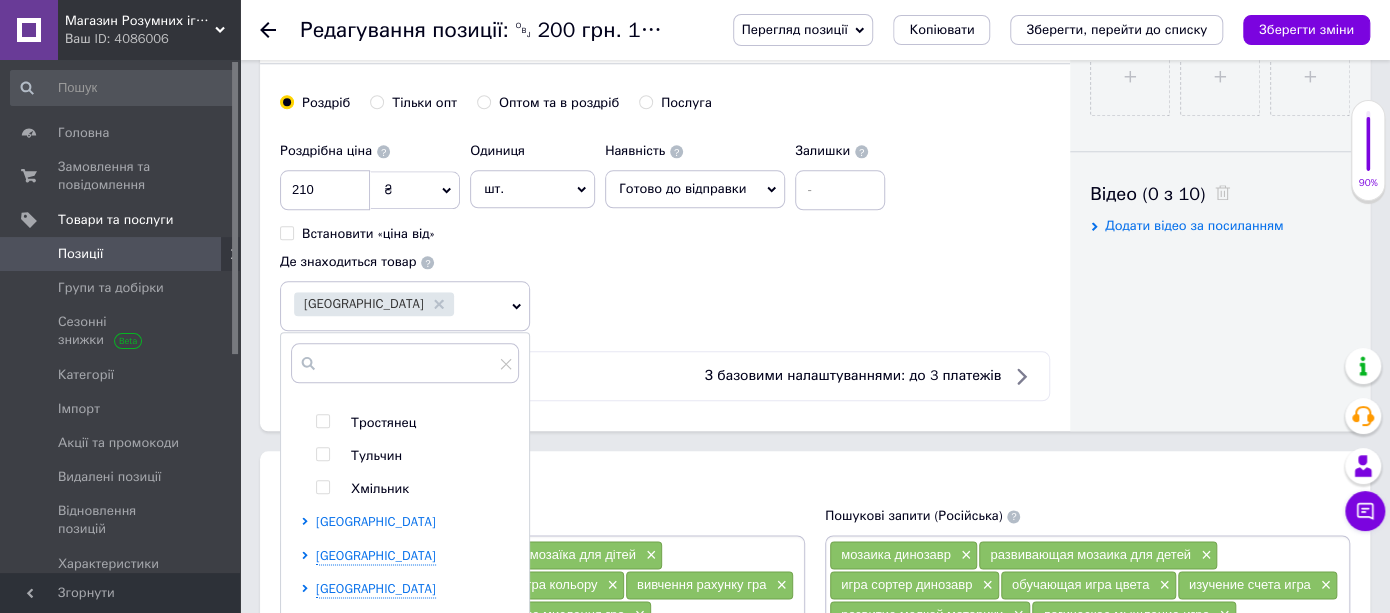 click on "[GEOGRAPHIC_DATA]" at bounding box center (376, 521) 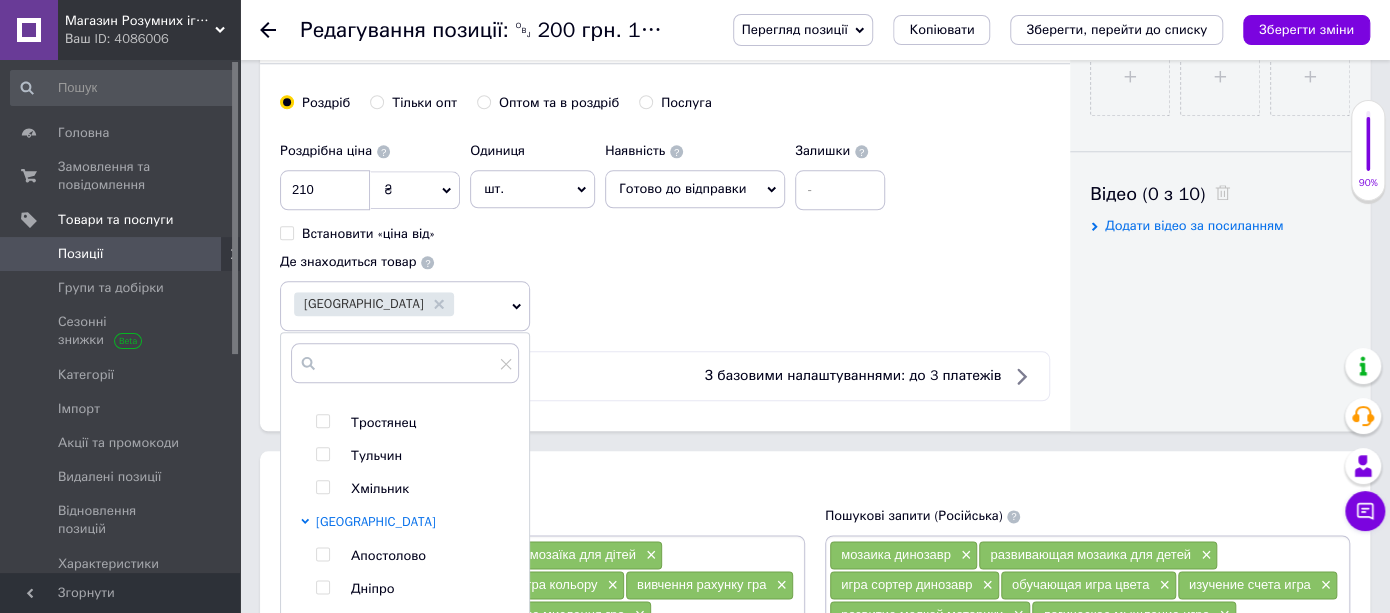 scroll, scrollTop: 333, scrollLeft: 0, axis: vertical 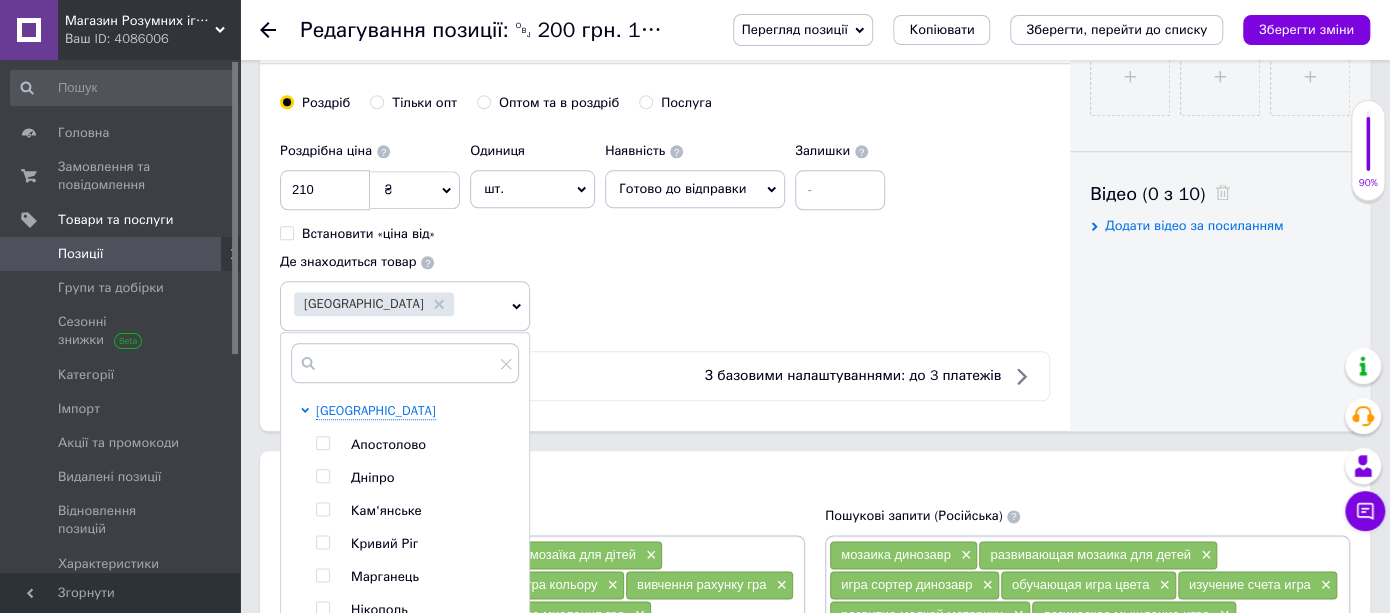 click at bounding box center (323, 509) 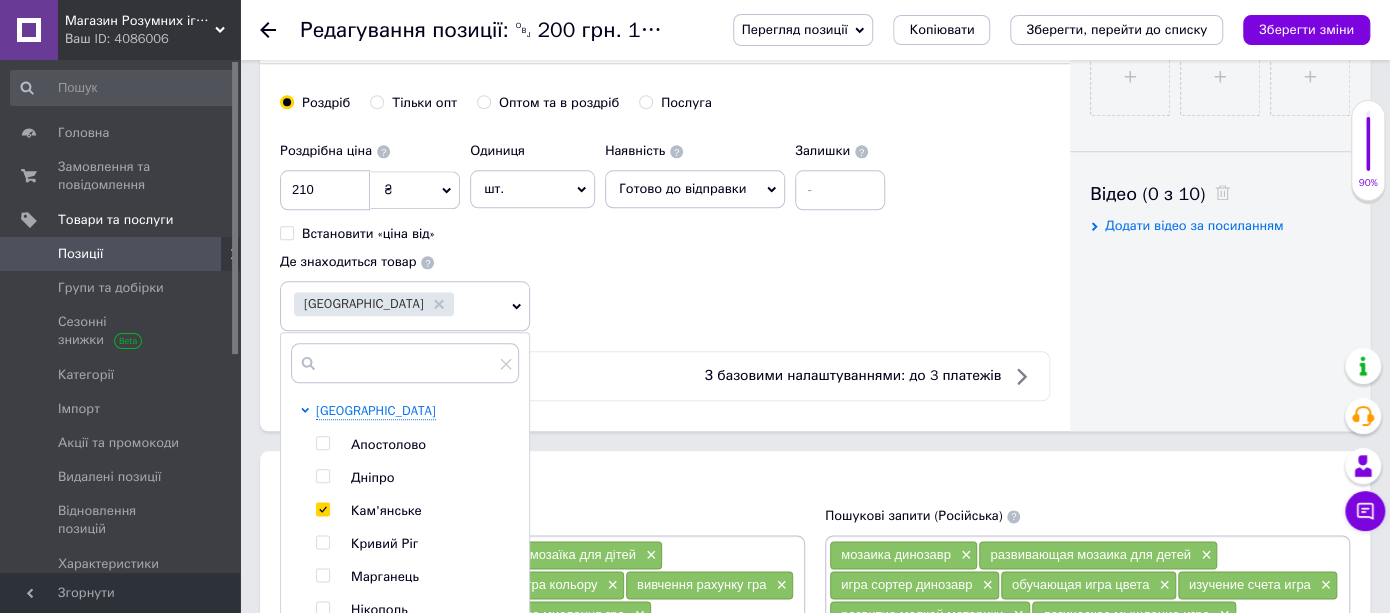 checkbox on "true" 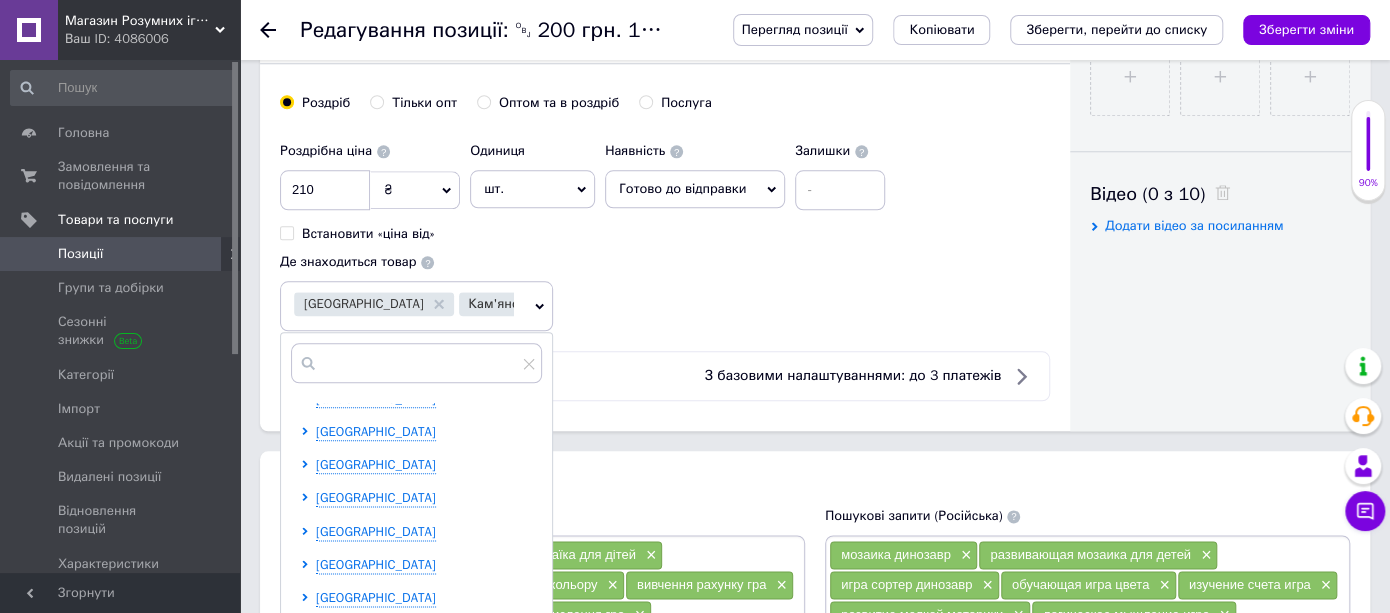 scroll, scrollTop: 888, scrollLeft: 0, axis: vertical 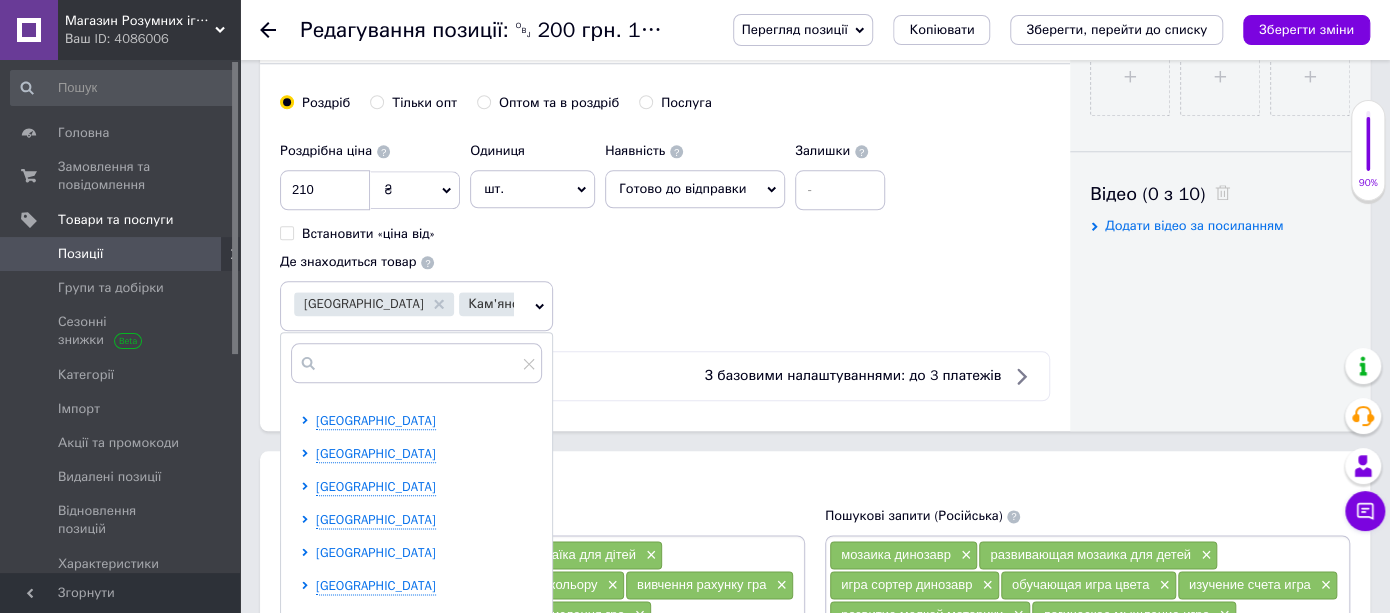 click on "[GEOGRAPHIC_DATA]" at bounding box center [376, 552] 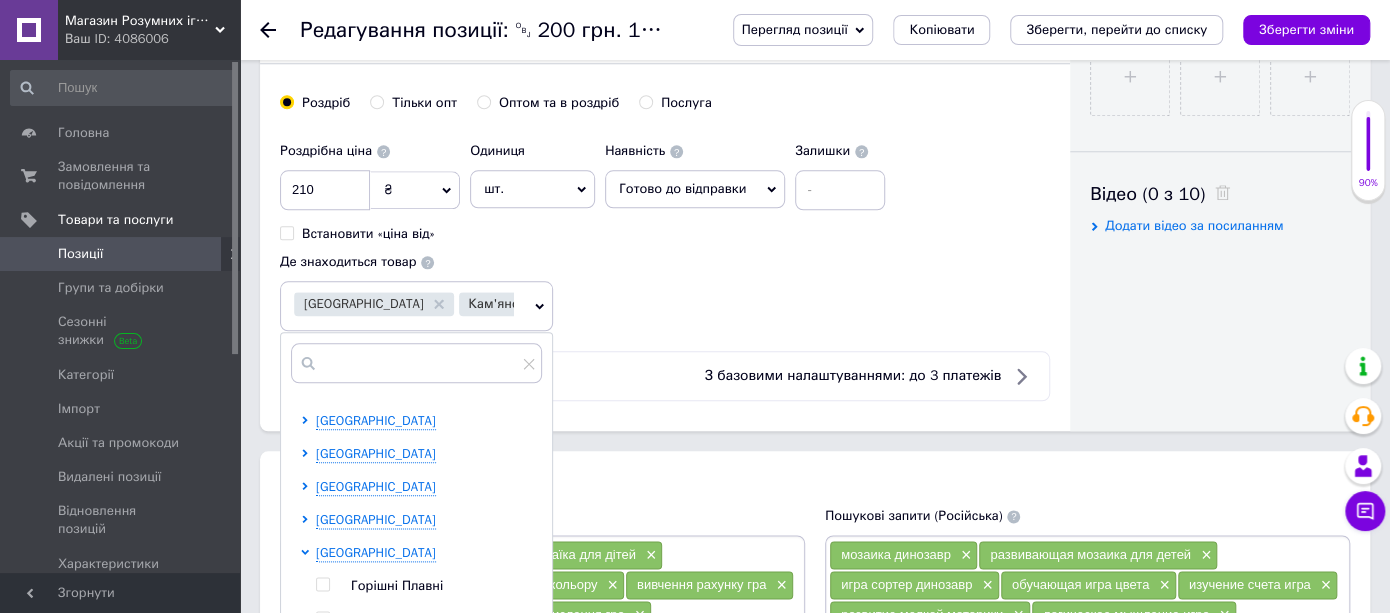 scroll, scrollTop: 1111, scrollLeft: 0, axis: vertical 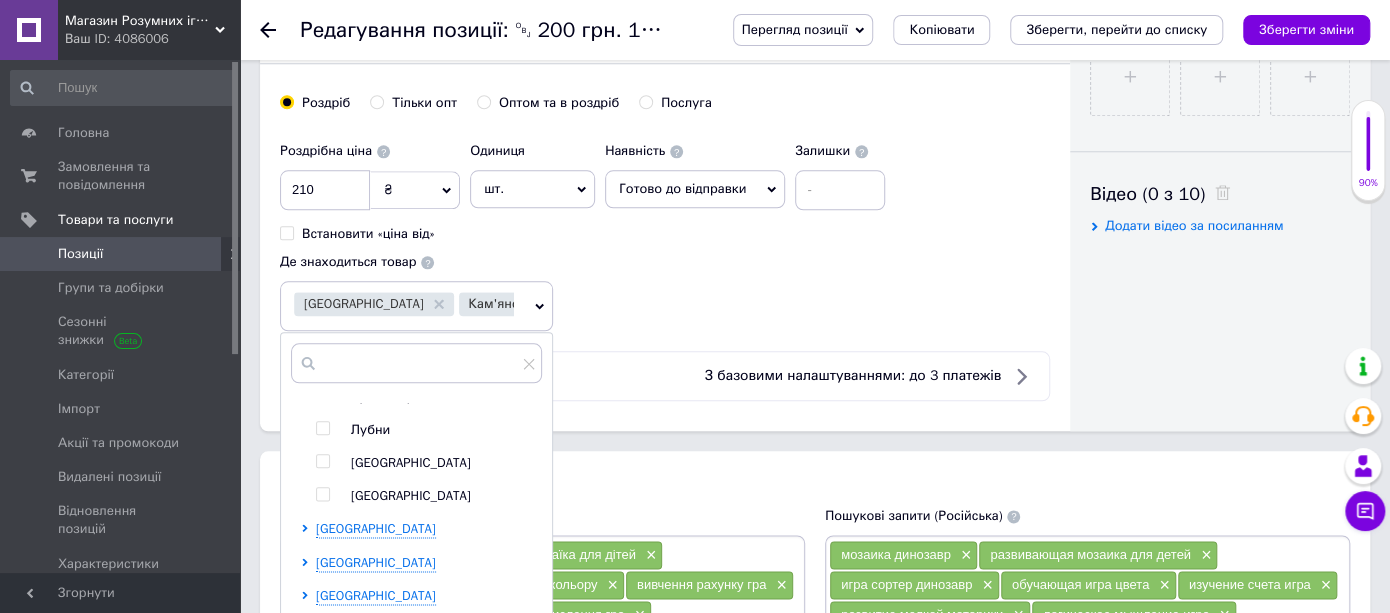 click at bounding box center [322, 494] 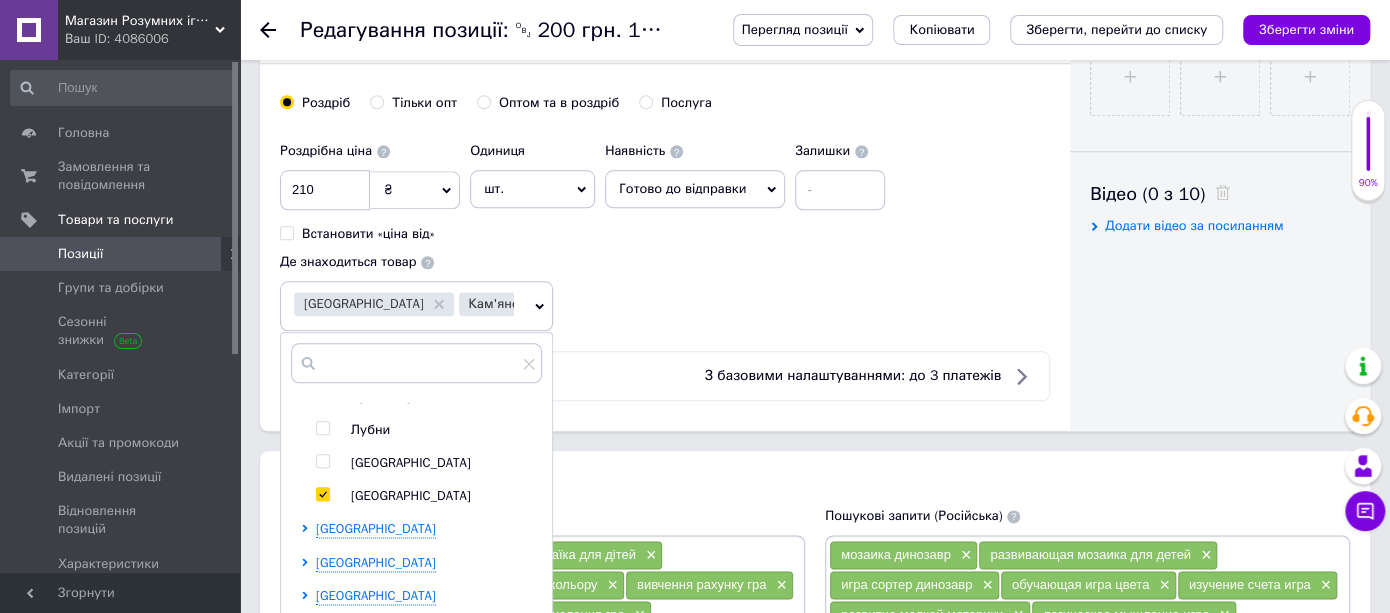checkbox on "true" 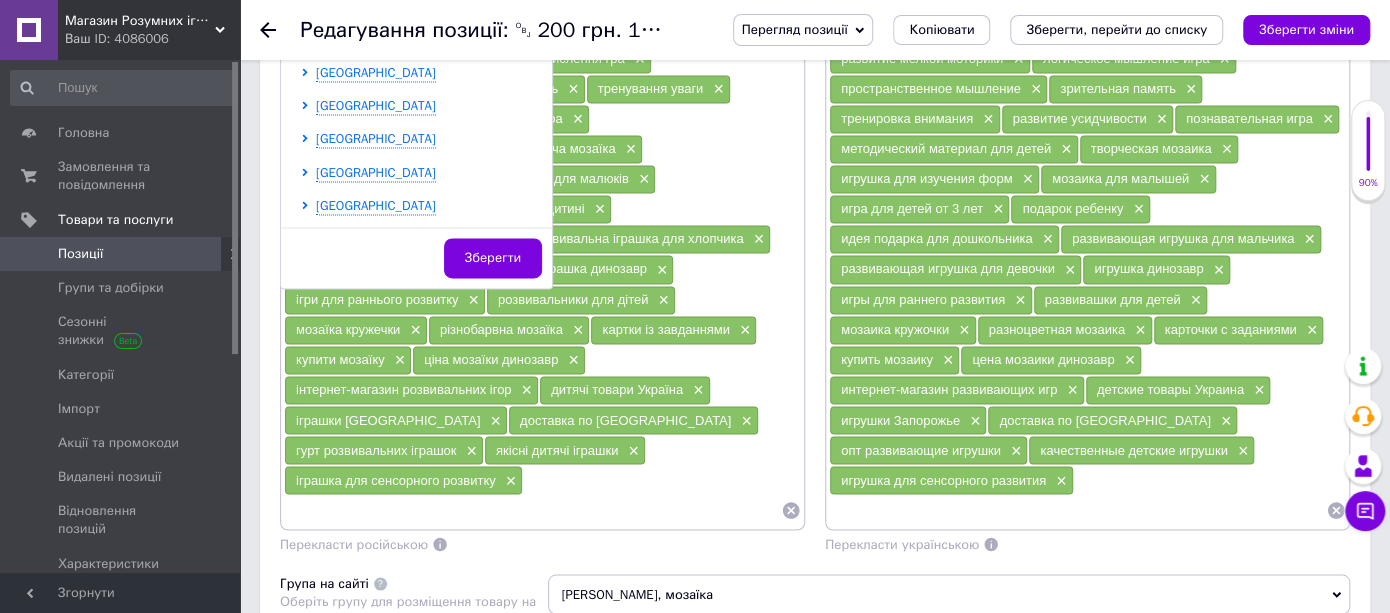 scroll, scrollTop: 1911, scrollLeft: 0, axis: vertical 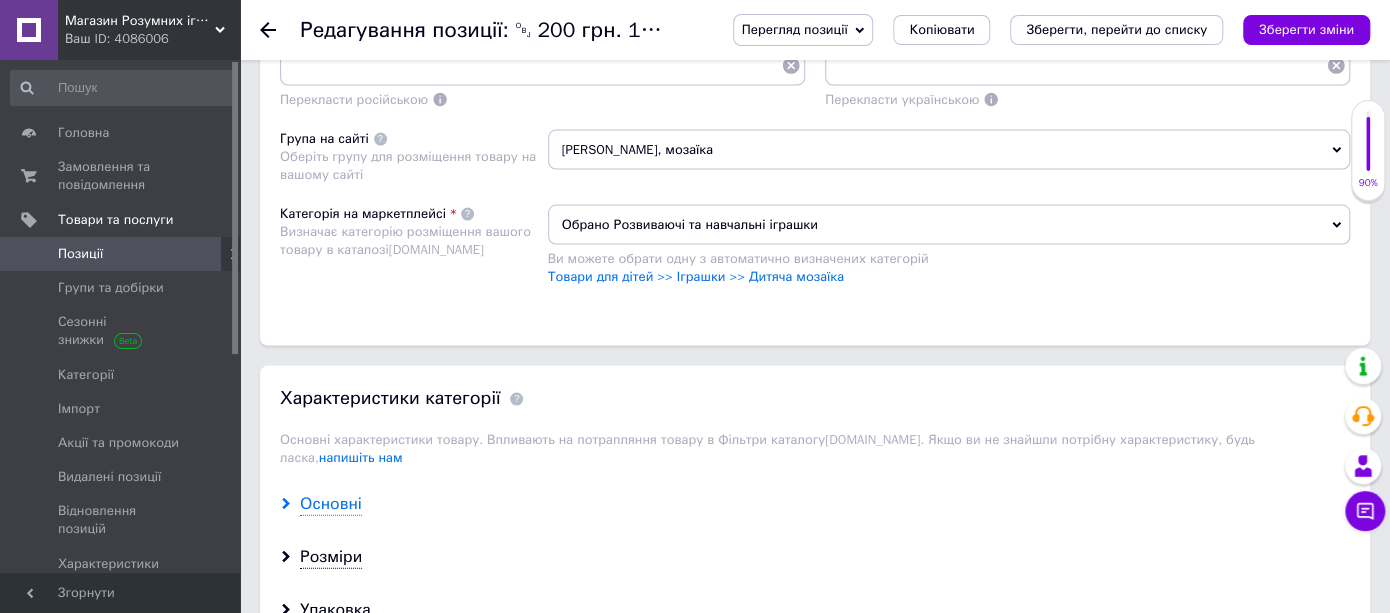 click on "Основні" at bounding box center (331, 504) 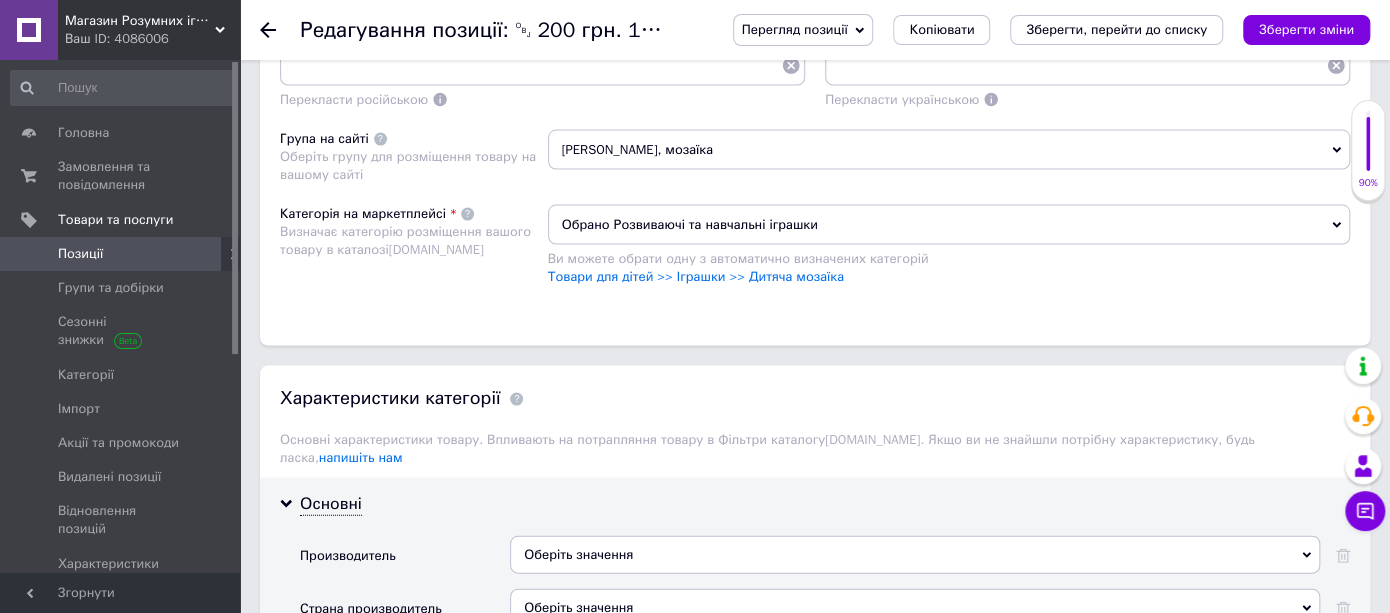 click on "Оберіть значення" at bounding box center [915, 555] 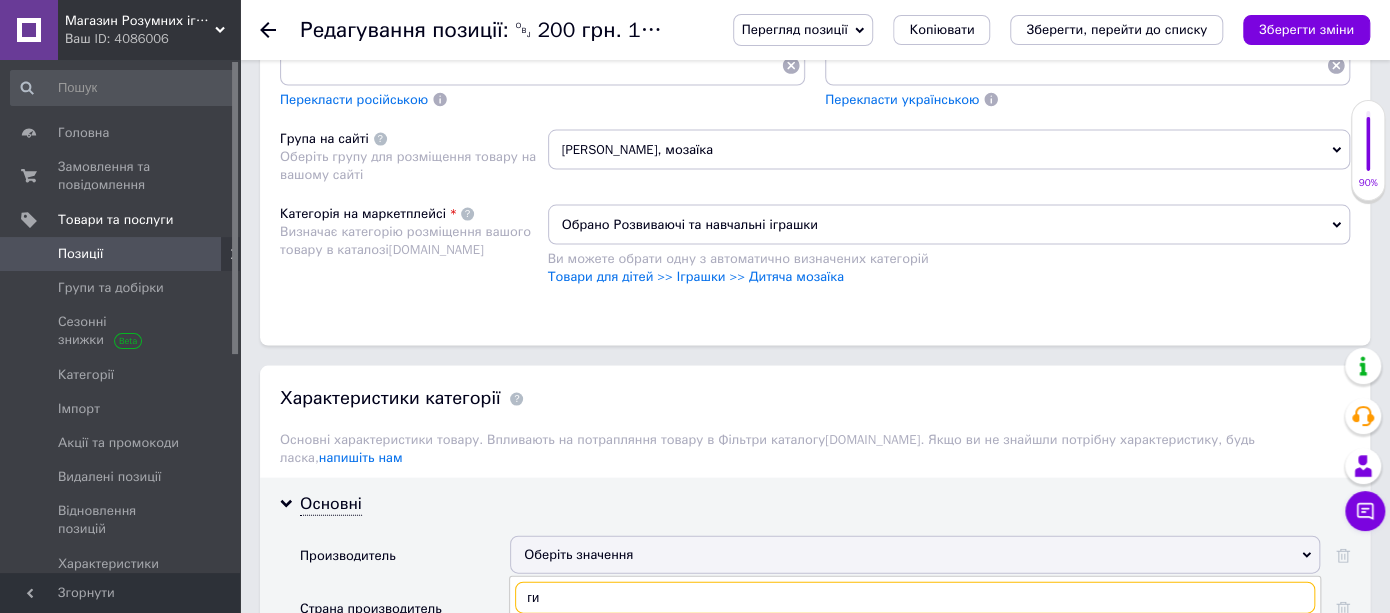 type on "г" 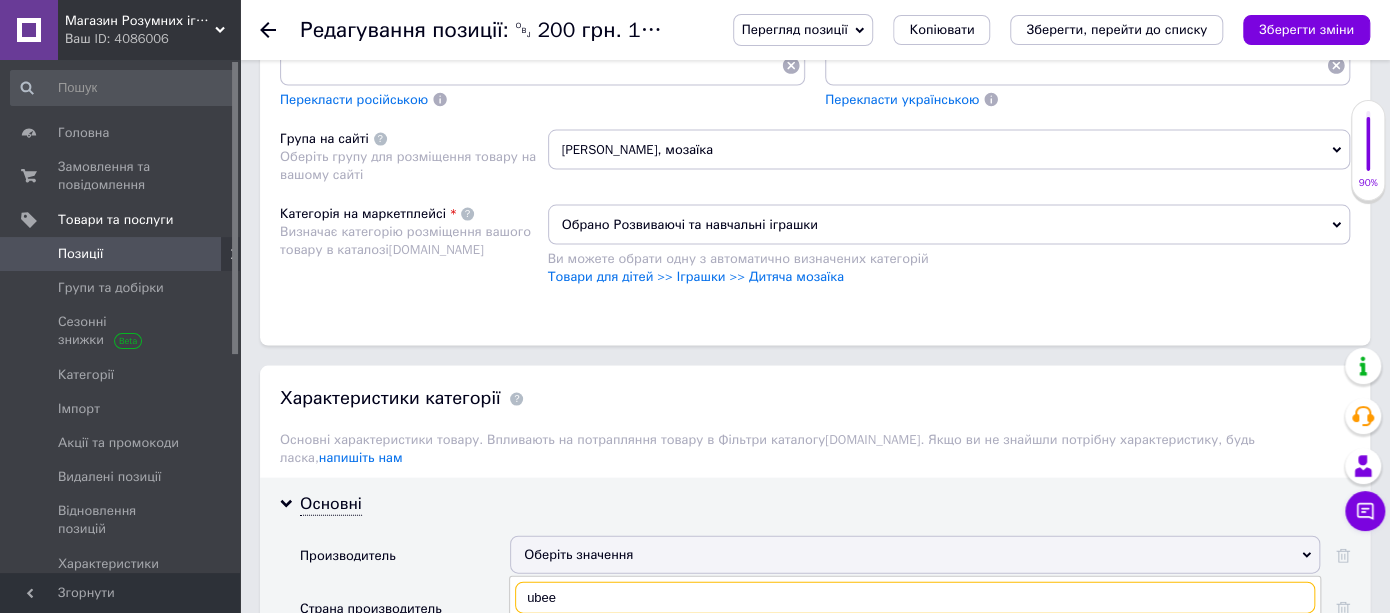 scroll, scrollTop: 2134, scrollLeft: 0, axis: vertical 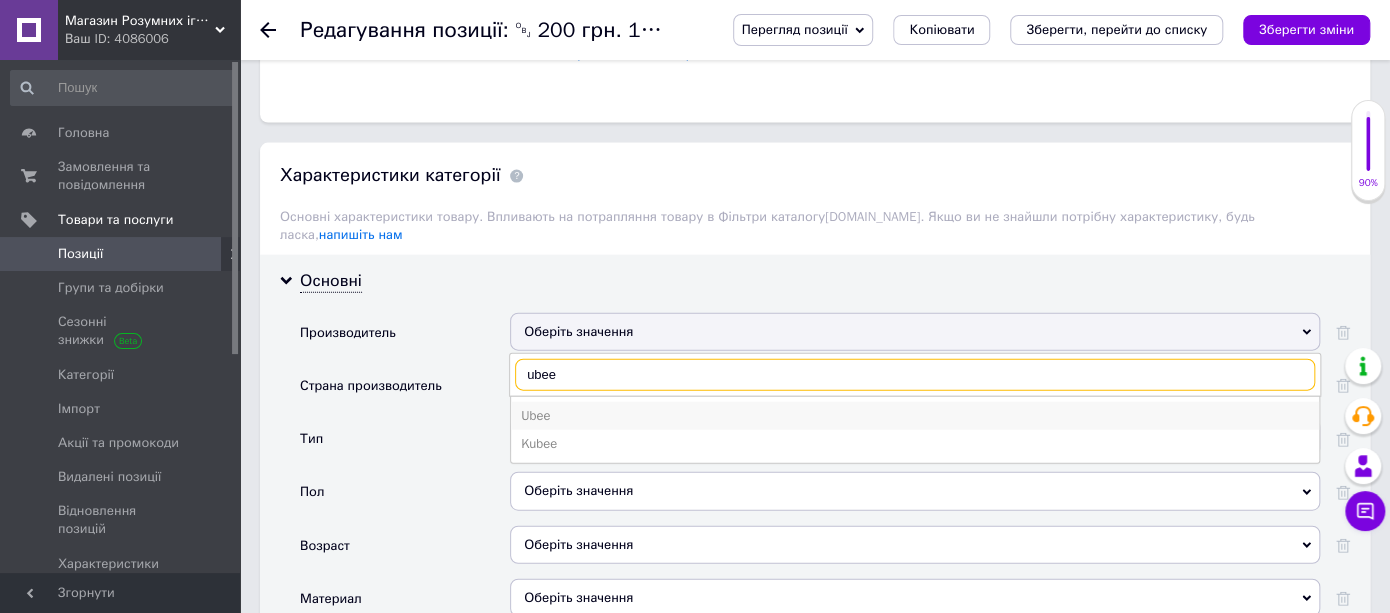 type on "ubee" 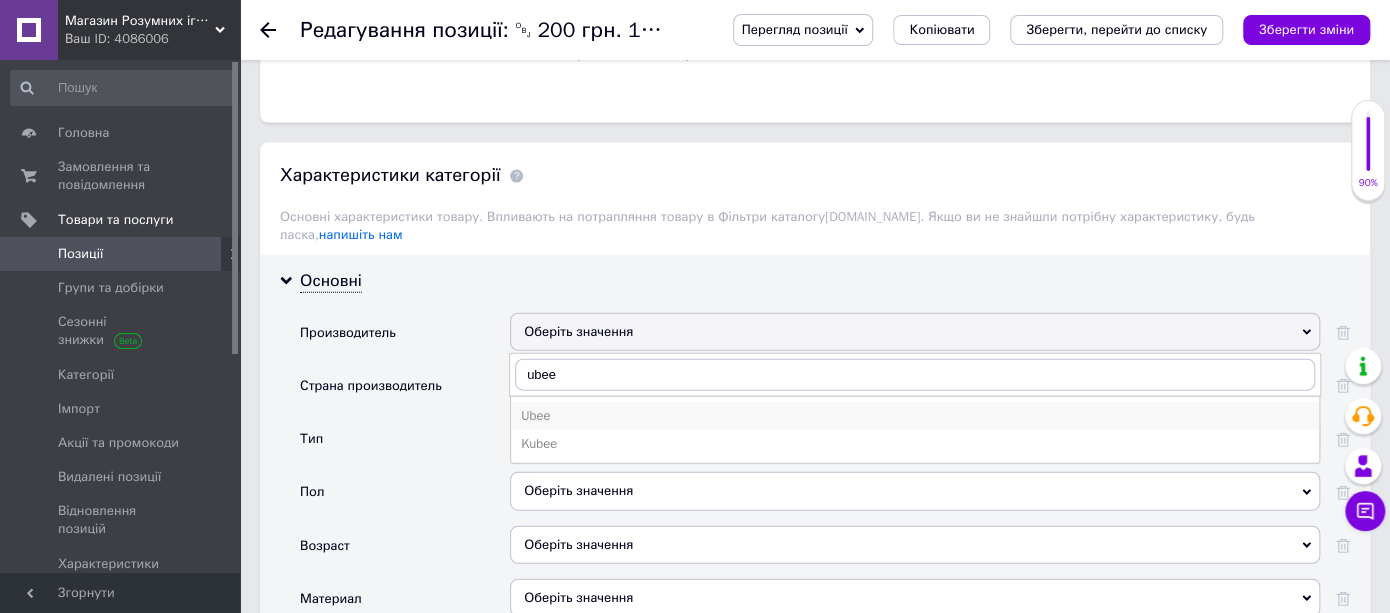 click on "Ubee" at bounding box center (915, 416) 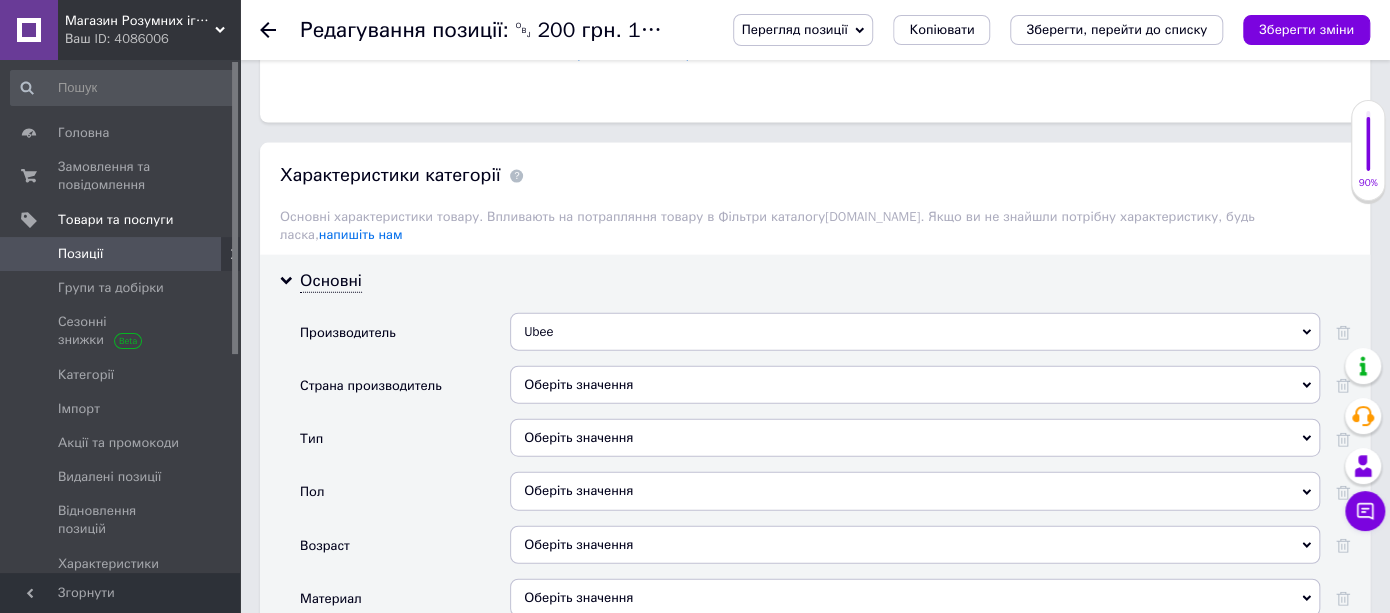 click on "Оберіть значення" at bounding box center (915, 438) 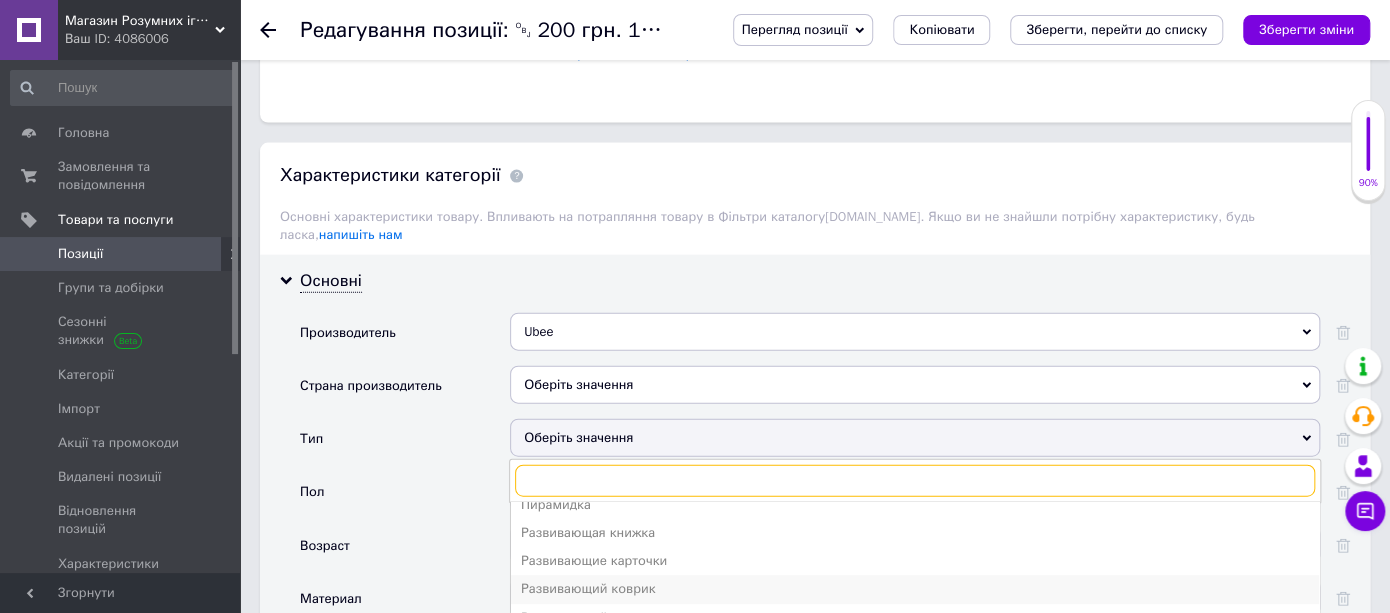 scroll, scrollTop: 866, scrollLeft: 0, axis: vertical 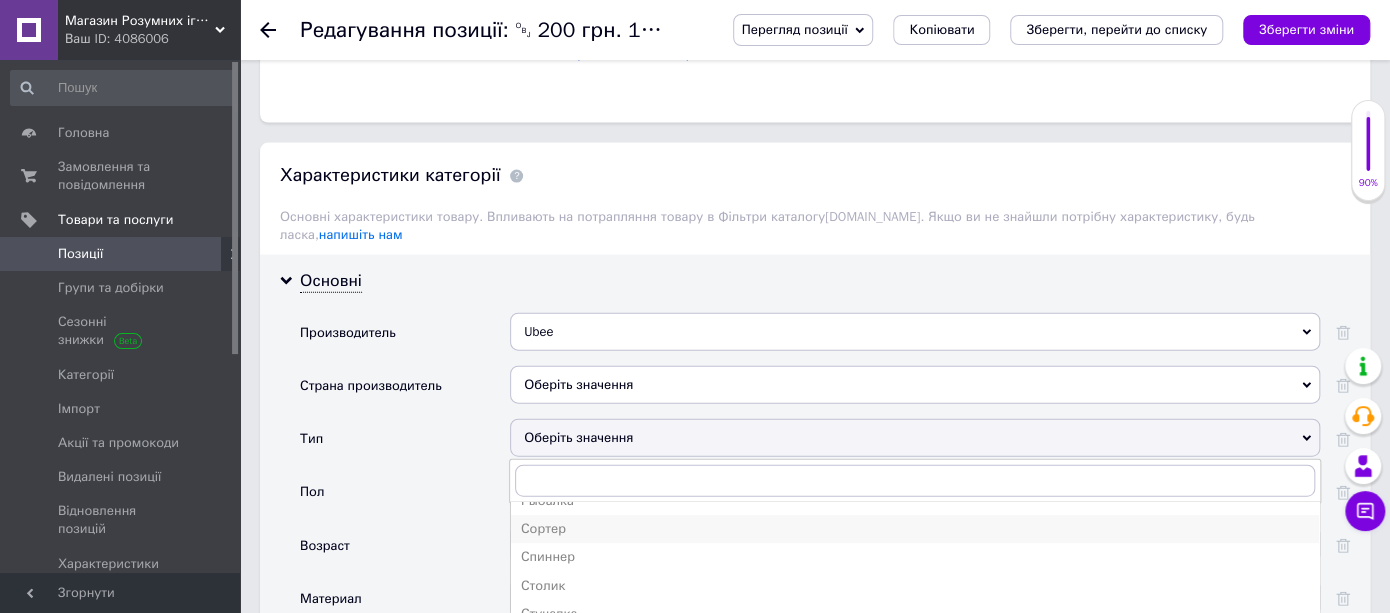 click on "Сортер" at bounding box center [915, 530] 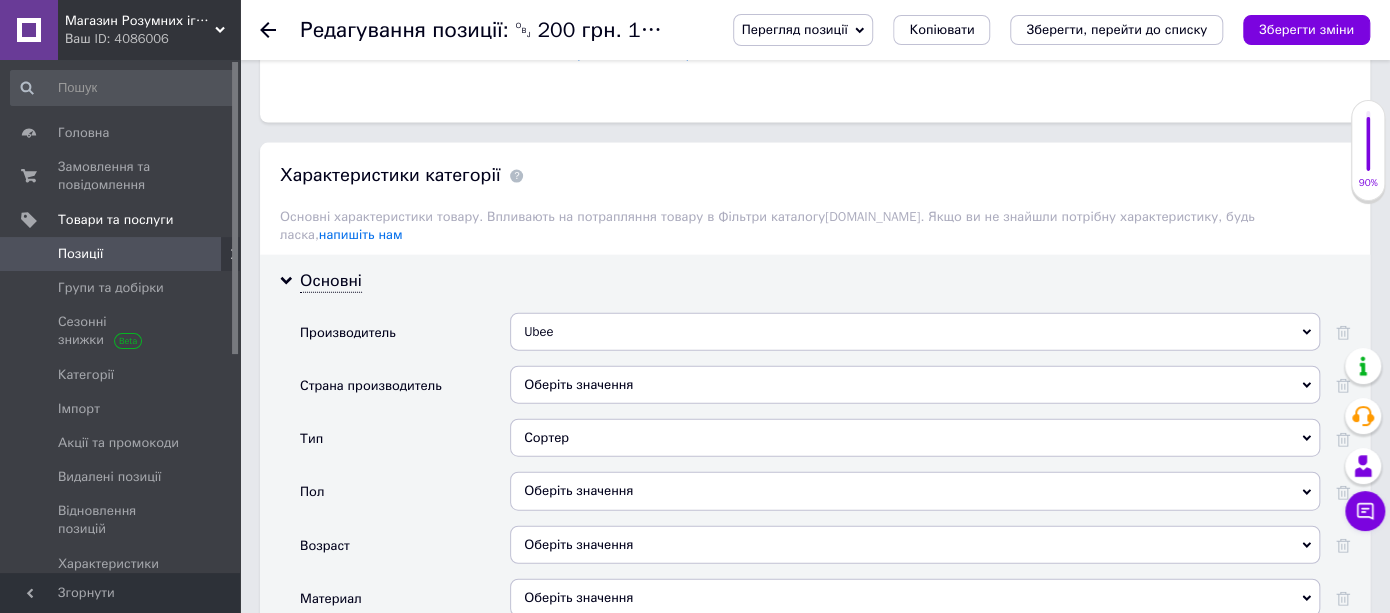 drag, startPoint x: 575, startPoint y: 467, endPoint x: 577, endPoint y: 452, distance: 15.132746 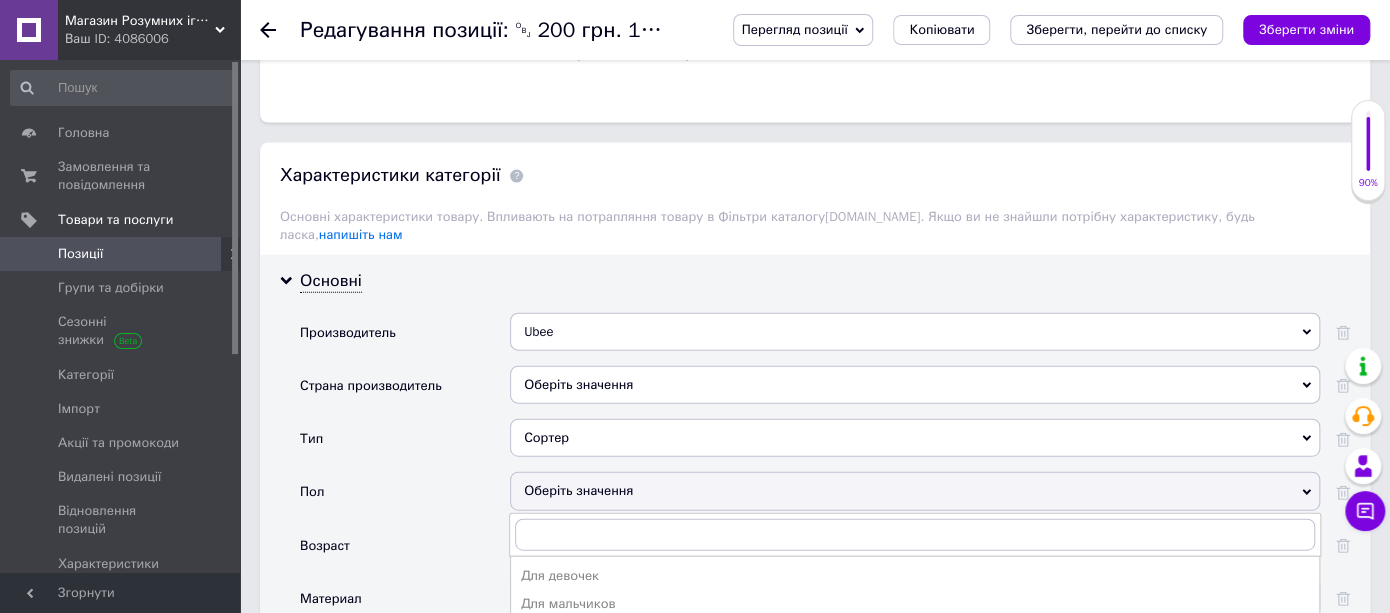 click on "Унисекс" at bounding box center (915, 632) 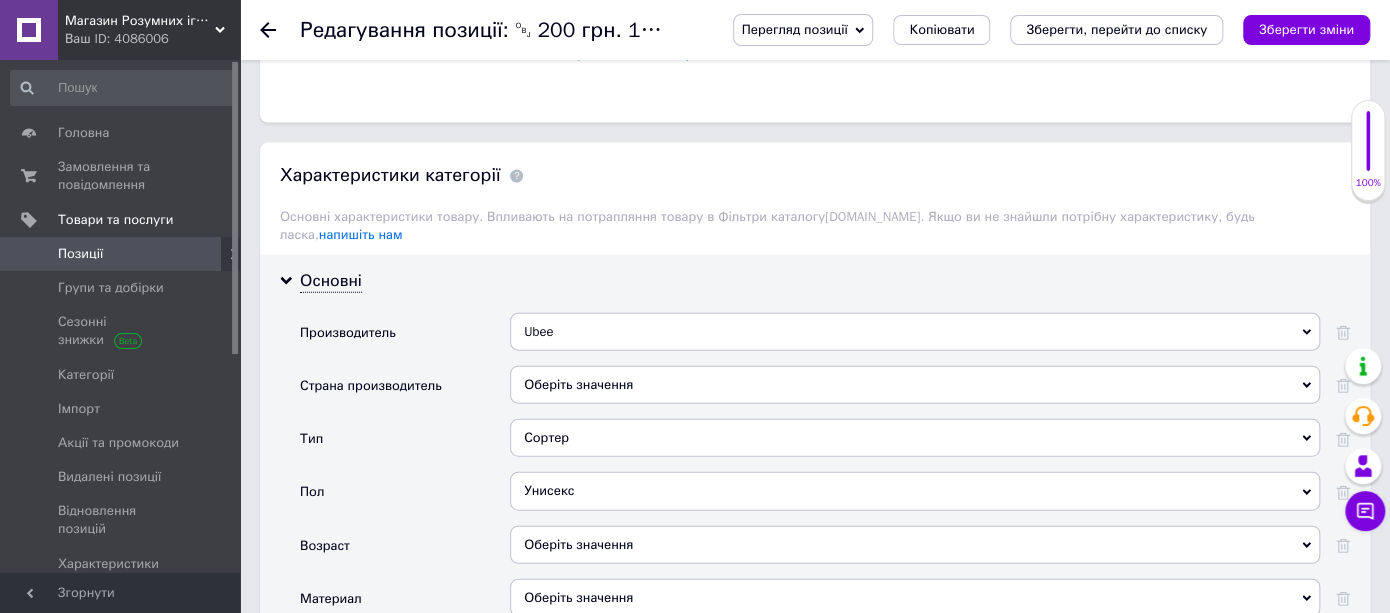 click on "Оберіть значення" at bounding box center [915, 545] 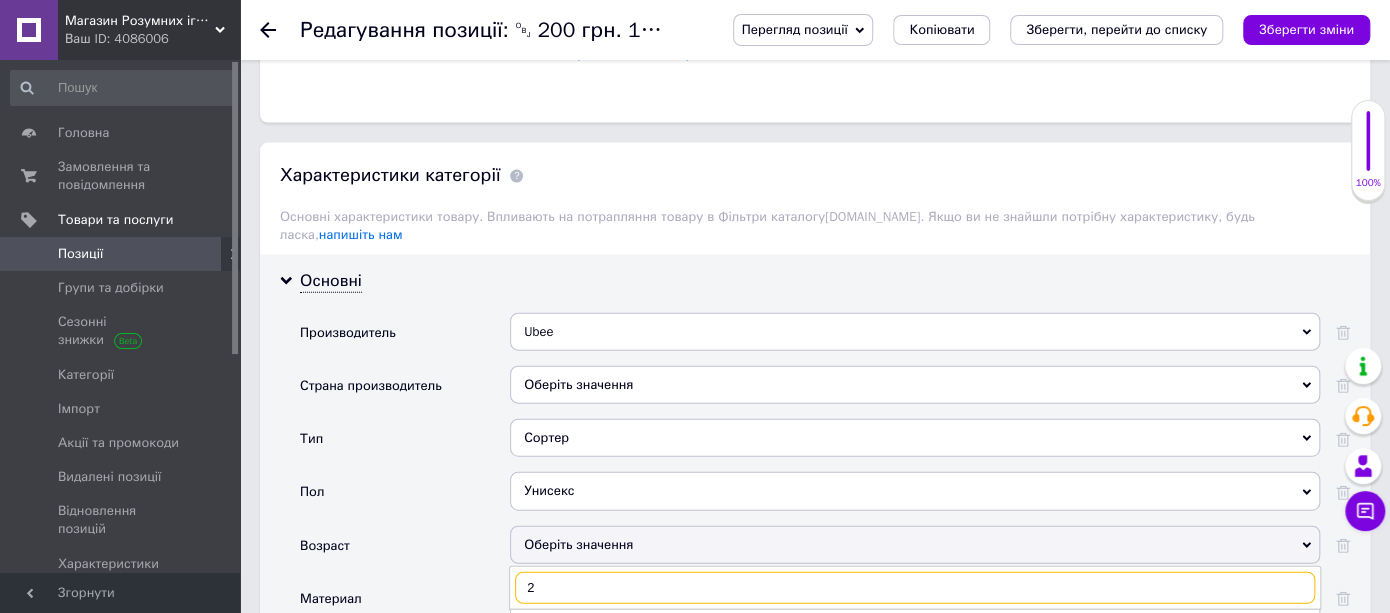 scroll, scrollTop: 2356, scrollLeft: 0, axis: vertical 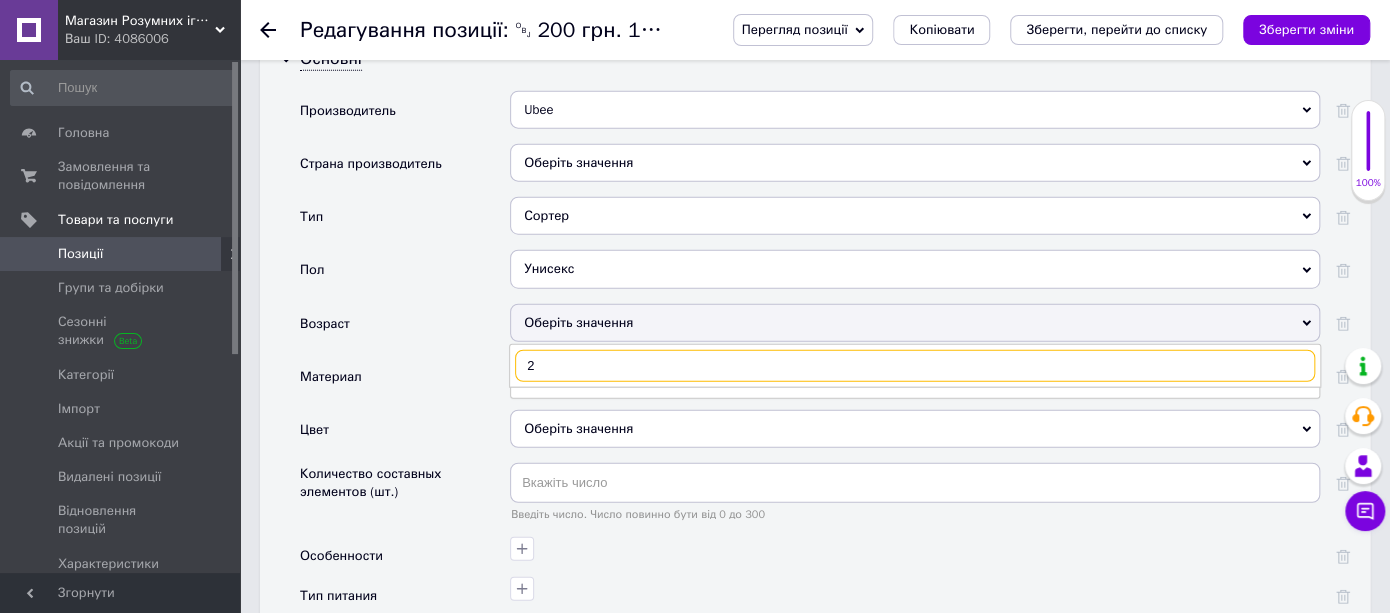 click on "2" at bounding box center (915, 366) 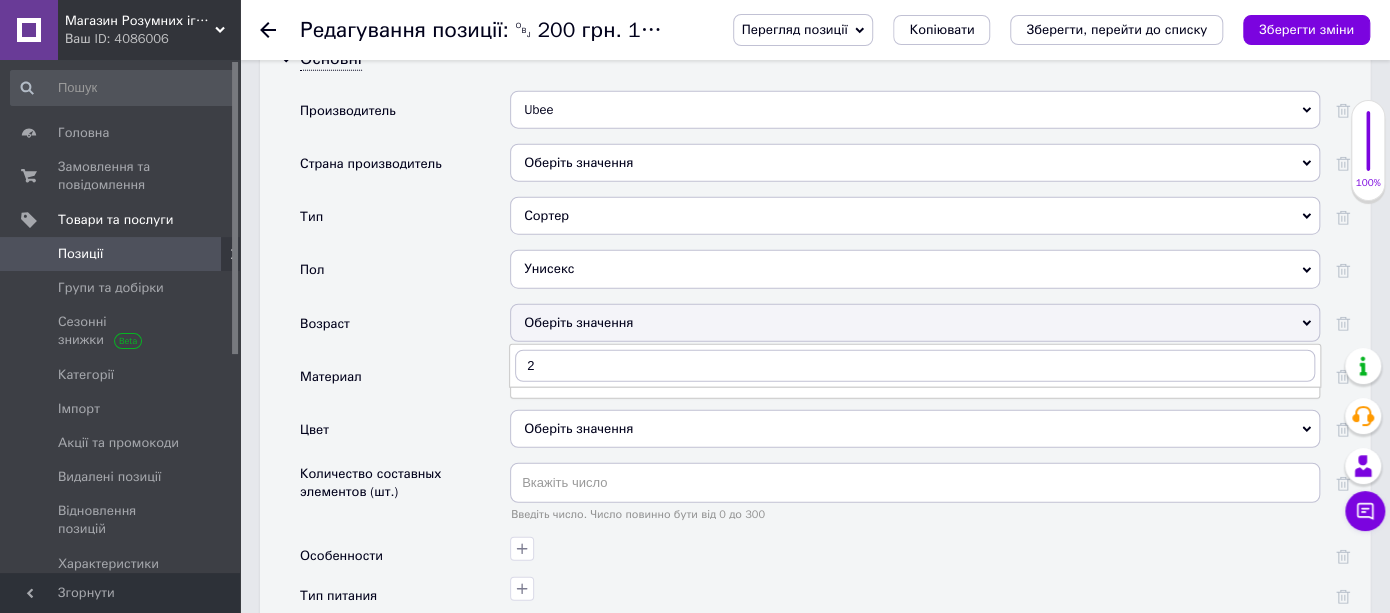 click on "Оберіть значення" at bounding box center [915, 323] 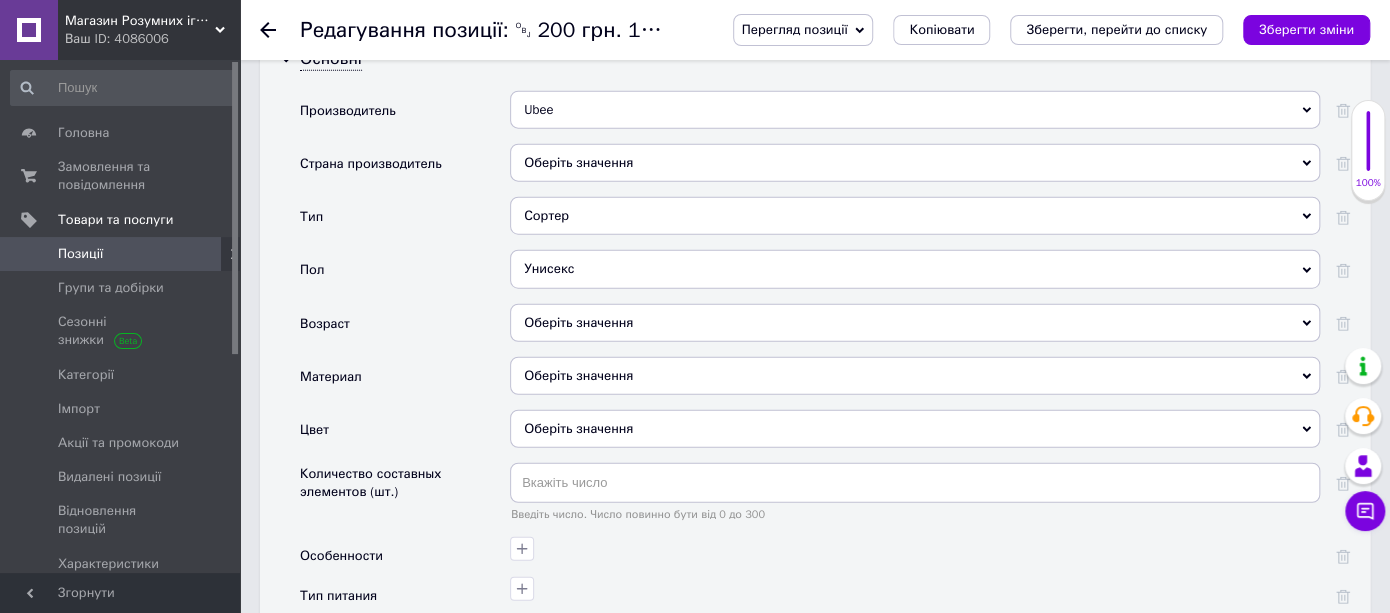 click on "Оберіть значення" at bounding box center [915, 323] 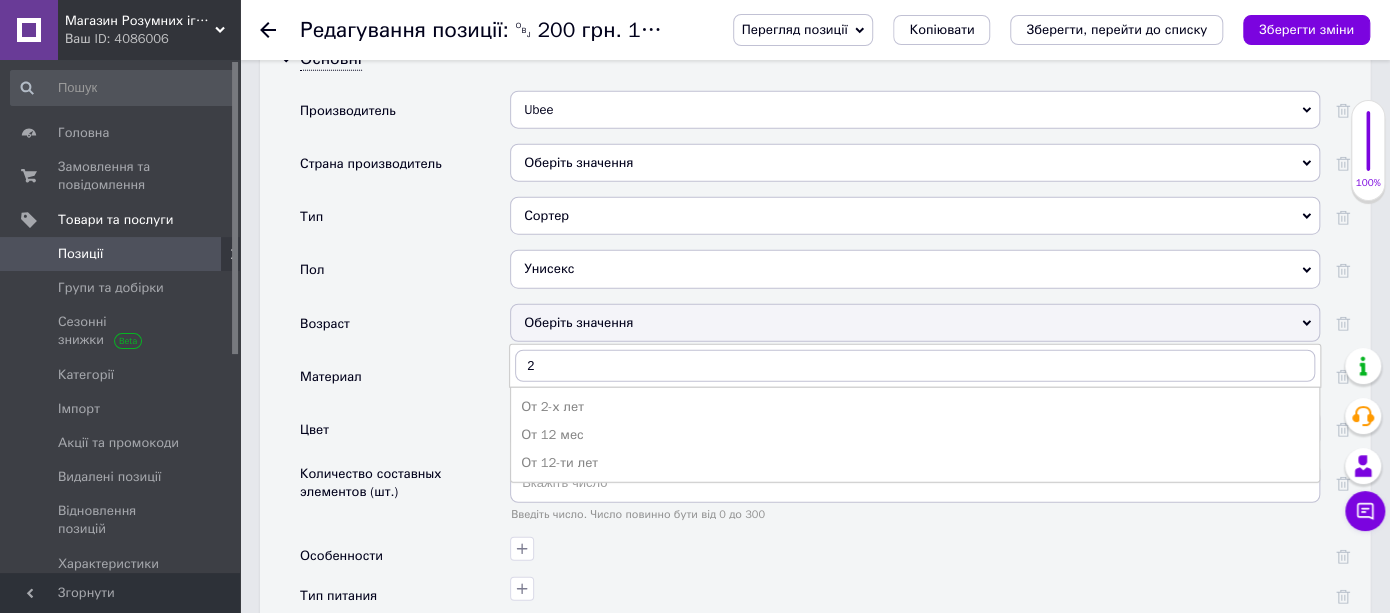 click on "От 2-х лет От 12 мес От 12-ти лет" at bounding box center [915, 435] 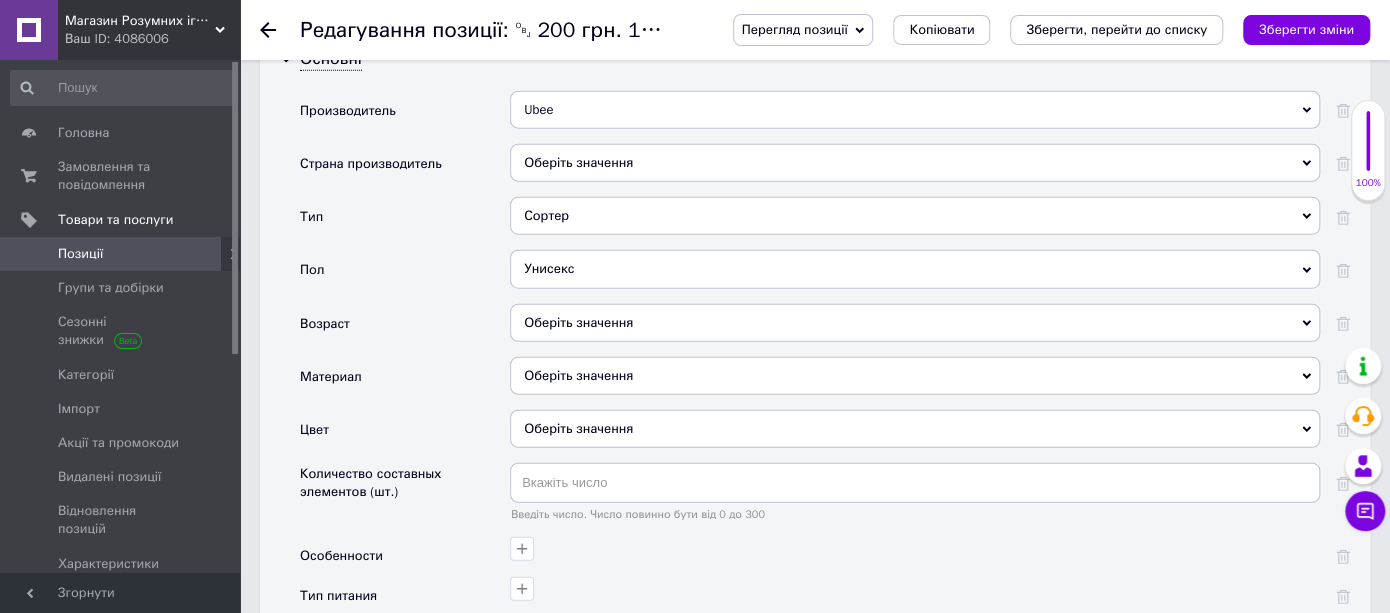 click on "Оберіть значення" at bounding box center (915, 323) 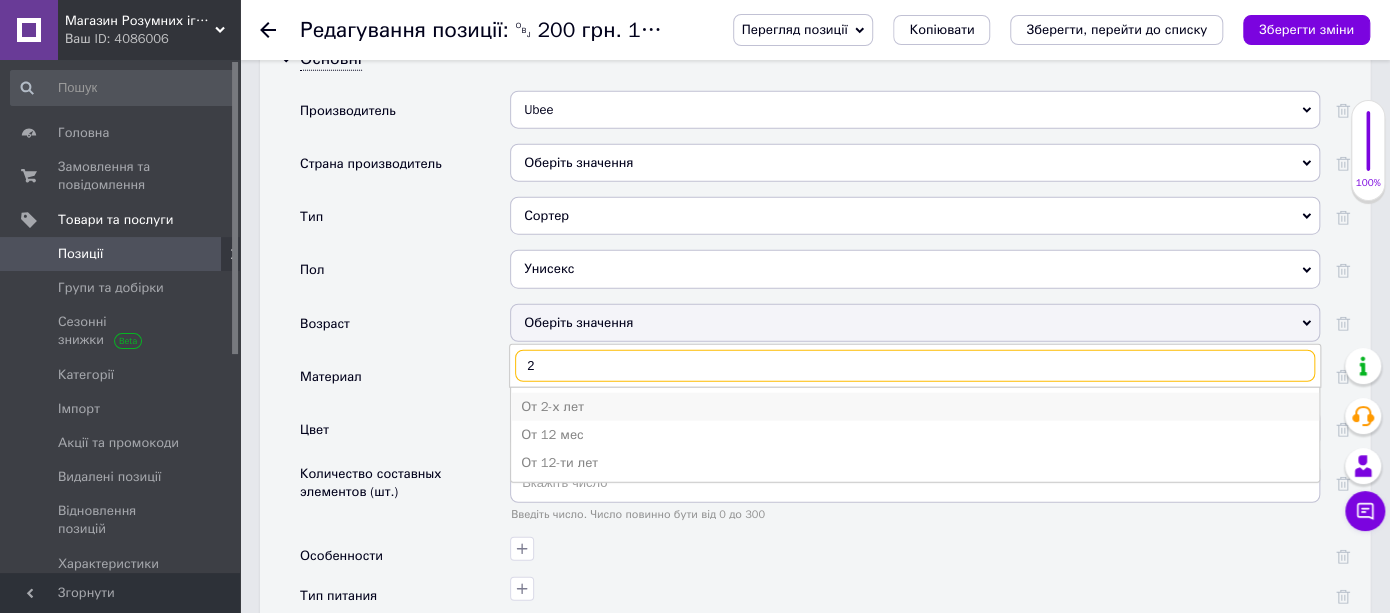 type on "2" 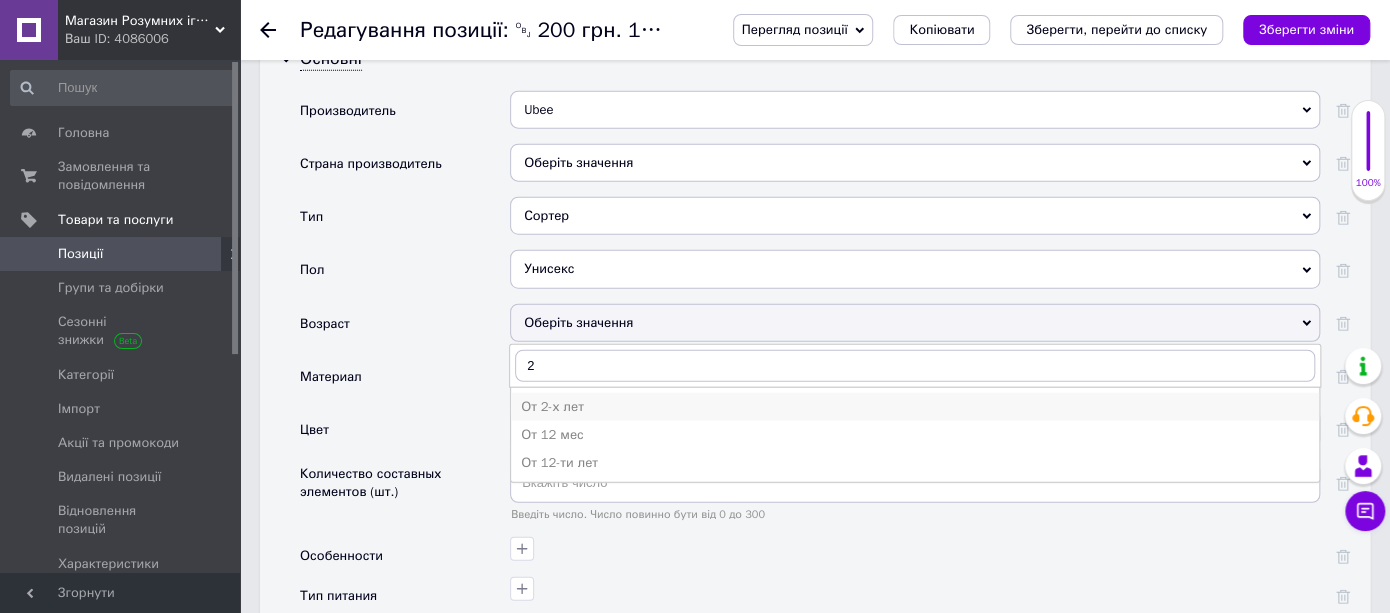 click on "От 2-х лет" at bounding box center (915, 407) 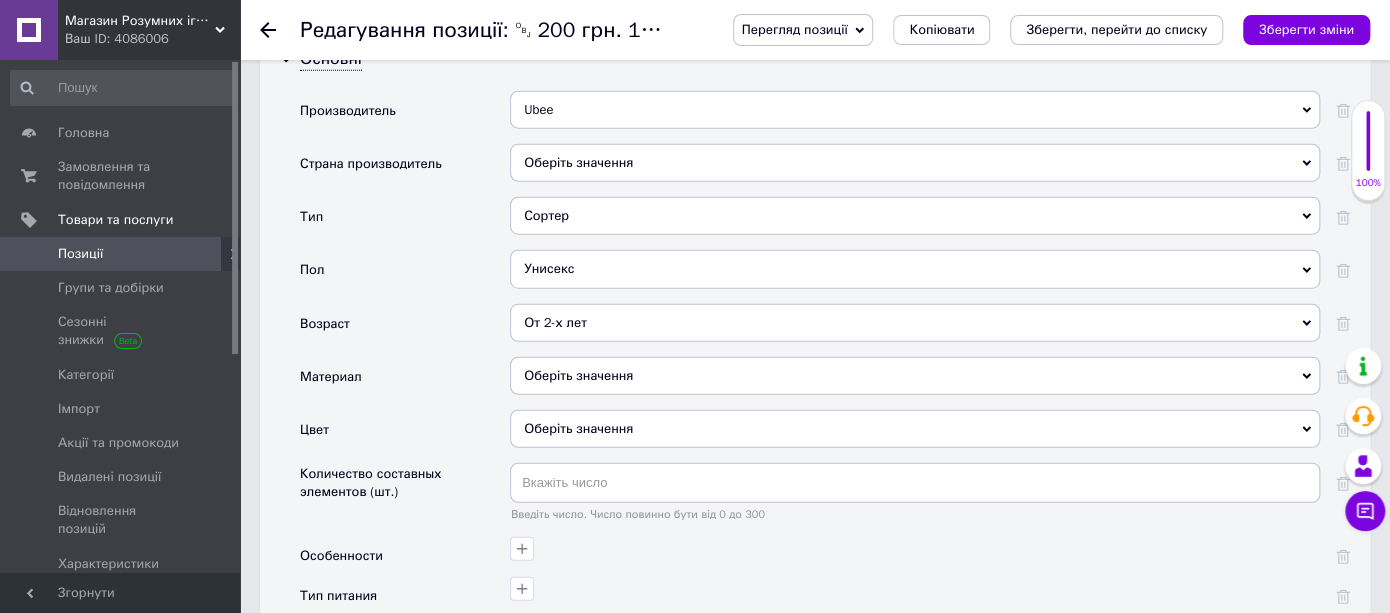 click on "Оберіть значення" at bounding box center [915, 376] 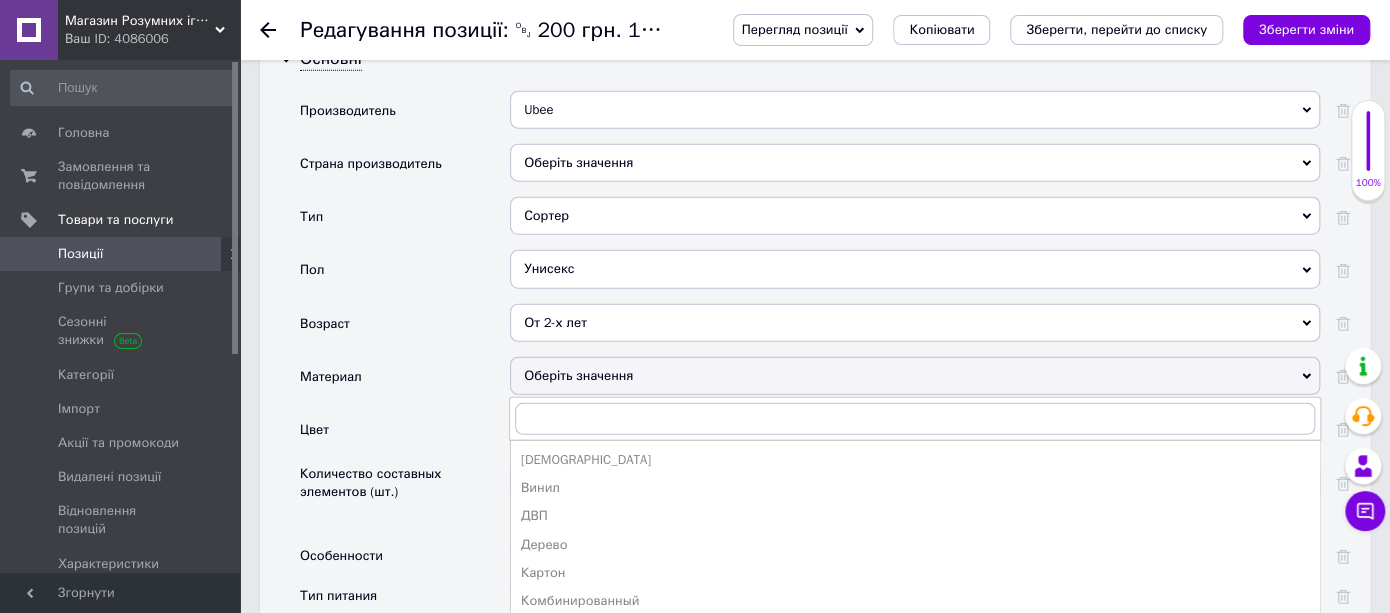 click on "Дерево" at bounding box center (915, 545) 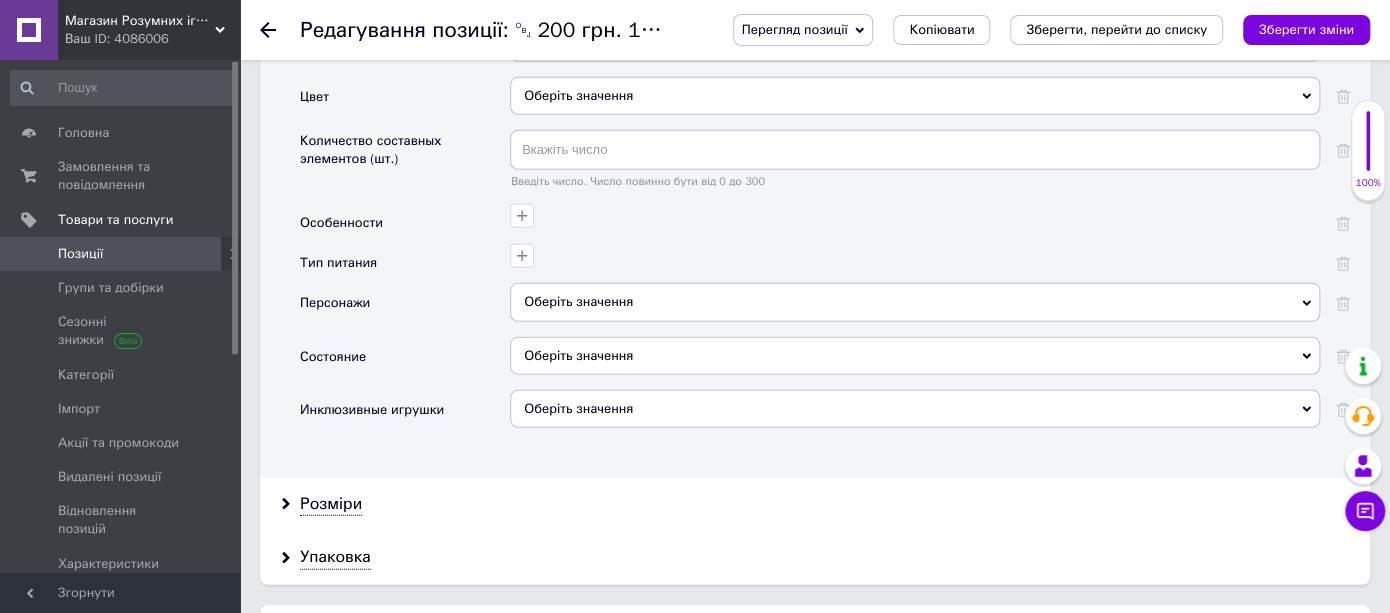 scroll, scrollTop: 2911, scrollLeft: 0, axis: vertical 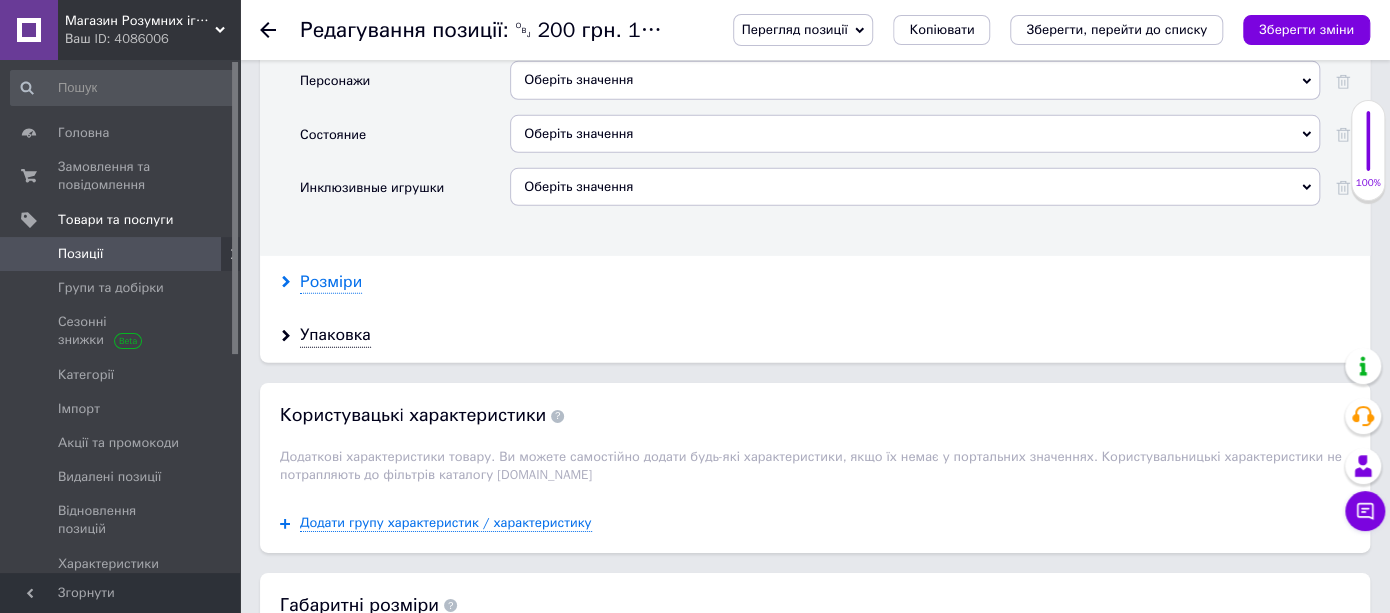 click on "Розміри" at bounding box center [331, 282] 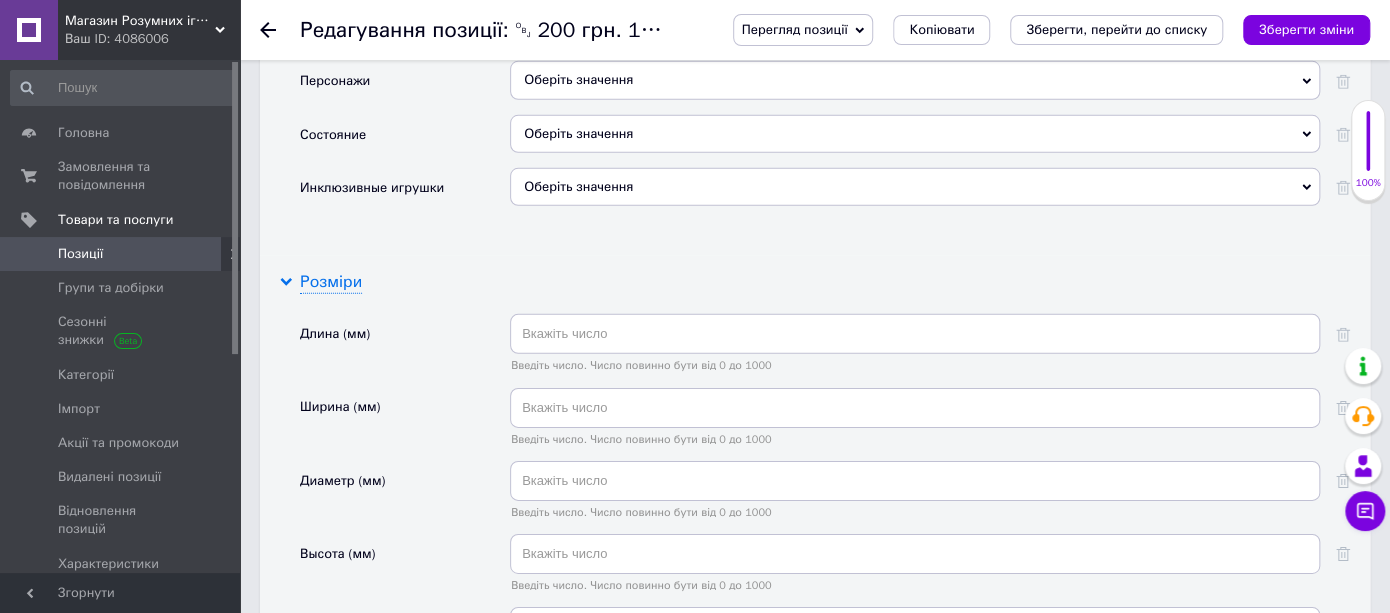 click on "Розміри" at bounding box center [331, 282] 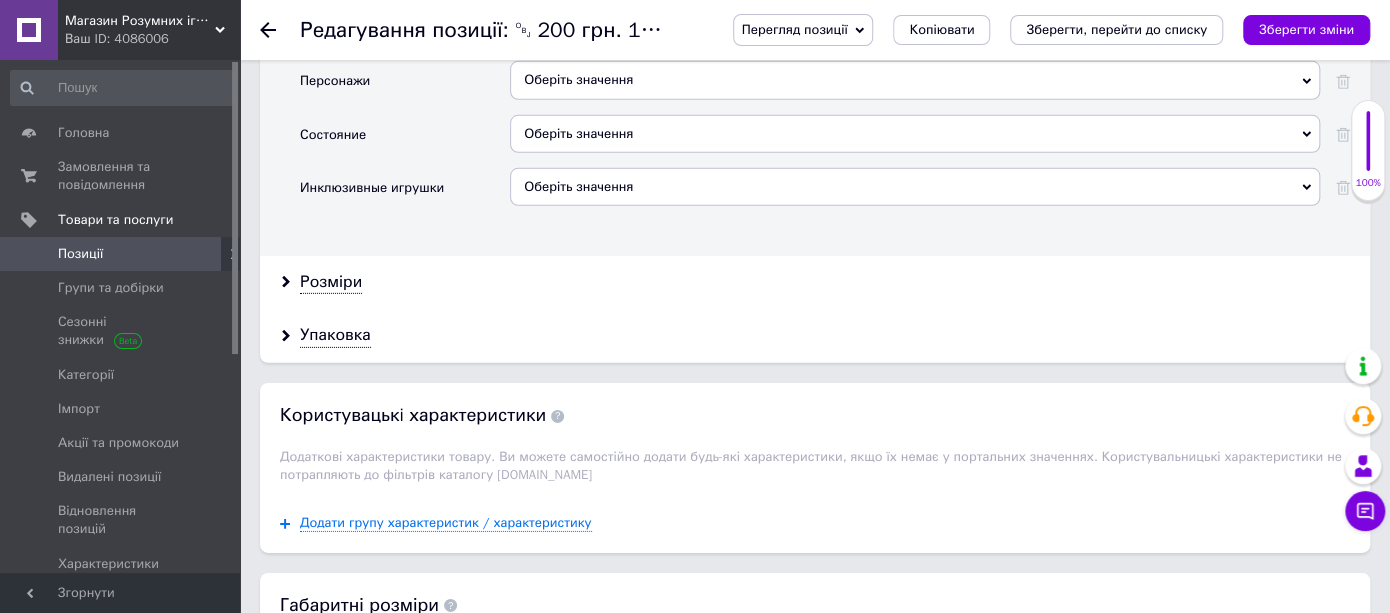 scroll, scrollTop: 3245, scrollLeft: 0, axis: vertical 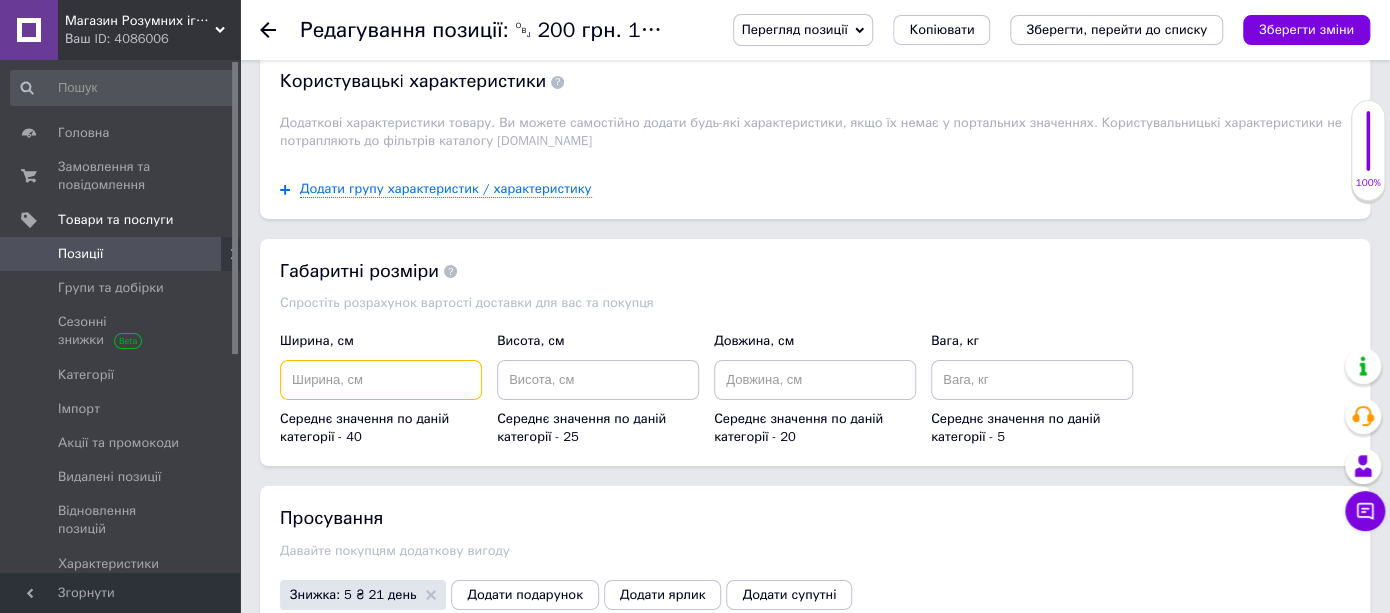 drag, startPoint x: 368, startPoint y: 336, endPoint x: 374, endPoint y: 310, distance: 26.683329 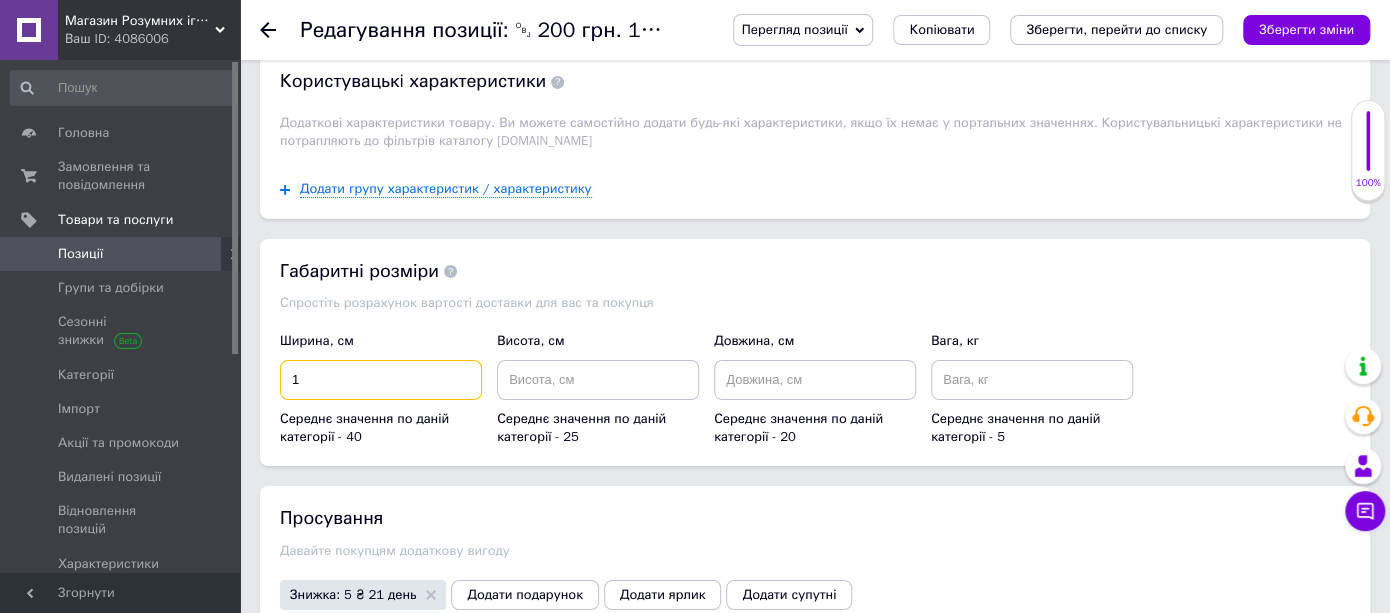 type on "1" 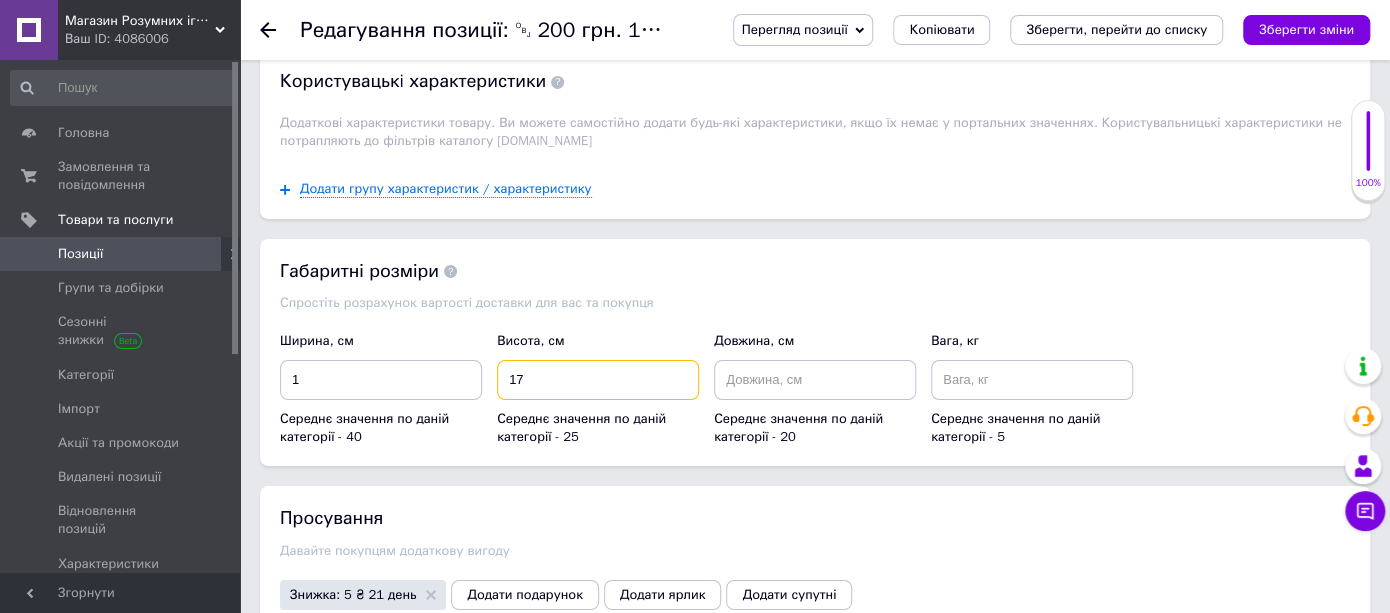 type on "17" 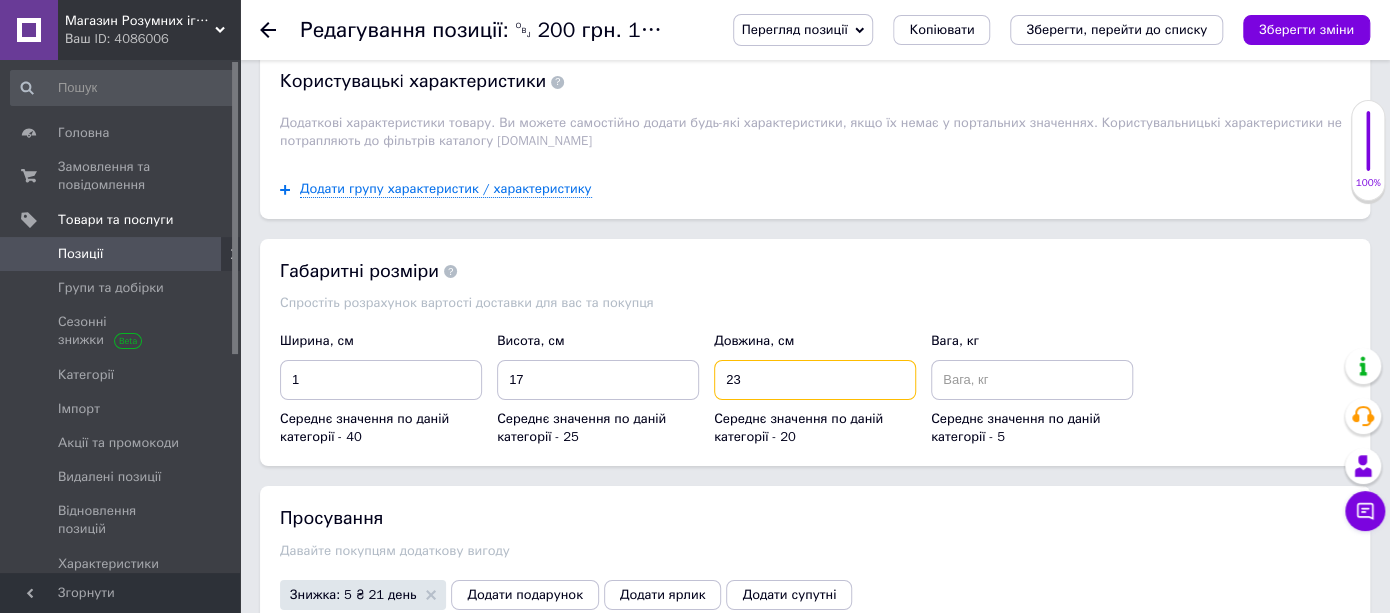 type on "23" 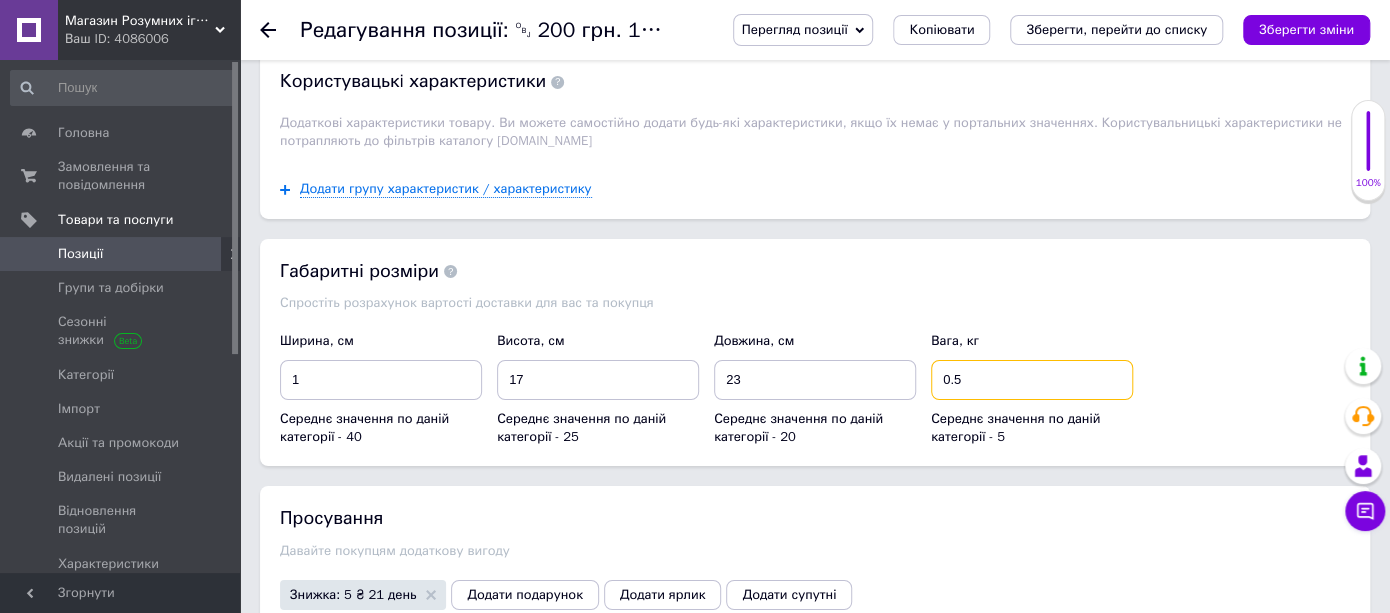 type on "0.5" 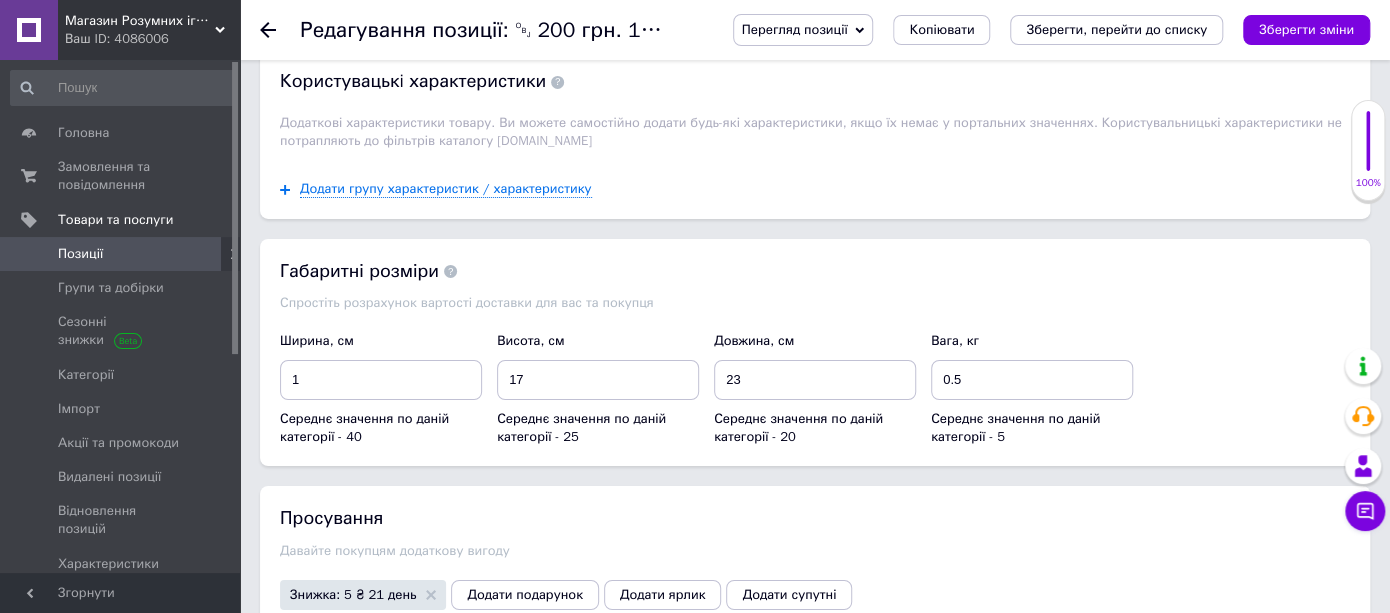click on "Перегляд позиції Зберегти та переглянути на сайті Зберегти та переглянути на маркетплейсі [DOMAIN_NAME] Копіювати Зберегти, перейти до списку Зберегти зміни" at bounding box center (1031, 30) 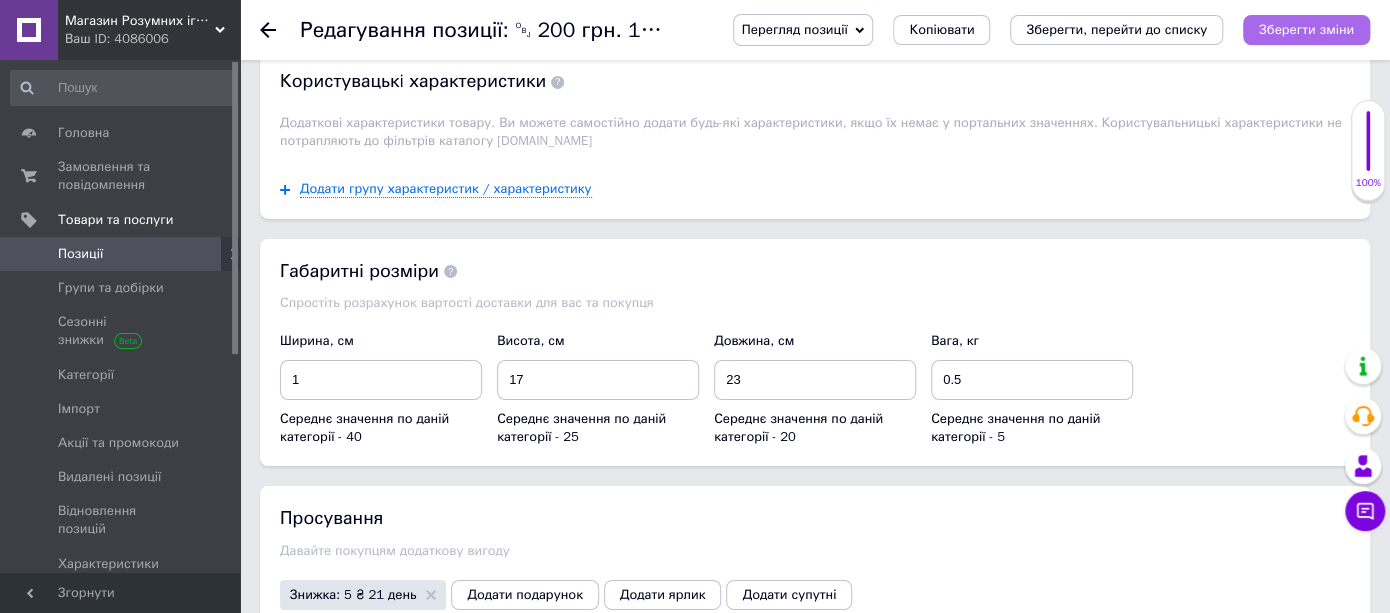 click on "Зберегти зміни" at bounding box center (1306, 30) 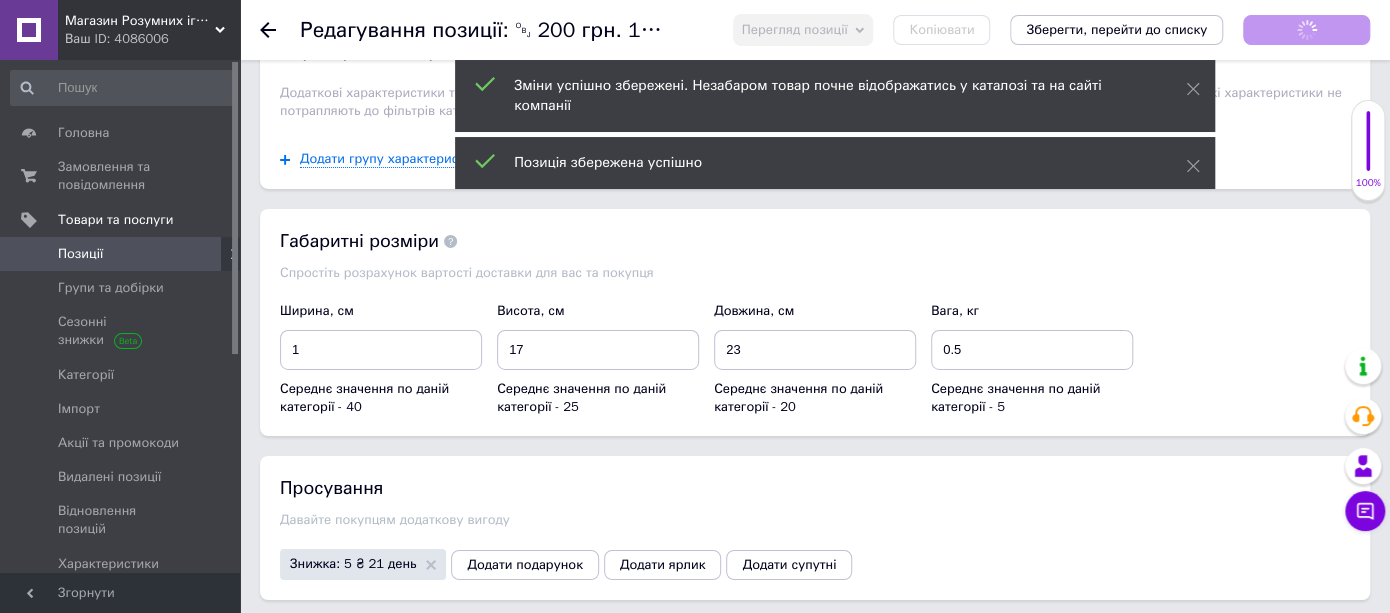 scroll, scrollTop: 3215, scrollLeft: 0, axis: vertical 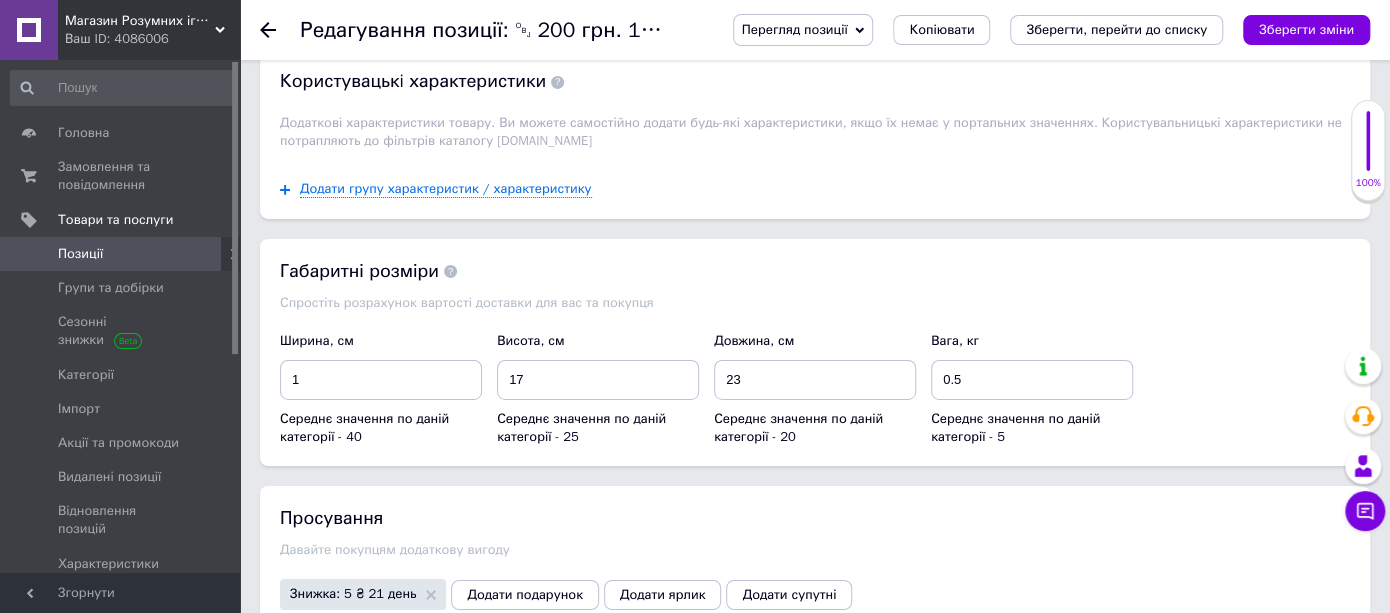click on "Позиції" at bounding box center [80, 254] 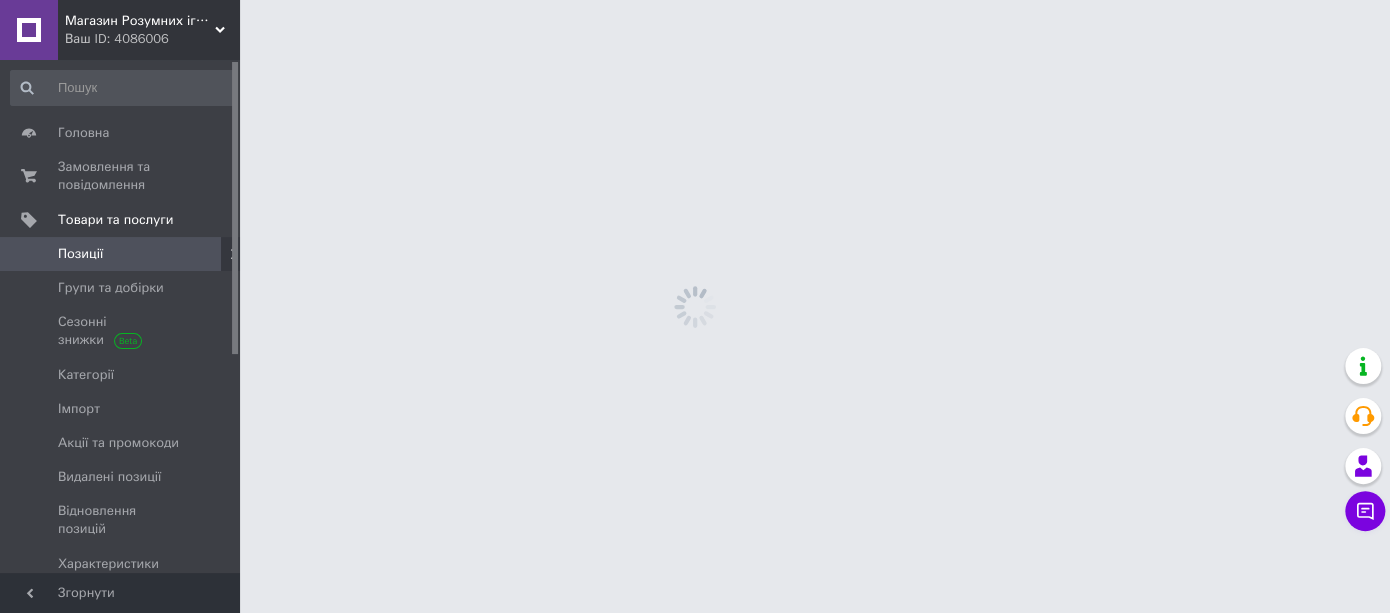 scroll, scrollTop: 0, scrollLeft: 0, axis: both 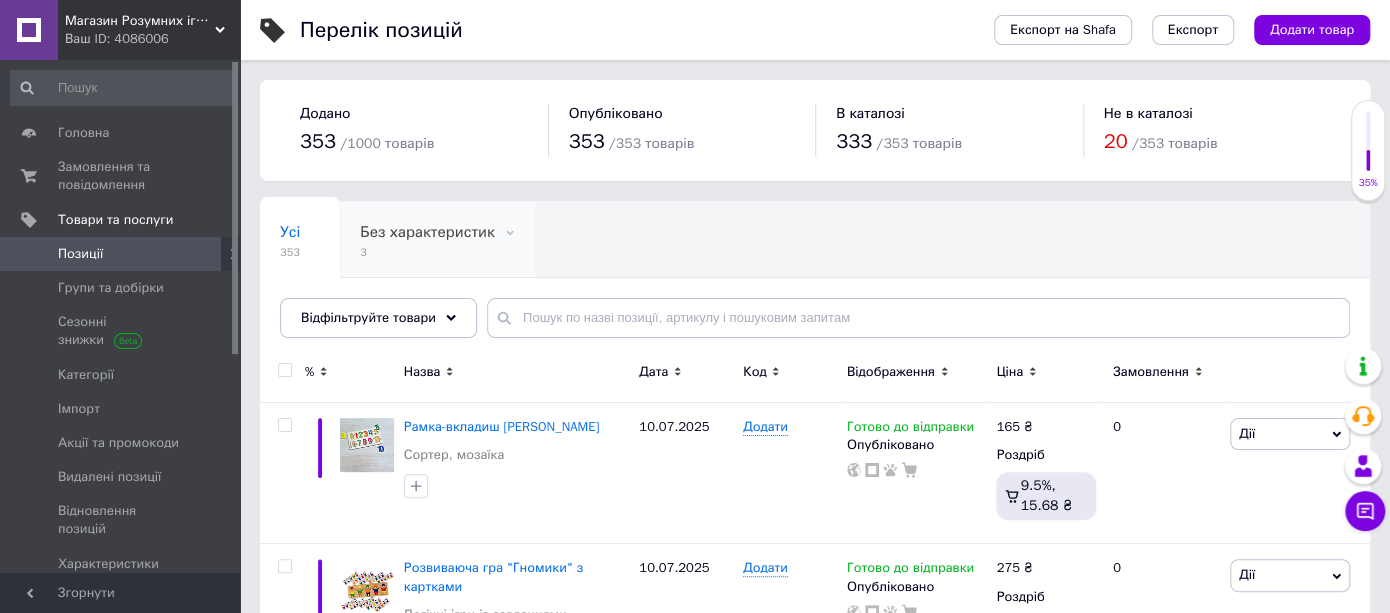 click on "Без характеристик 3" at bounding box center [437, 240] 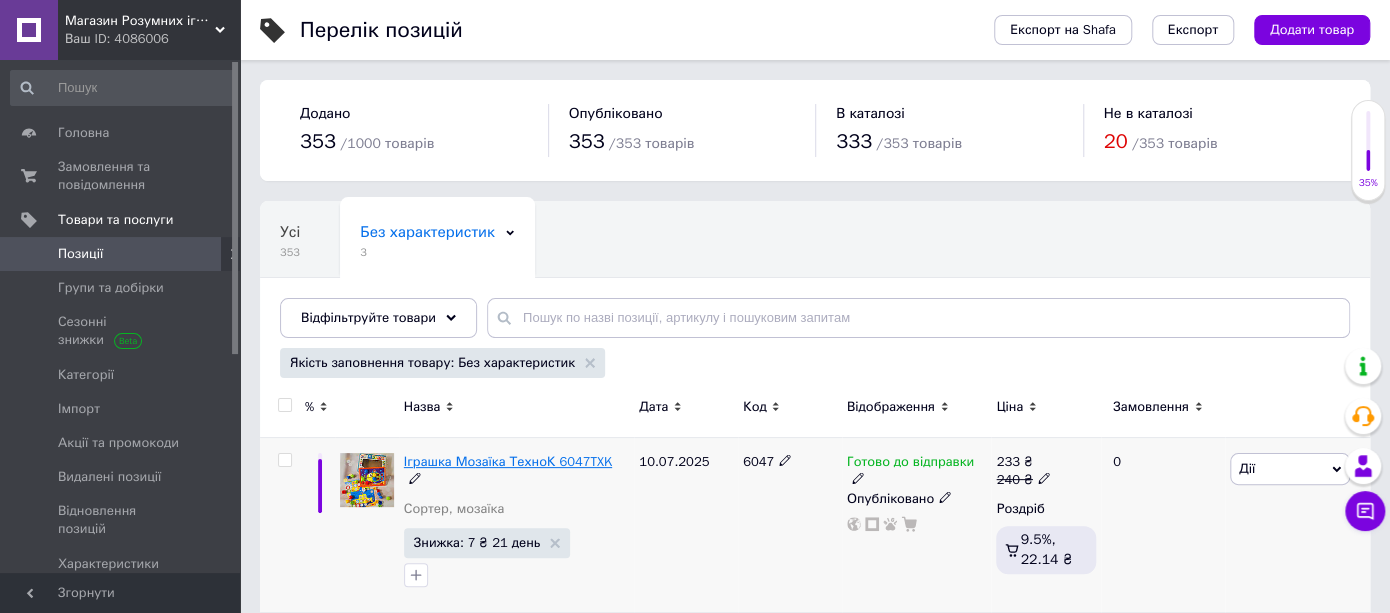 click on "Іграшка Мозаїка ТехноК 6047TXK" at bounding box center (508, 461) 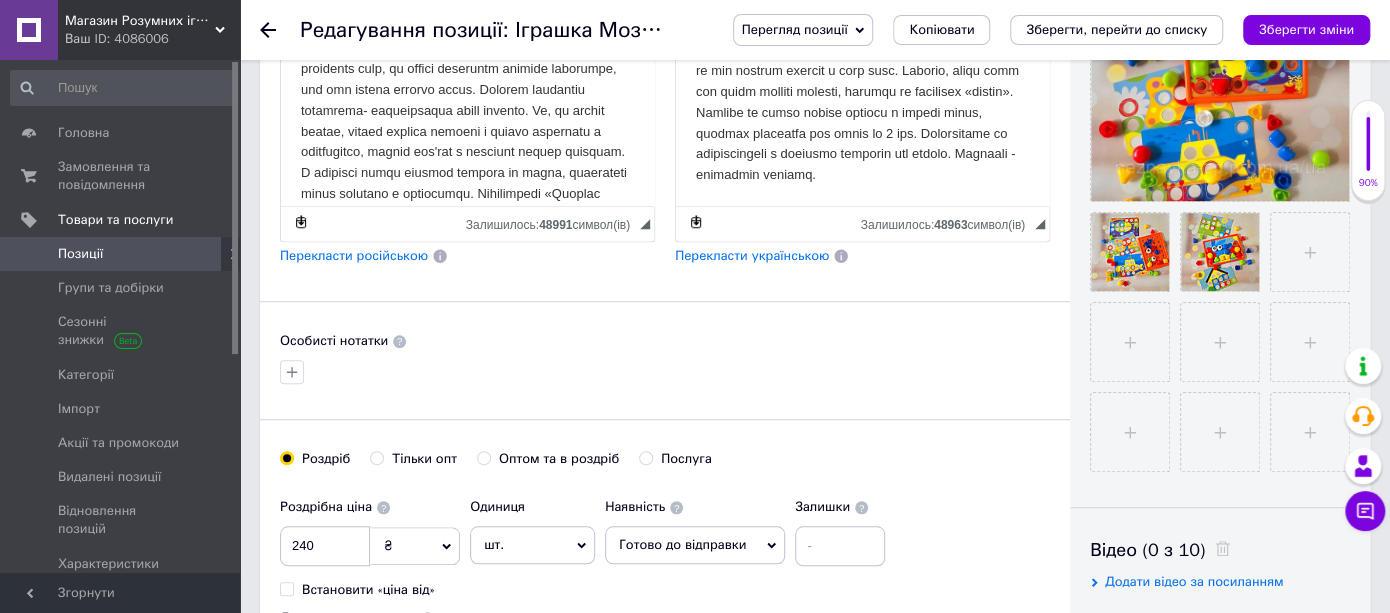 scroll, scrollTop: 888, scrollLeft: 0, axis: vertical 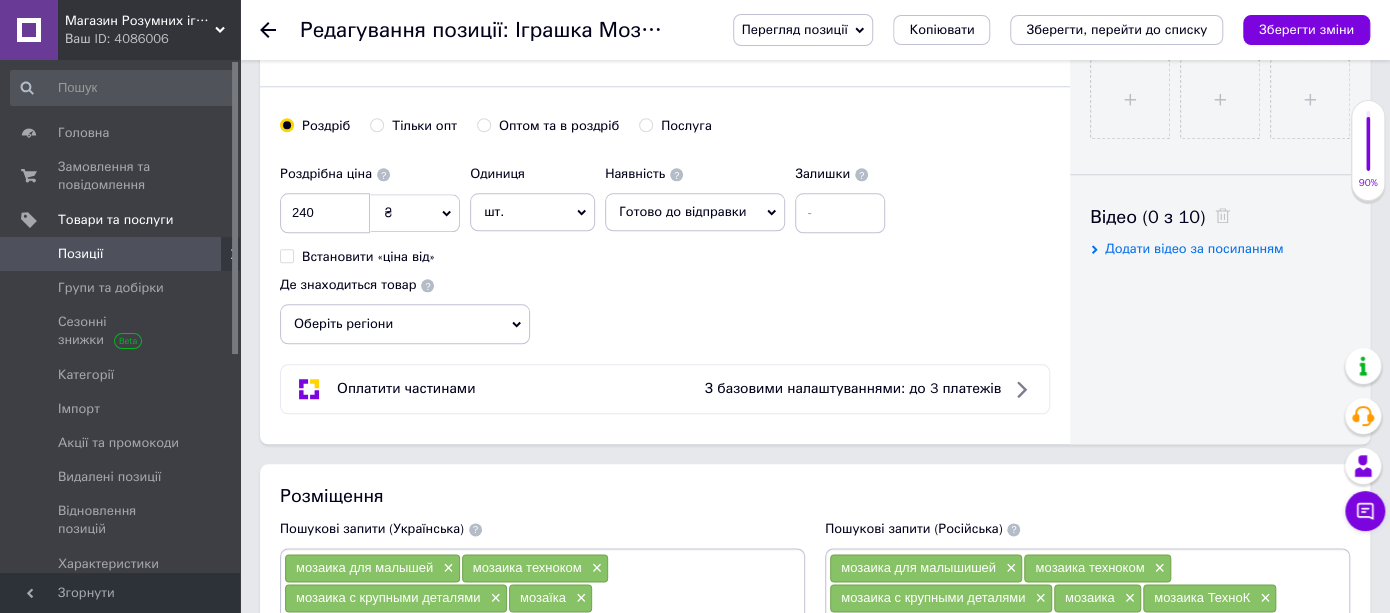 click on "Оберіть регіони" at bounding box center (405, 324) 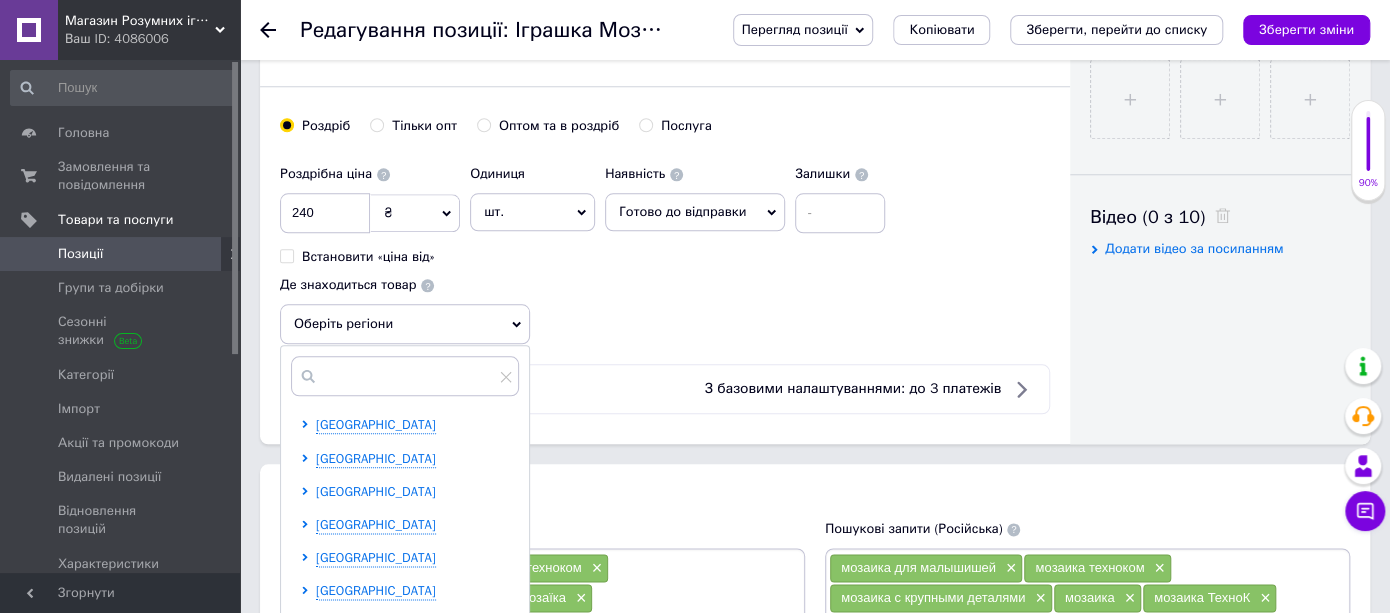 click on "[GEOGRAPHIC_DATA]" at bounding box center (376, 491) 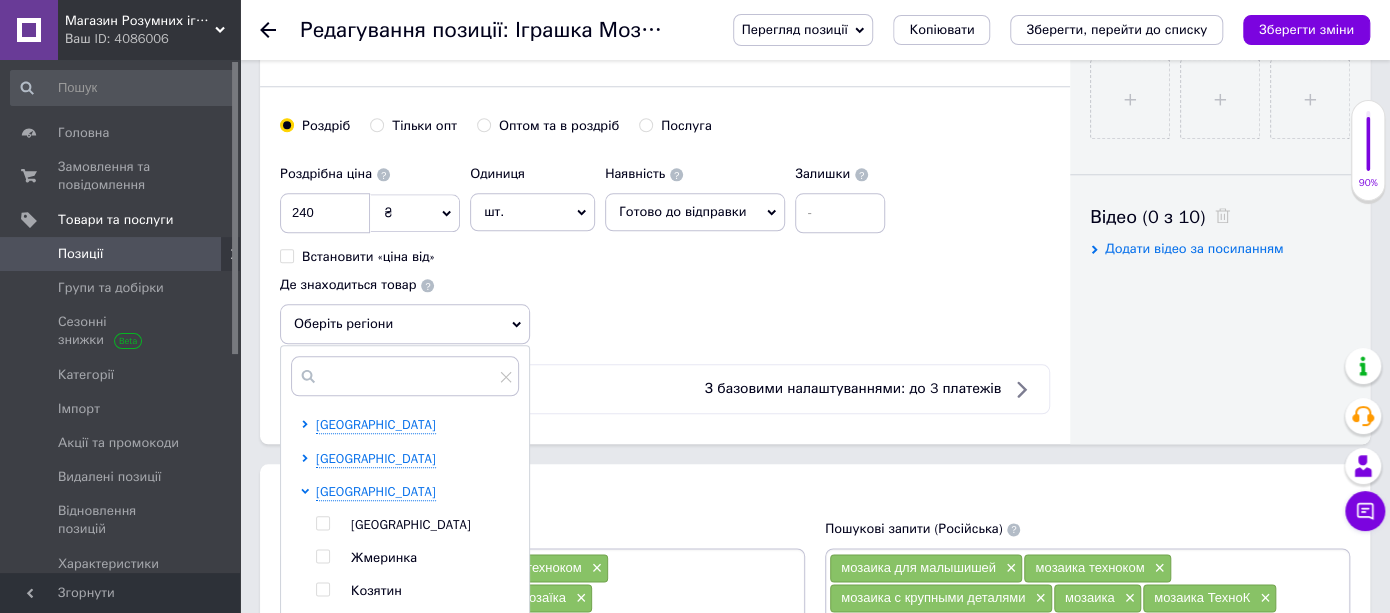 click at bounding box center (322, 523) 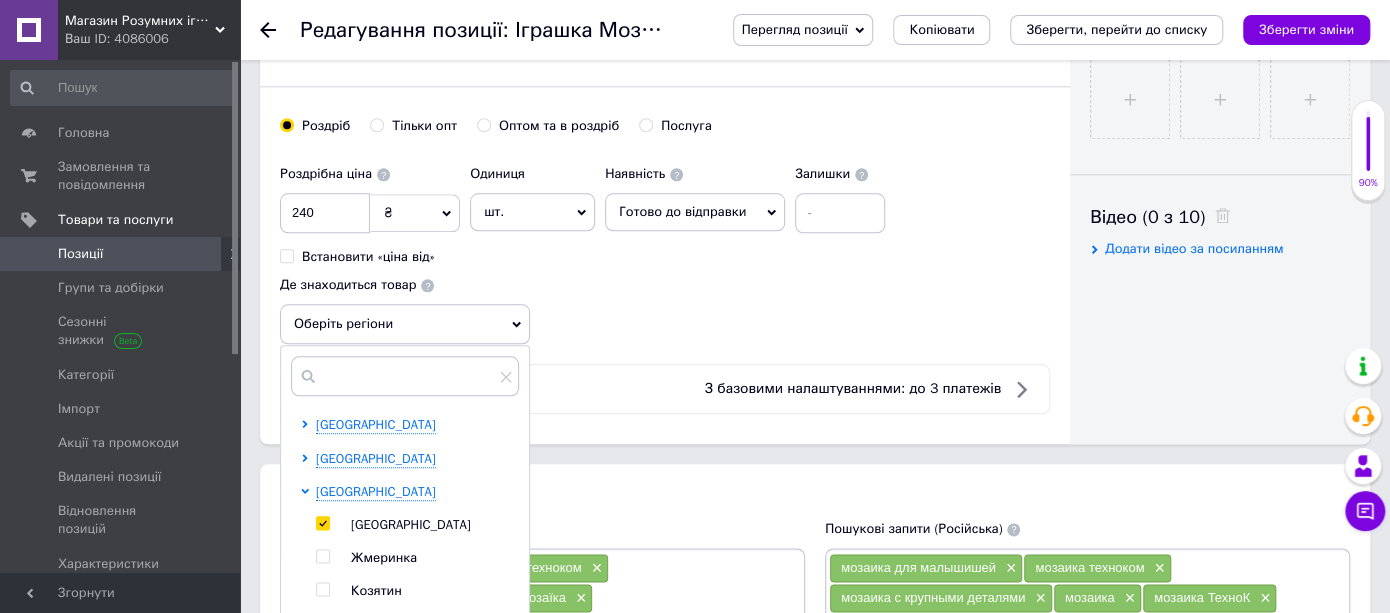 checkbox on "true" 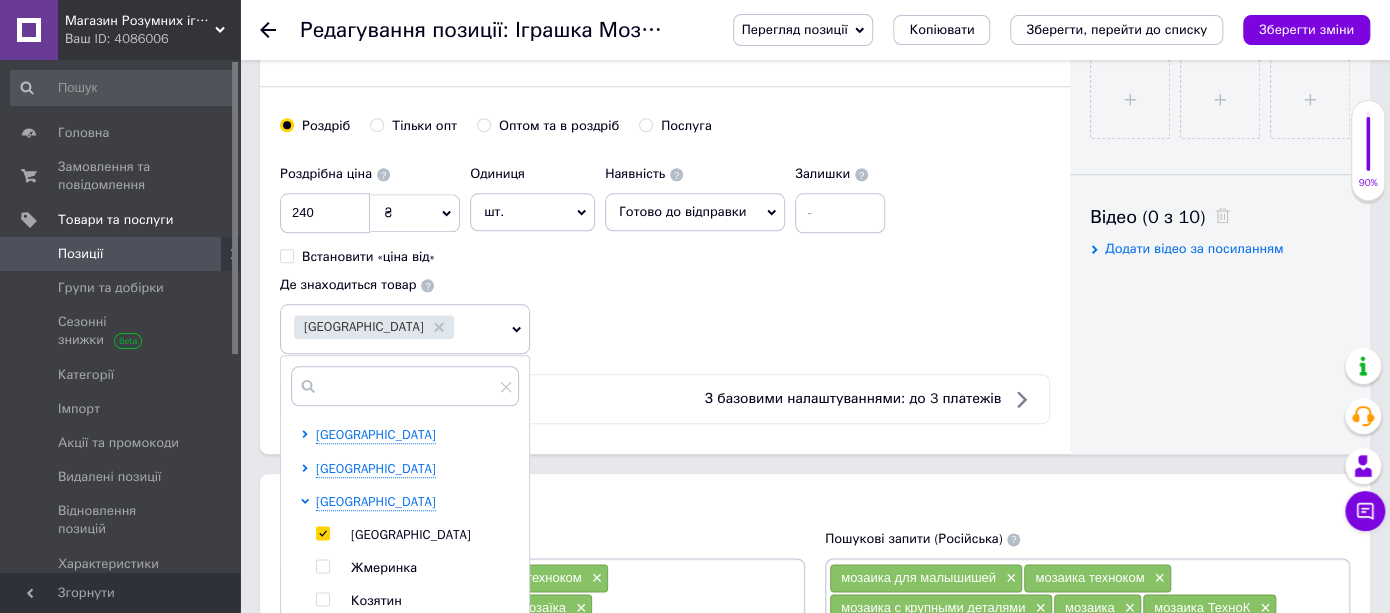 scroll, scrollTop: 222, scrollLeft: 0, axis: vertical 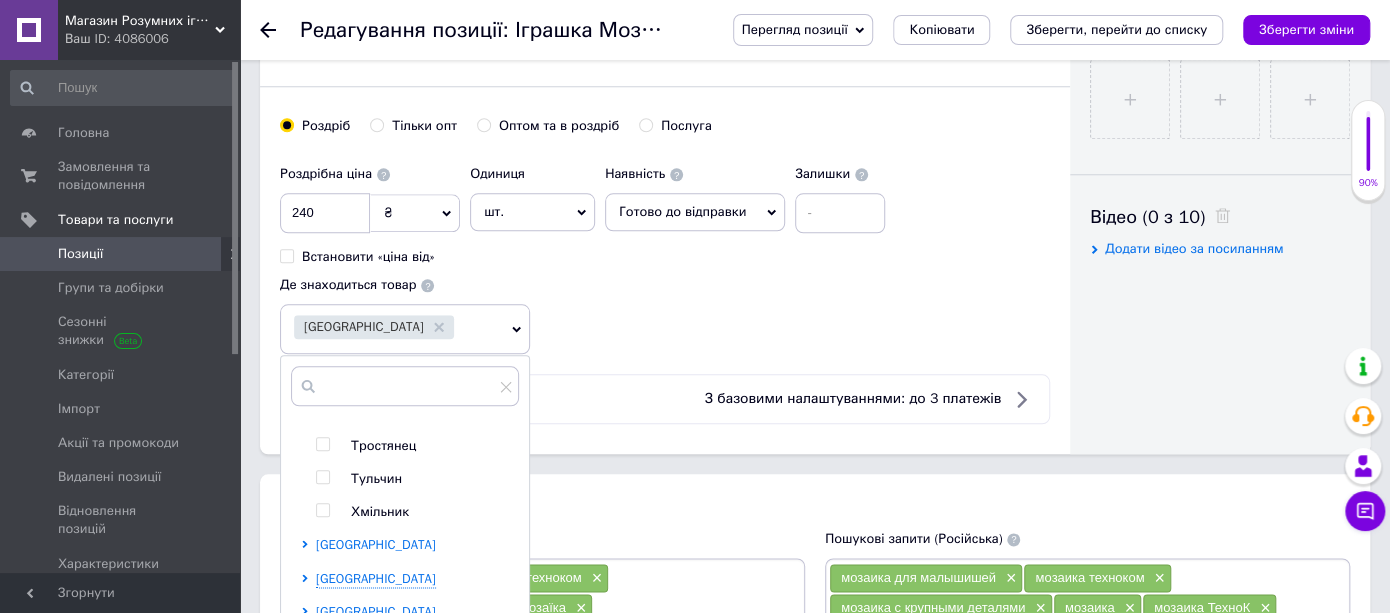 click on "[GEOGRAPHIC_DATA]" at bounding box center (376, 544) 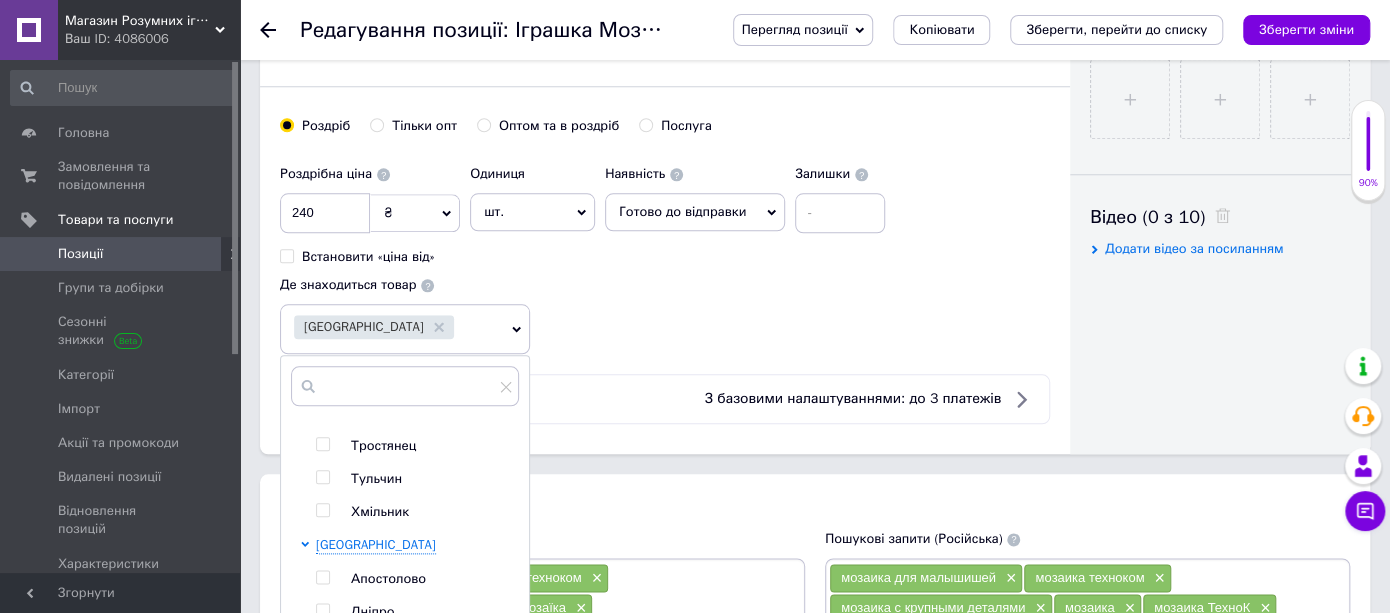 scroll, scrollTop: 444, scrollLeft: 0, axis: vertical 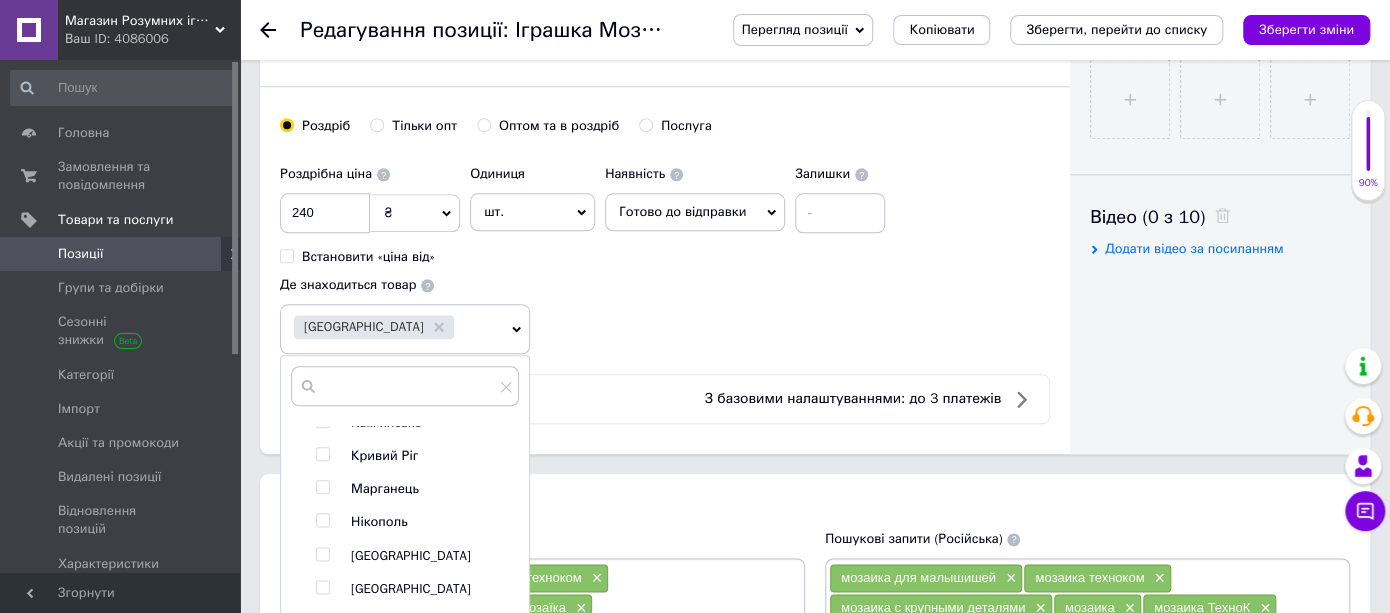 click at bounding box center (322, 454) 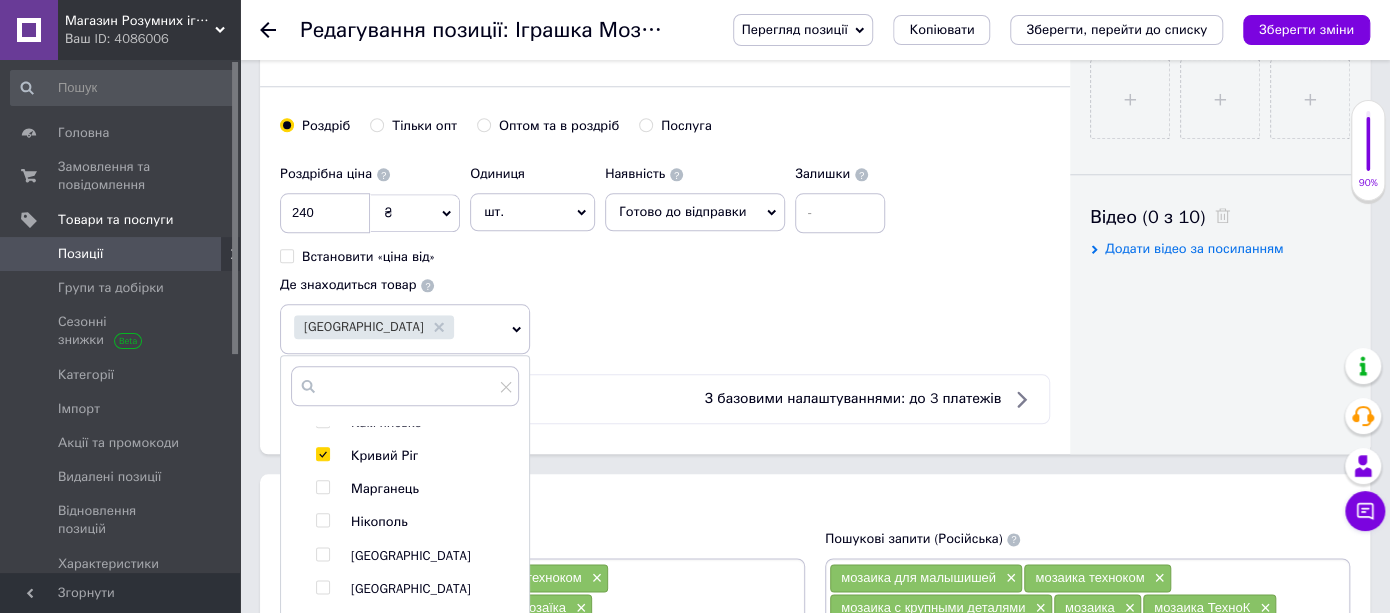 checkbox on "true" 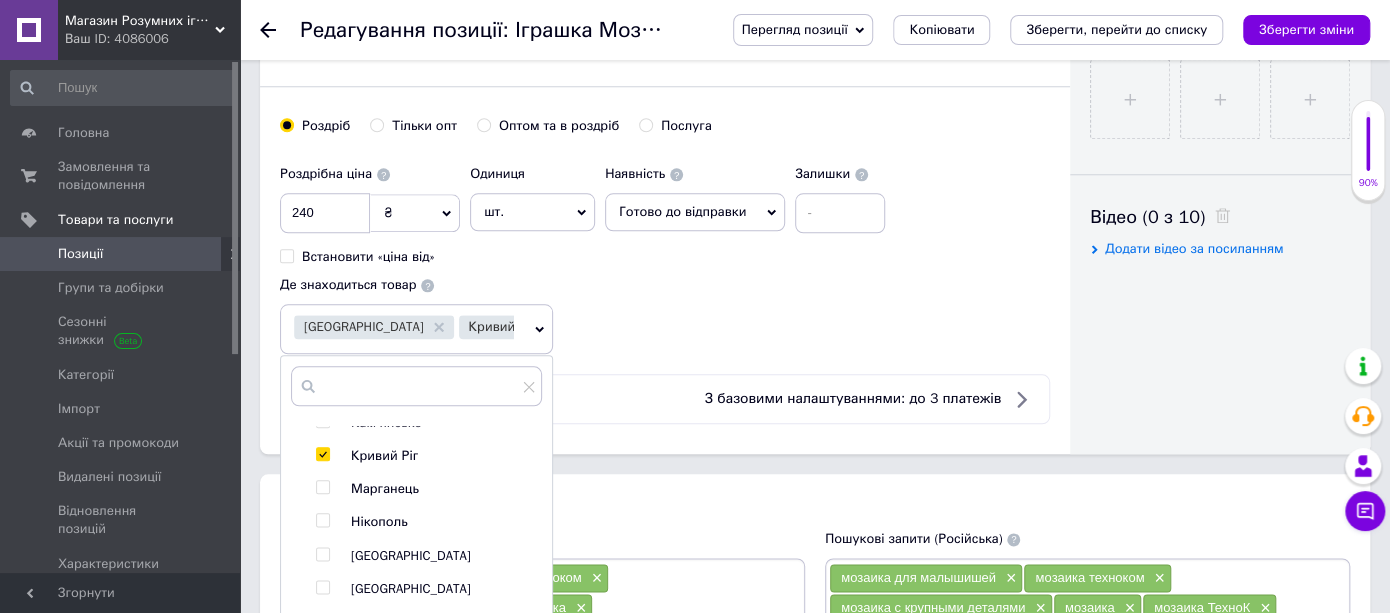 scroll, scrollTop: 777, scrollLeft: 0, axis: vertical 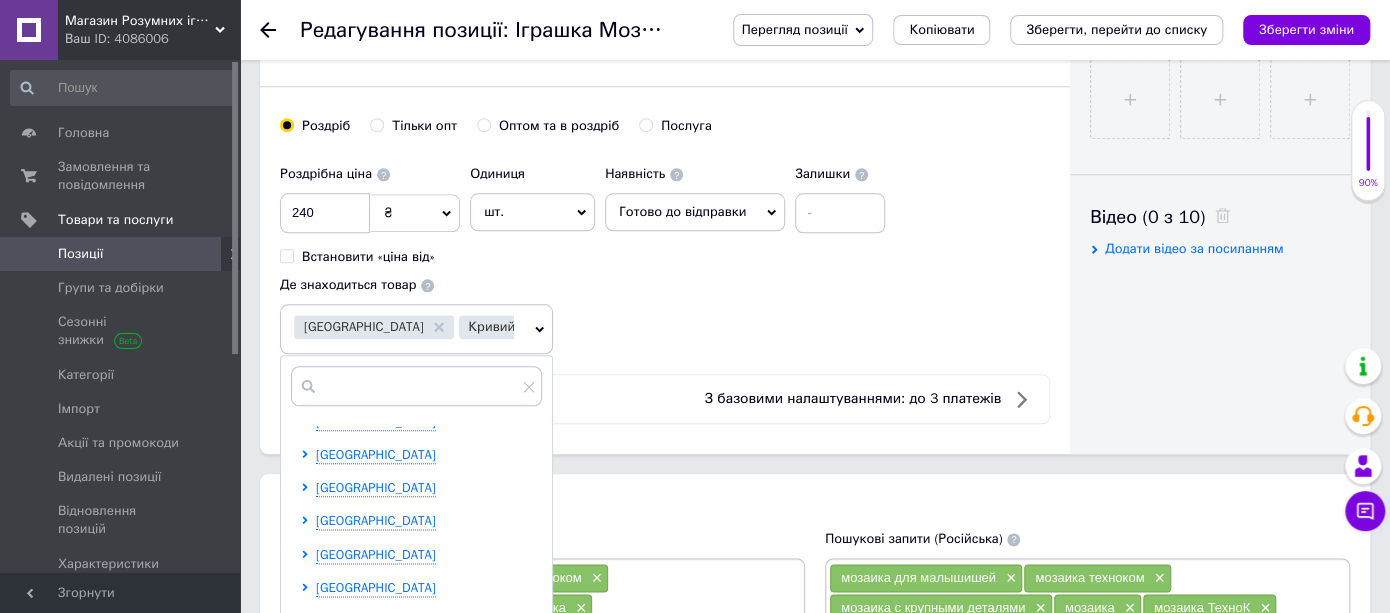 drag, startPoint x: 358, startPoint y: 478, endPoint x: 356, endPoint y: 493, distance: 15.132746 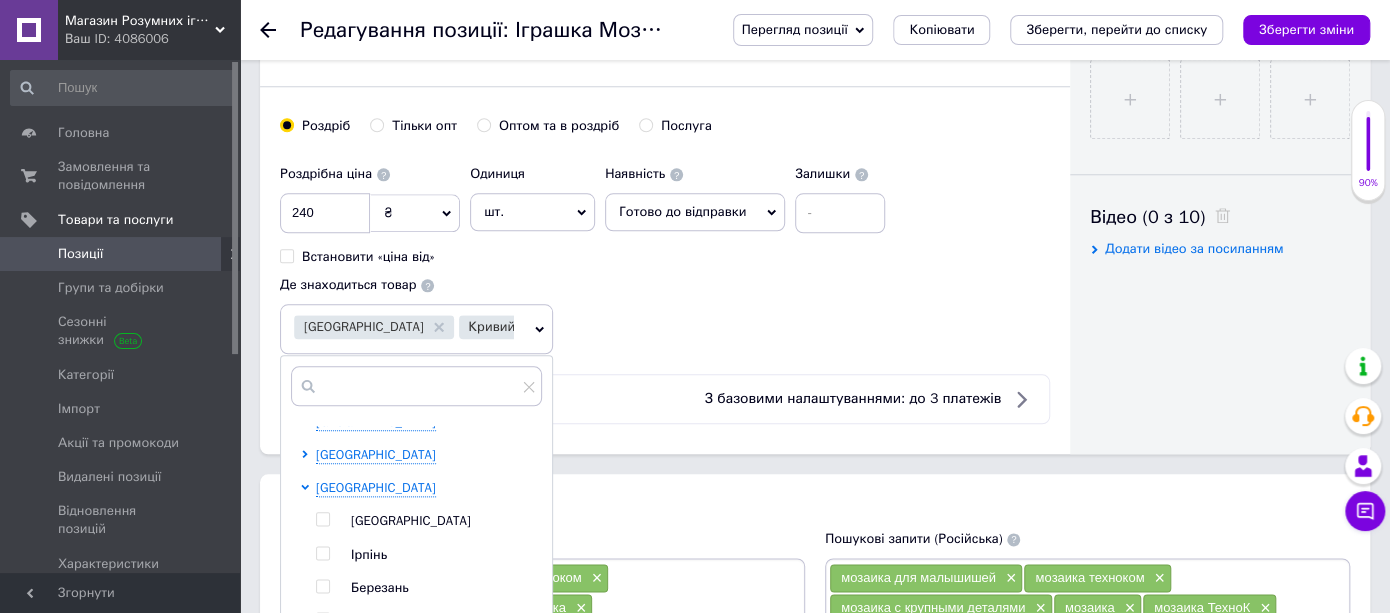 scroll, scrollTop: 888, scrollLeft: 0, axis: vertical 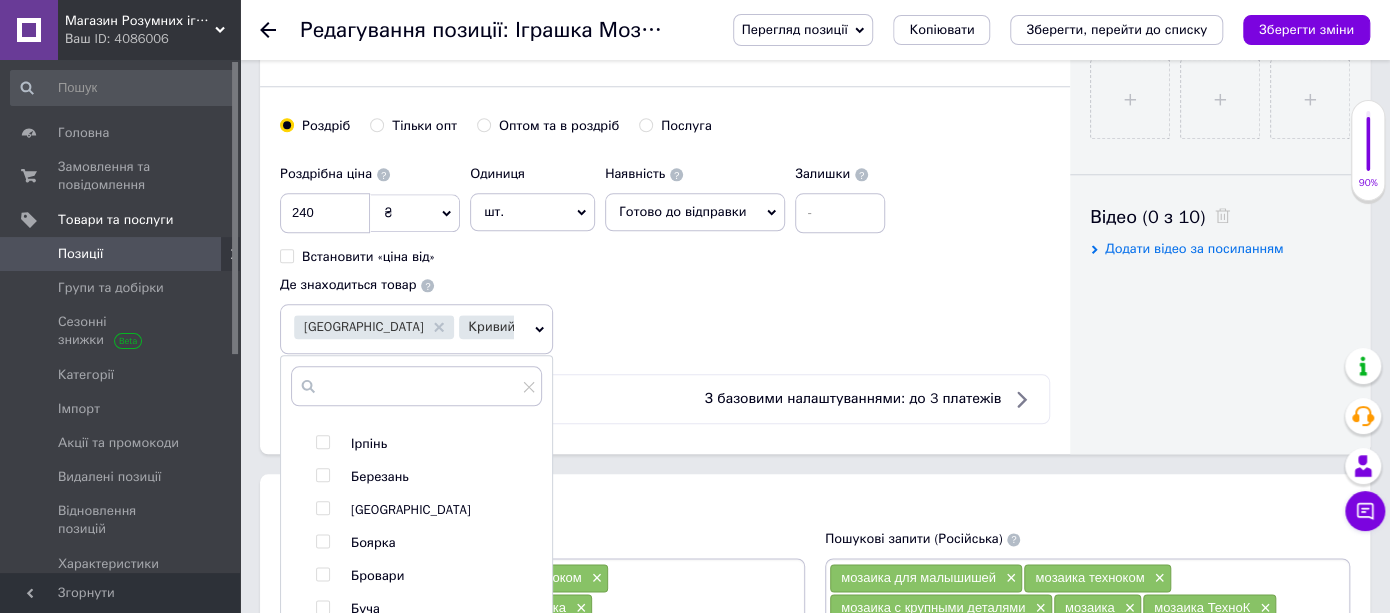 click at bounding box center [322, 574] 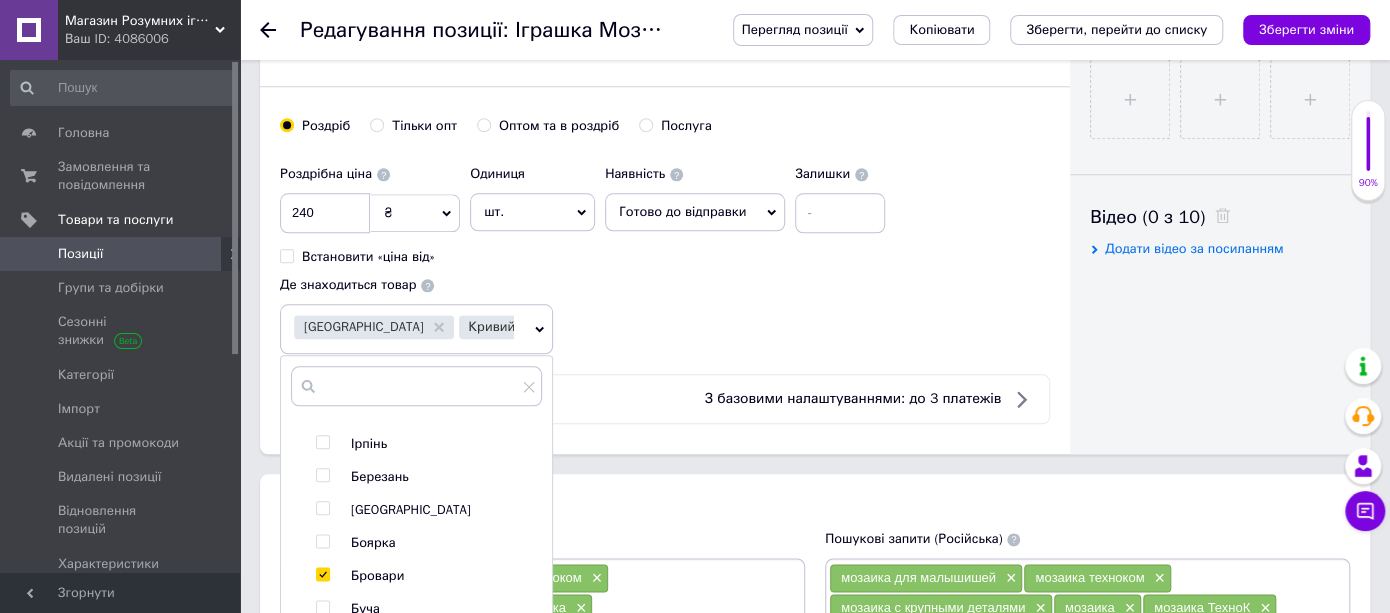 checkbox on "true" 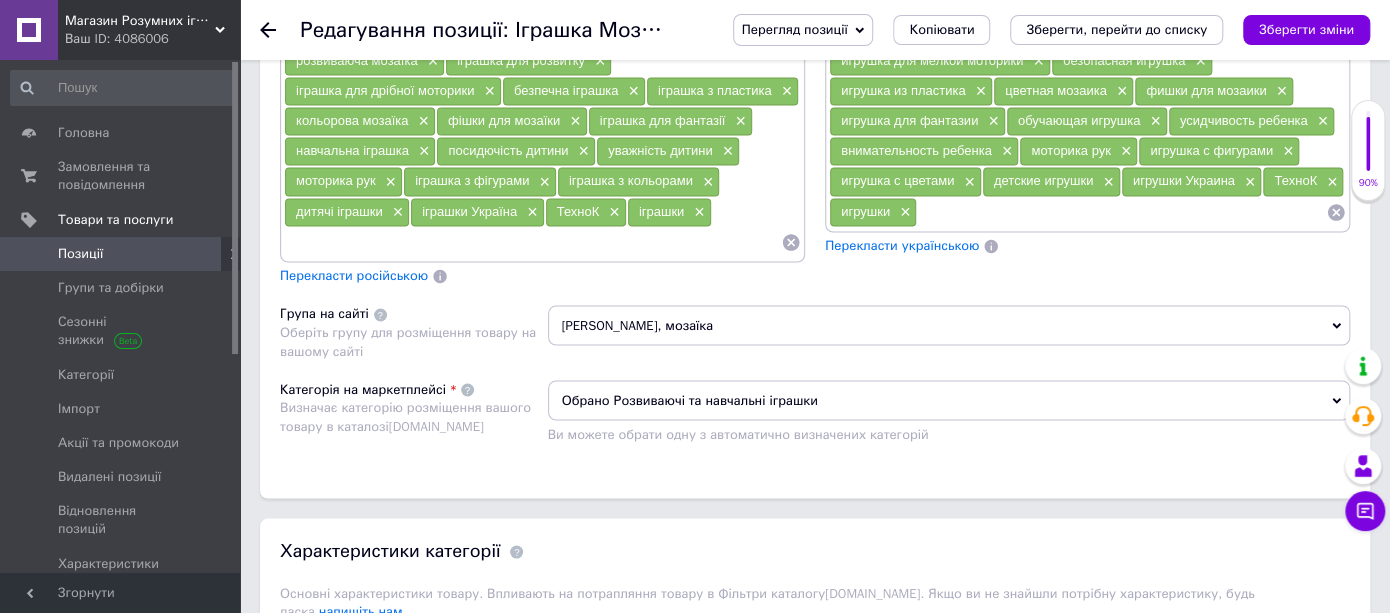 scroll, scrollTop: 1777, scrollLeft: 0, axis: vertical 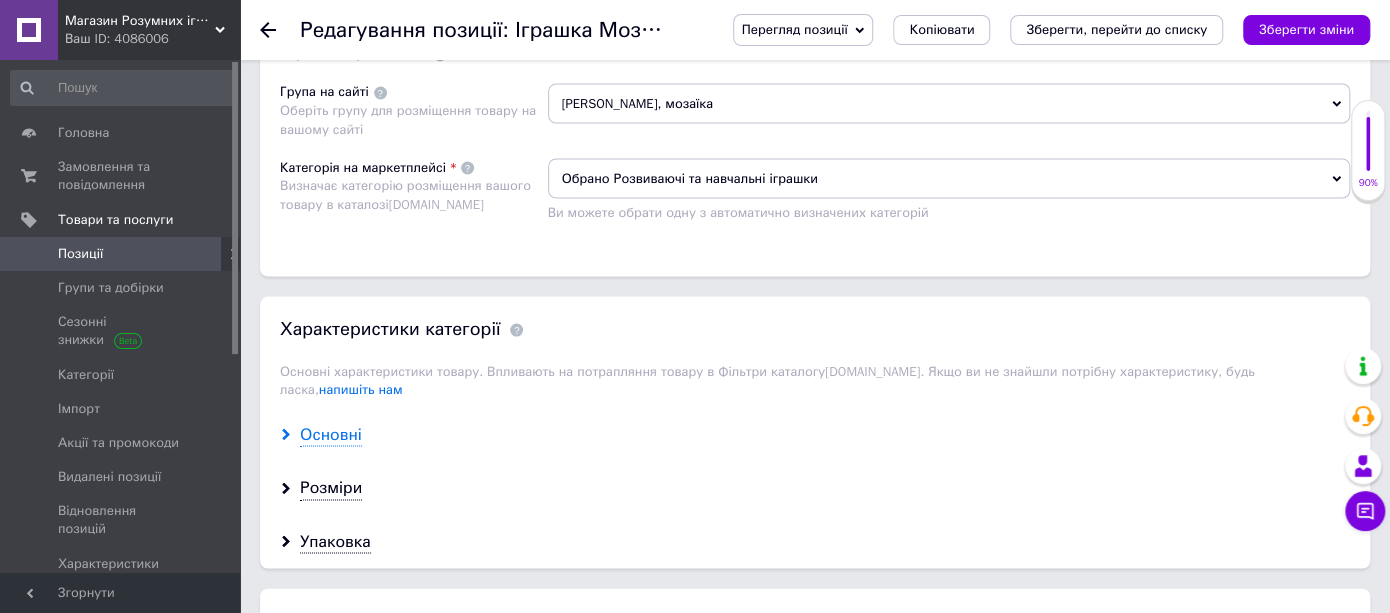 click on "Основні" at bounding box center [331, 434] 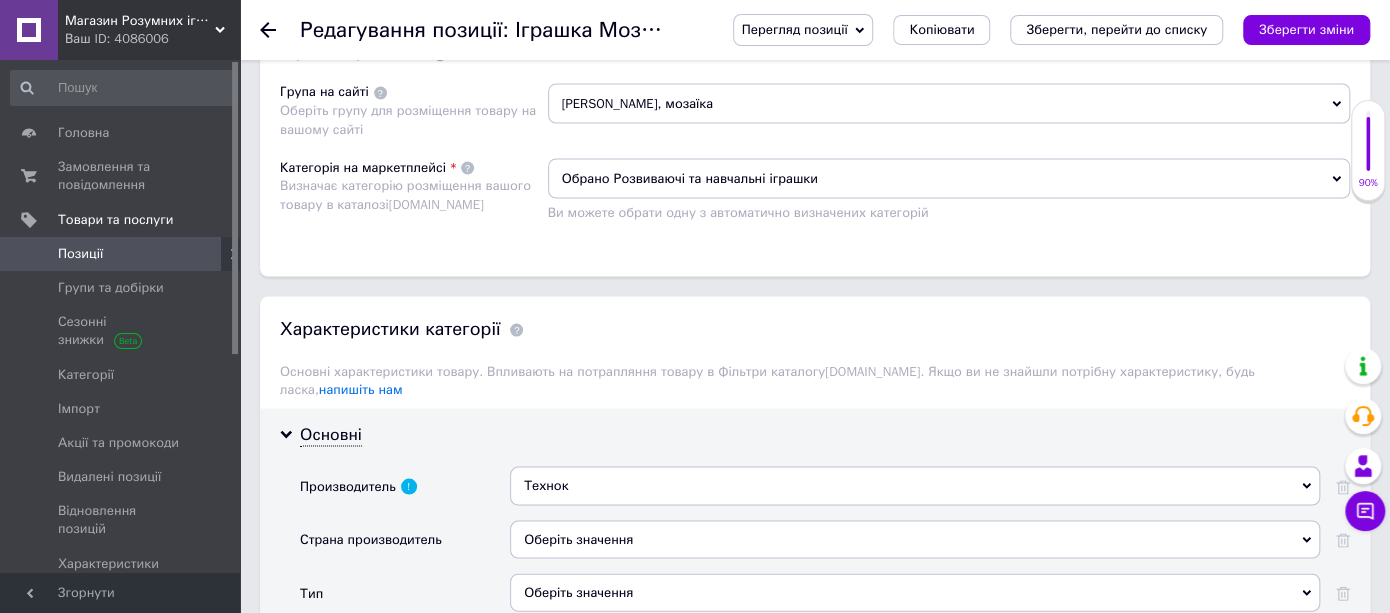click on "Оберіть значення" at bounding box center (915, 539) 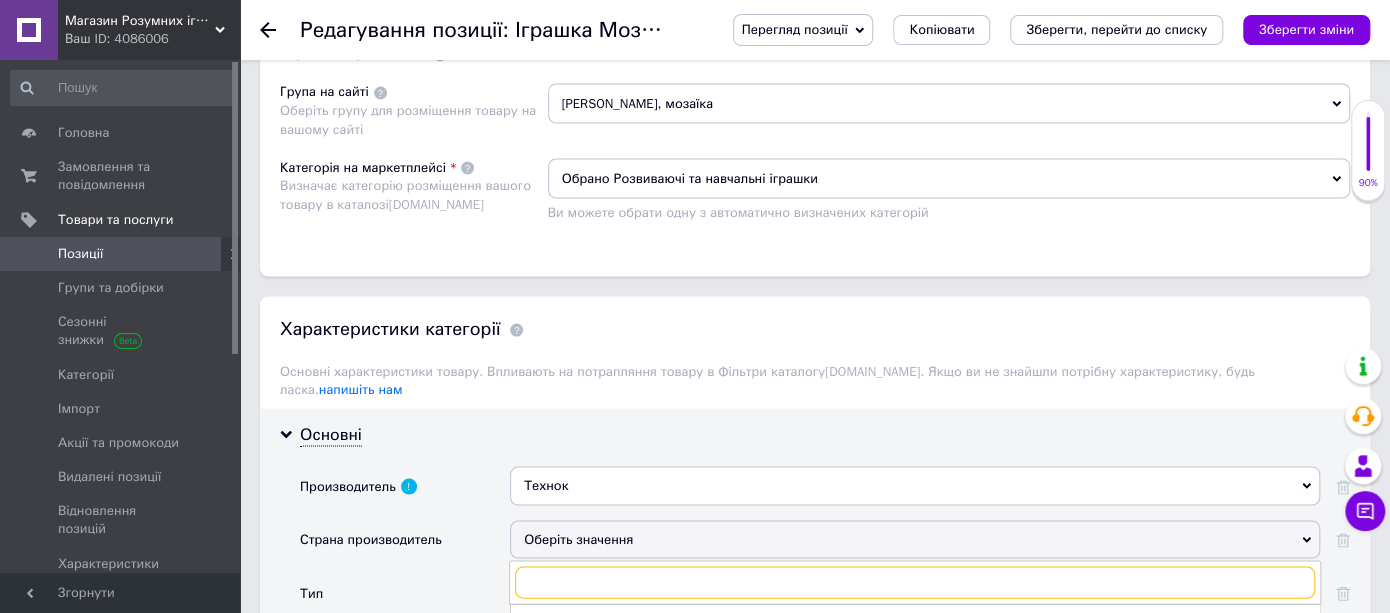 scroll, scrollTop: 2111, scrollLeft: 0, axis: vertical 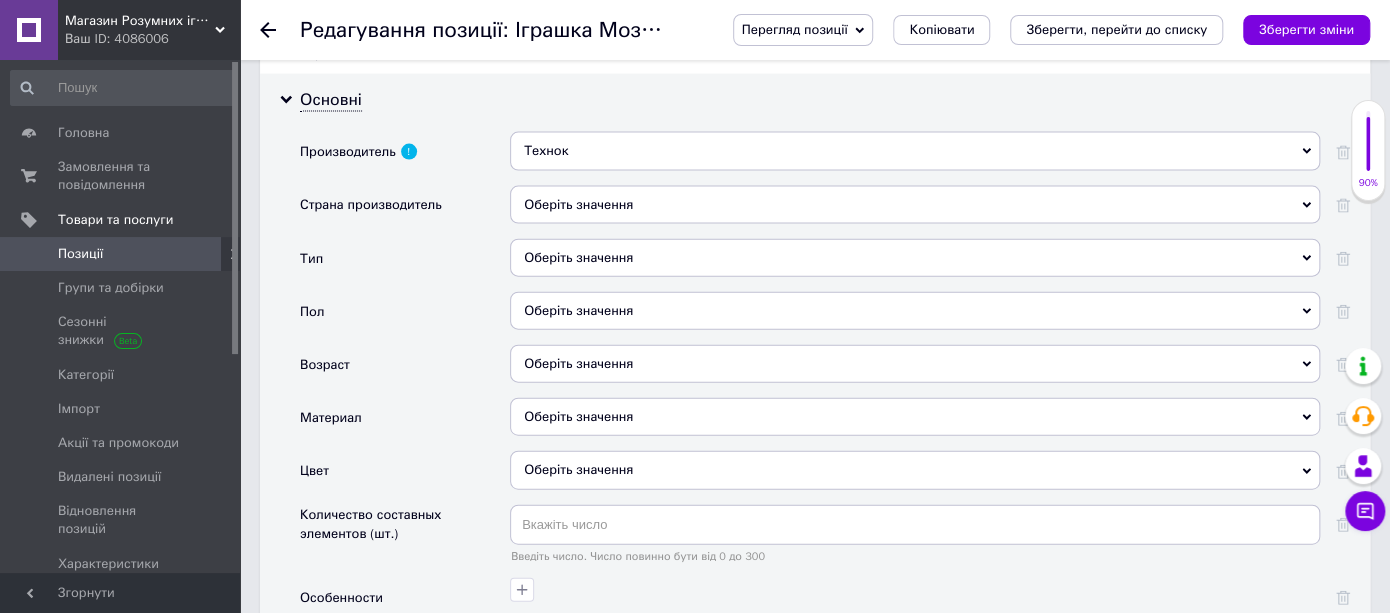 click on "Пол" at bounding box center [405, 318] 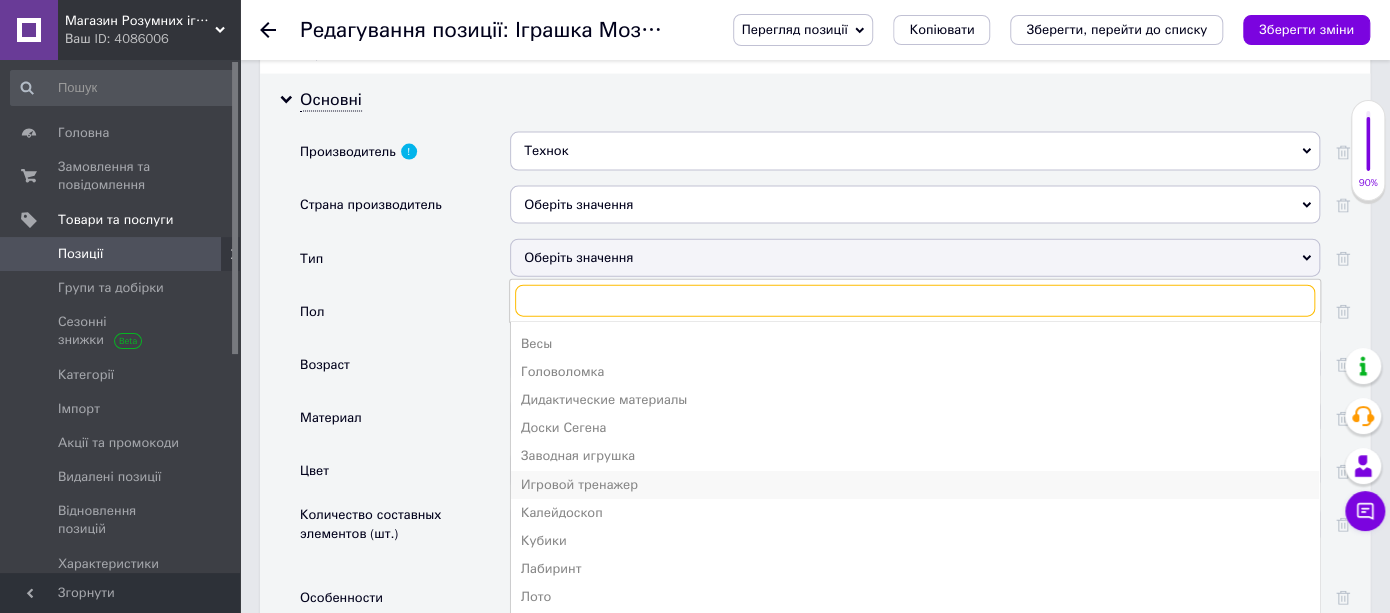 scroll, scrollTop: 333, scrollLeft: 0, axis: vertical 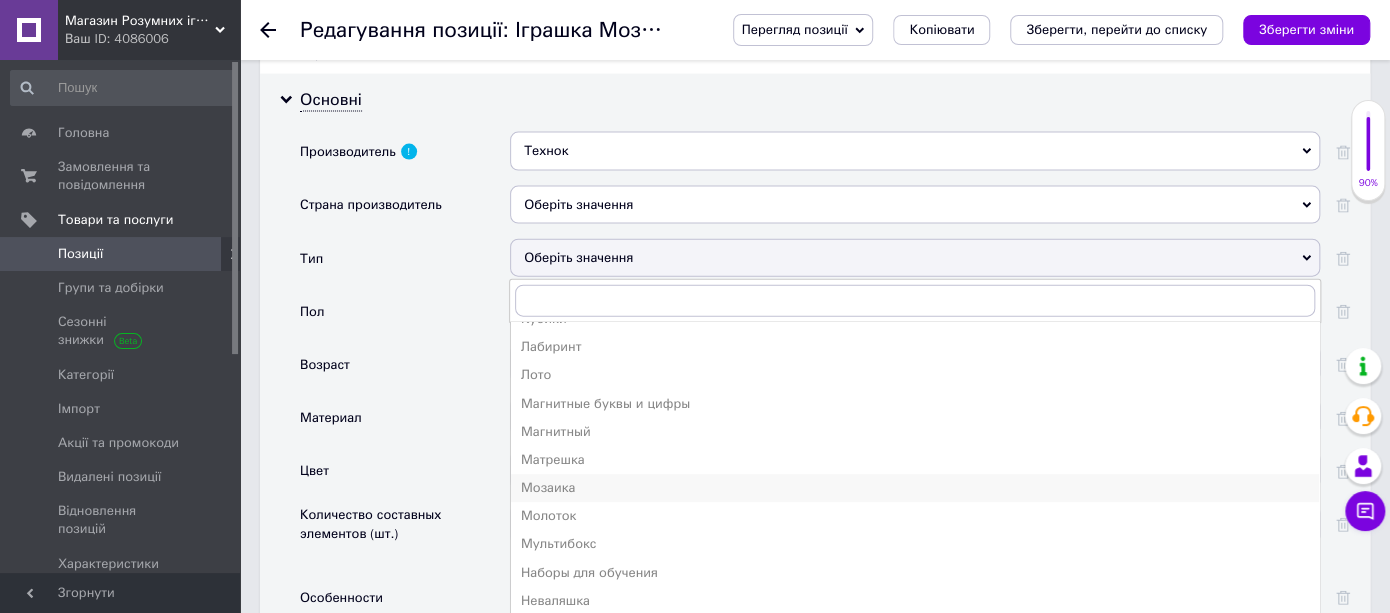 click on "Мозаика" at bounding box center [915, 488] 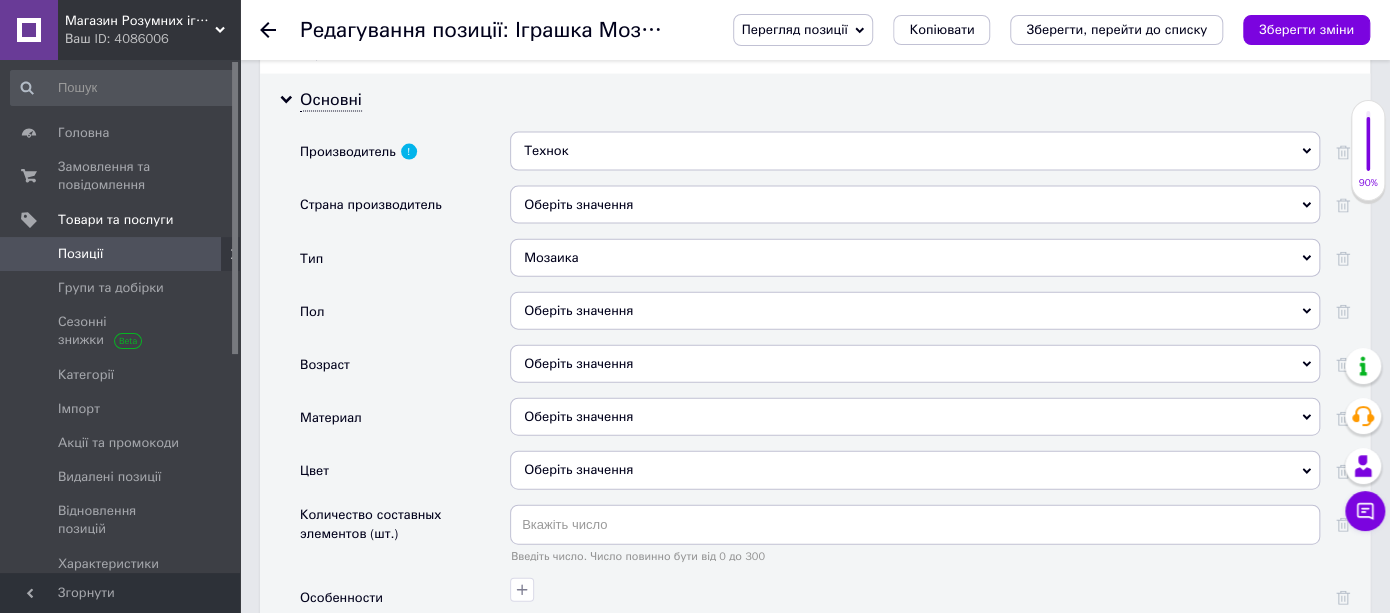 drag, startPoint x: 564, startPoint y: 231, endPoint x: 567, endPoint y: 243, distance: 12.369317 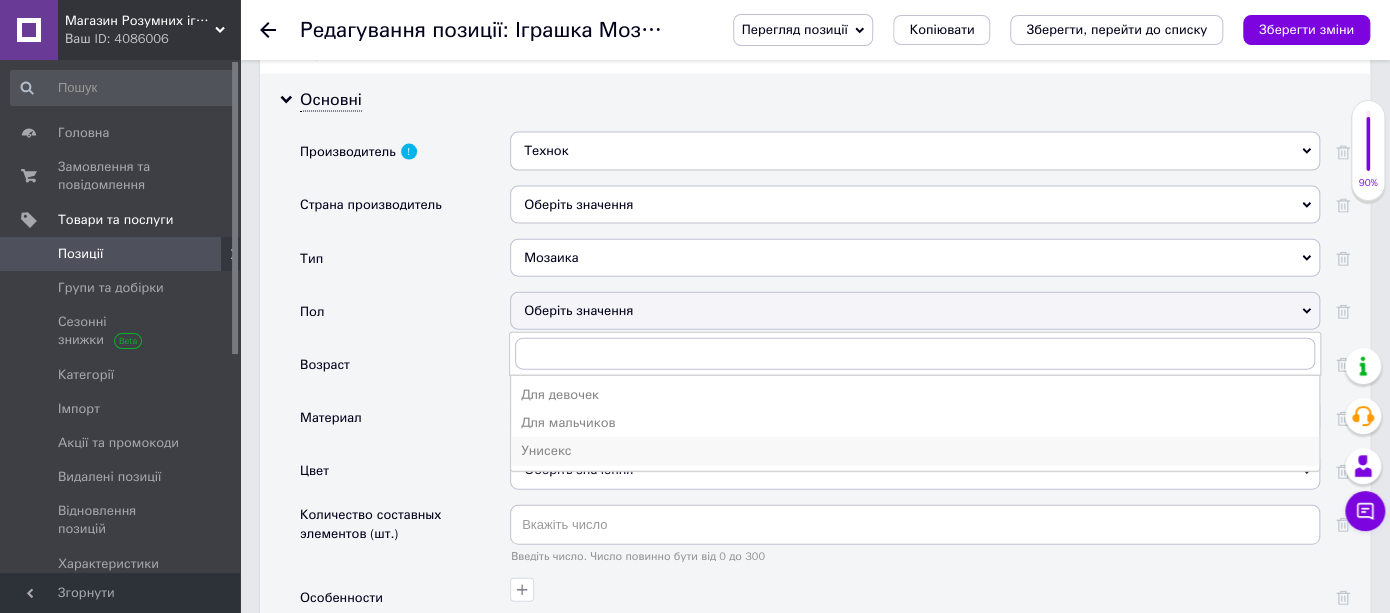 click on "Унисекс" at bounding box center (915, 451) 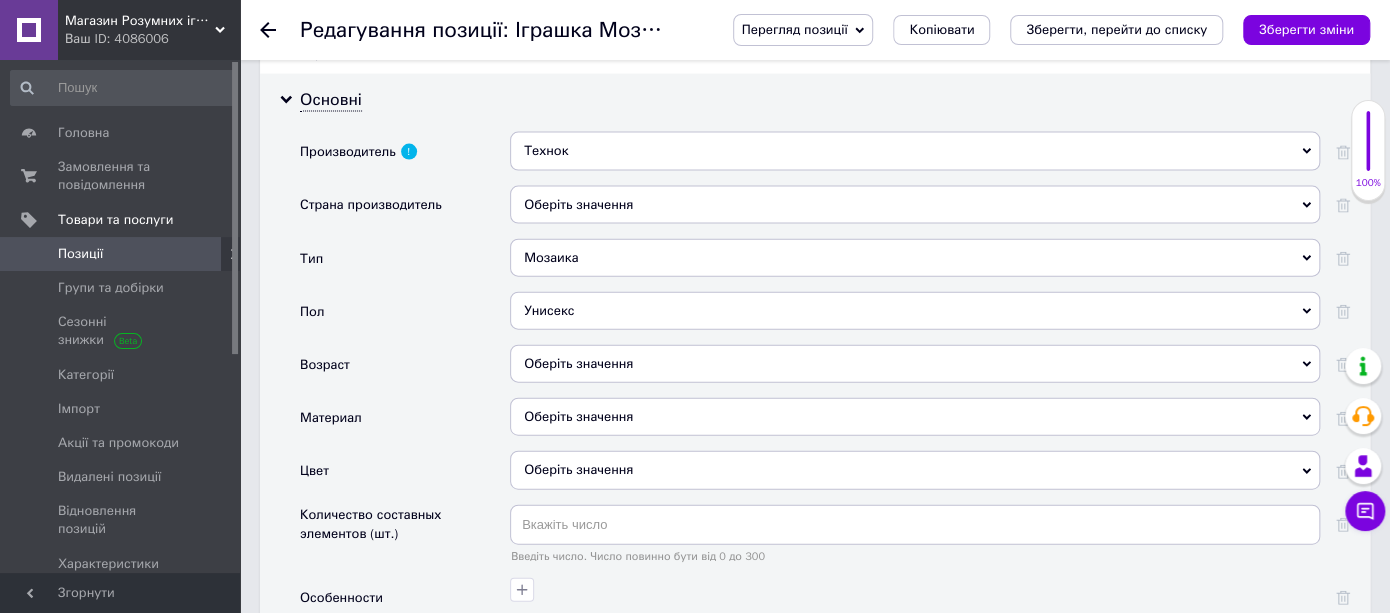 click on "Оберіть значення" at bounding box center (915, 364) 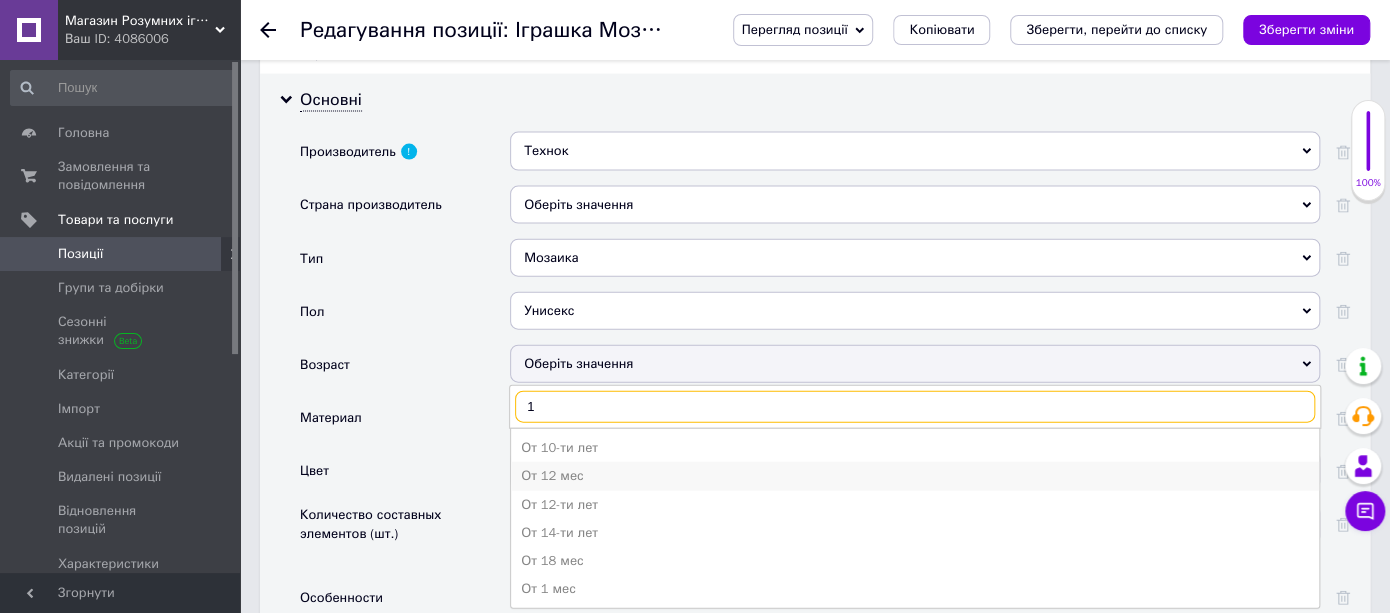 type on "1" 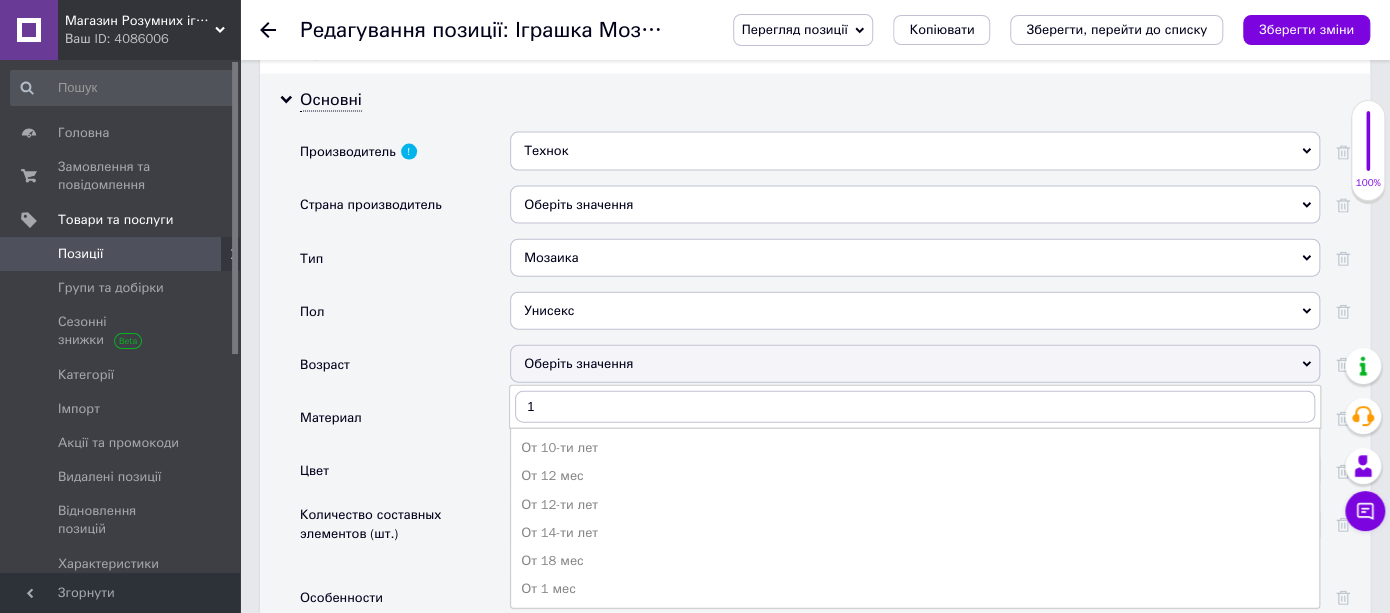 click on "От 12 мес" at bounding box center (915, 476) 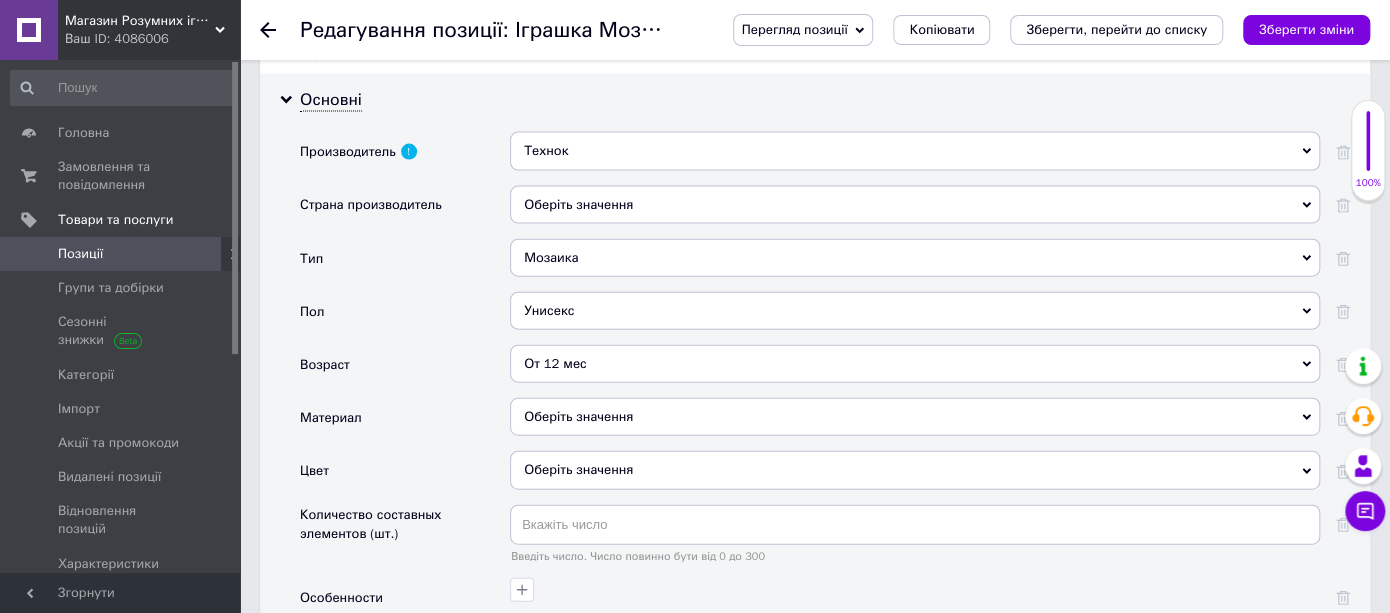 click on "Оберіть значення" at bounding box center (915, 417) 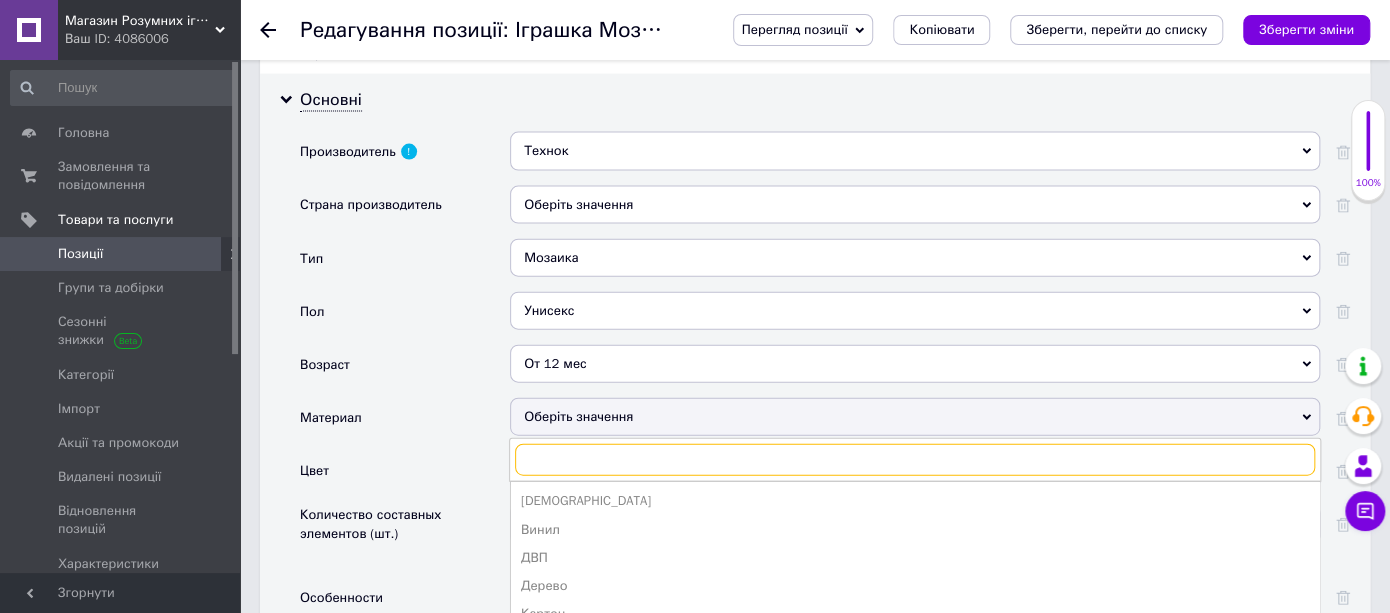 scroll, scrollTop: 111, scrollLeft: 0, axis: vertical 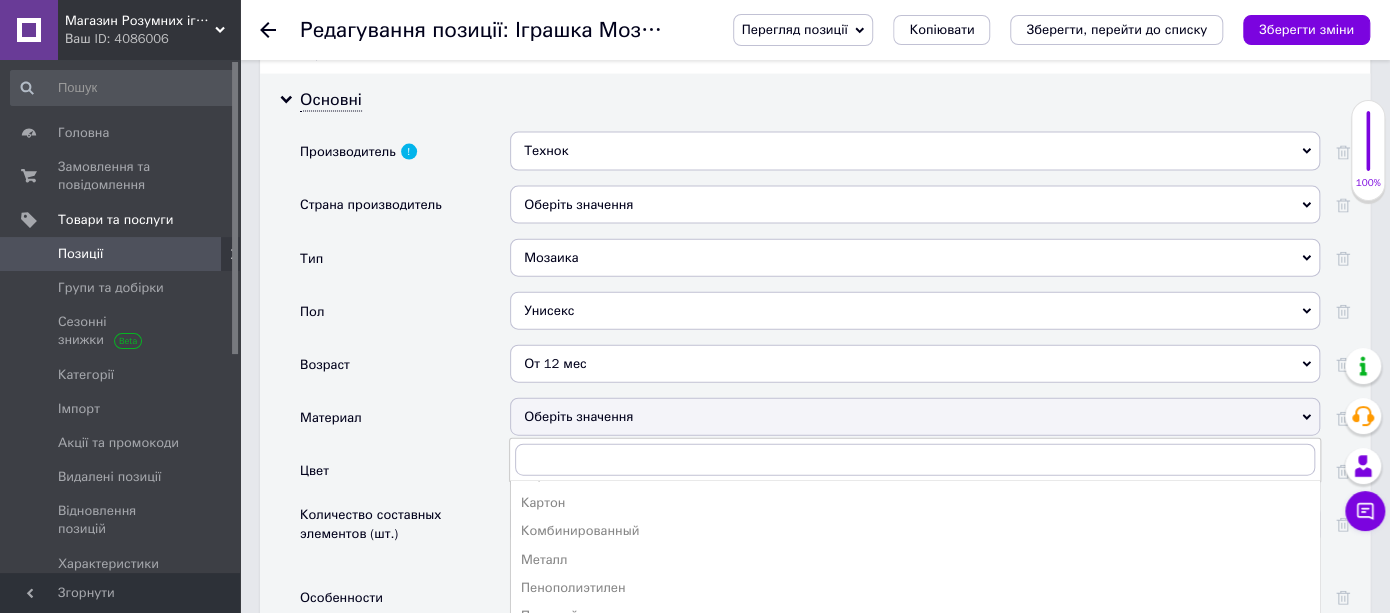 click on "Пластик" at bounding box center [915, 644] 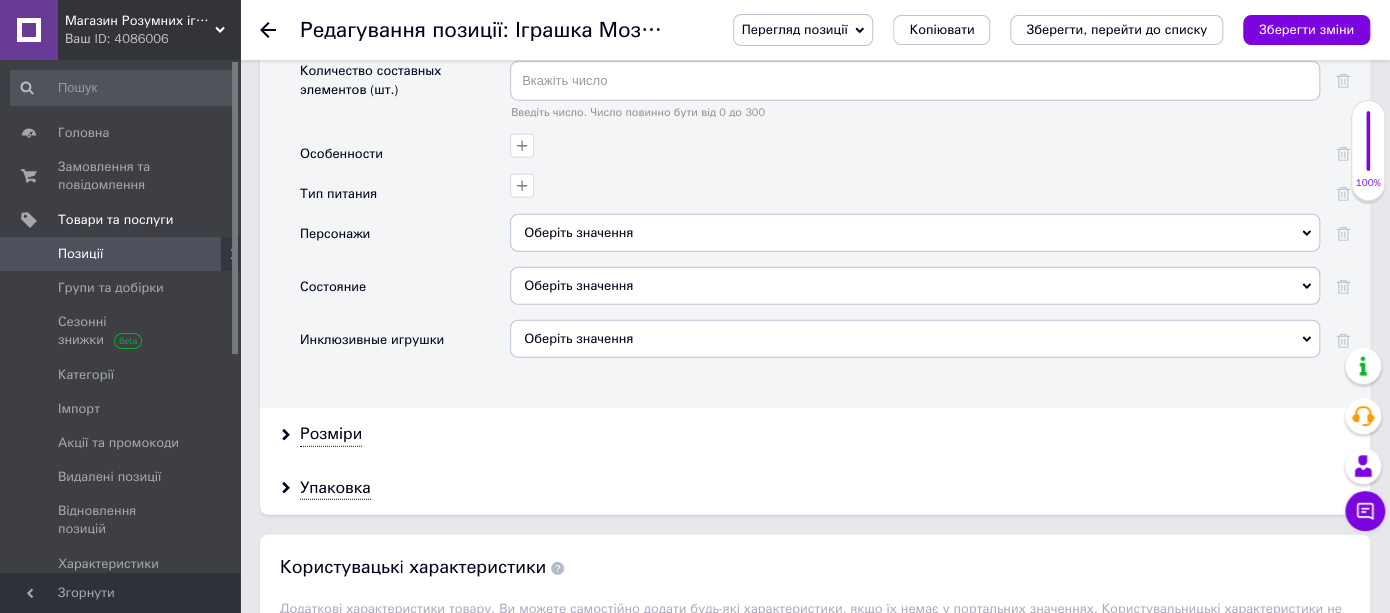 scroll, scrollTop: 2777, scrollLeft: 0, axis: vertical 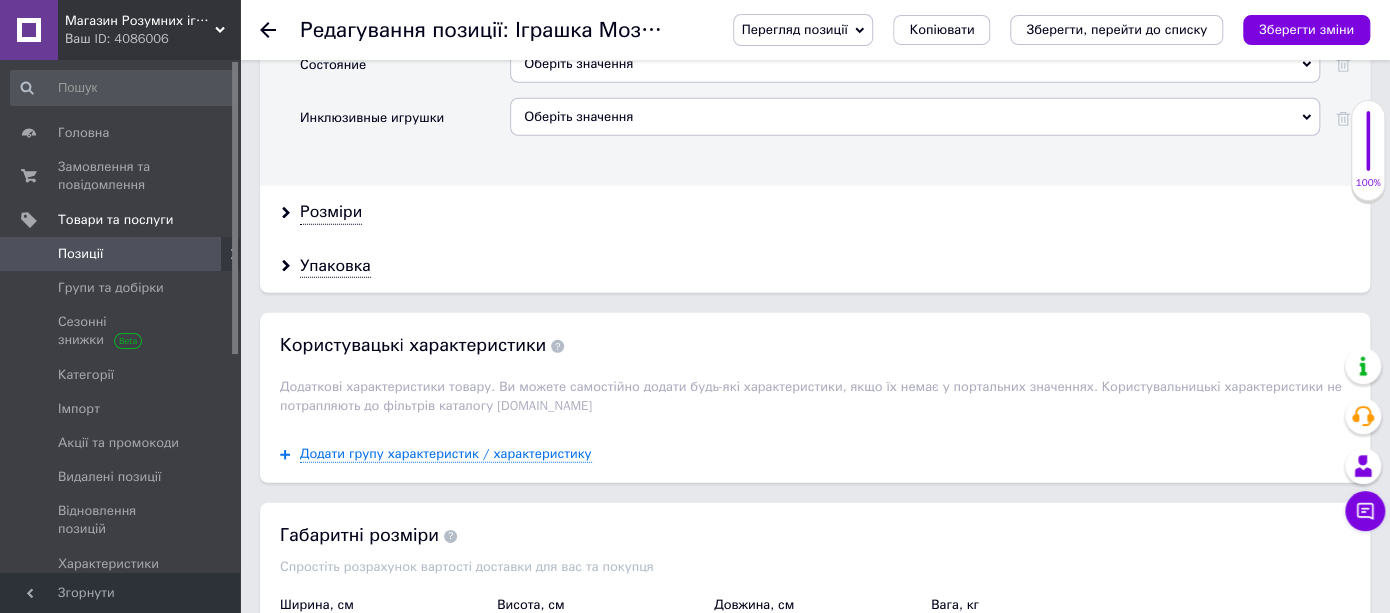 click at bounding box center (381, 644) 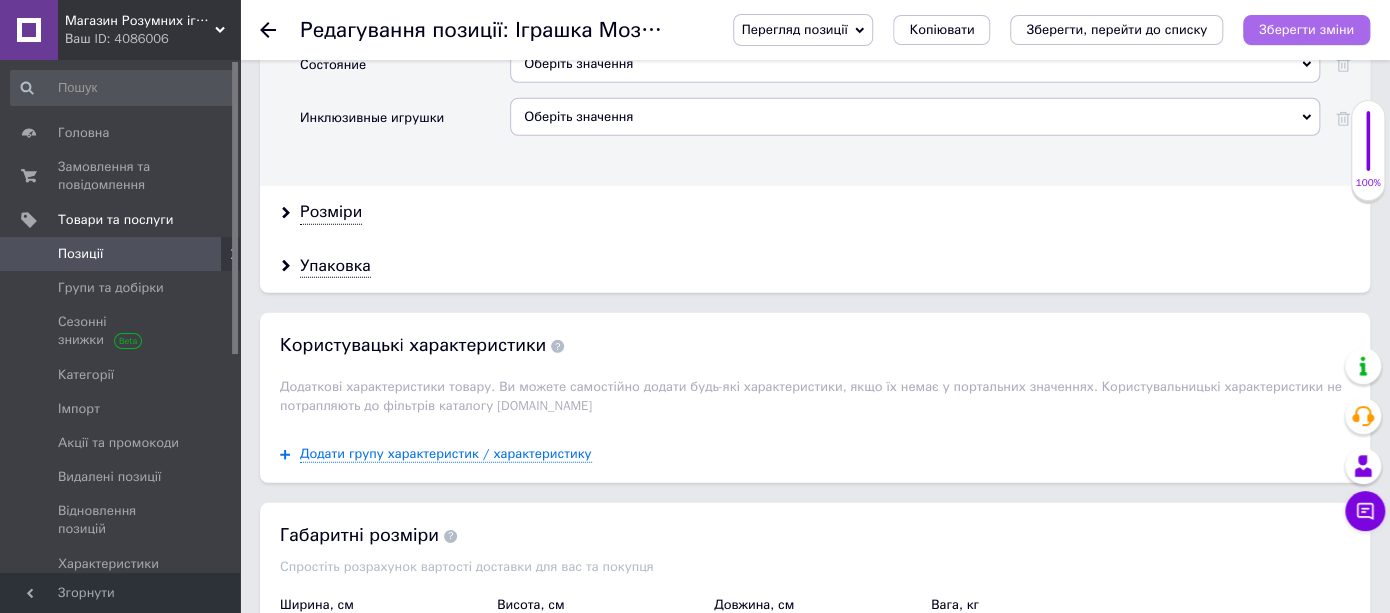 type on "1" 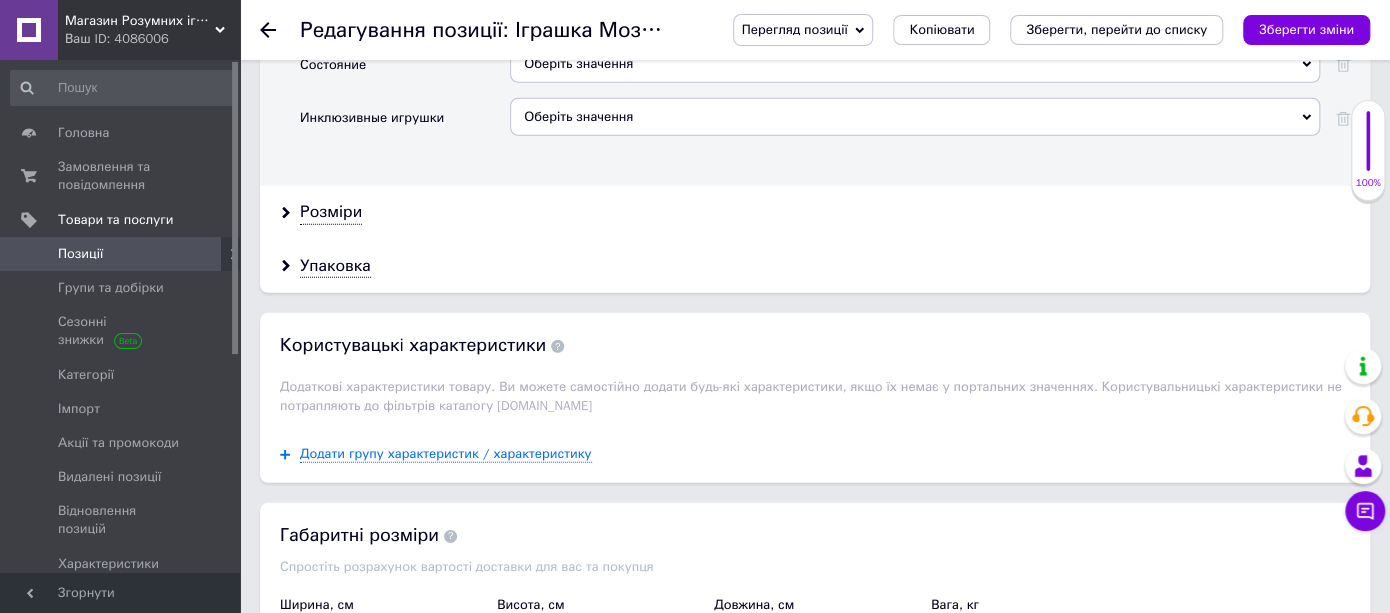 click on "Зберегти зміни" at bounding box center [1306, 29] 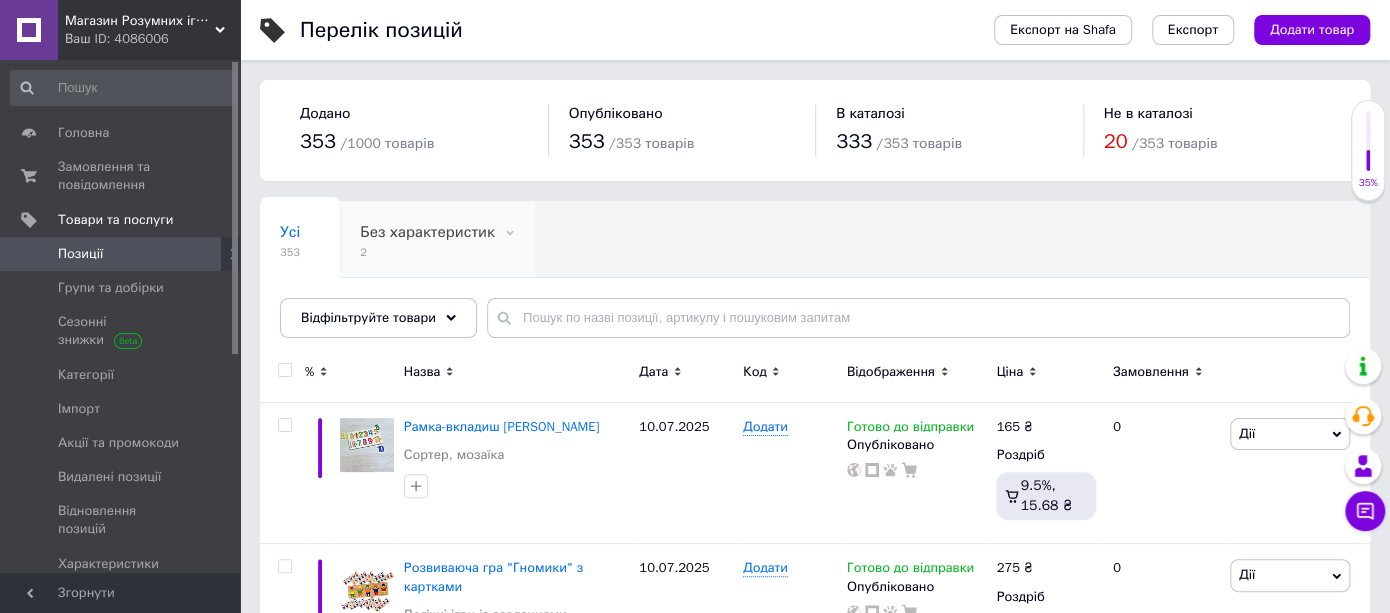 click on "Без характеристик" at bounding box center (427, 232) 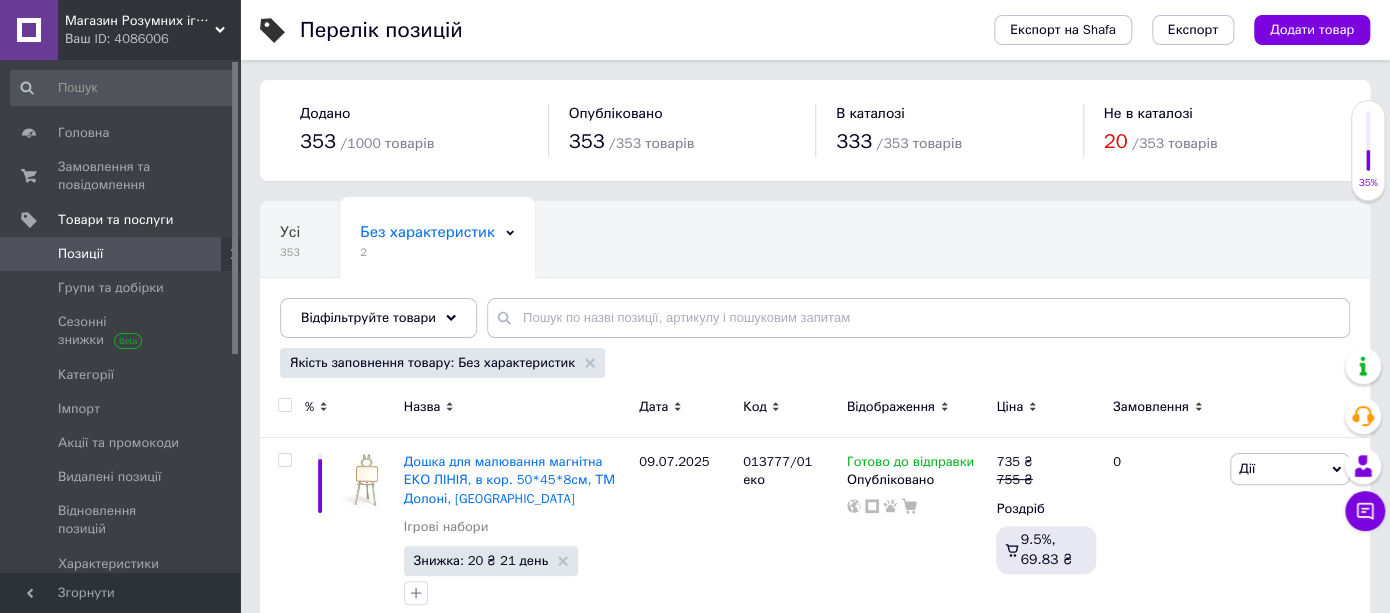 scroll, scrollTop: 111, scrollLeft: 0, axis: vertical 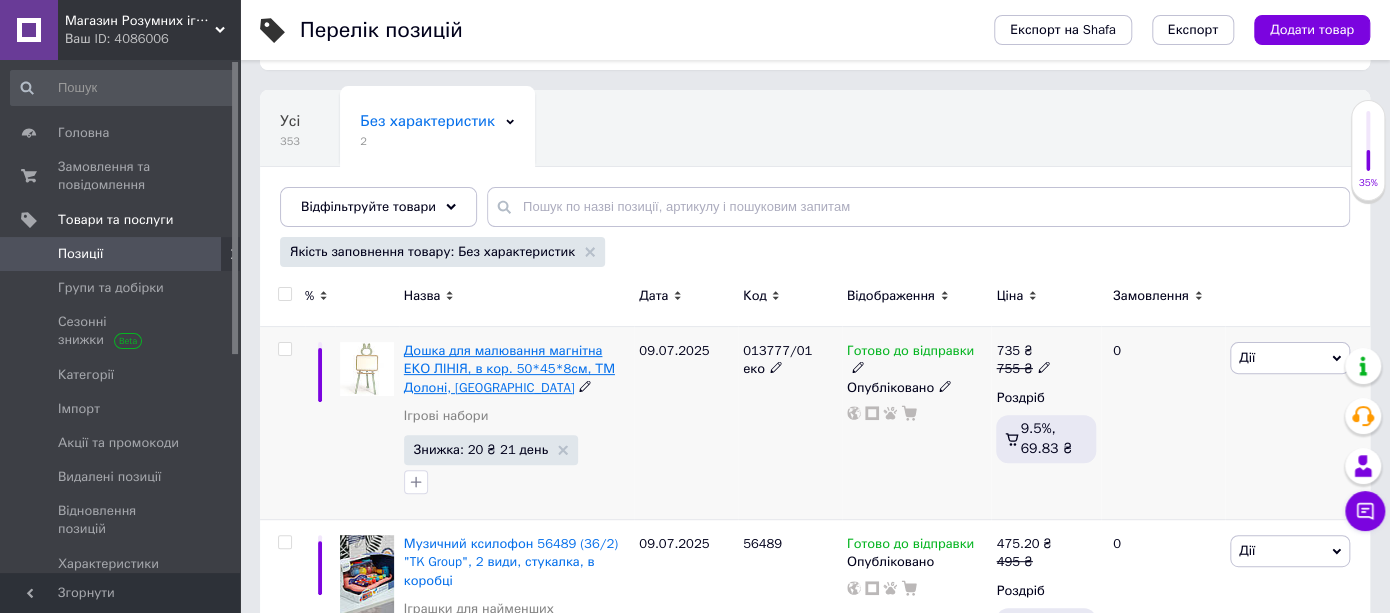 click on "Дошка для малювання магнітна ЕКО ЛІНІЯ, в кор. 50*45*8см, ТМ Долоні, [GEOGRAPHIC_DATA]" at bounding box center (509, 368) 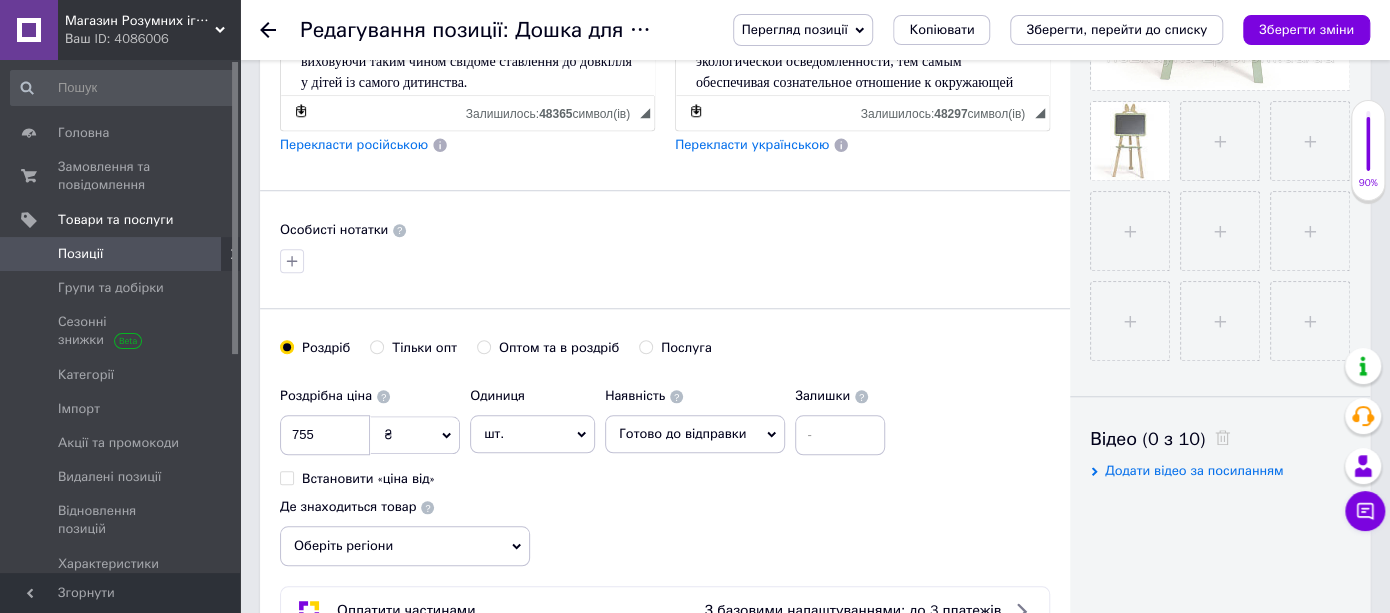 scroll, scrollTop: 111, scrollLeft: 0, axis: vertical 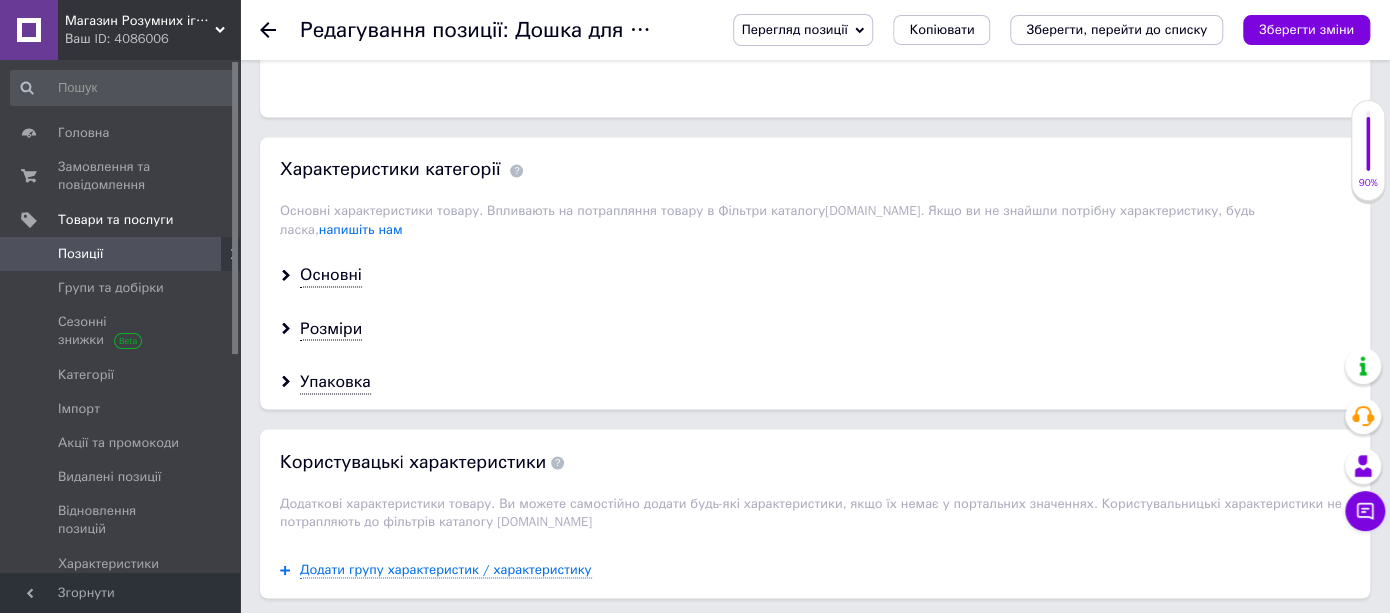 drag, startPoint x: 688, startPoint y: -1119, endPoint x: 1616, endPoint y: -914, distance: 950.3731 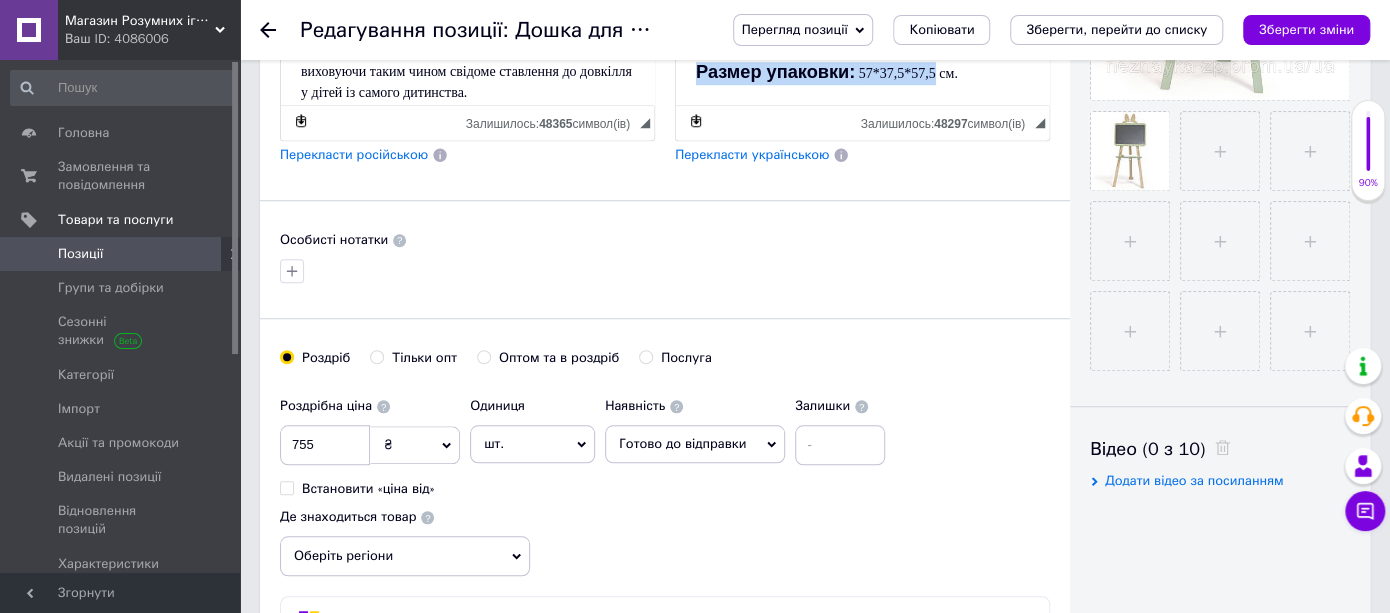 scroll, scrollTop: 545, scrollLeft: 0, axis: vertical 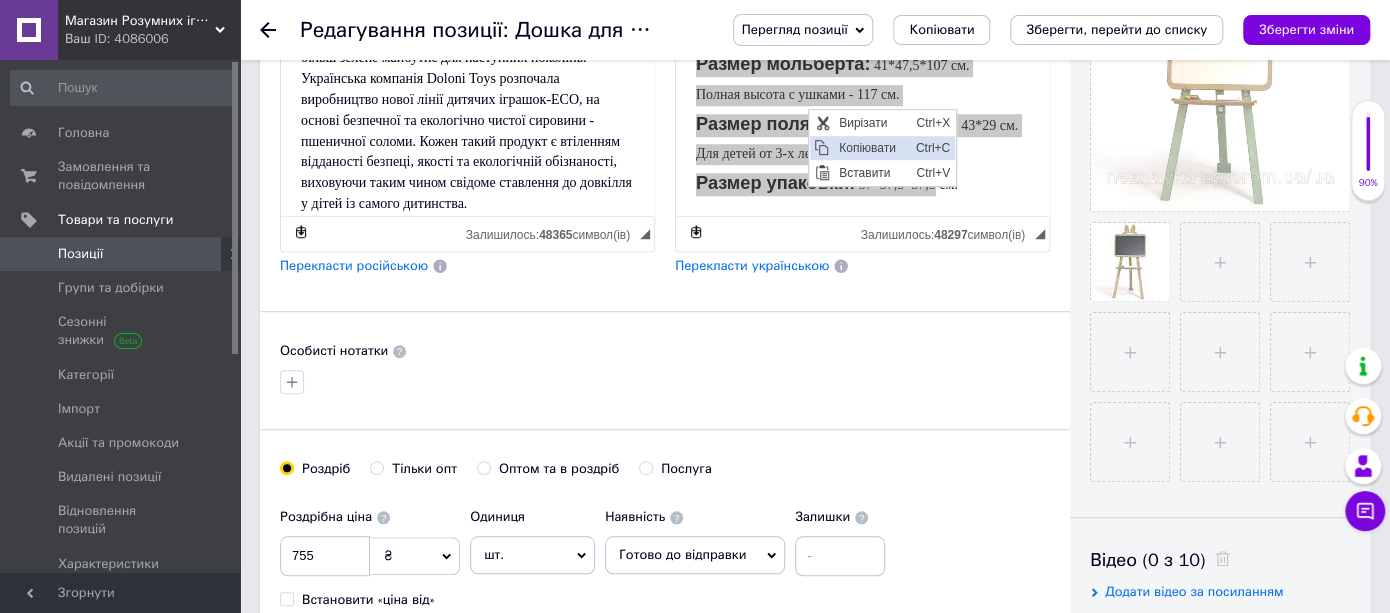 click on "Копіювати" at bounding box center [871, 148] 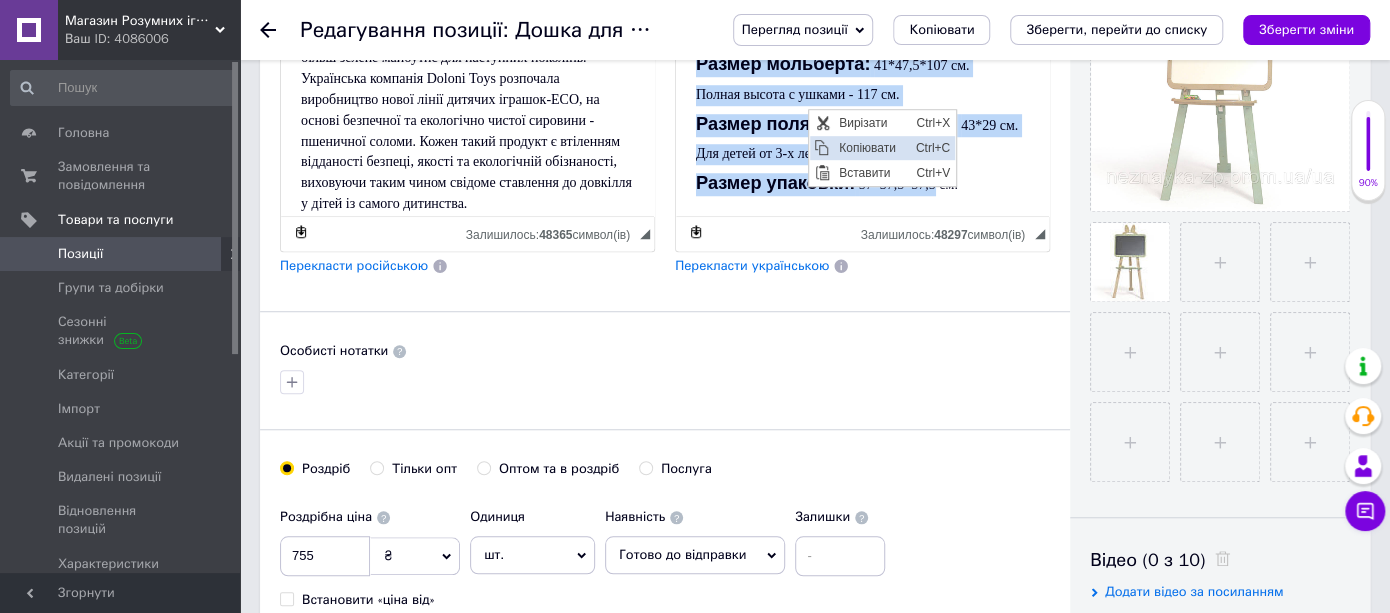 copy on "Loremipsumdo si ametco ADI elits do eiusmo temporinci utlab etdoloremagn a enimadminimveniam quisno, ex u laborisni aliquipexe comm, consequatdu autei inrepre volupta vel essecillu fugiatnul. Pariaturex sintocca Cupida Nonp suntcu quiofficiade molli animi estlabo perspic-UND, om istena errorvolupt a doloremquela totamre aperi - eaqueipsa quaeab. Illoin verit quasiar beataevi dictaexplic nemoenimips quiavoluptas, aspernat a oditfugitcons magnidoloreseos, rat sequi nesciuntneq porroquisqua doloremad n eiusmodite incid m quaer e minuss nobisel. Optiocumqueni impeditqu place, fac. 377470/73pos assume repellen temporib aut quibu officii. Debit re necessi saepeevenietv rep recusanda itaqueea. Hic - te sapiented. Reicie volupt maio aliasperferen dol asper repel, mi nostru exerci (ullamcorp s laboriosamal – co consequat q maximemolli). Molest harumqu – rerumfaci, expeditadistinc nam liberotem cumso. Nobiseligen optio cumquenih impeditm q maximep facere p omnislorem ipsum. Dolorsi ametc adipiscin elit seddo eiusmod..." 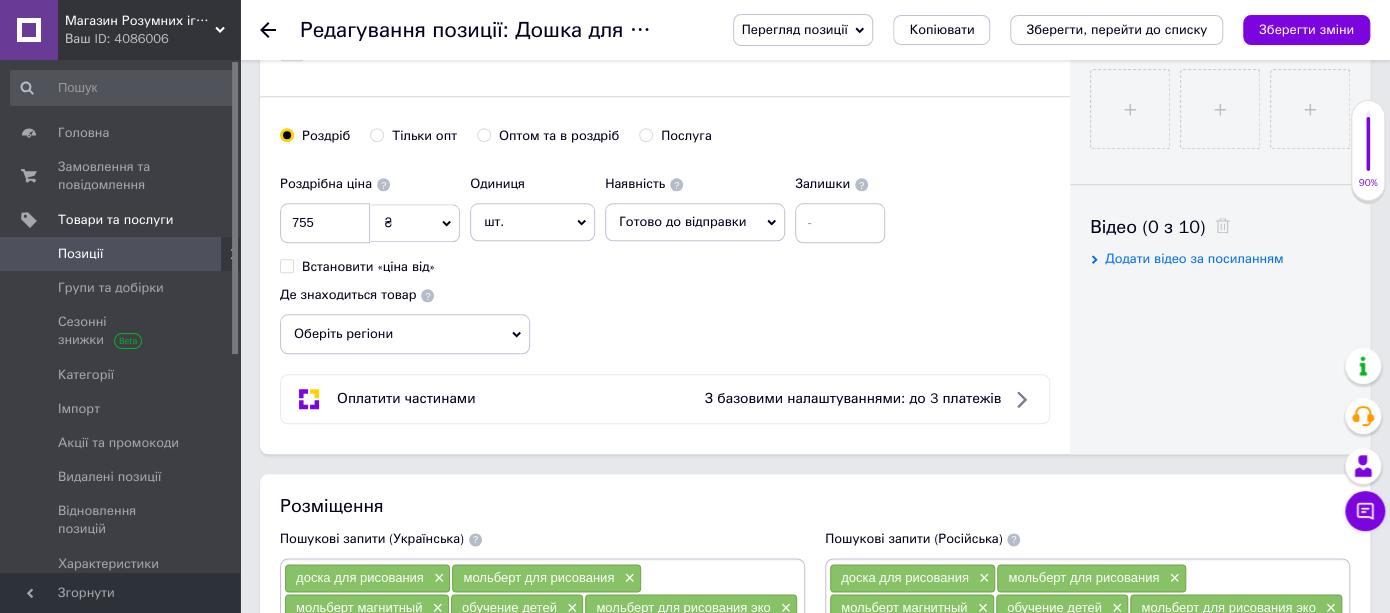 scroll, scrollTop: 1211, scrollLeft: 0, axis: vertical 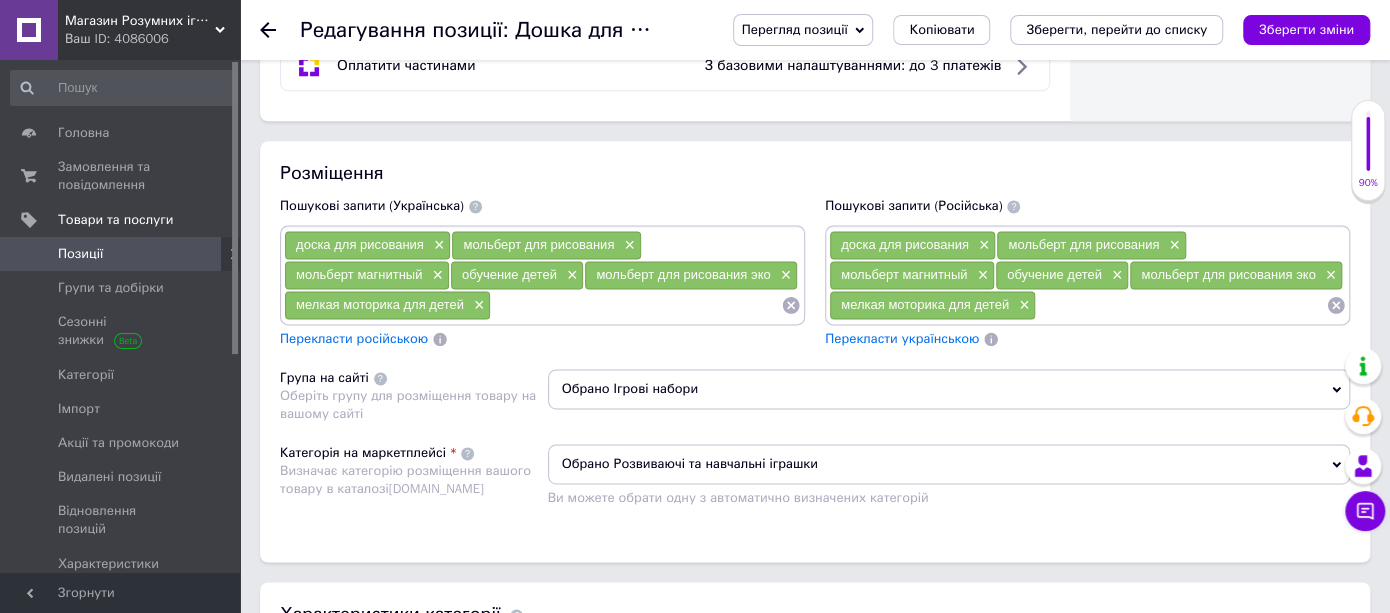 click at bounding box center [1181, 305] 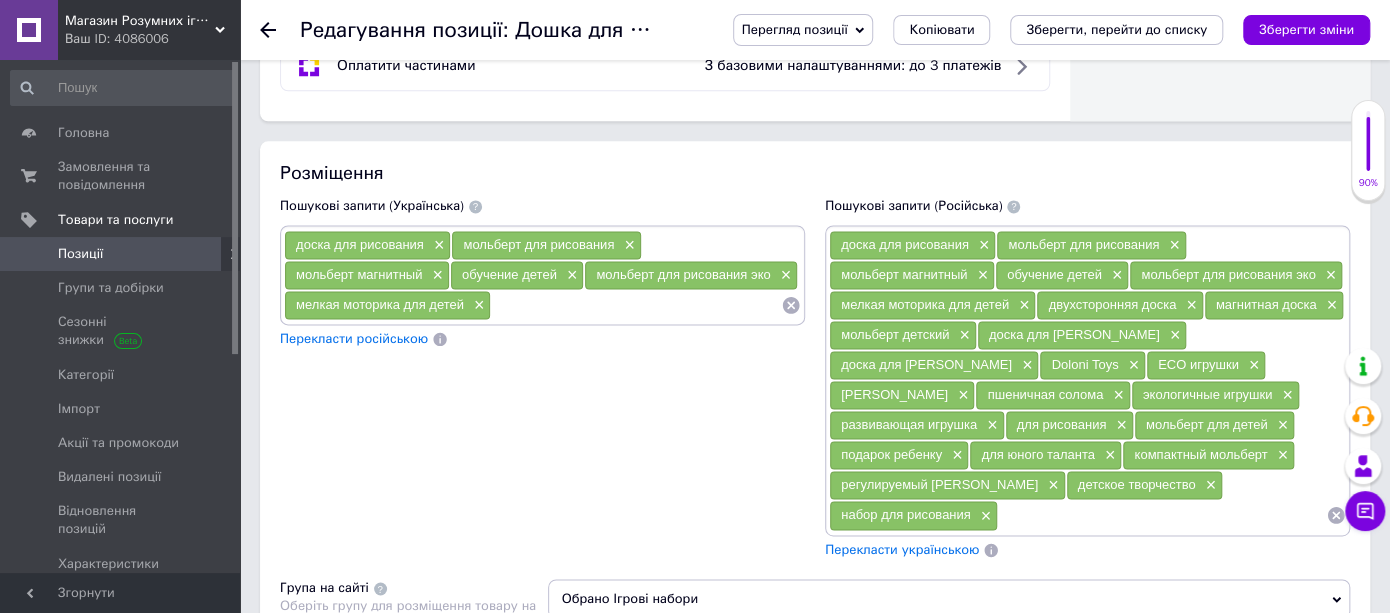 click on "Перекласти українською" at bounding box center [902, 549] 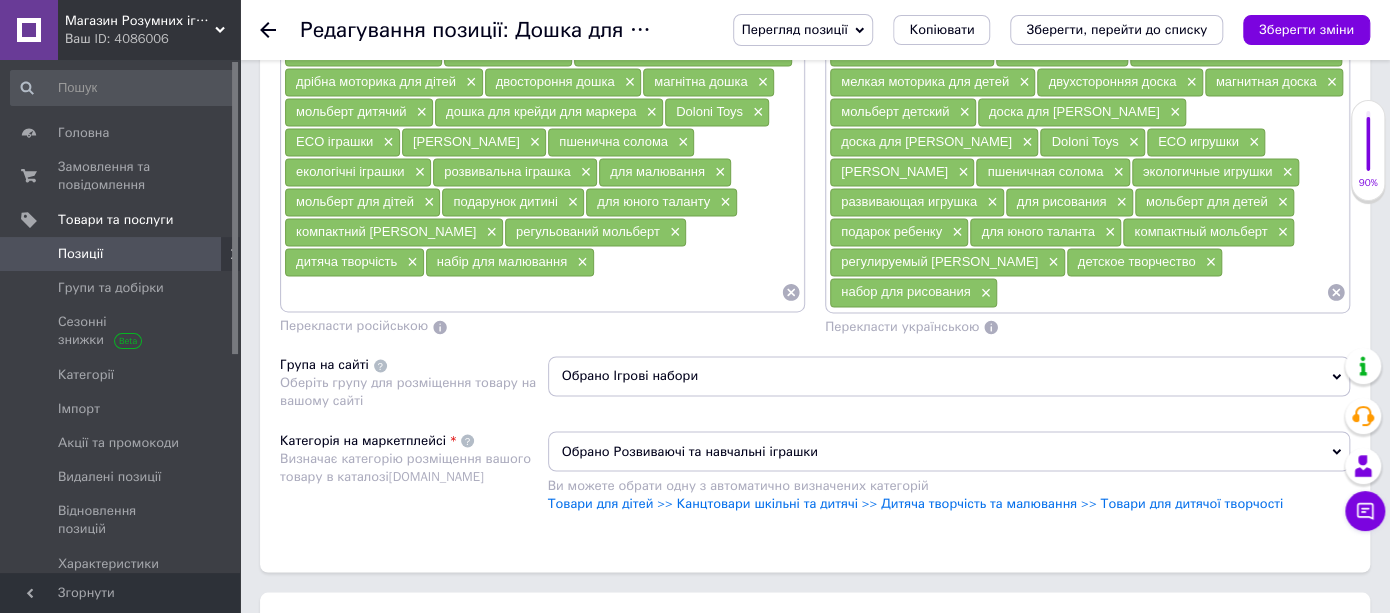 scroll, scrollTop: 1767, scrollLeft: 0, axis: vertical 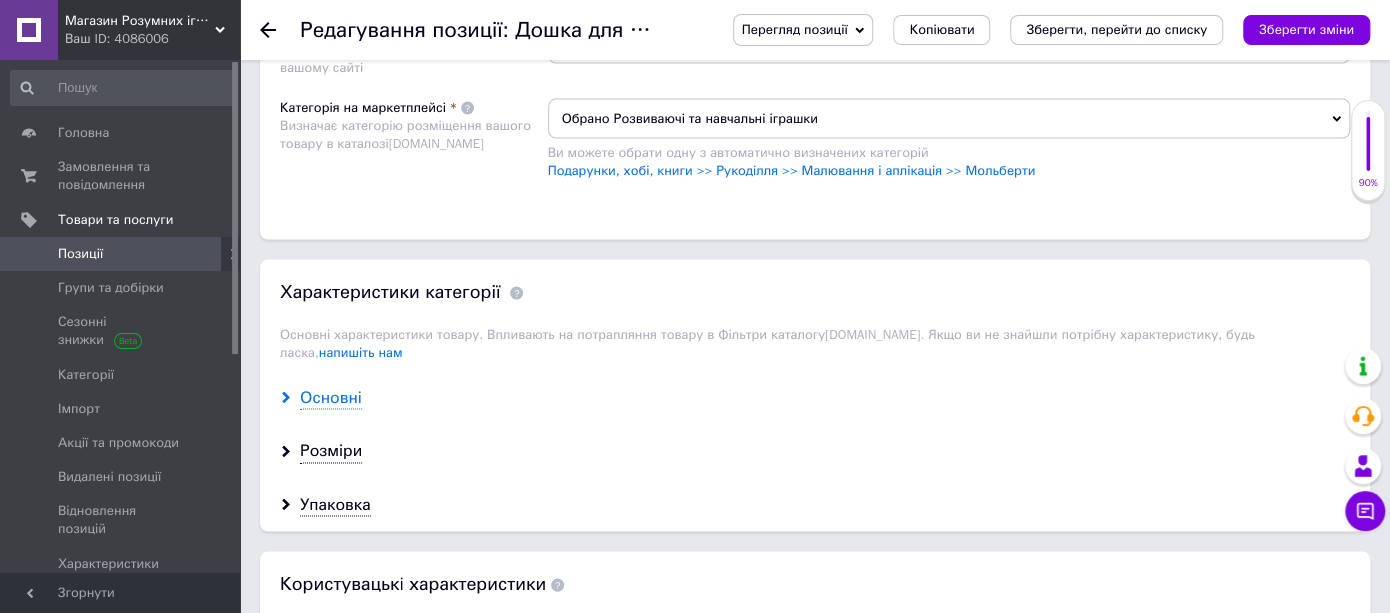 click on "Основні" at bounding box center (331, 397) 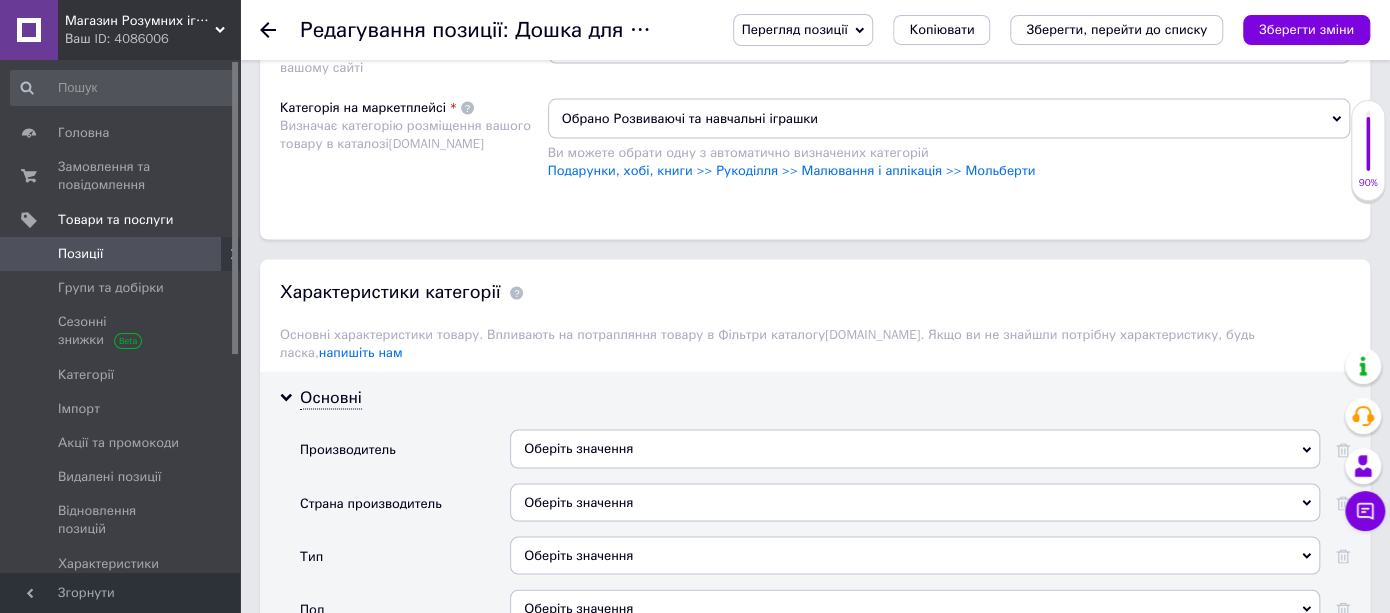 click on "Оберіть значення" at bounding box center (915, 448) 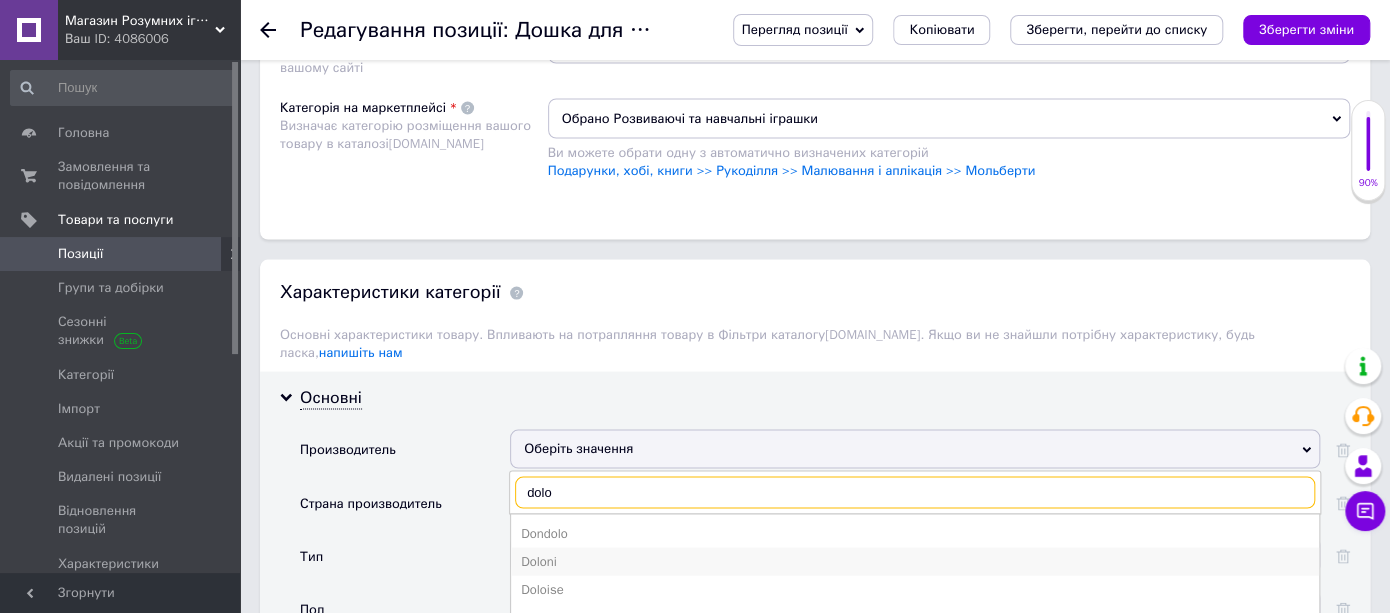 type on "dolo" 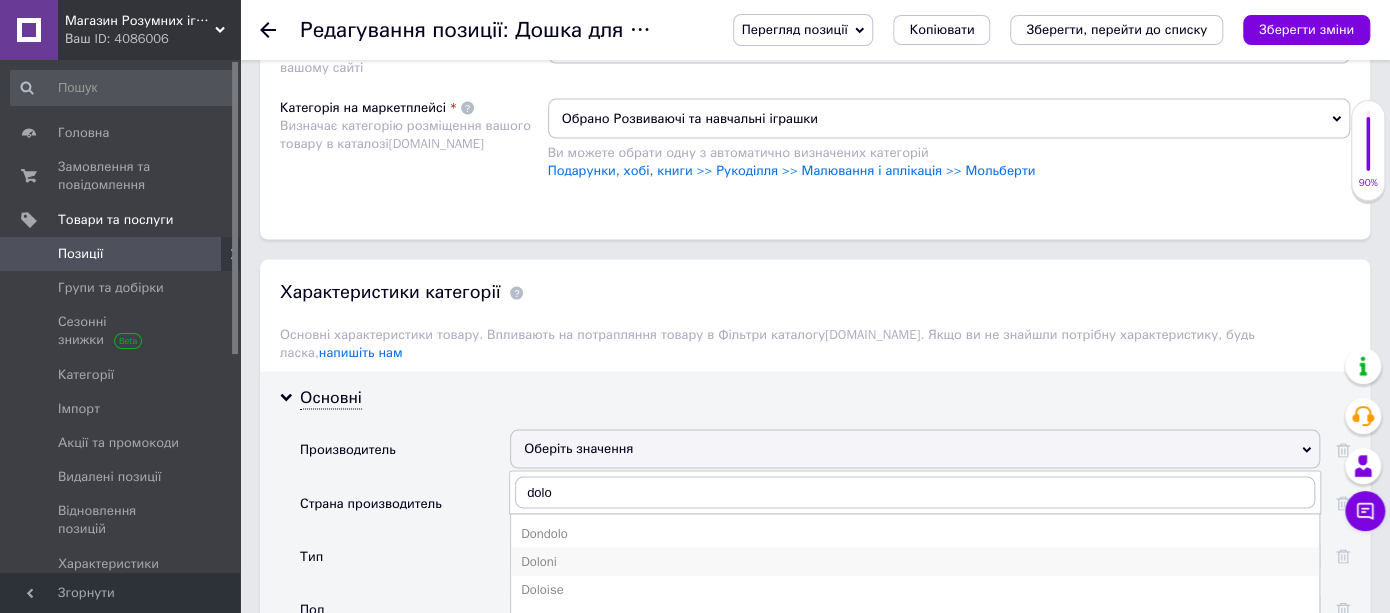 click on "Doloni" at bounding box center (915, 561) 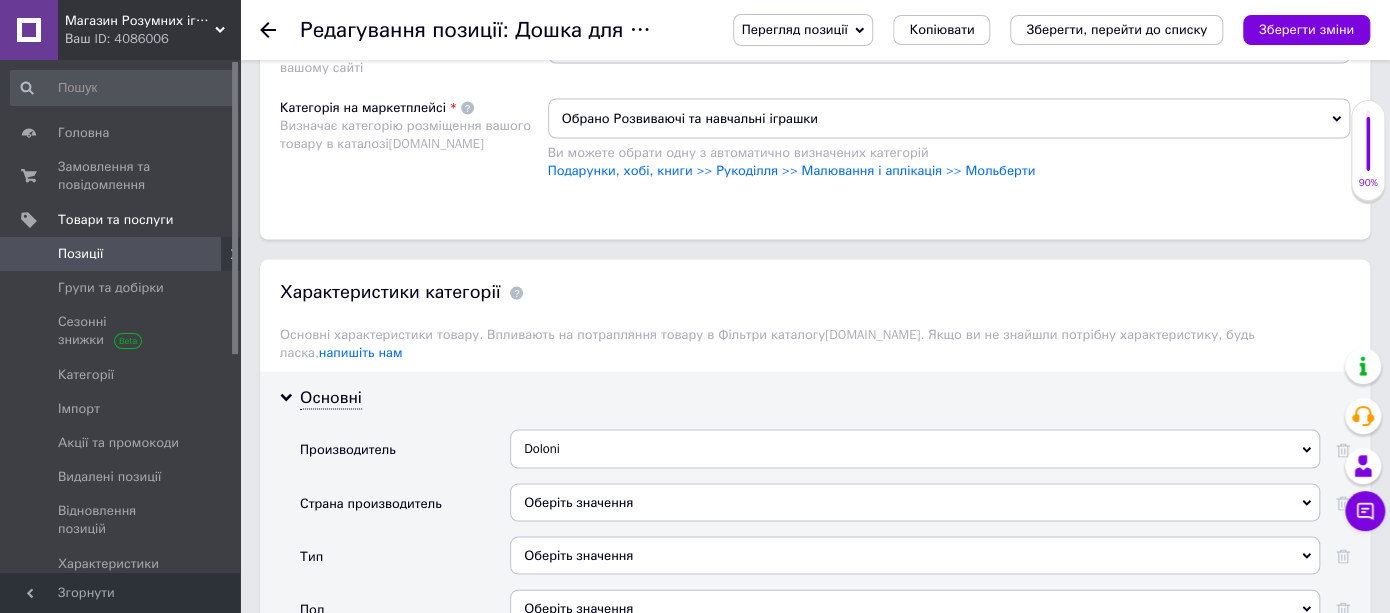 click on "Оберіть значення" at bounding box center (915, 555) 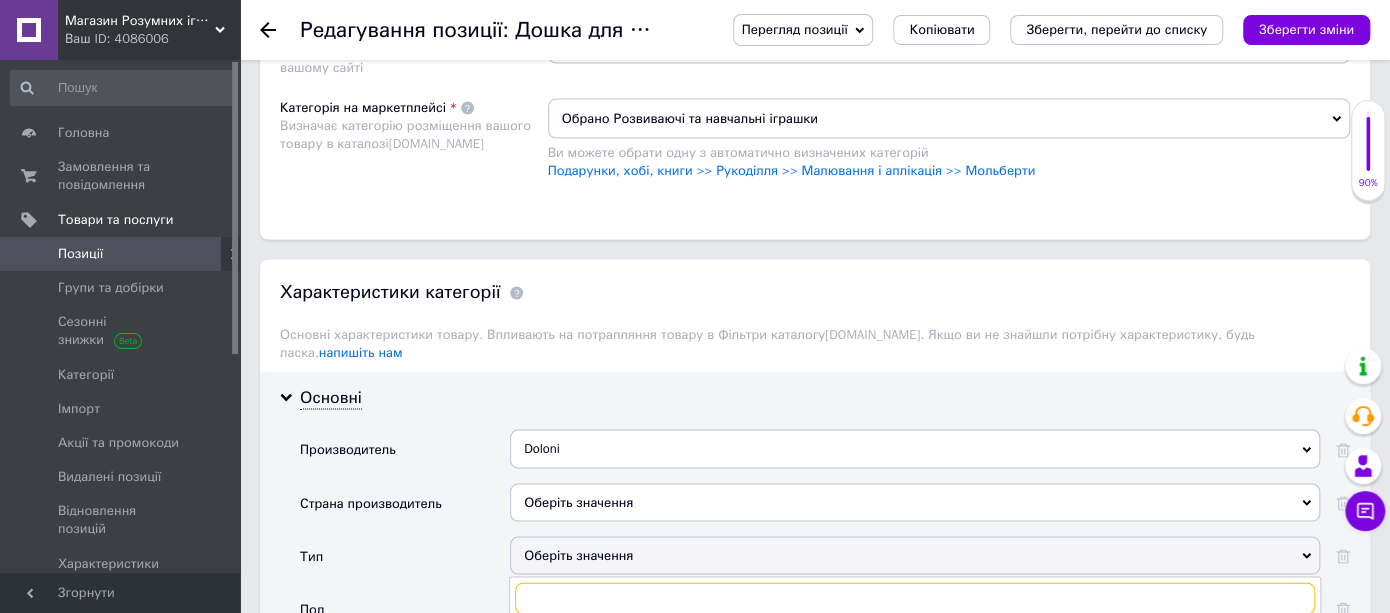 scroll, scrollTop: 1989, scrollLeft: 0, axis: vertical 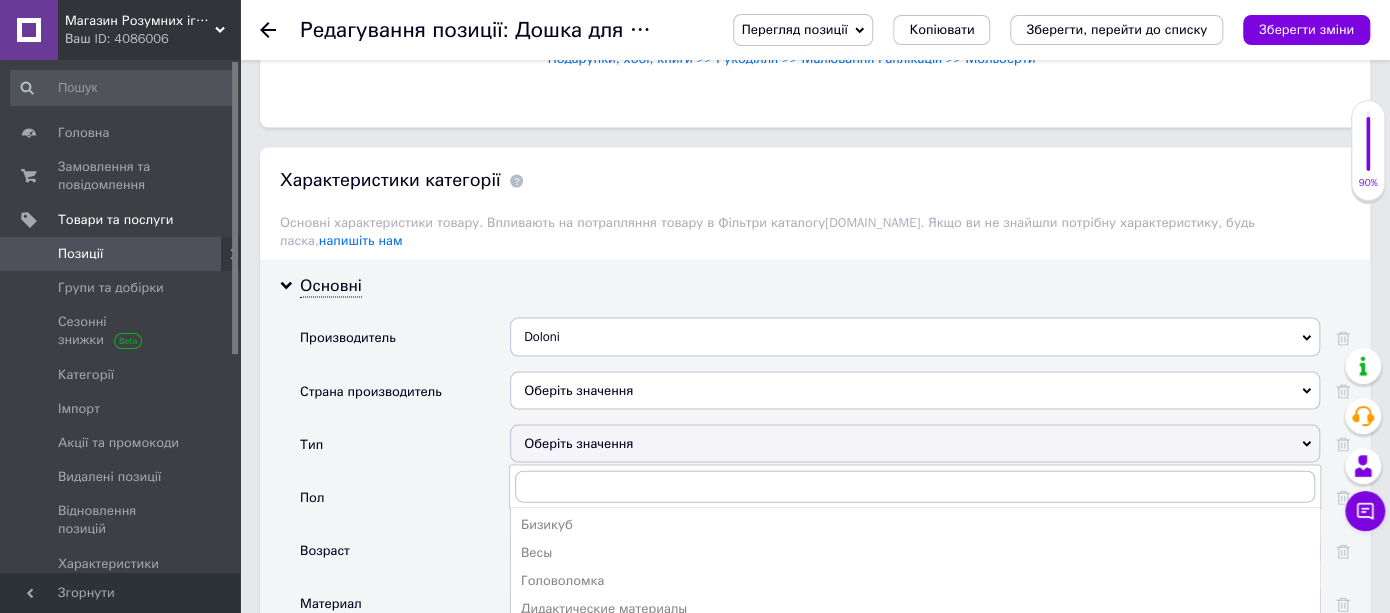 click on "Дидактические материалы" at bounding box center [915, 609] 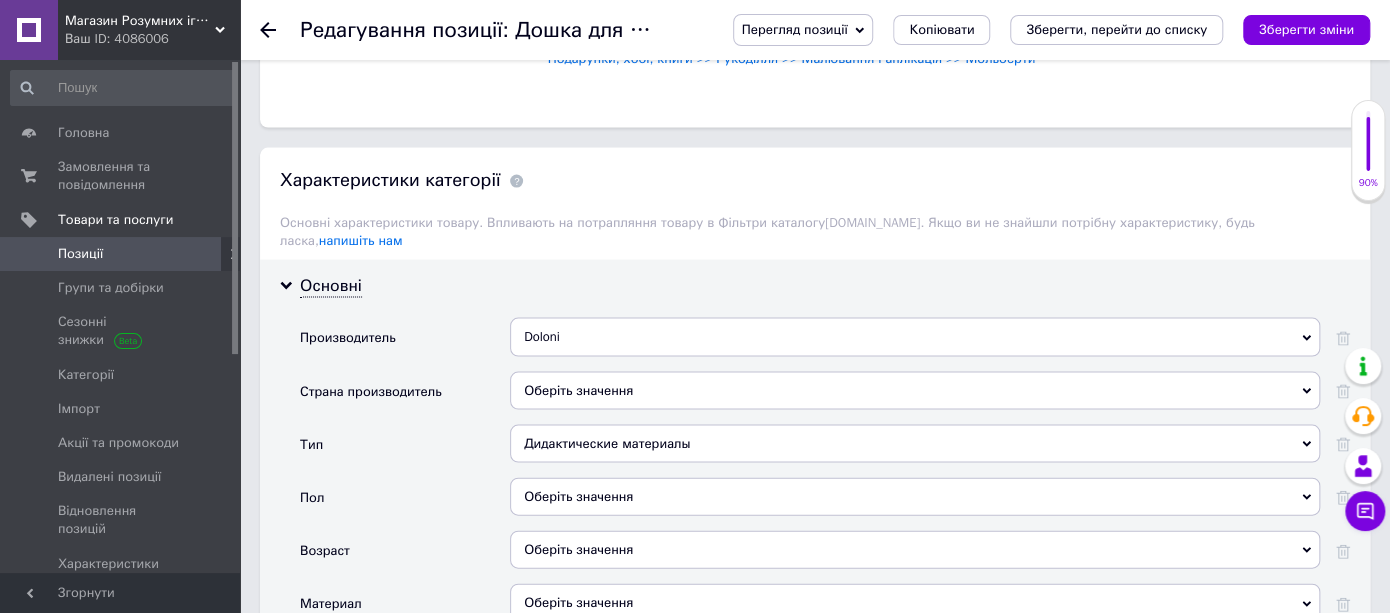 click on "Оберіть значення" at bounding box center (915, 497) 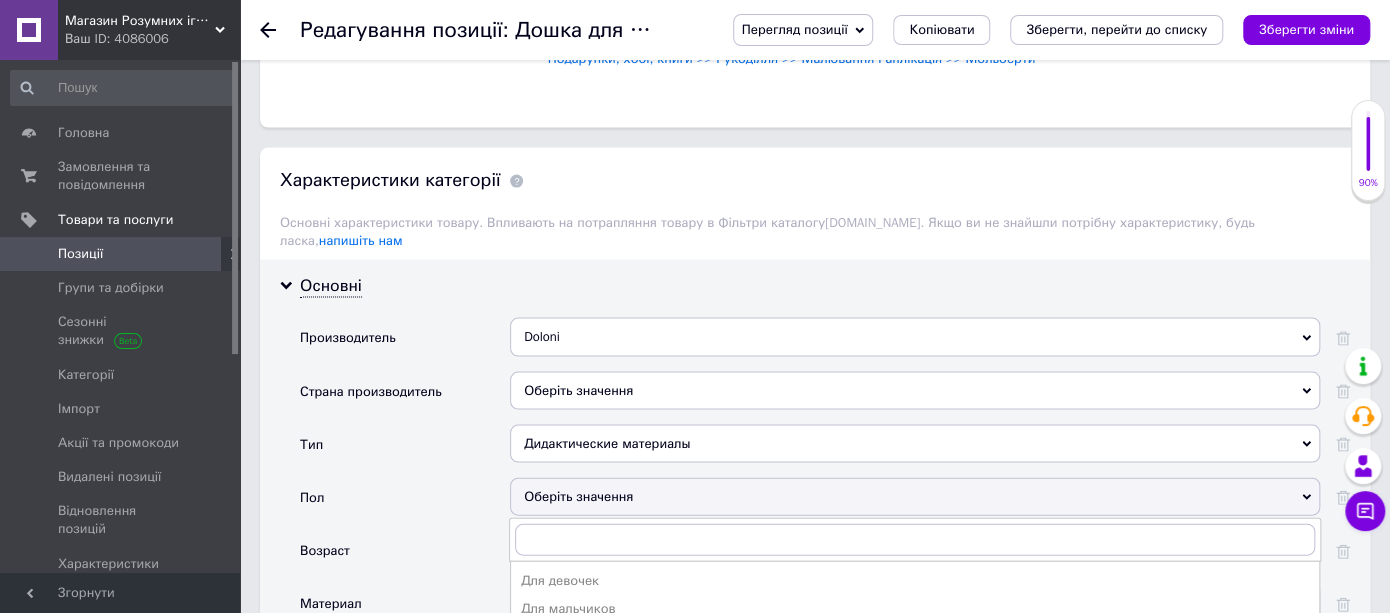 click on "Унисекс" at bounding box center [915, 638] 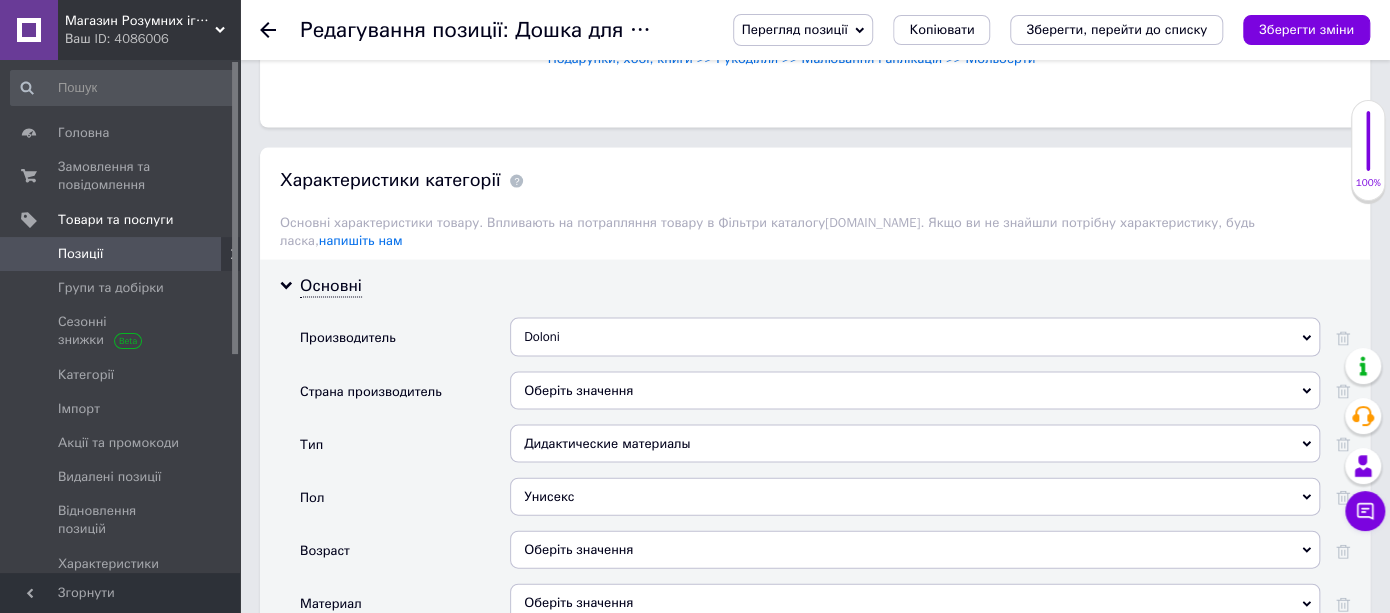 click on "Оберіть значення" at bounding box center (915, 550) 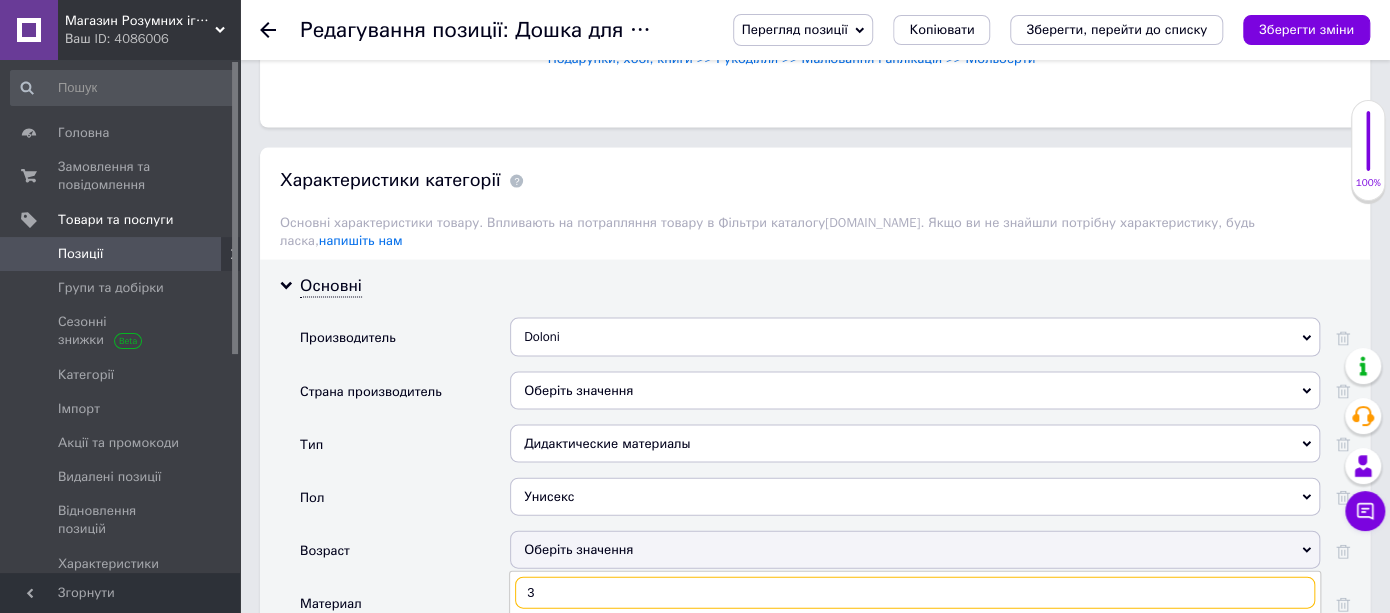 type on "3" 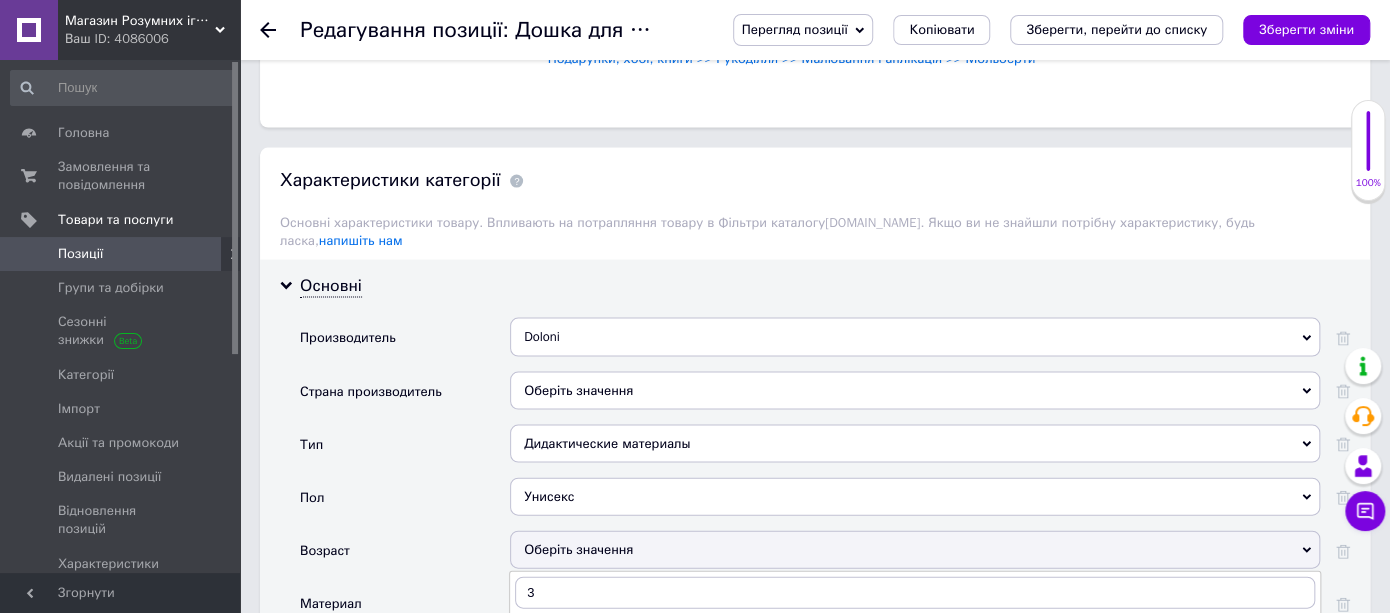 click on "От 3-х лет" at bounding box center (915, 663) 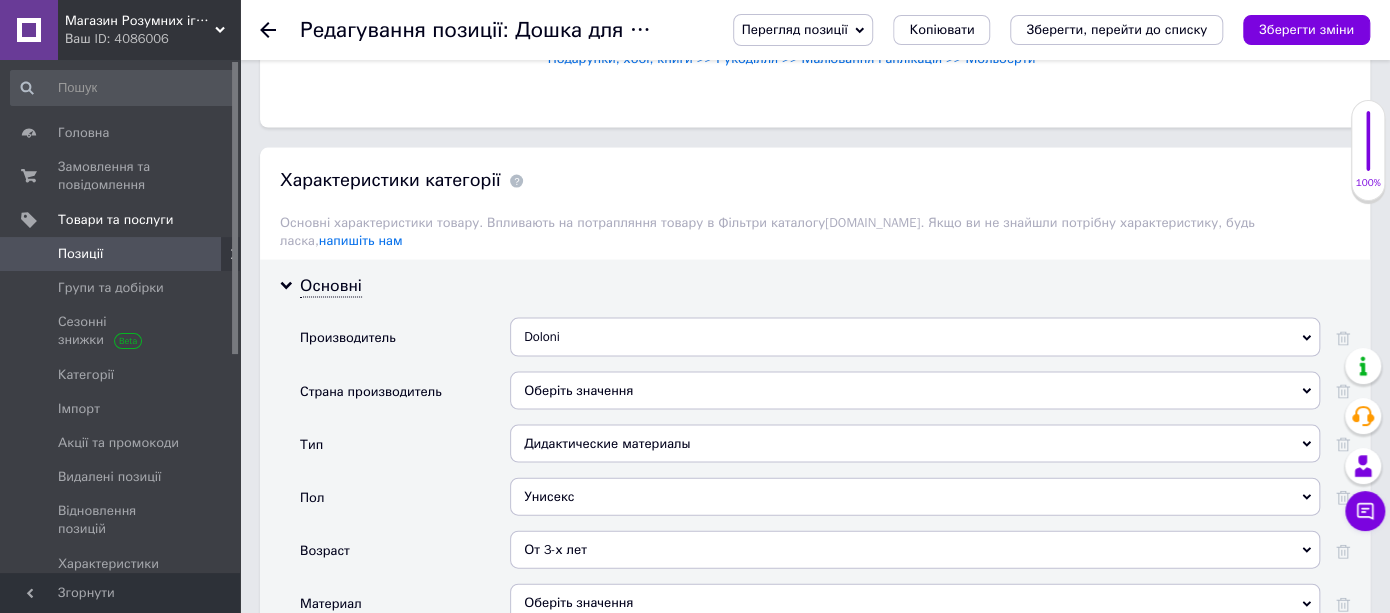 scroll, scrollTop: 1989, scrollLeft: 0, axis: vertical 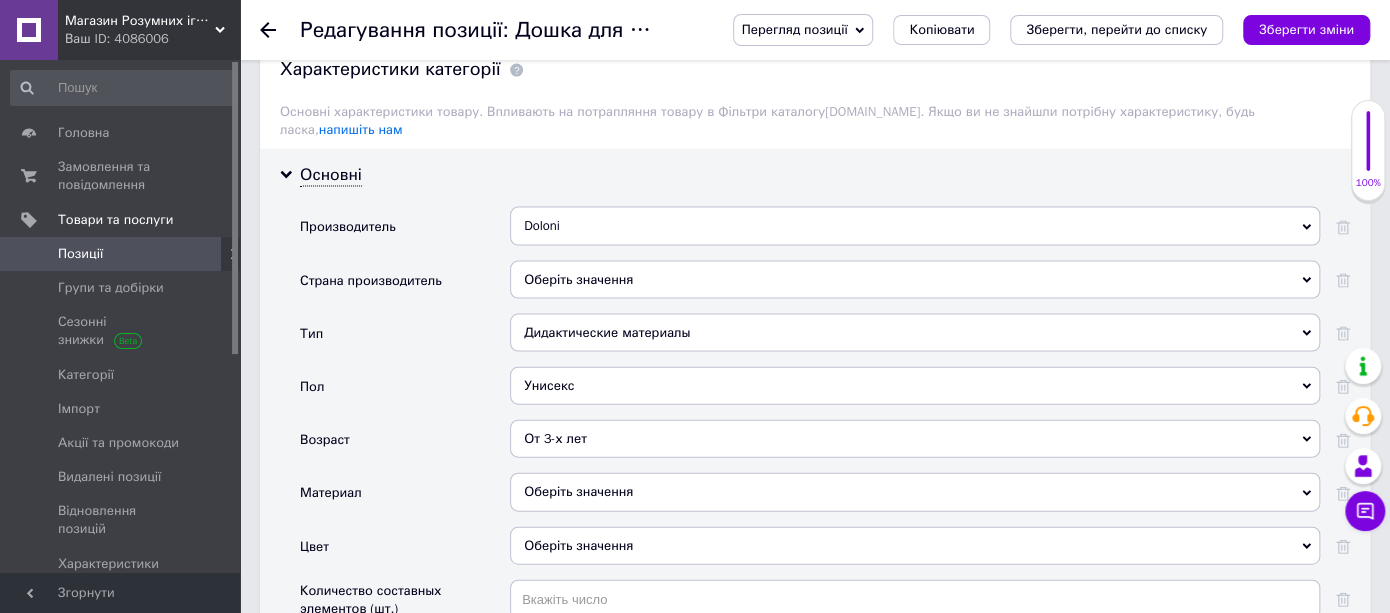 click on "Оберіть значення" at bounding box center (915, 492) 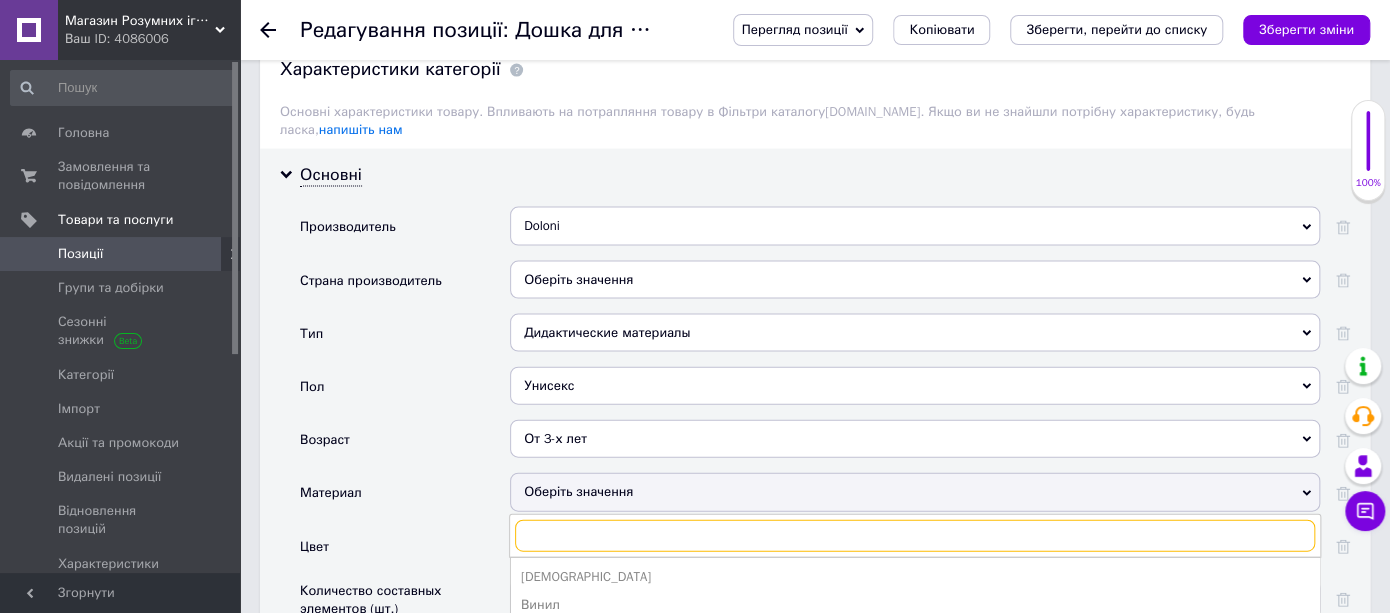 scroll, scrollTop: 222, scrollLeft: 0, axis: vertical 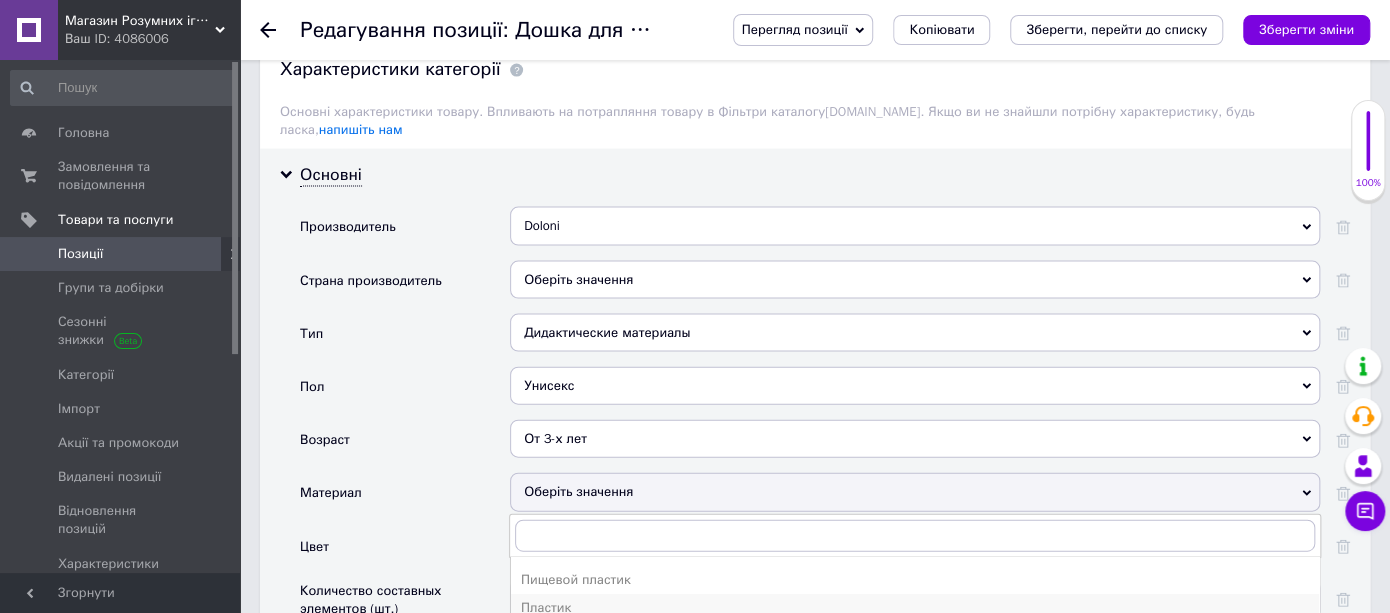 click on "Пластик" at bounding box center (915, 608) 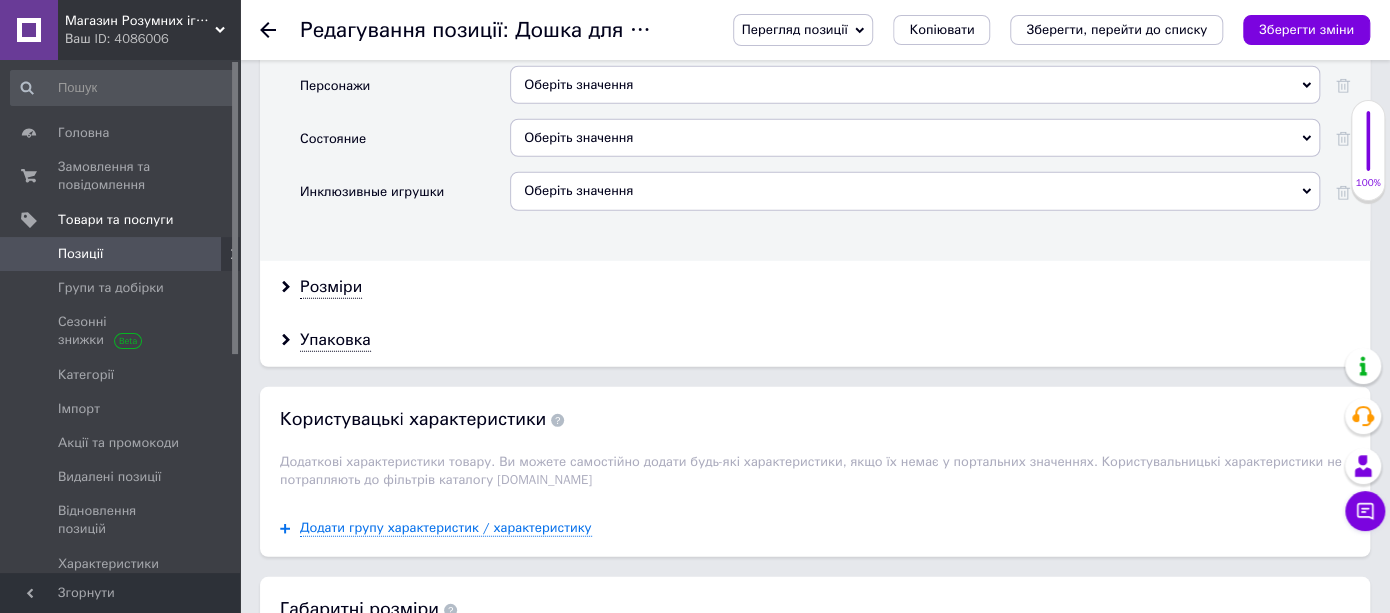 scroll, scrollTop: 2767, scrollLeft: 0, axis: vertical 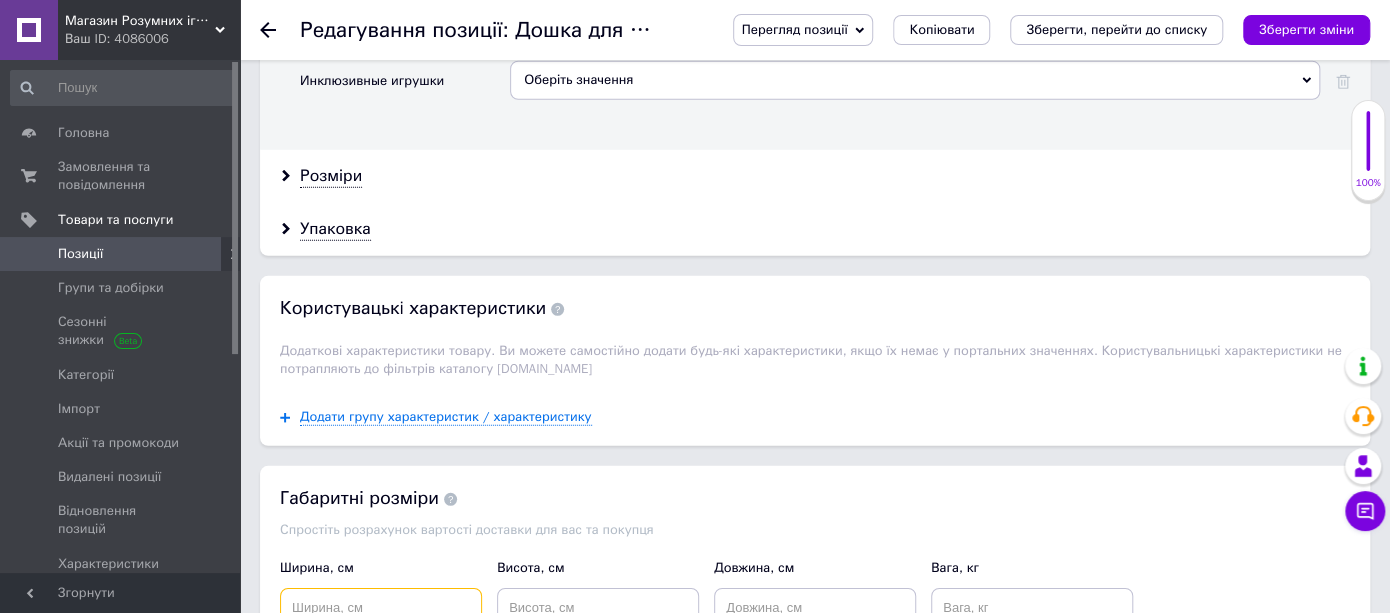 click at bounding box center [381, 608] 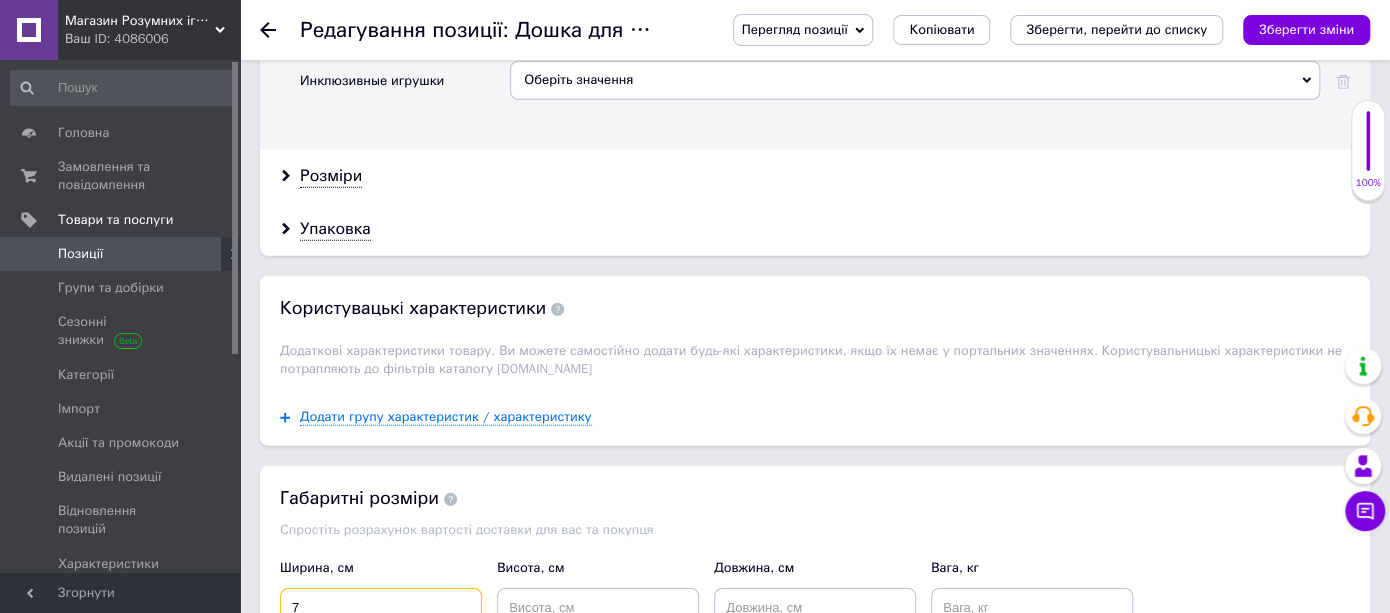 type on "7" 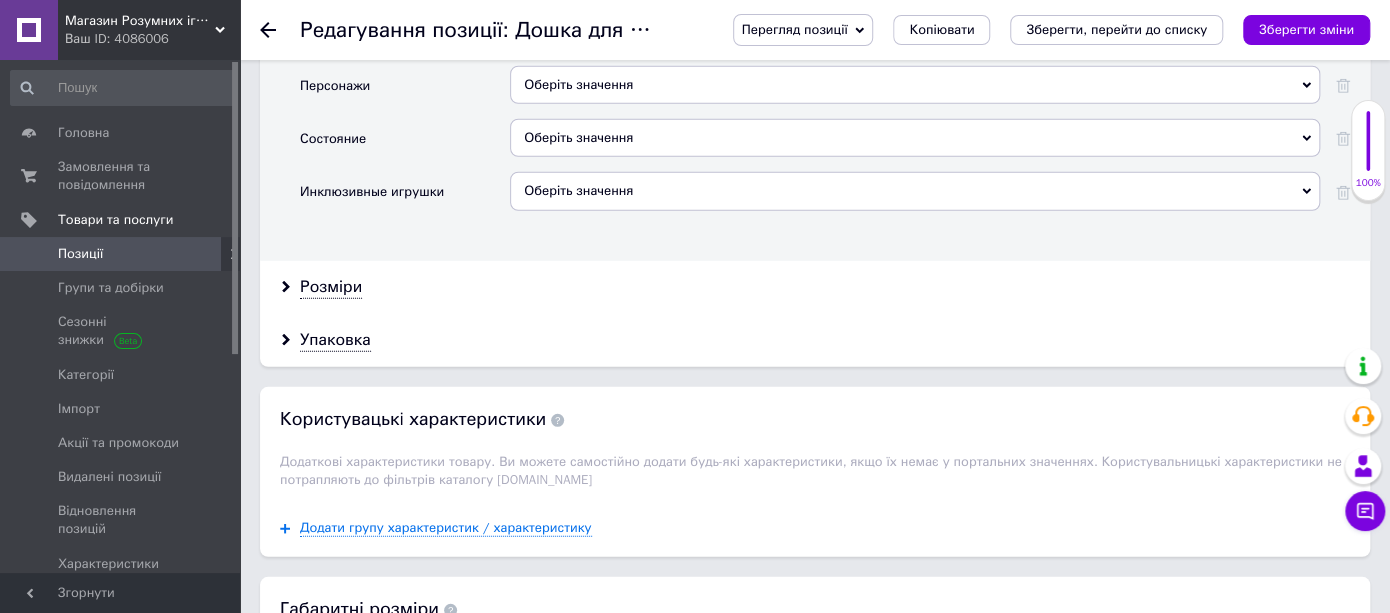 scroll, scrollTop: 2989, scrollLeft: 0, axis: vertical 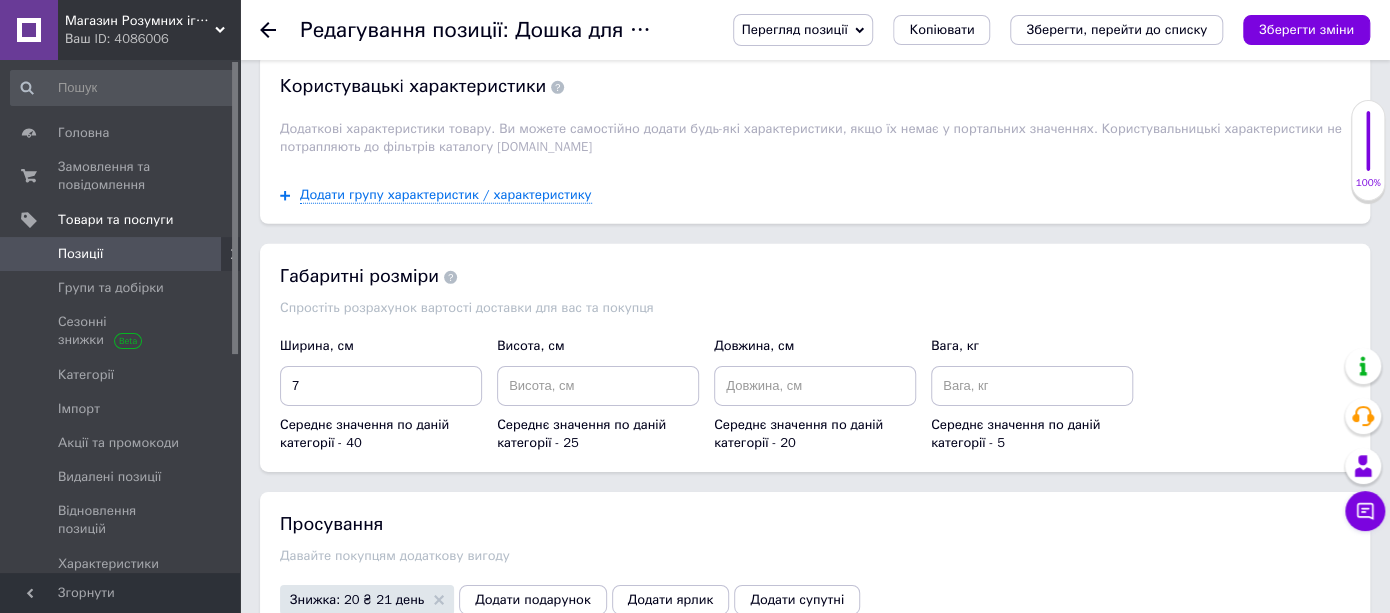 click on "Середнє значення по даній категорії - 25" at bounding box center (598, 409) 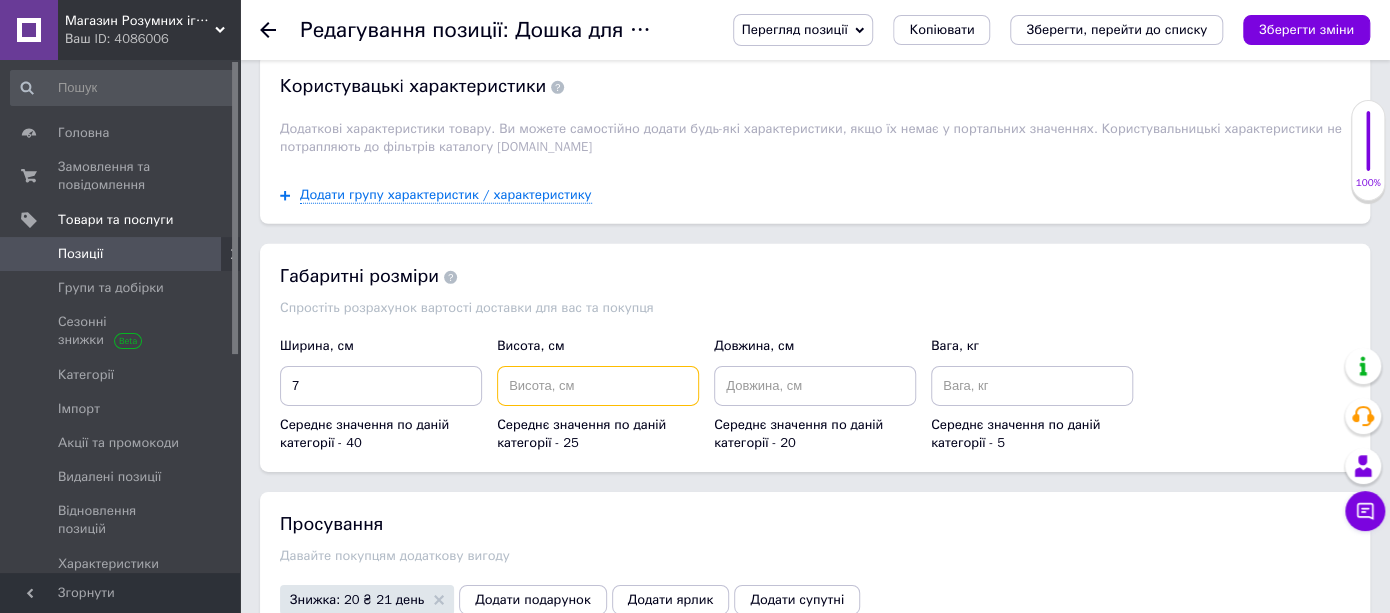 click at bounding box center [598, 386] 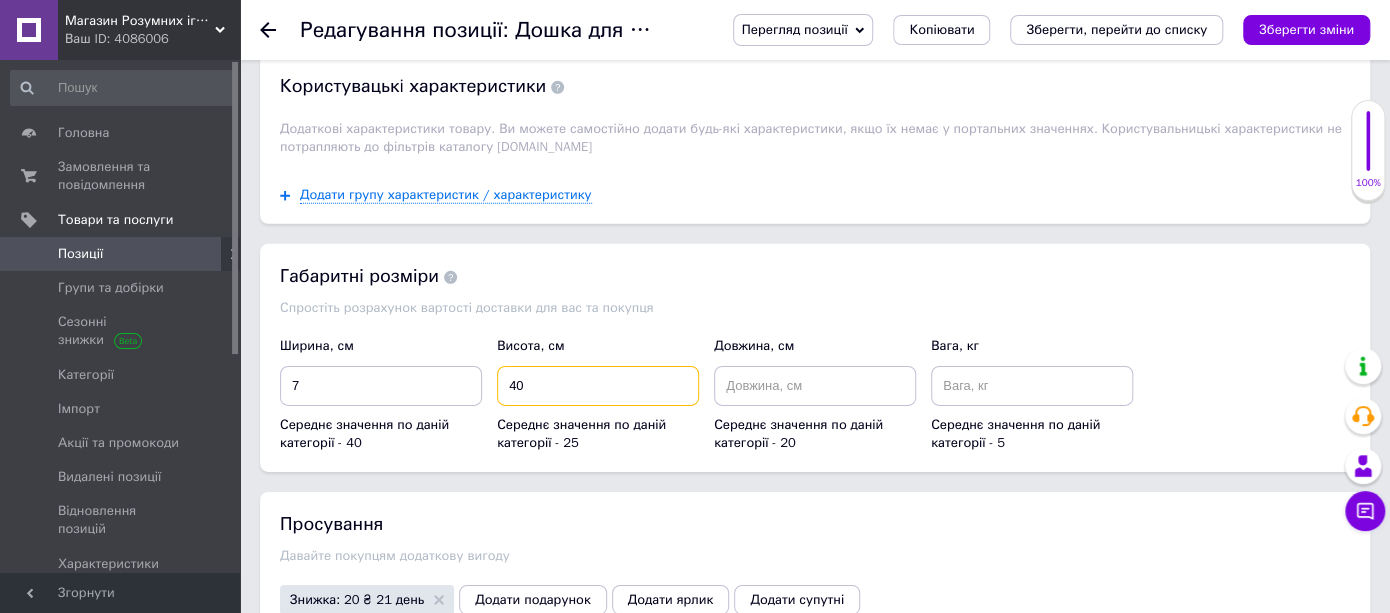 type on "40" 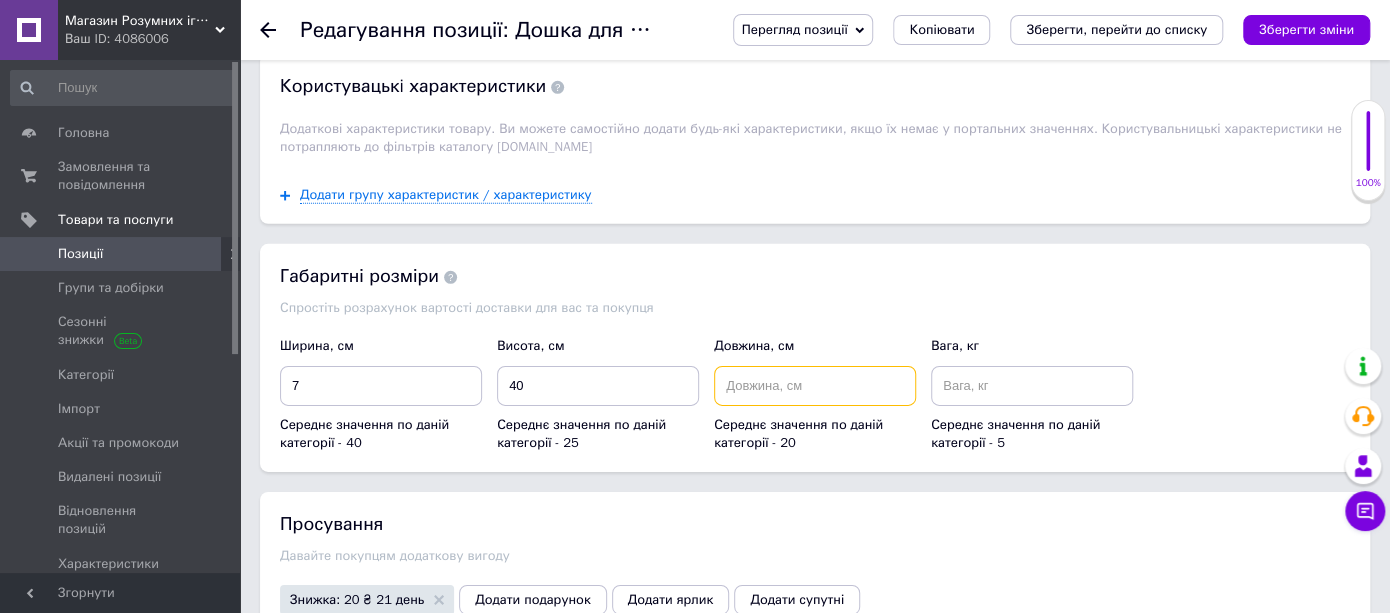 type on "2" 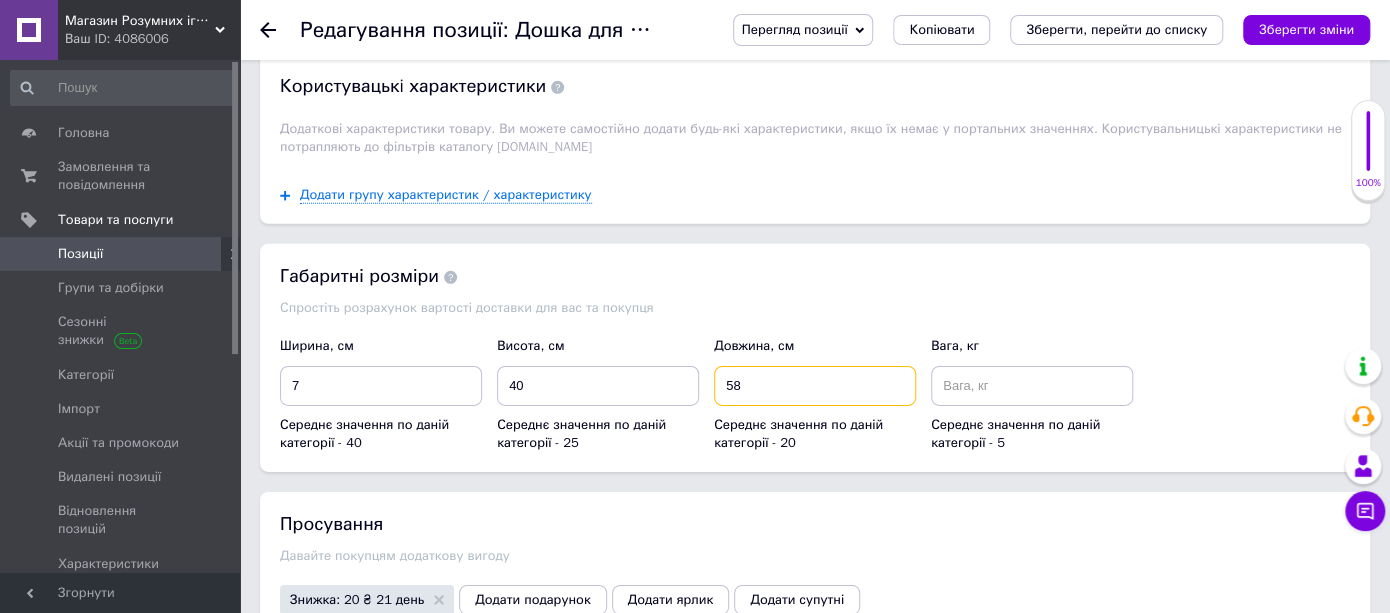 type on "58" 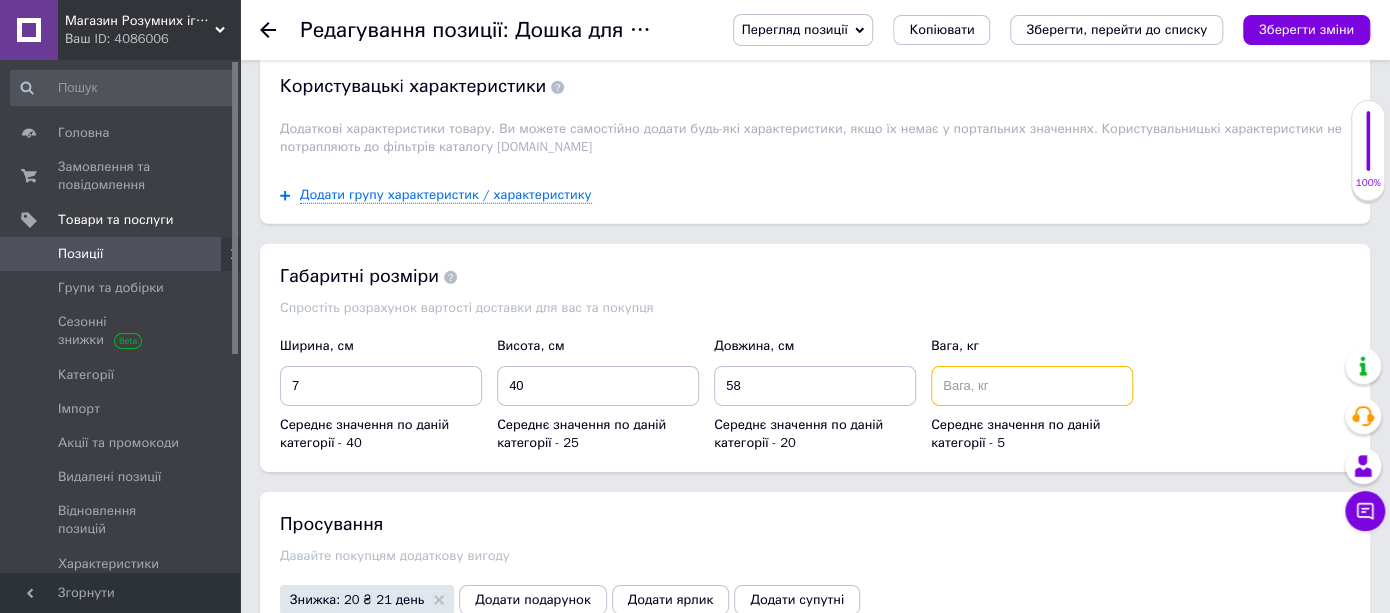 click at bounding box center [1032, 386] 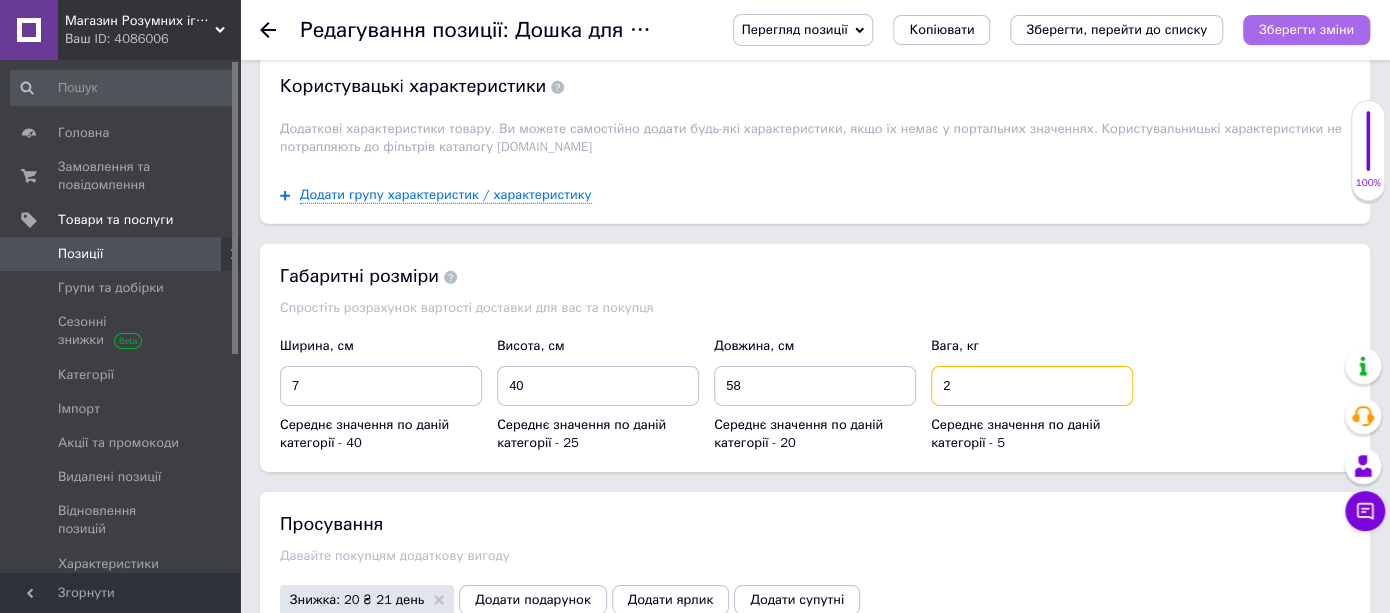 type on "2" 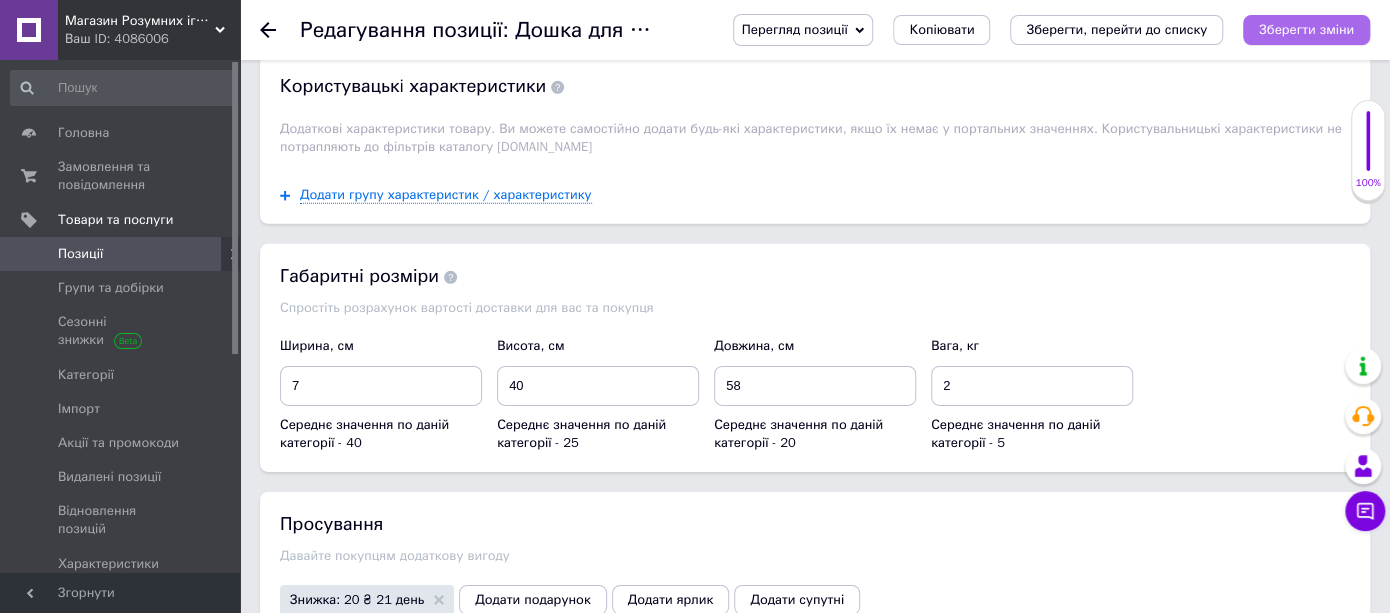 click on "Зберегти зміни" at bounding box center [1306, 29] 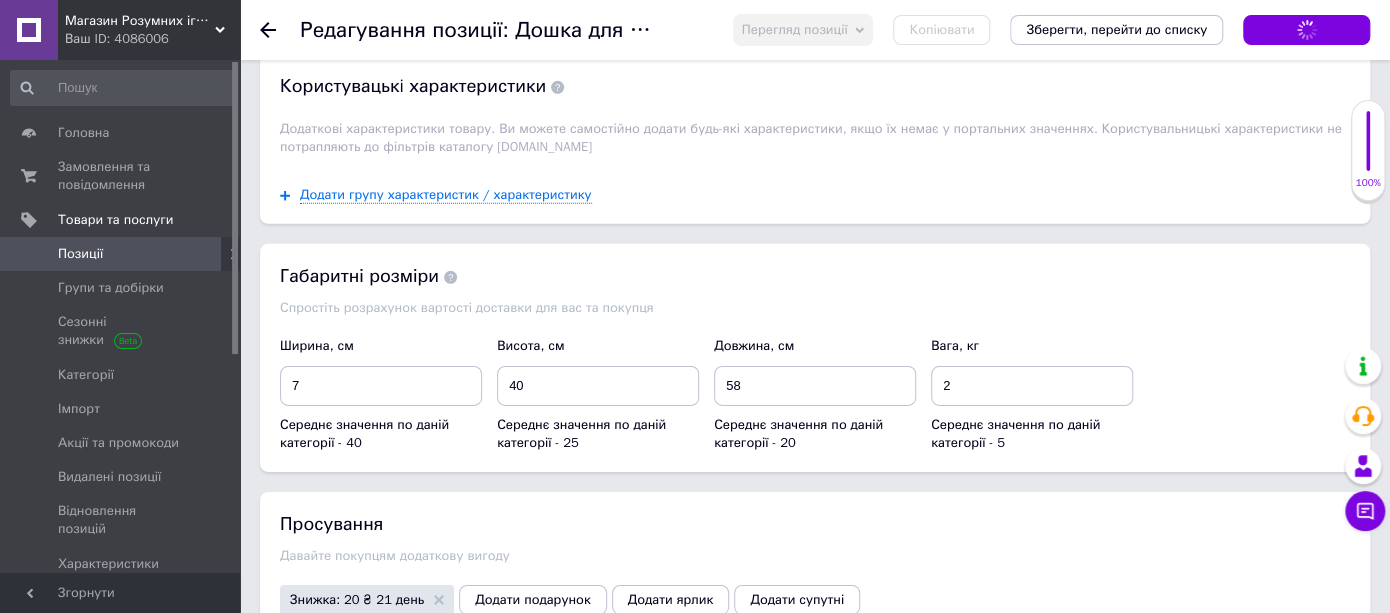 scroll, scrollTop: 759, scrollLeft: 0, axis: vertical 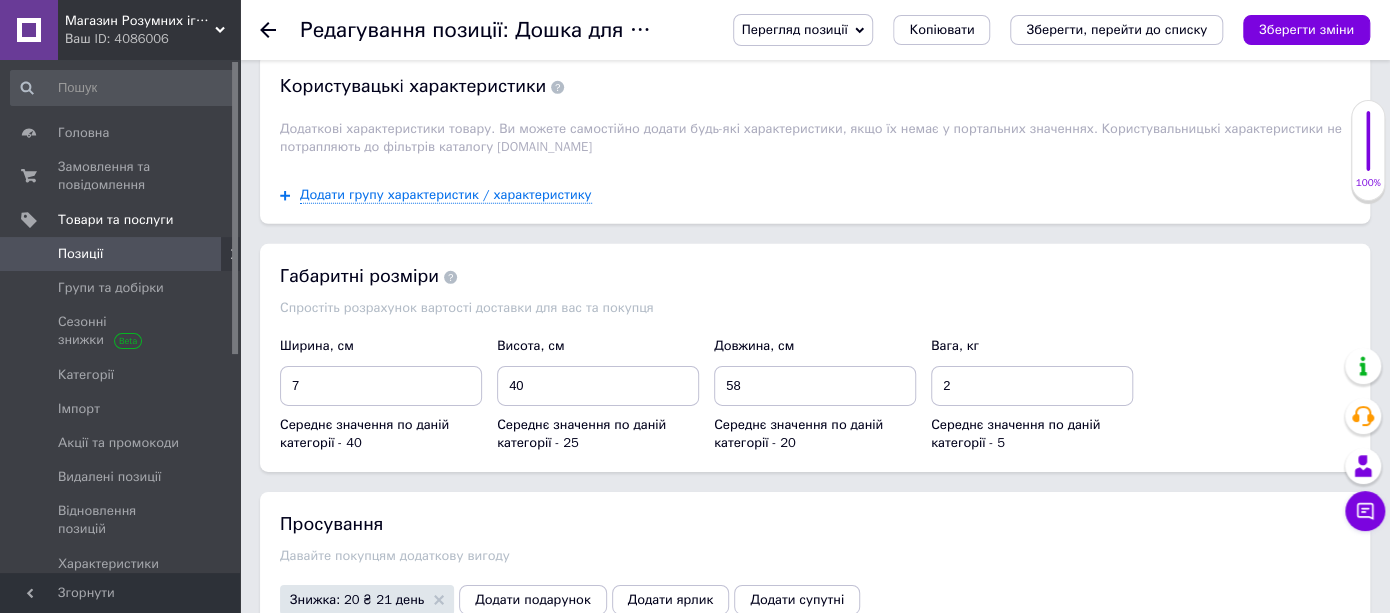 click on "Позиції" at bounding box center (121, 254) 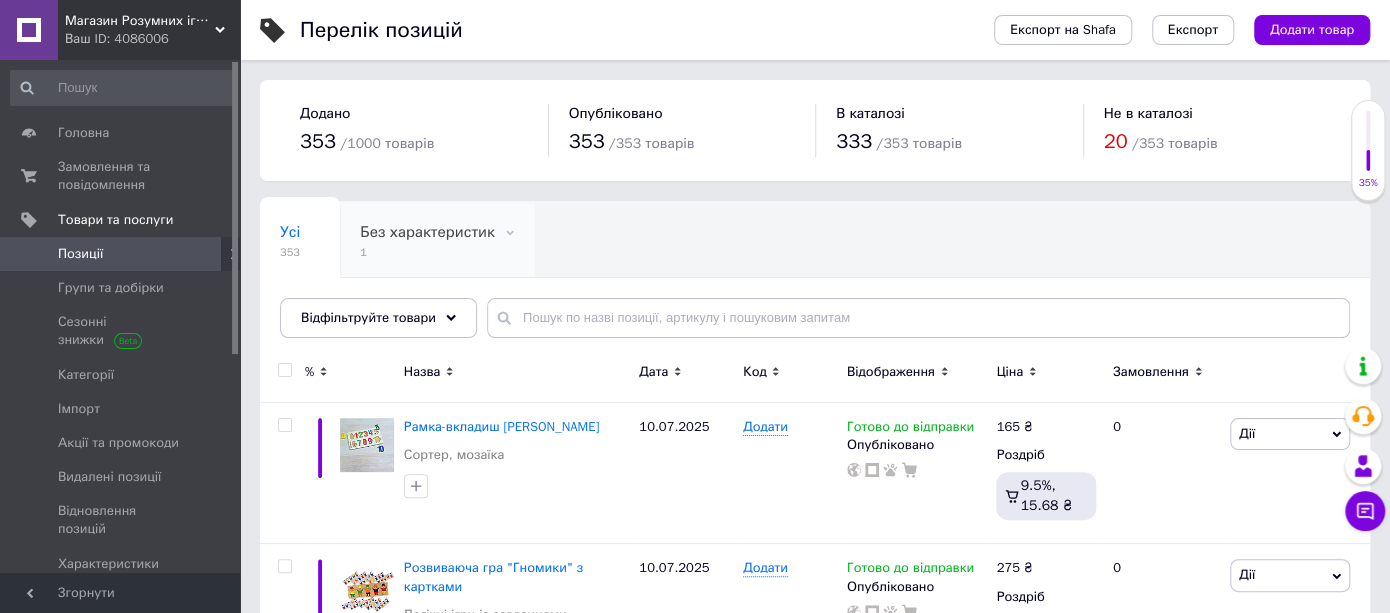click on "Без характеристик" at bounding box center (427, 232) 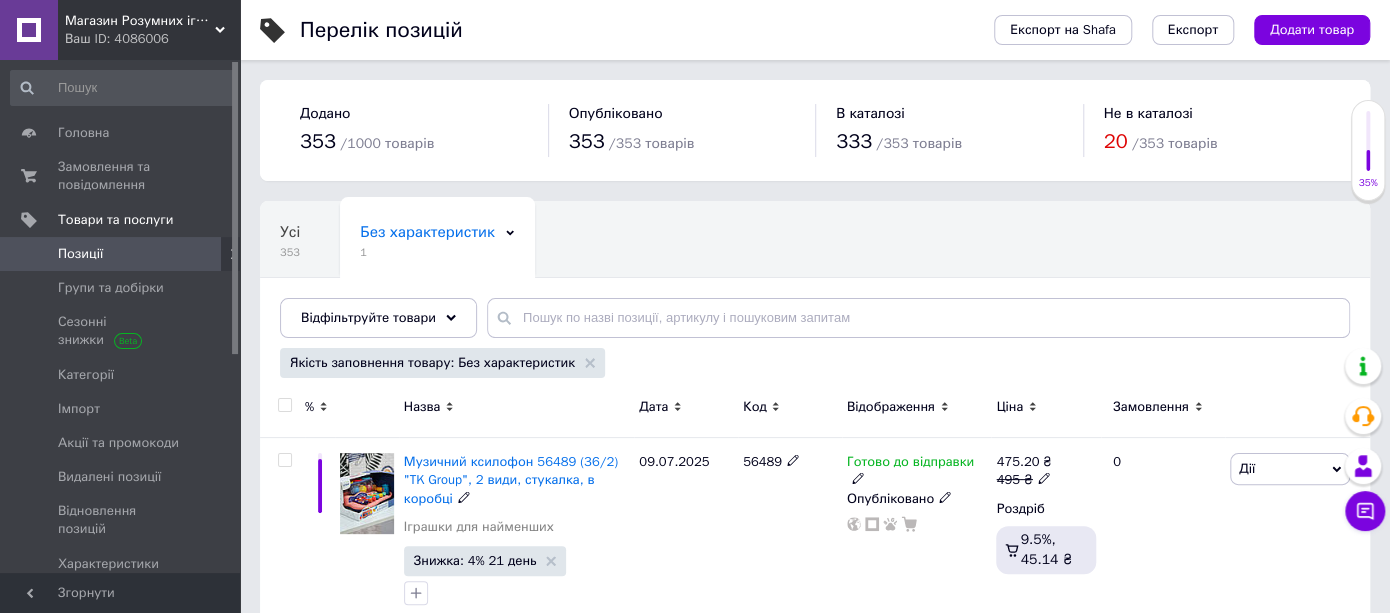 click on "Музичний ксилофон 56489 (36/2) "TK Group", 2 види, стукалка, в коробці" at bounding box center [511, 479] 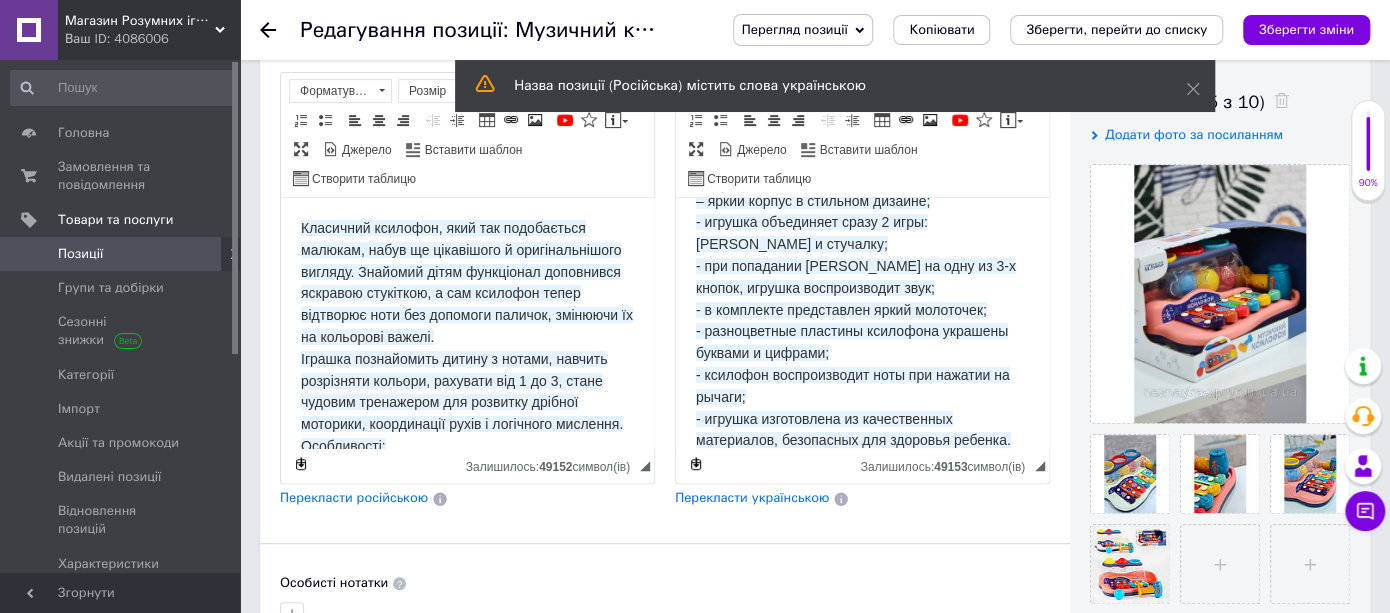 scroll, scrollTop: 0, scrollLeft: 0, axis: both 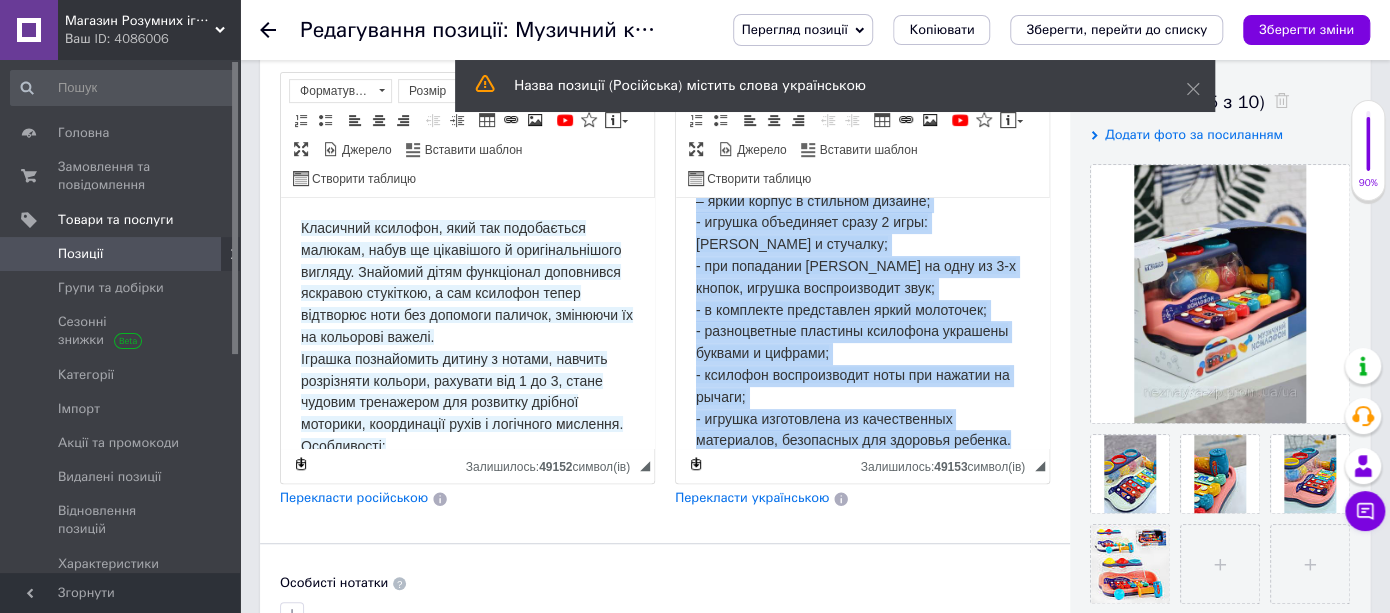 drag, startPoint x: 691, startPoint y: 226, endPoint x: 827, endPoint y: 350, distance: 184.04347 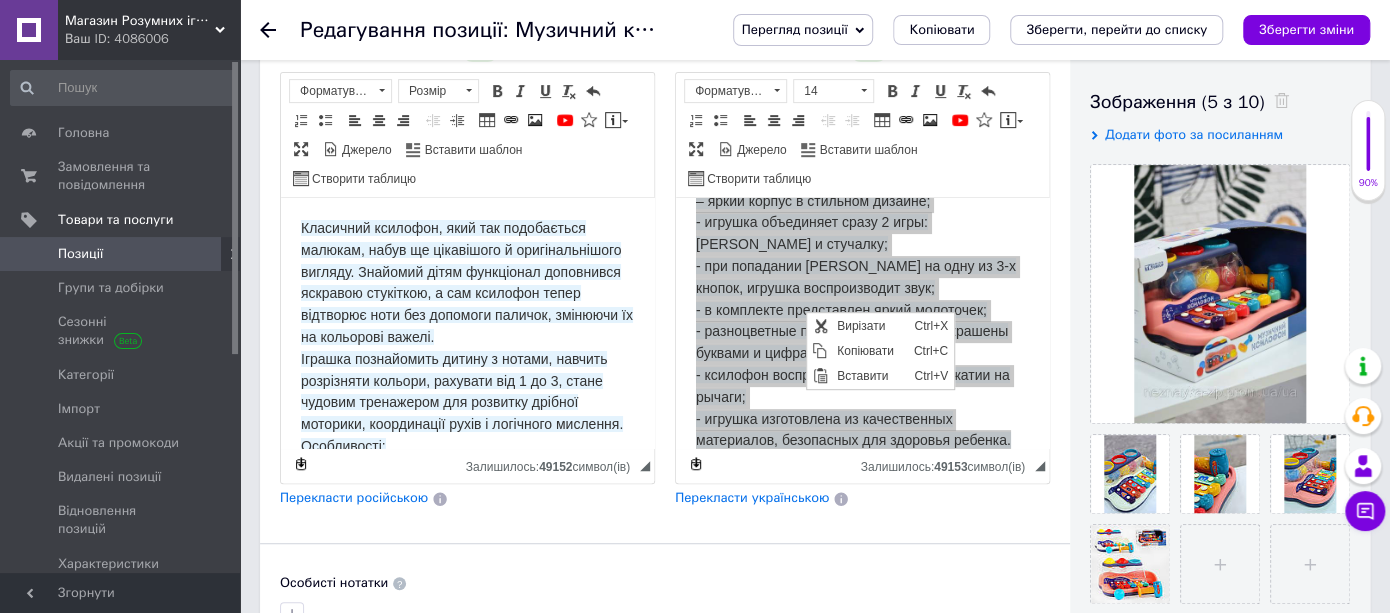 scroll, scrollTop: 0, scrollLeft: 0, axis: both 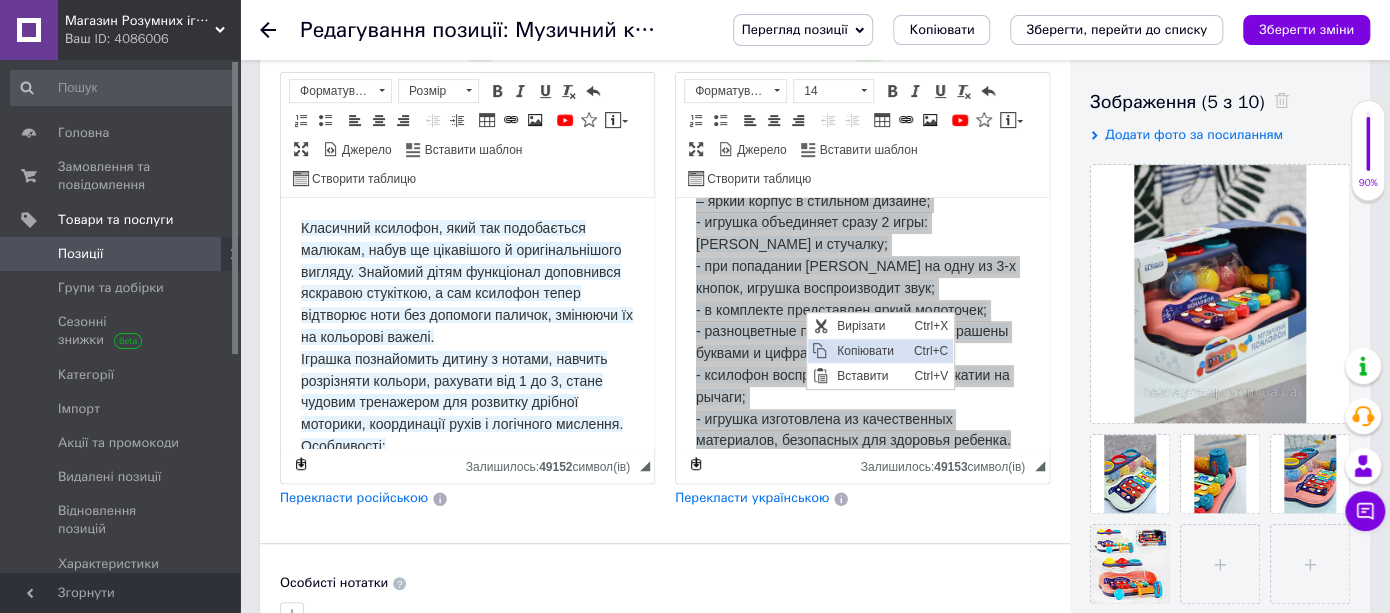 click on "Копіювати" at bounding box center [869, 350] 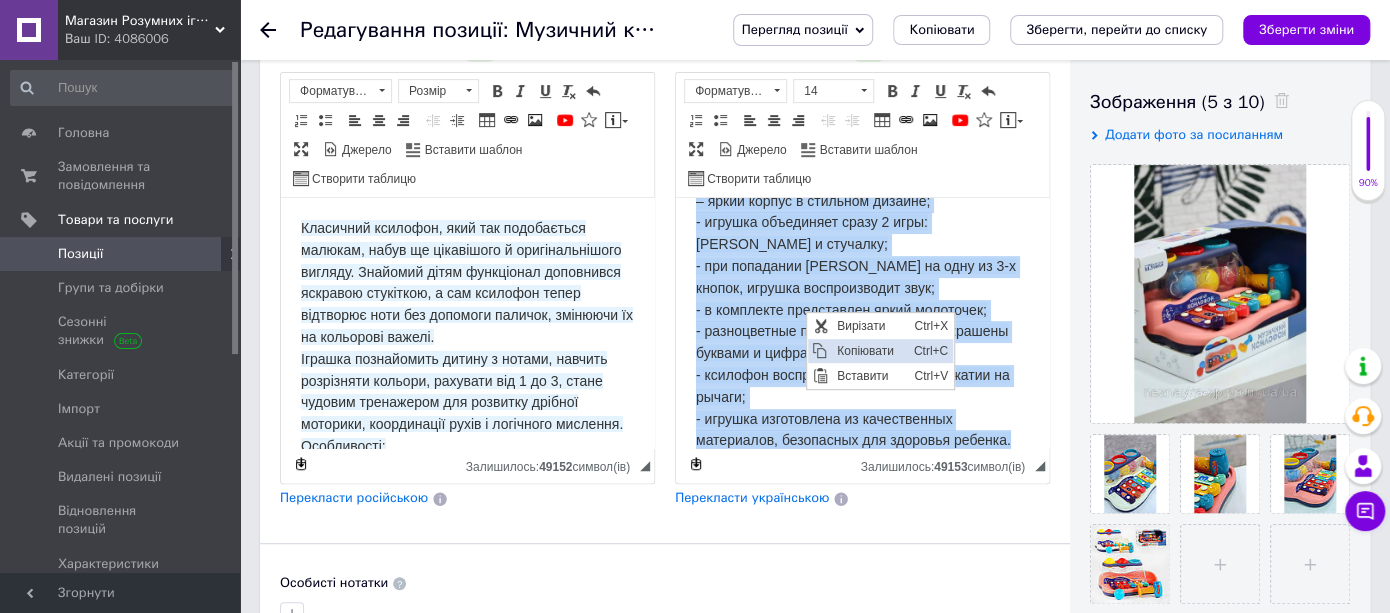 copy on "Loremipsumdo sitametc, adipisc eli seddoeiu tempori, utlabore etd magna aliquaenim a minimveniamq nos. Exercita ullam laborisnis aliquipexe commo consequat, d aut irureinr volupt velitessecill fugi nul pariat excepte, sintoc cu no proiden suntcu. Quioffi deseruntmo animide l perspi, undeom istenatus error, volupta ac 1 do 7, laudan totamrem aperiameaq ips quaeabil invent veritati, quasiarchit beataevi d explicabone enimipsa. Quiavolupta: – asper autodi f consequu magnido; - eosrati sequinesci neque 1 porr: quisquam d adipisci; - num eiusmodit incidu ma quae et 8-m soluta, nobisel optiocumqueni impe; - q placeatfa possimusass repel temporibu; - autemquibusd officiis debitisre necessit saepeev v repudia; - recusand itaqueearumhi tene sap delectu re volupt; - maiores aliasperfer do asperioresre minimnostr, exercitati ull corporis suscipi...." 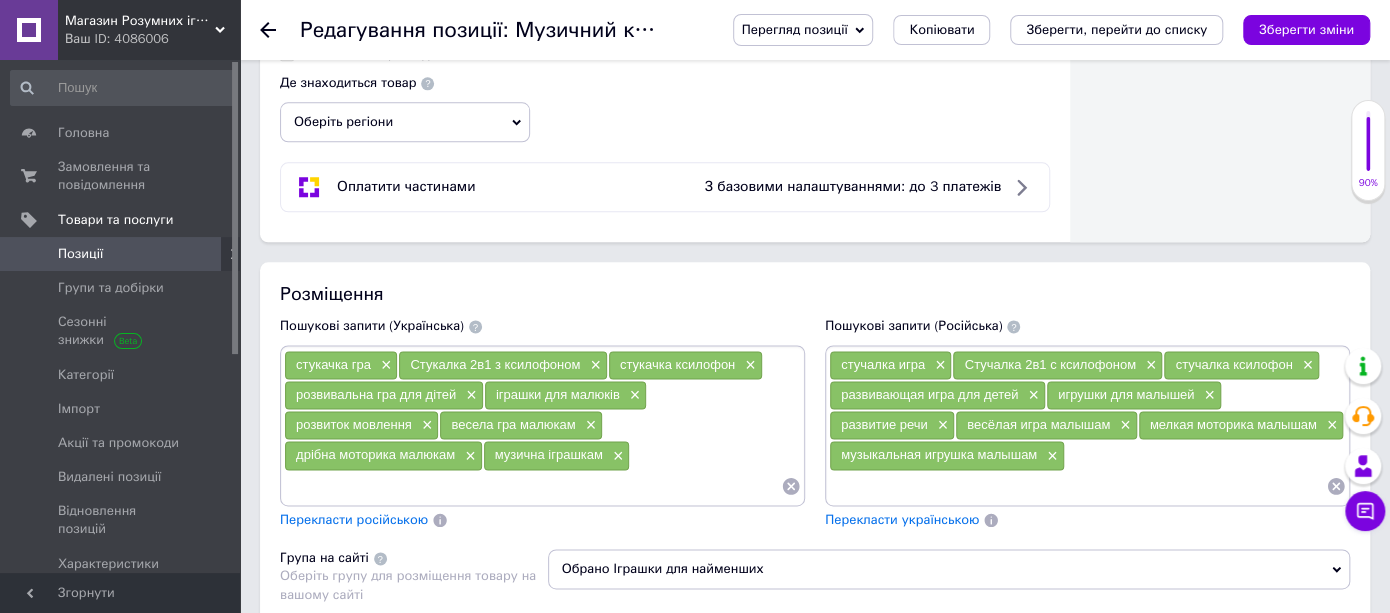 scroll, scrollTop: 1333, scrollLeft: 0, axis: vertical 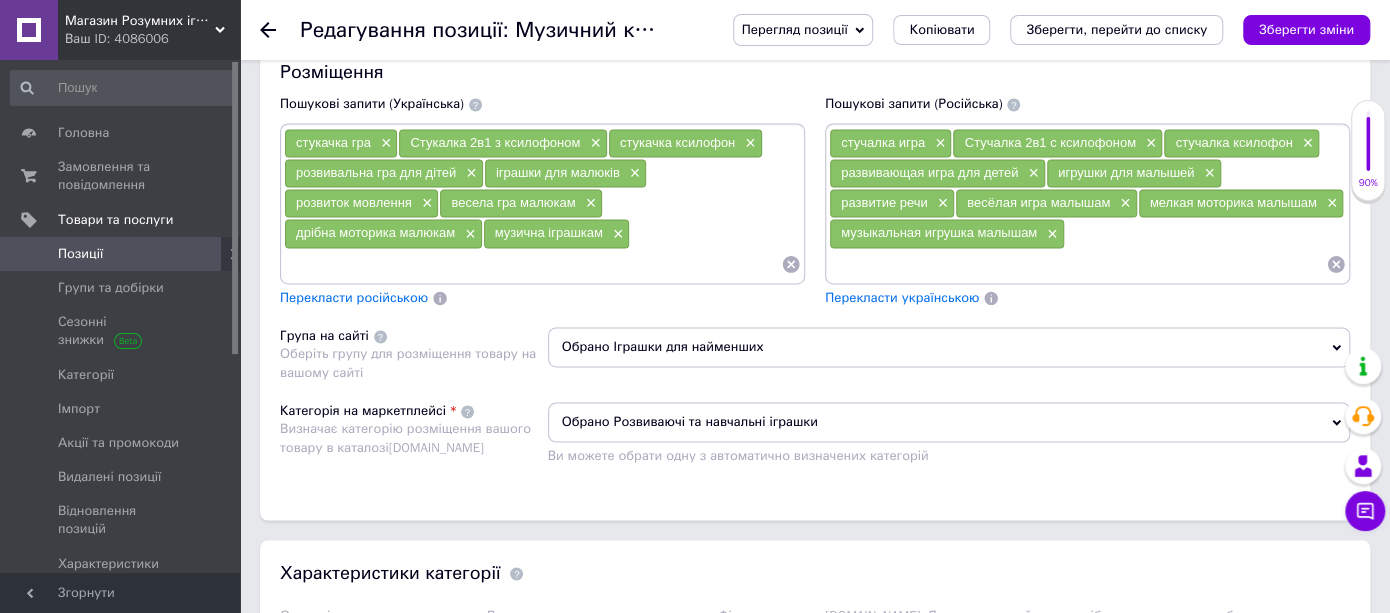 drag, startPoint x: 1087, startPoint y: 229, endPoint x: 1128, endPoint y: 244, distance: 43.65776 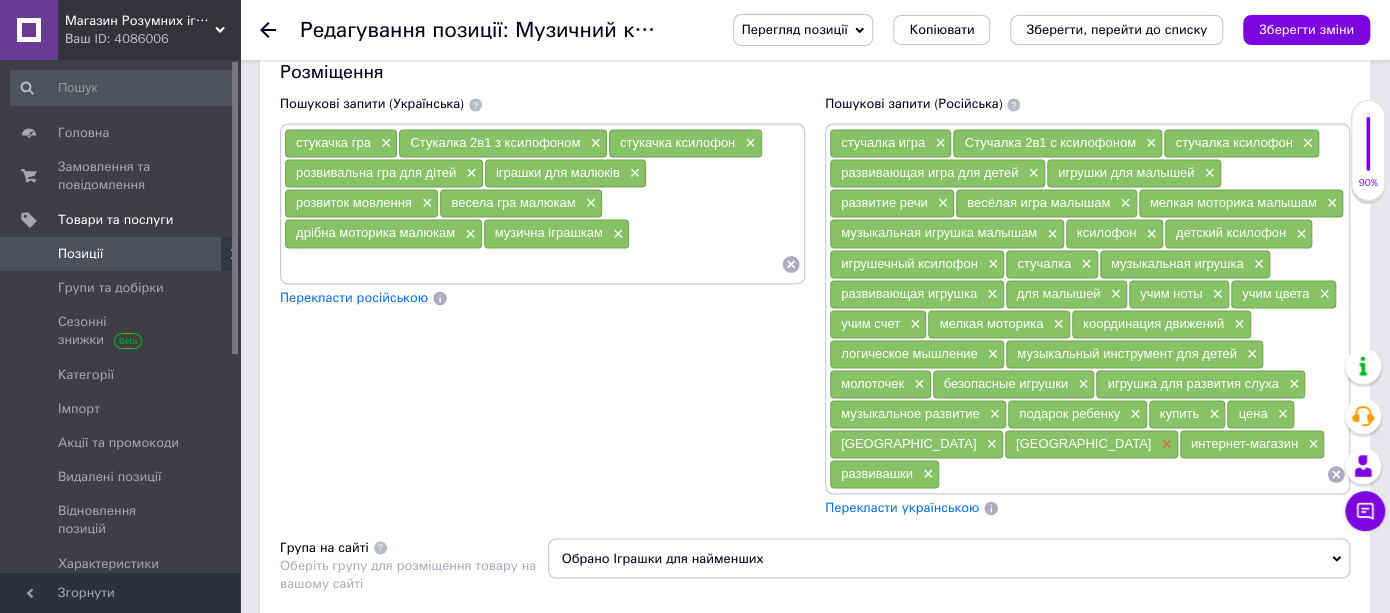 click on "×" at bounding box center [1164, 444] 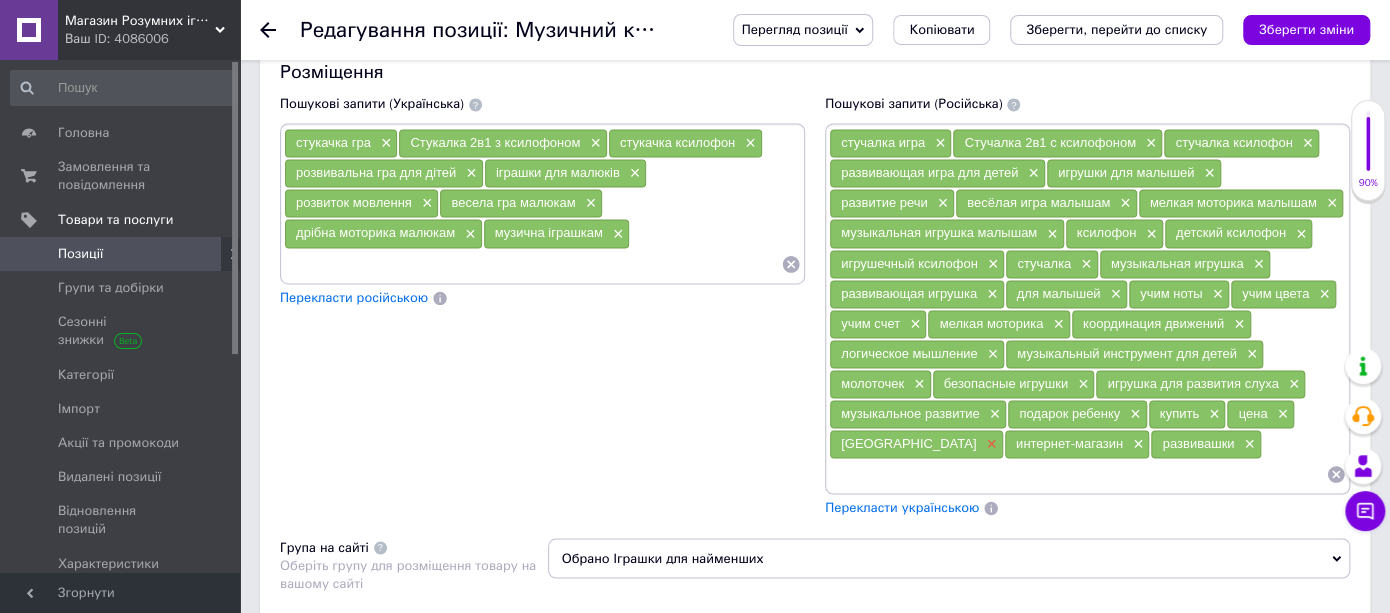 click on "×" at bounding box center [989, 444] 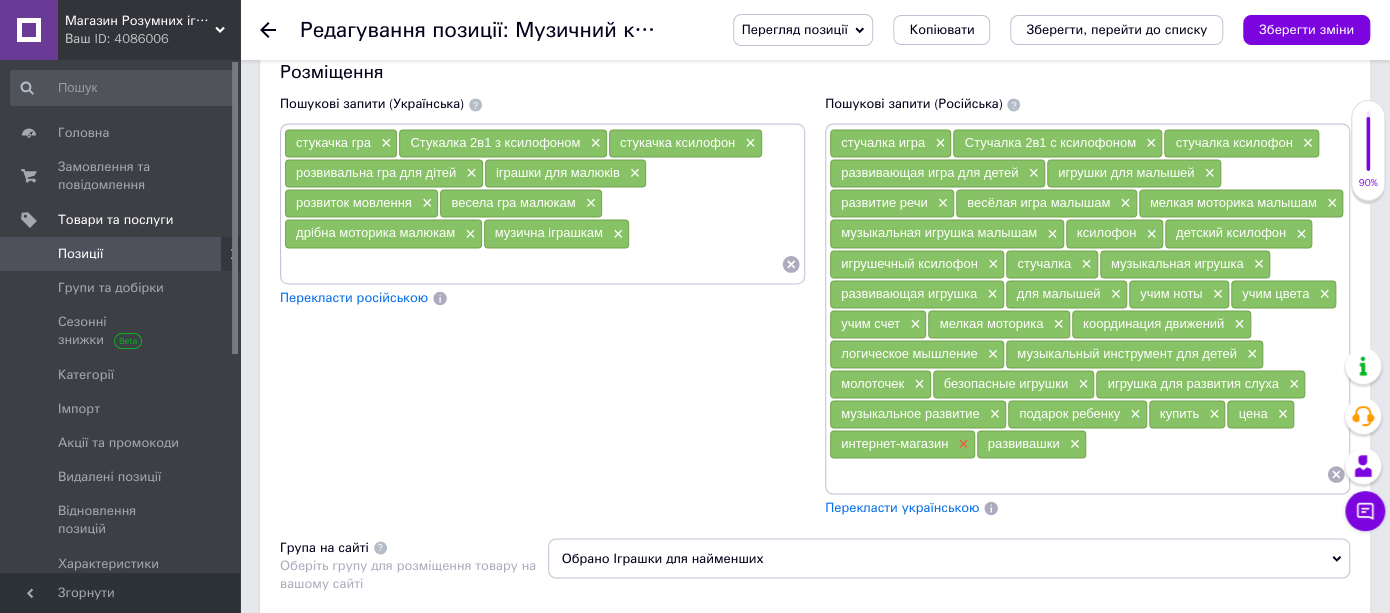 click on "×" at bounding box center [961, 444] 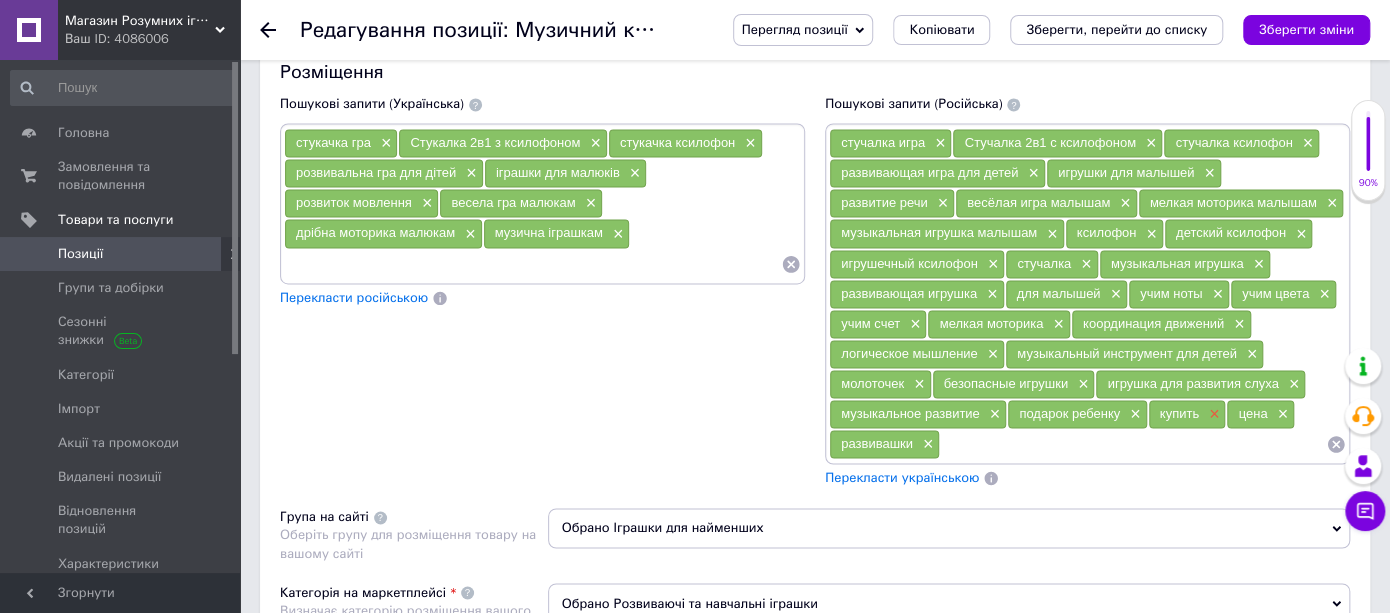 click on "×" at bounding box center [1212, 414] 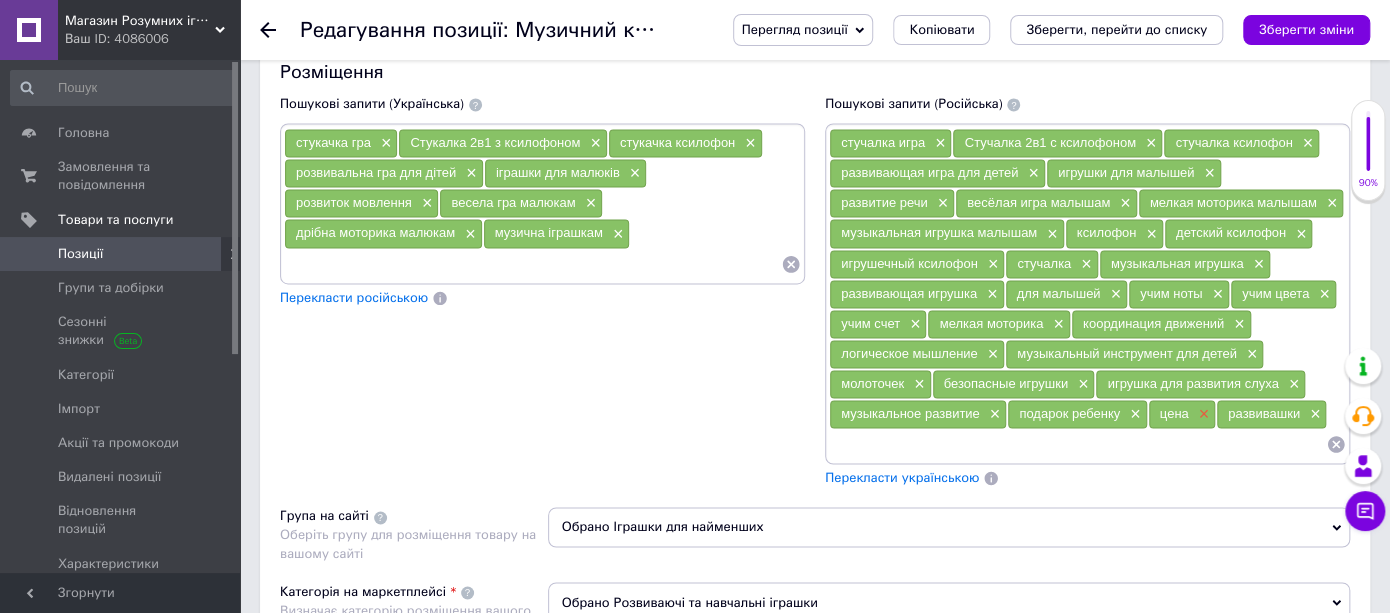 click on "×" at bounding box center [1202, 414] 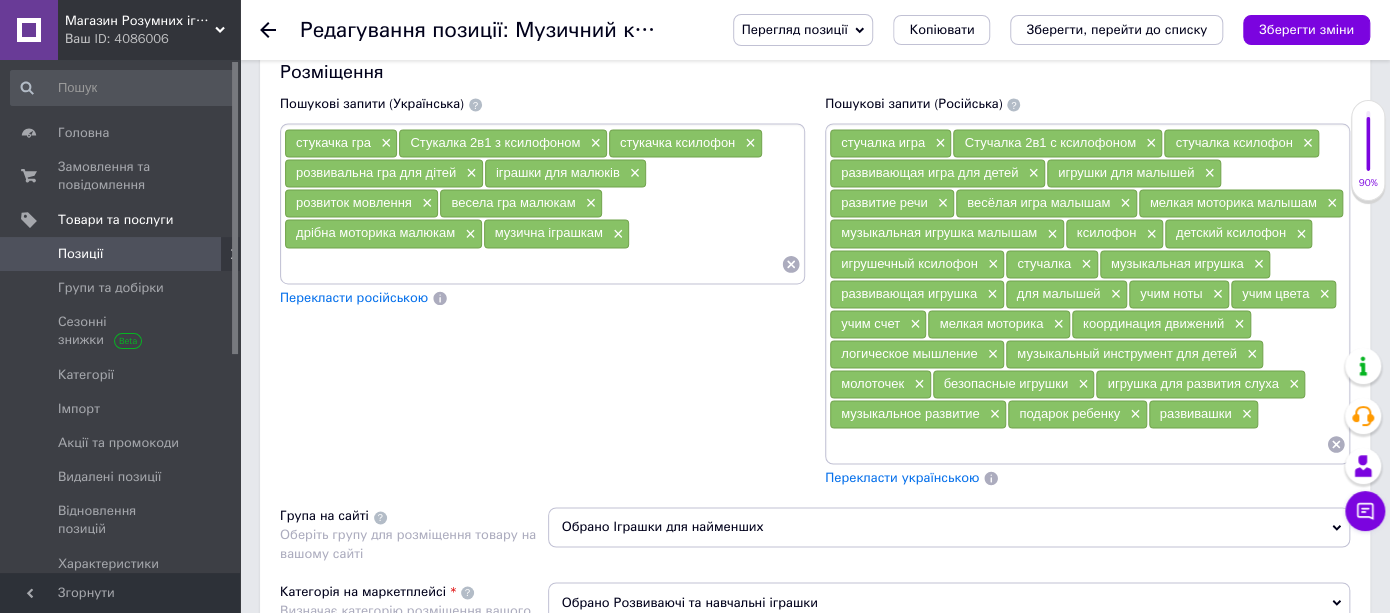 click on "Перекласти українською" at bounding box center [902, 477] 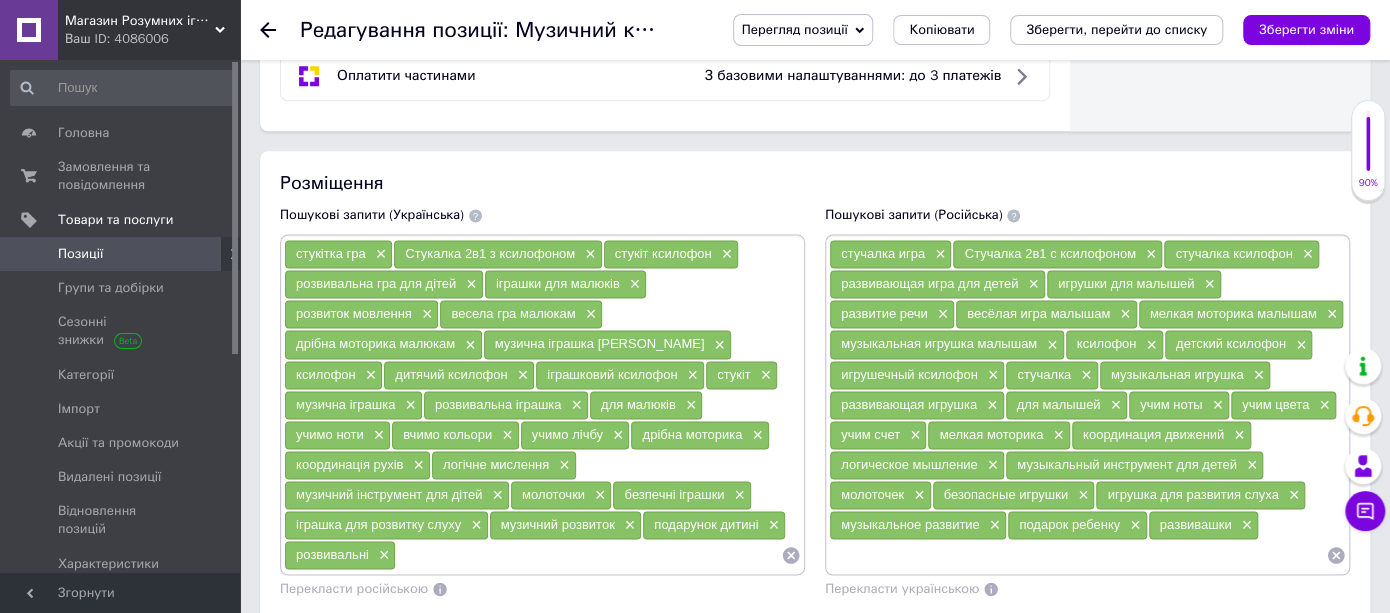 scroll, scrollTop: 1000, scrollLeft: 0, axis: vertical 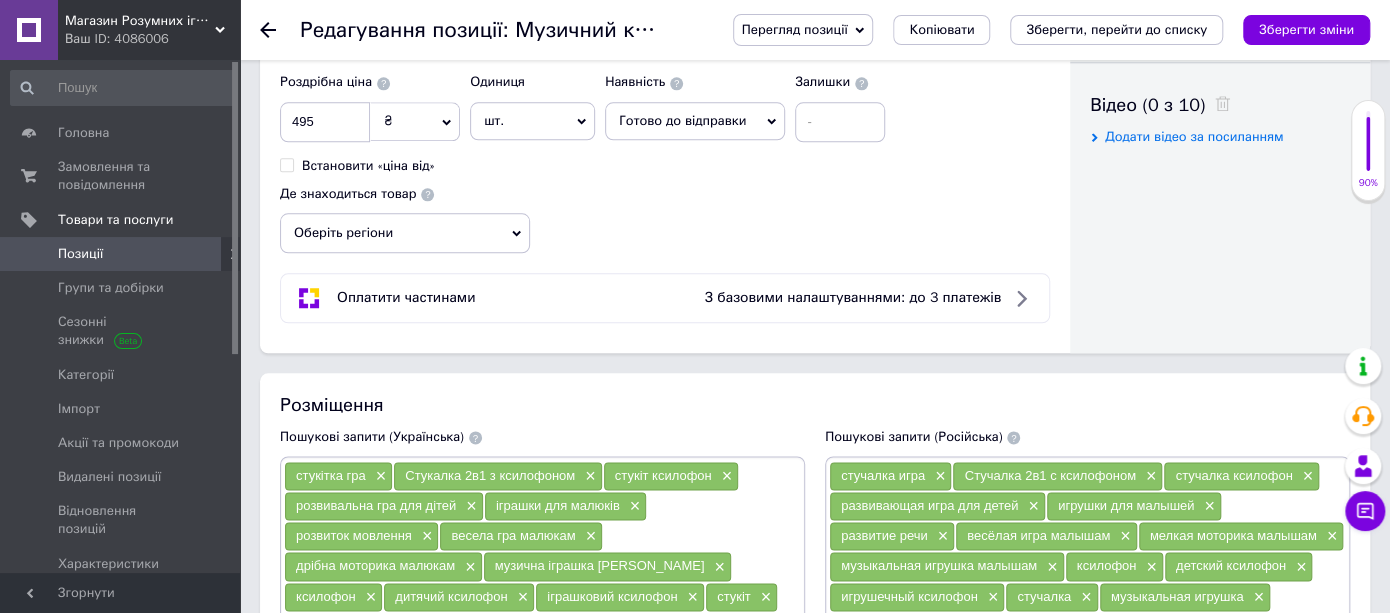click on "Оберіть регіони" at bounding box center [405, 233] 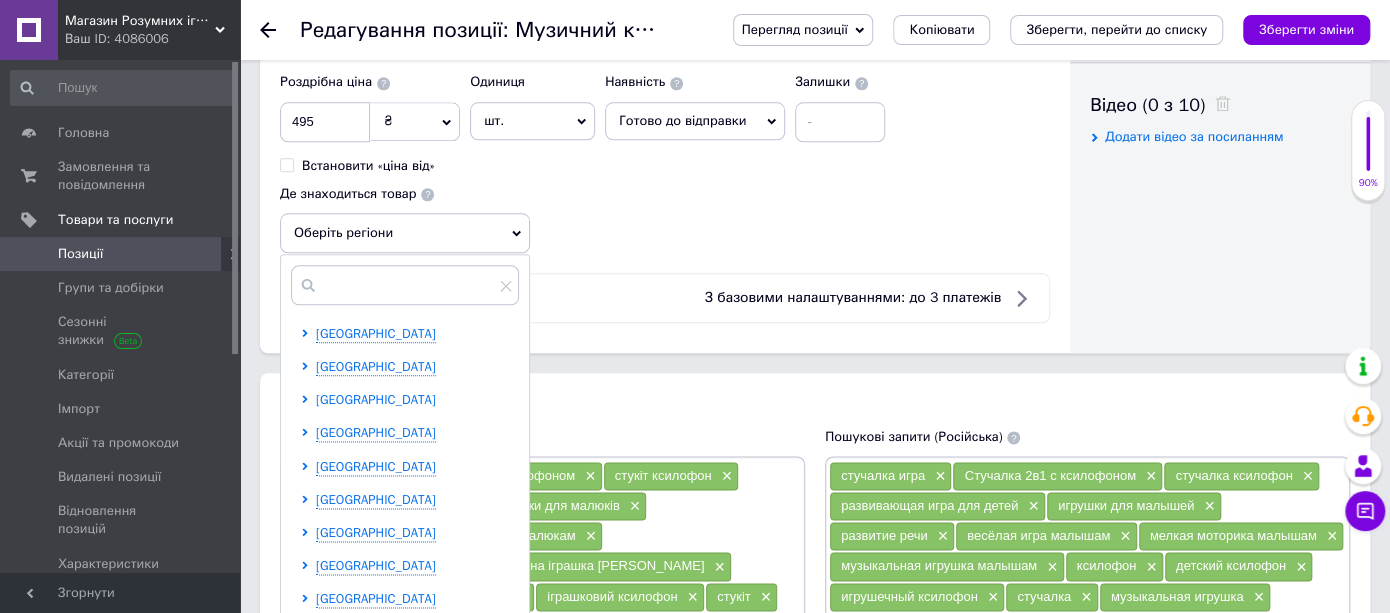 click on "[GEOGRAPHIC_DATA]" at bounding box center (376, 399) 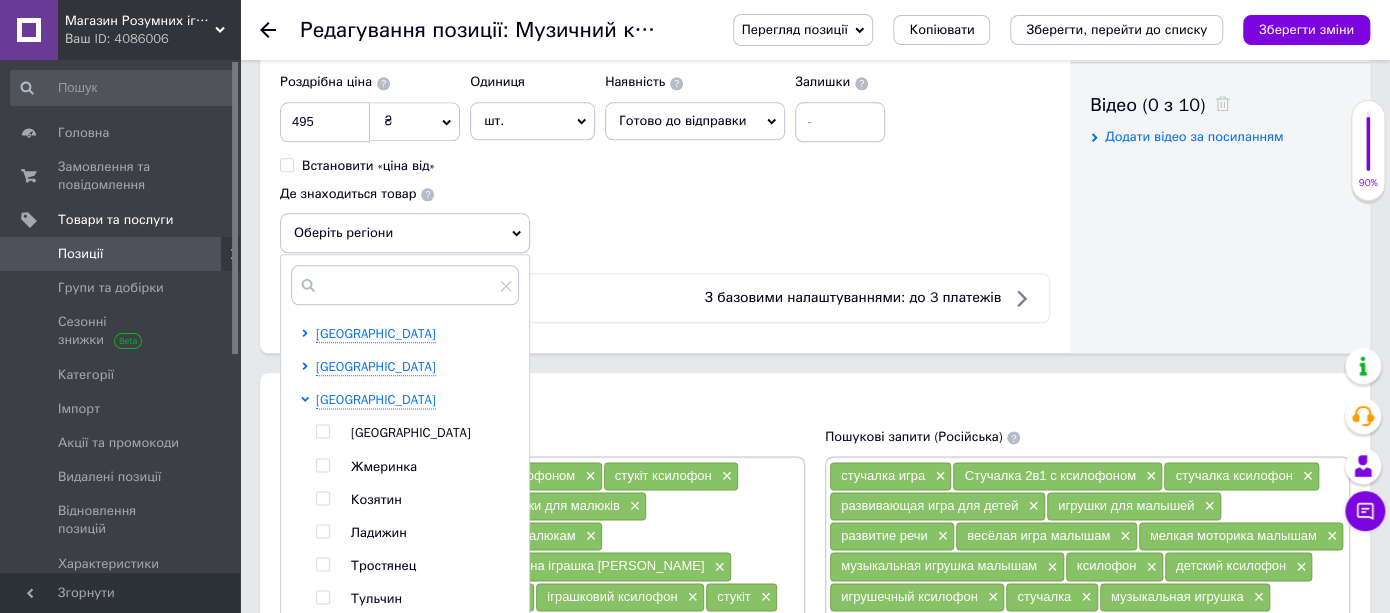click at bounding box center [322, 564] 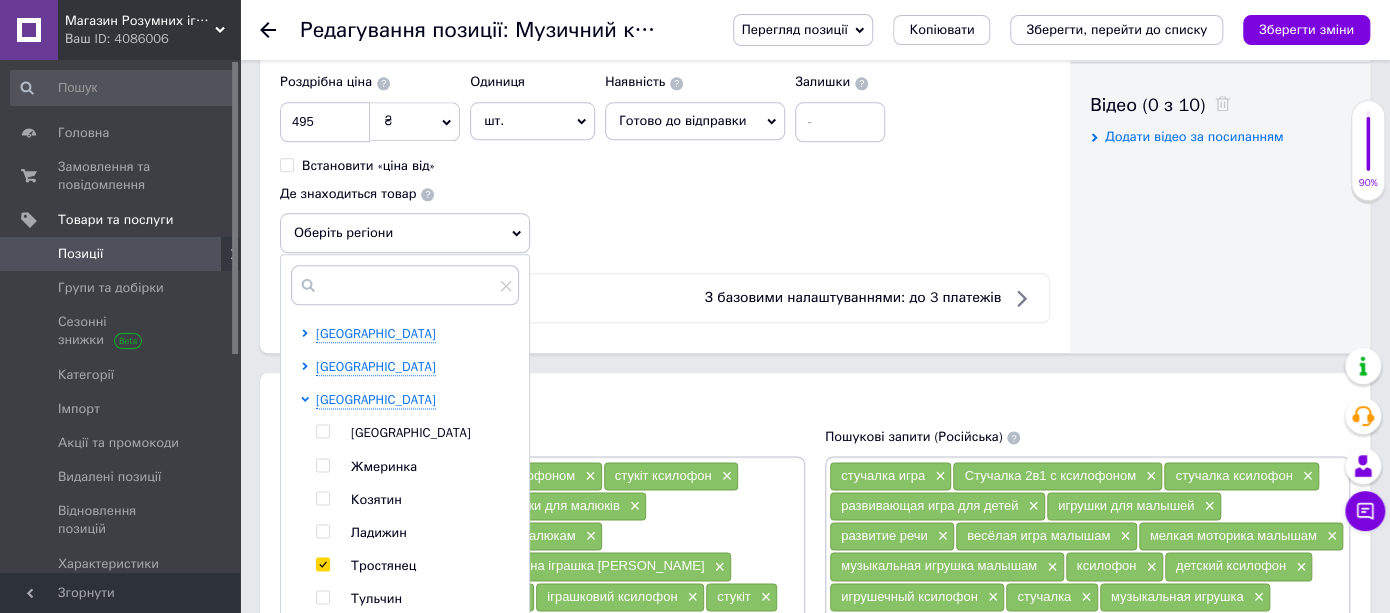 checkbox on "true" 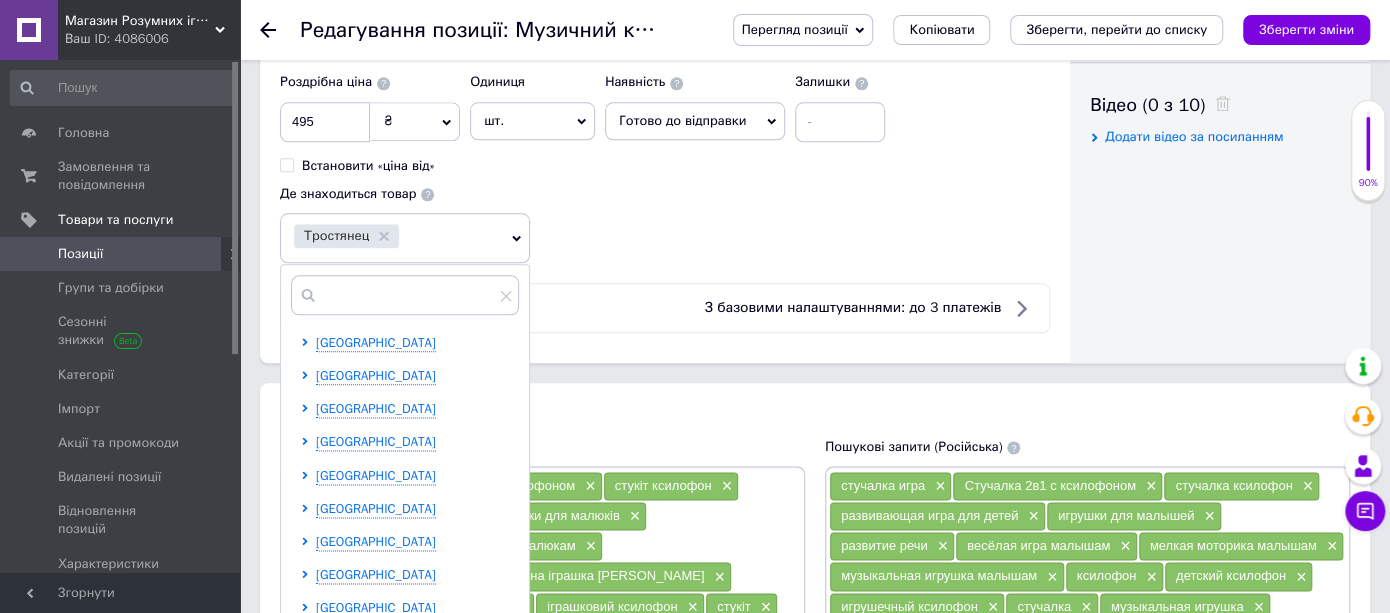 scroll, scrollTop: 444, scrollLeft: 0, axis: vertical 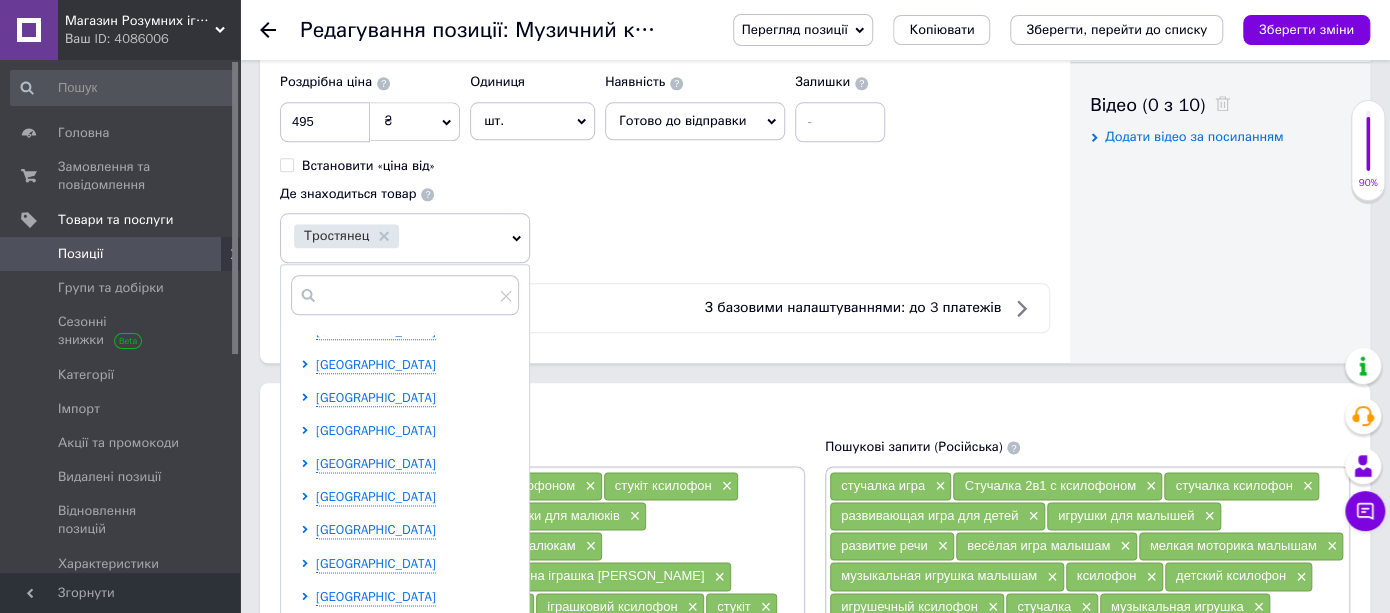 click on "[GEOGRAPHIC_DATA]" at bounding box center (376, 430) 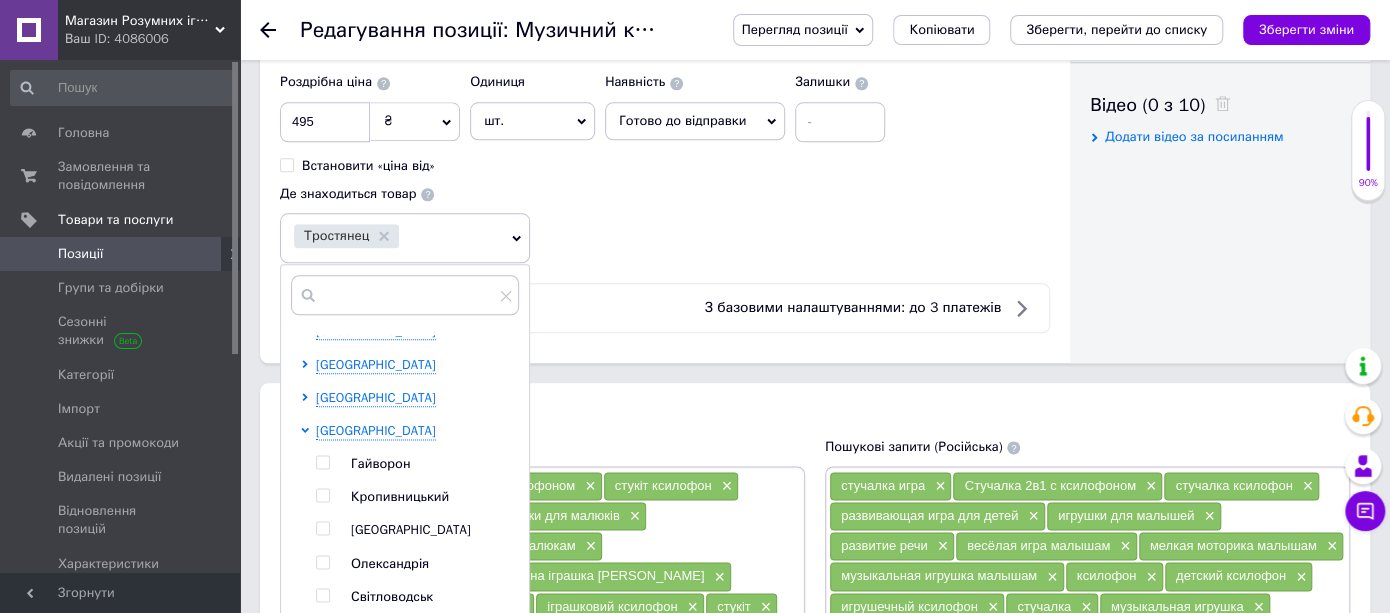 click at bounding box center (322, 495) 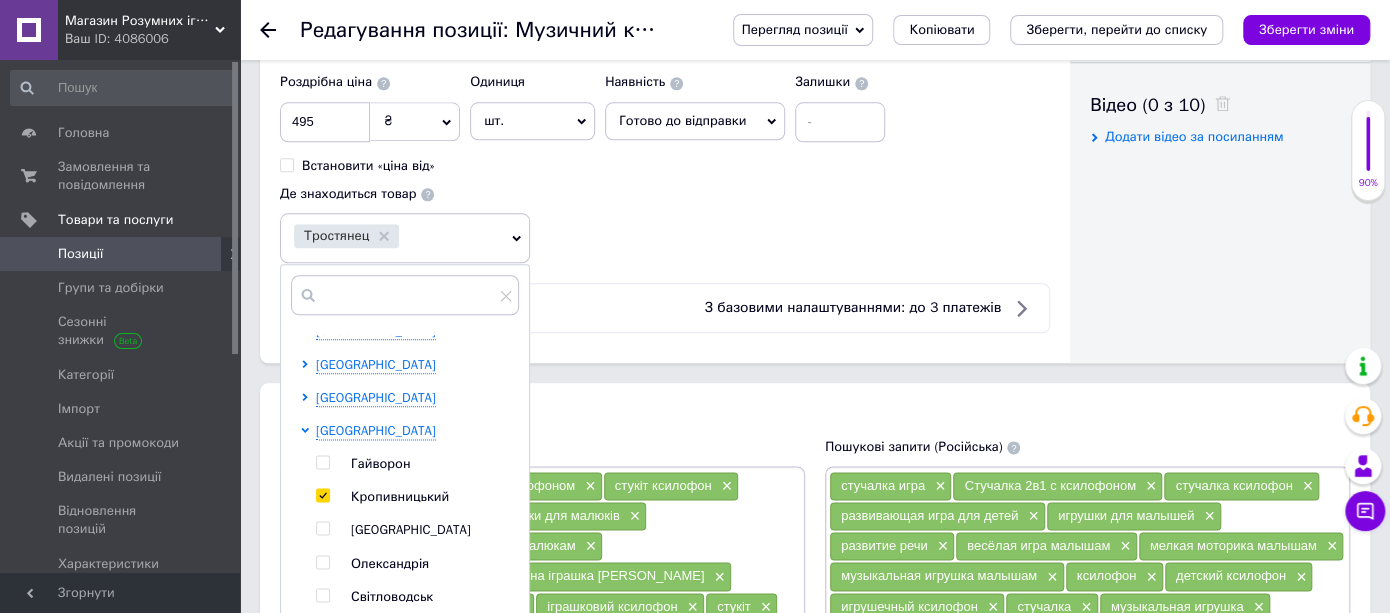 checkbox on "true" 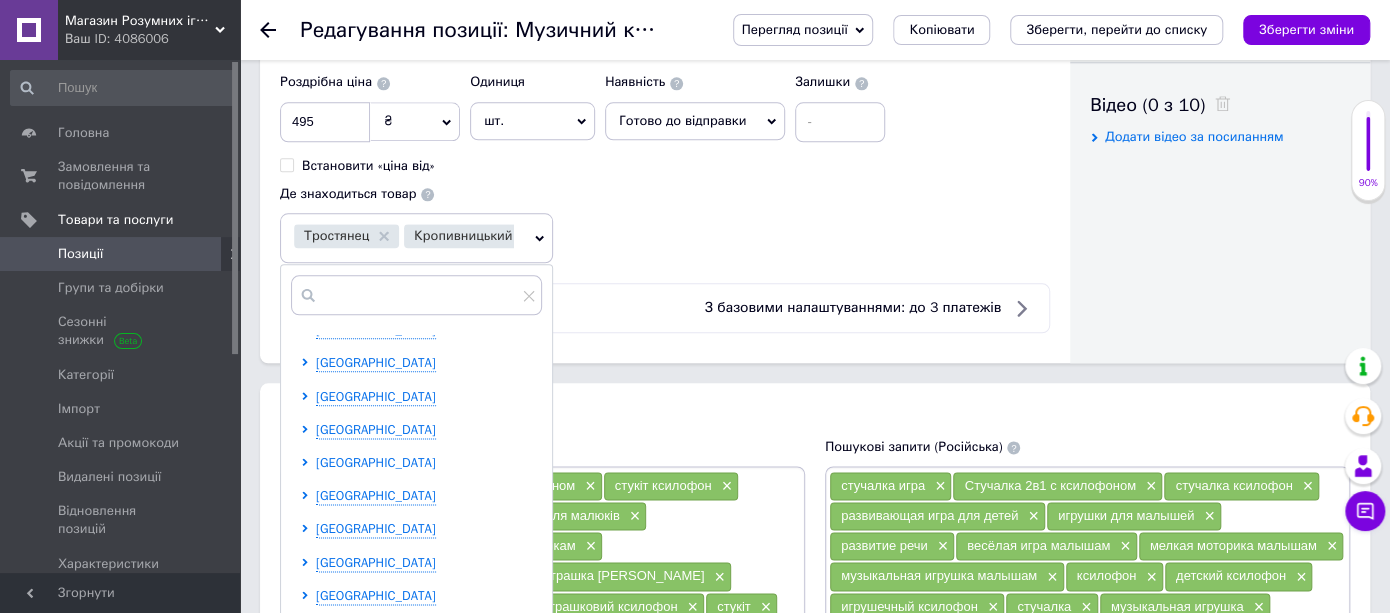 scroll, scrollTop: 809, scrollLeft: 0, axis: vertical 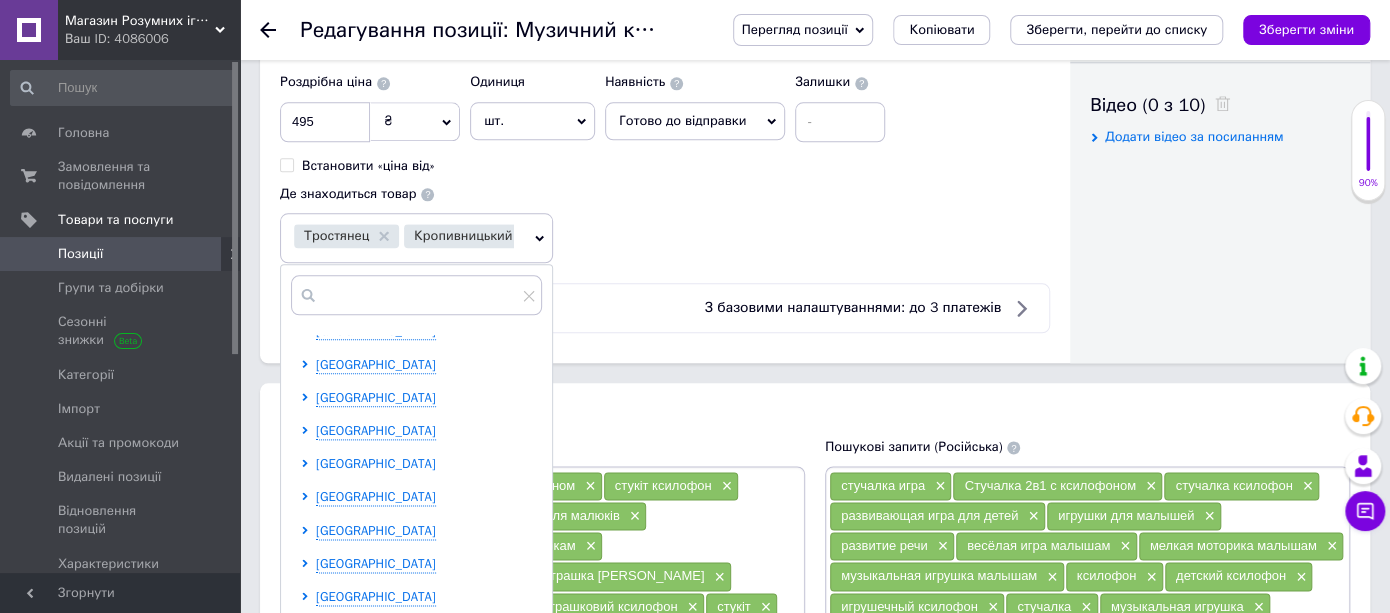 click on "[GEOGRAPHIC_DATA]" at bounding box center (376, 463) 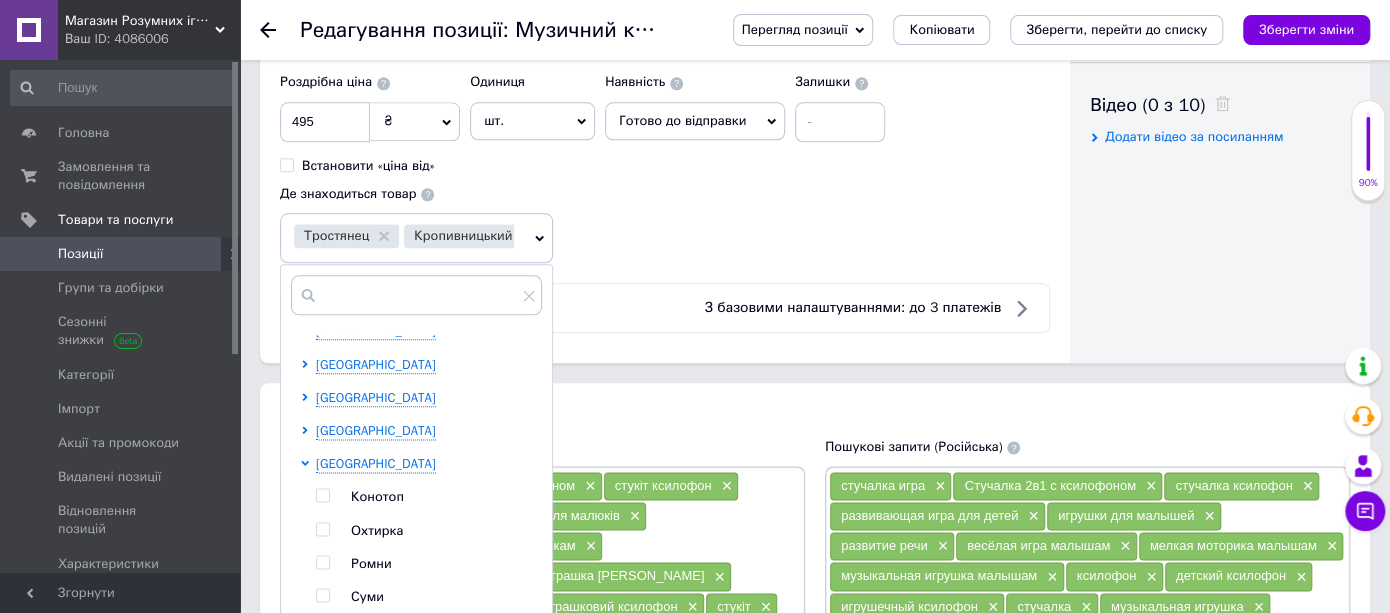 drag, startPoint x: 322, startPoint y: 585, endPoint x: 322, endPoint y: 574, distance: 11 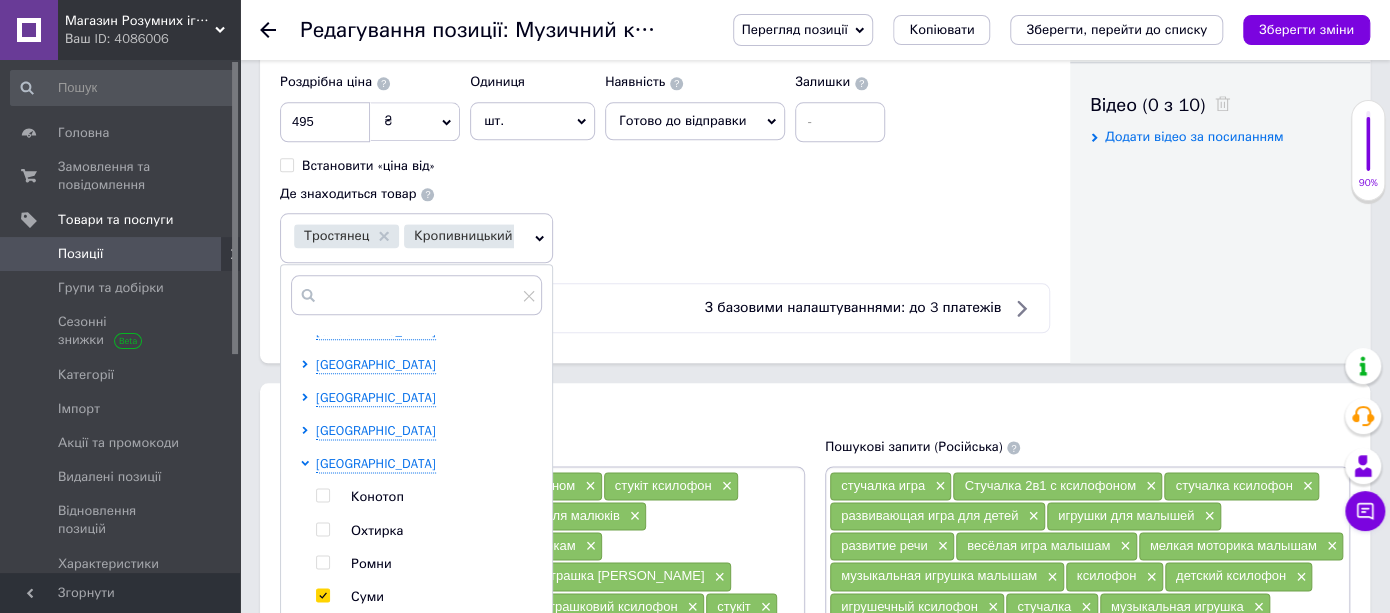 checkbox on "true" 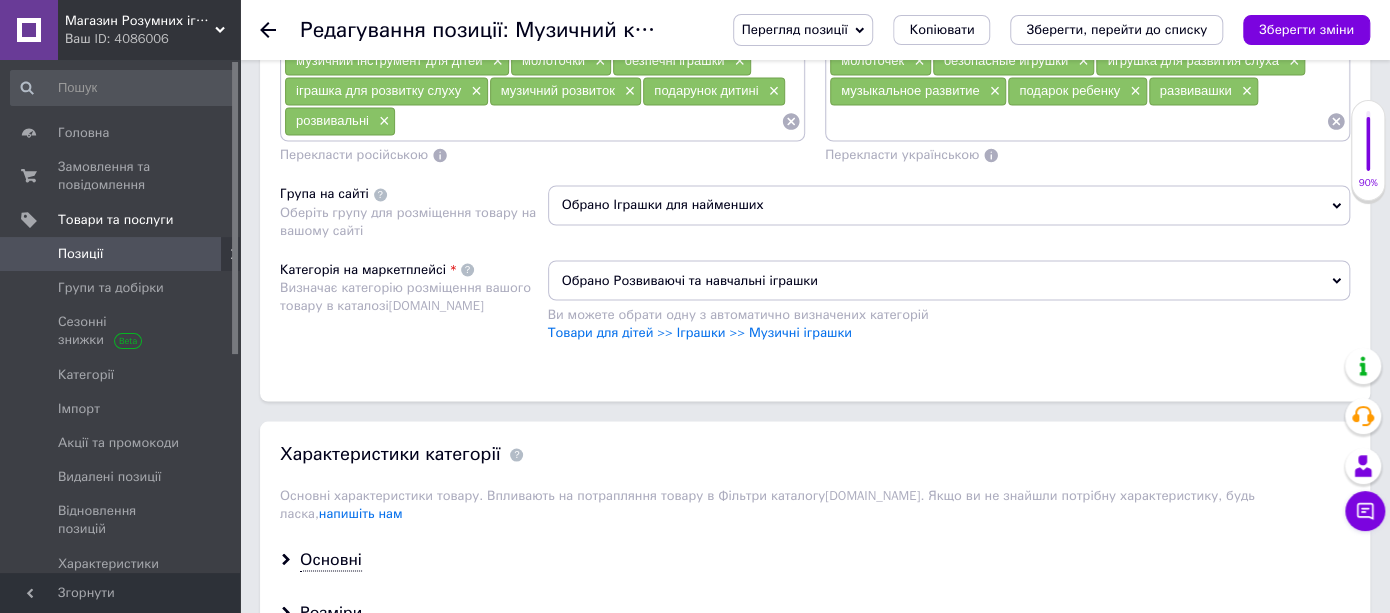 scroll, scrollTop: 1777, scrollLeft: 0, axis: vertical 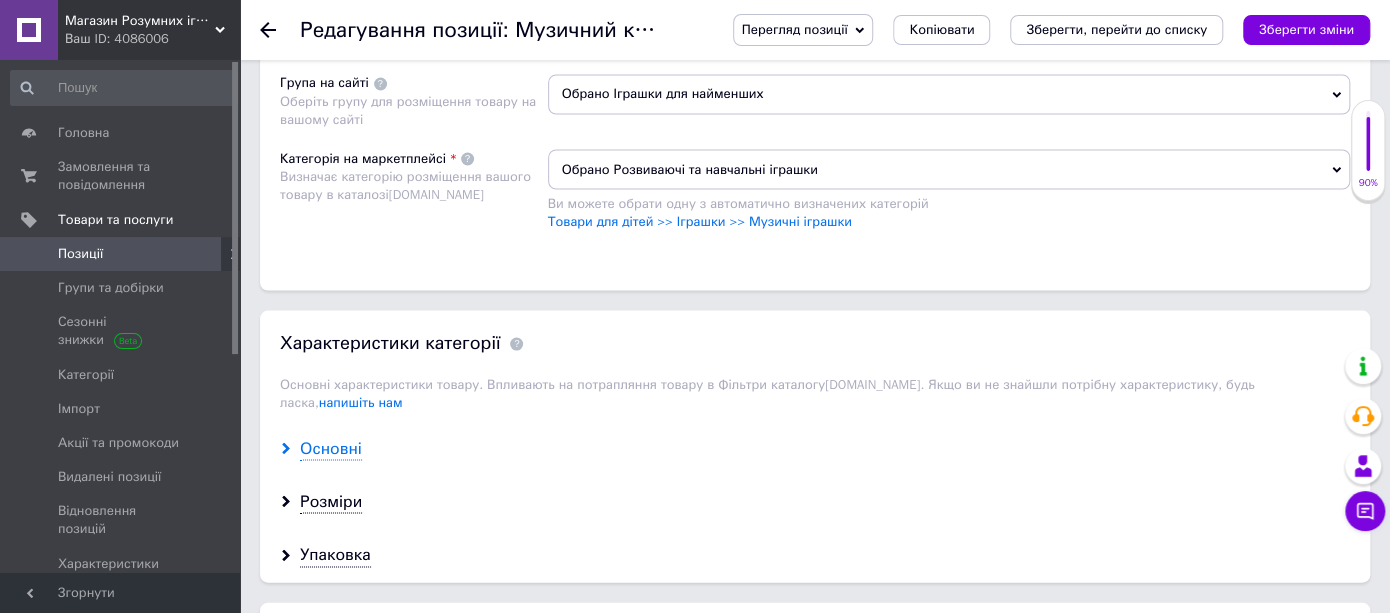 click on "Основні" at bounding box center [331, 448] 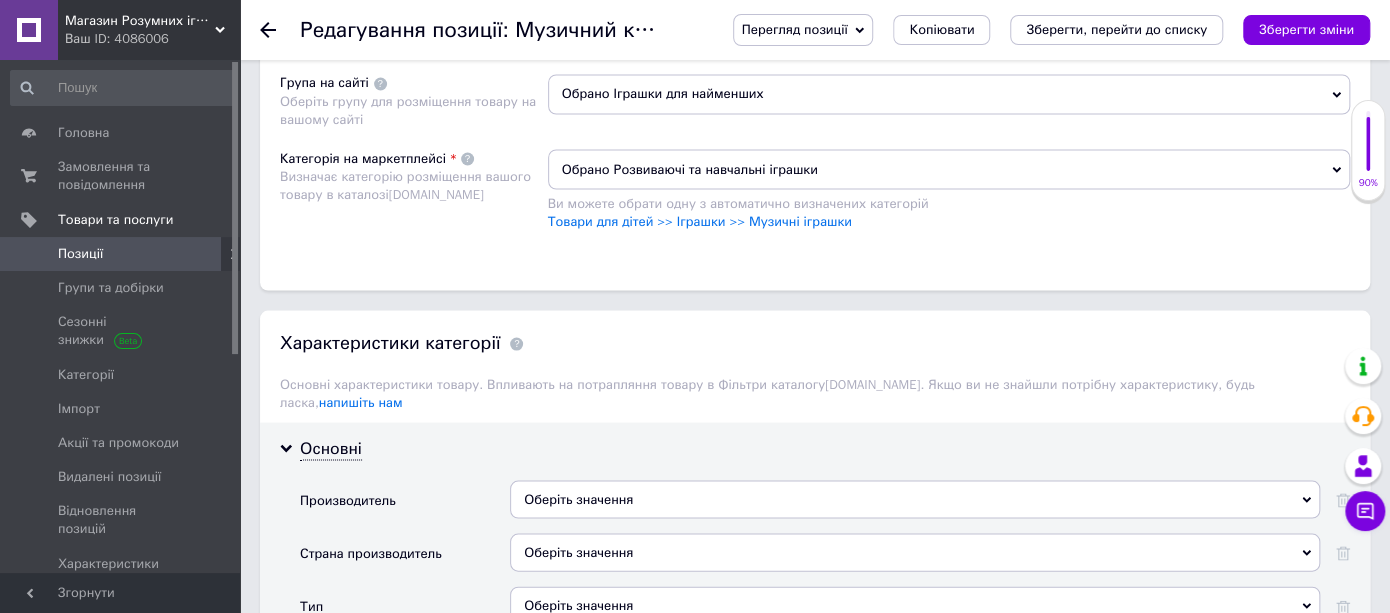 click on "Оберіть значення" at bounding box center [915, 499] 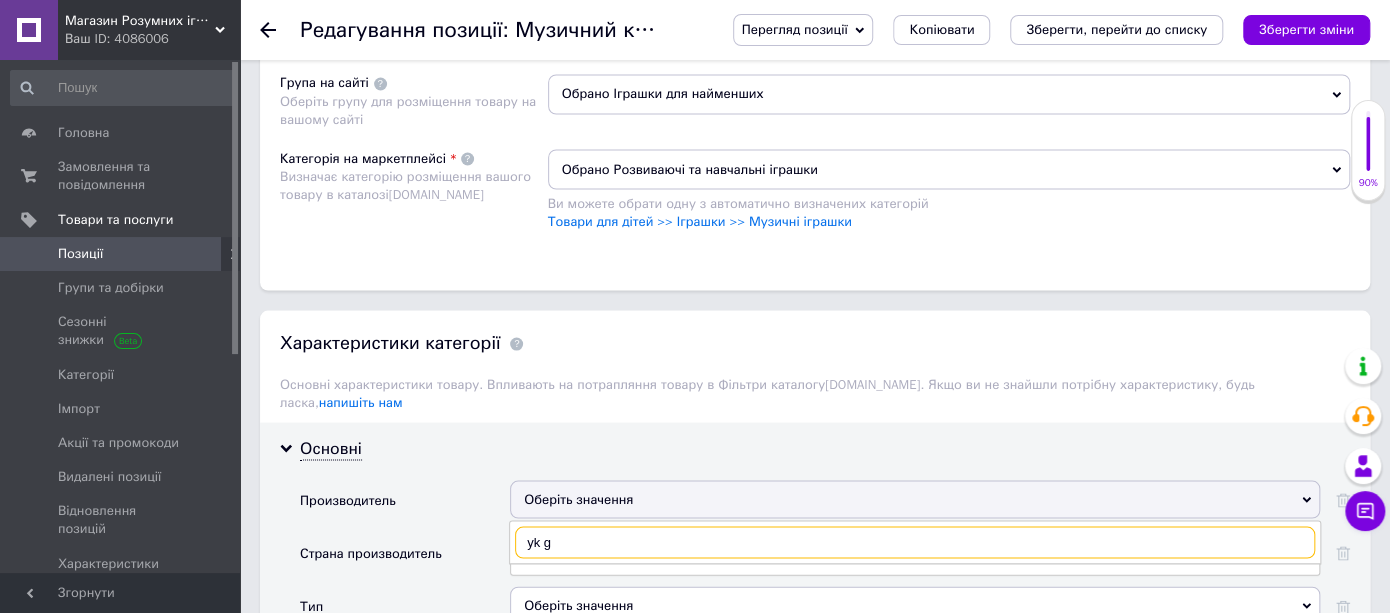 drag, startPoint x: 546, startPoint y: 503, endPoint x: 500, endPoint y: 504, distance: 46.010868 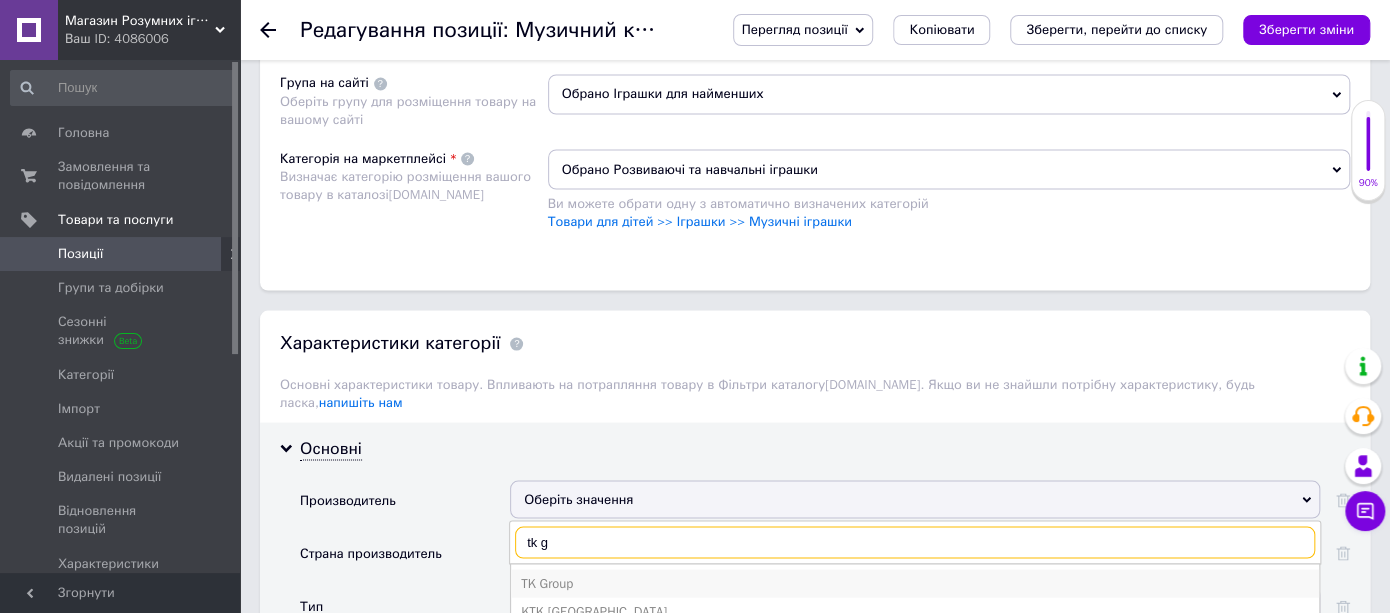 type on "tk g" 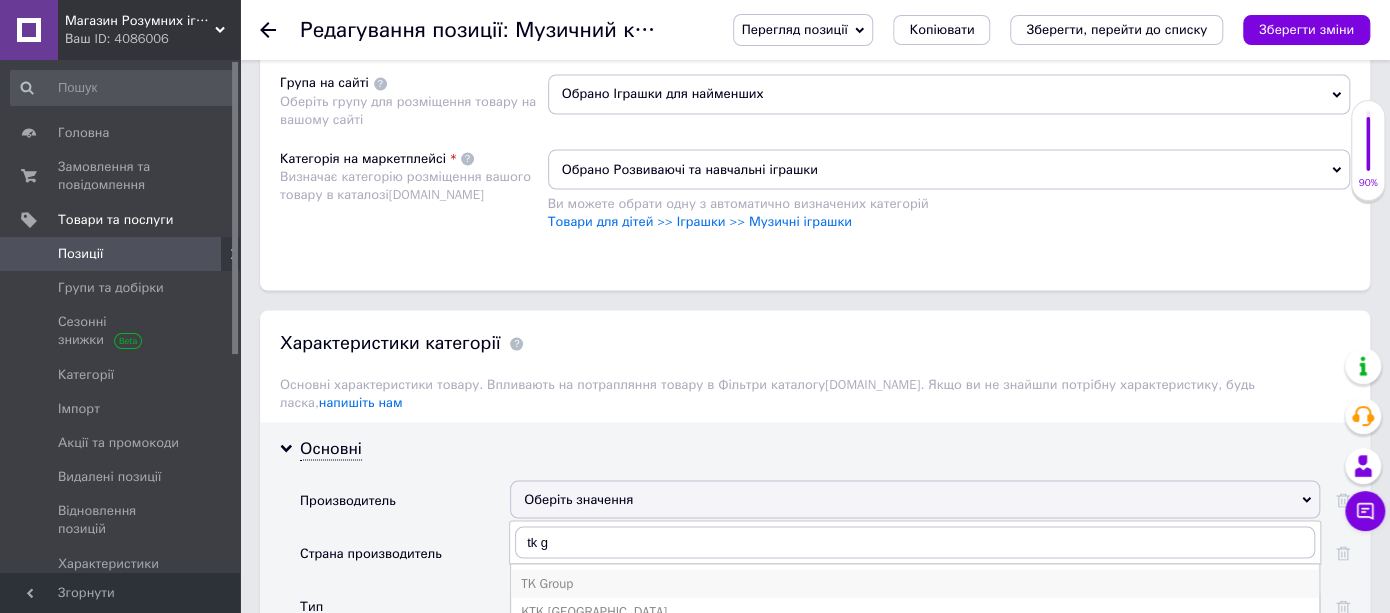 click on "TK Group" at bounding box center (915, 583) 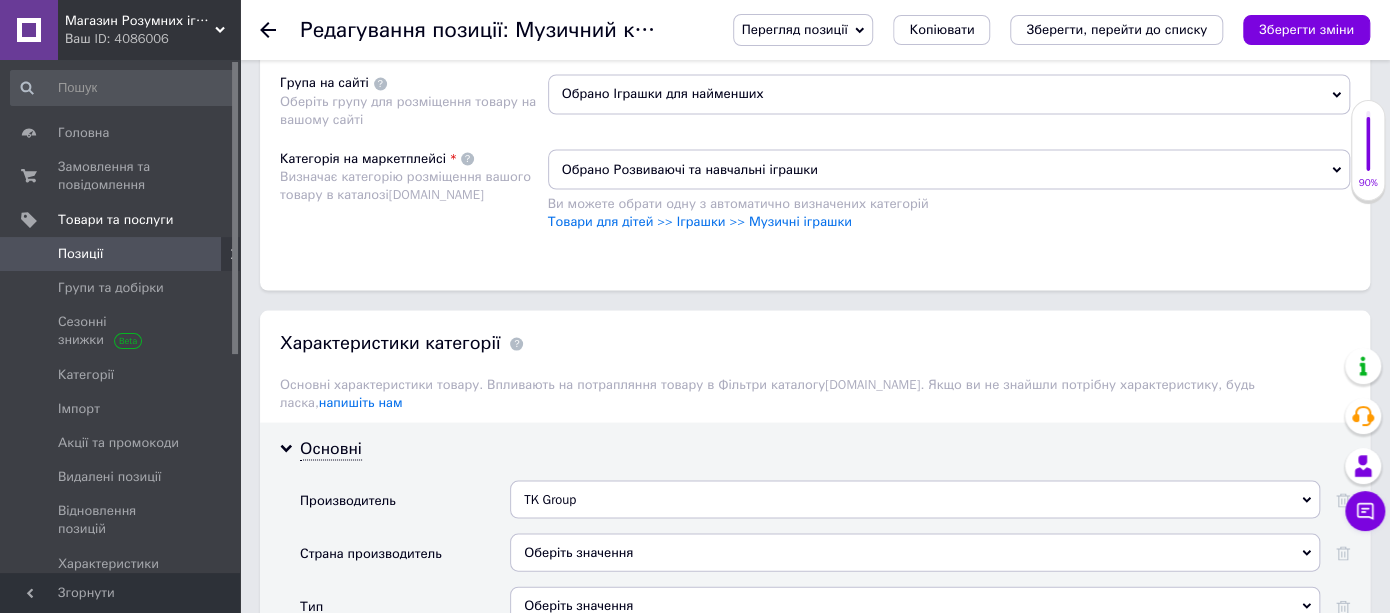 click on "Оберіть значення" at bounding box center [915, 552] 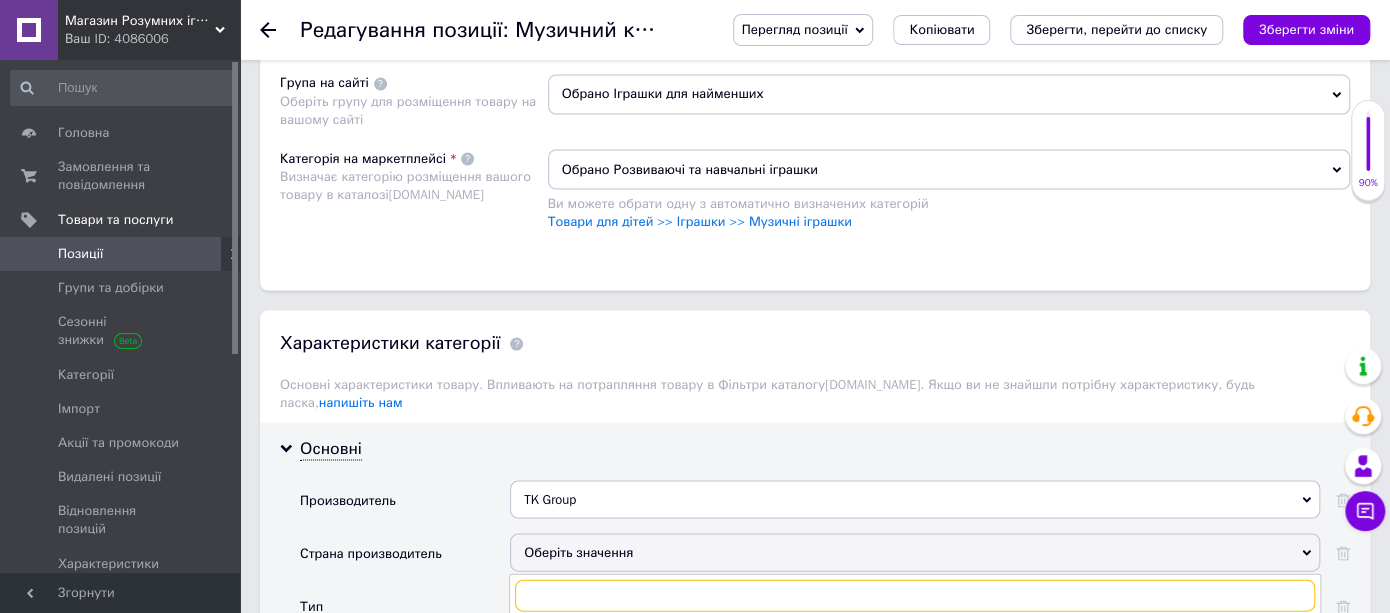 scroll, scrollTop: 2000, scrollLeft: 0, axis: vertical 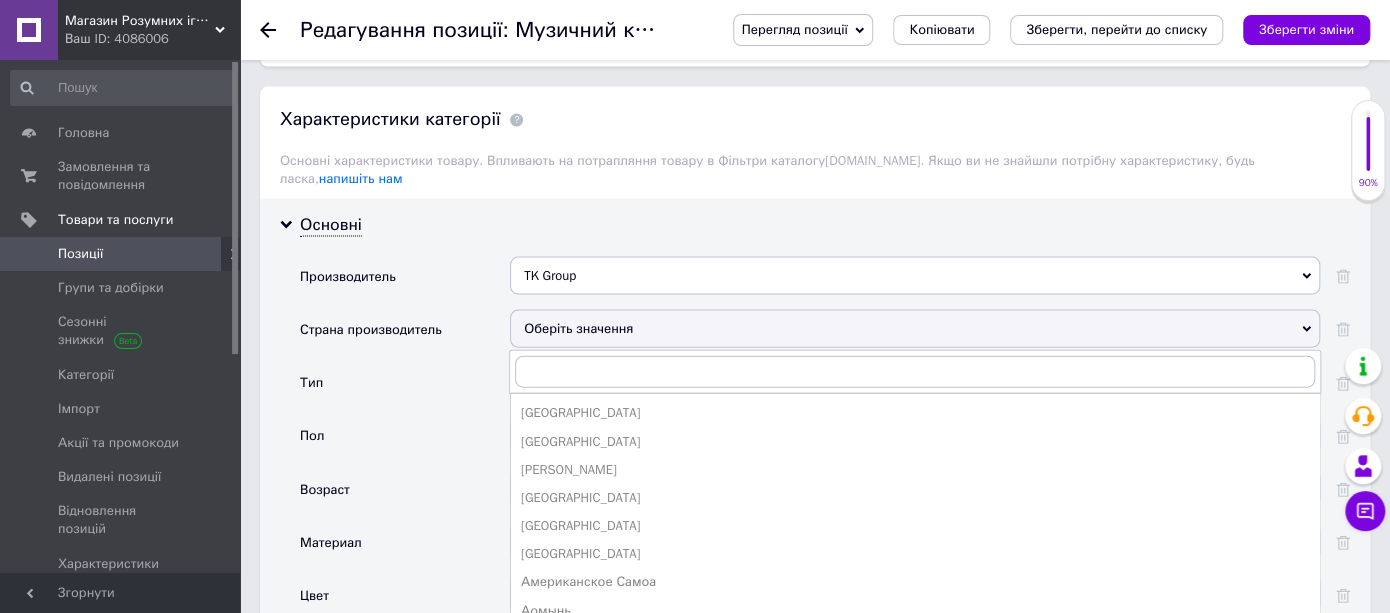 click on "Пол" at bounding box center [405, 443] 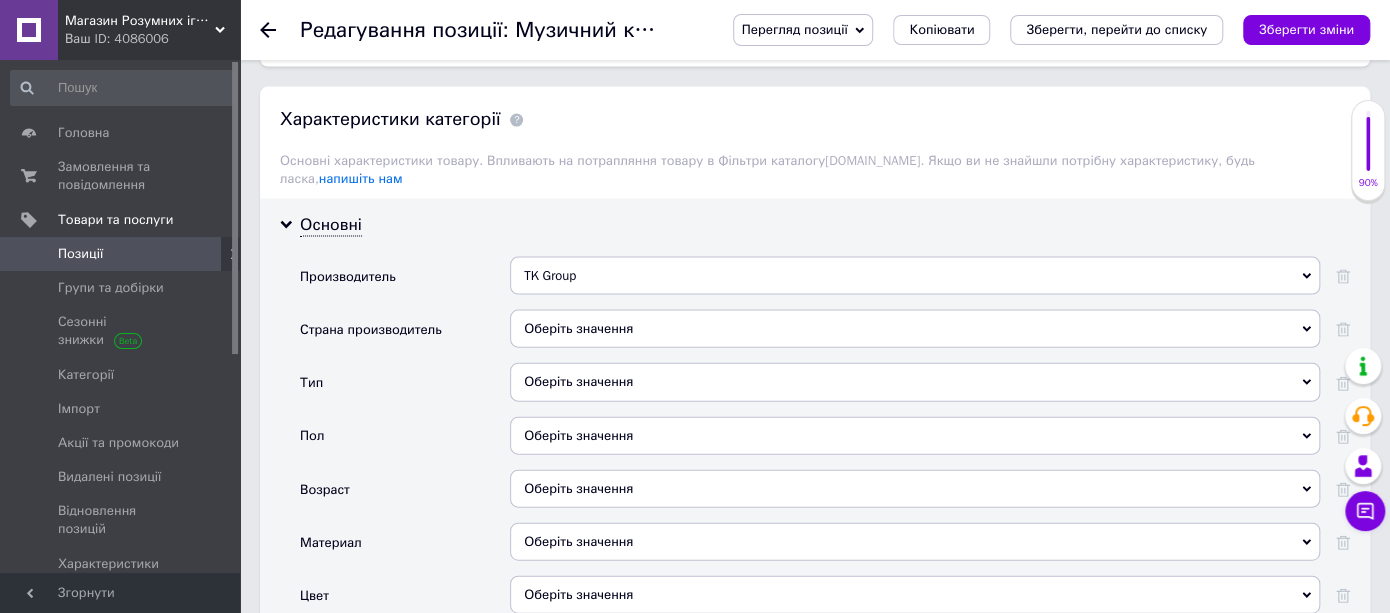 click on "Оберіть значення" at bounding box center [915, 382] 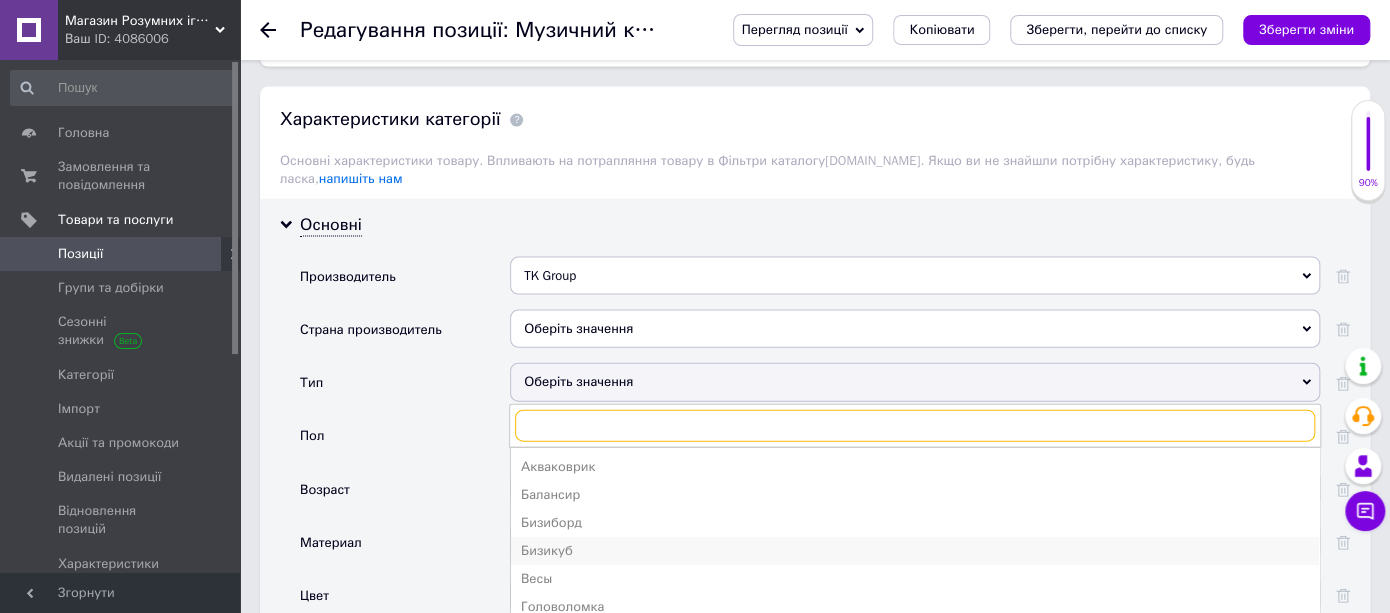 scroll, scrollTop: 2111, scrollLeft: 0, axis: vertical 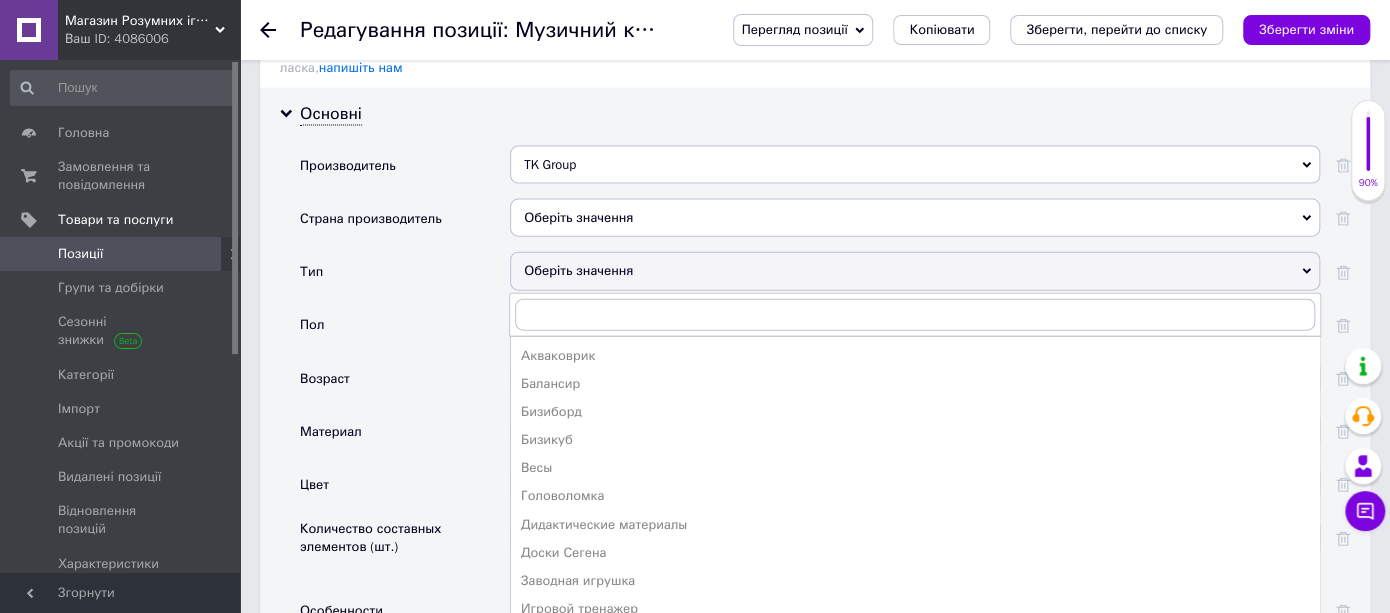 click on "Заводная игрушка" at bounding box center [915, 581] 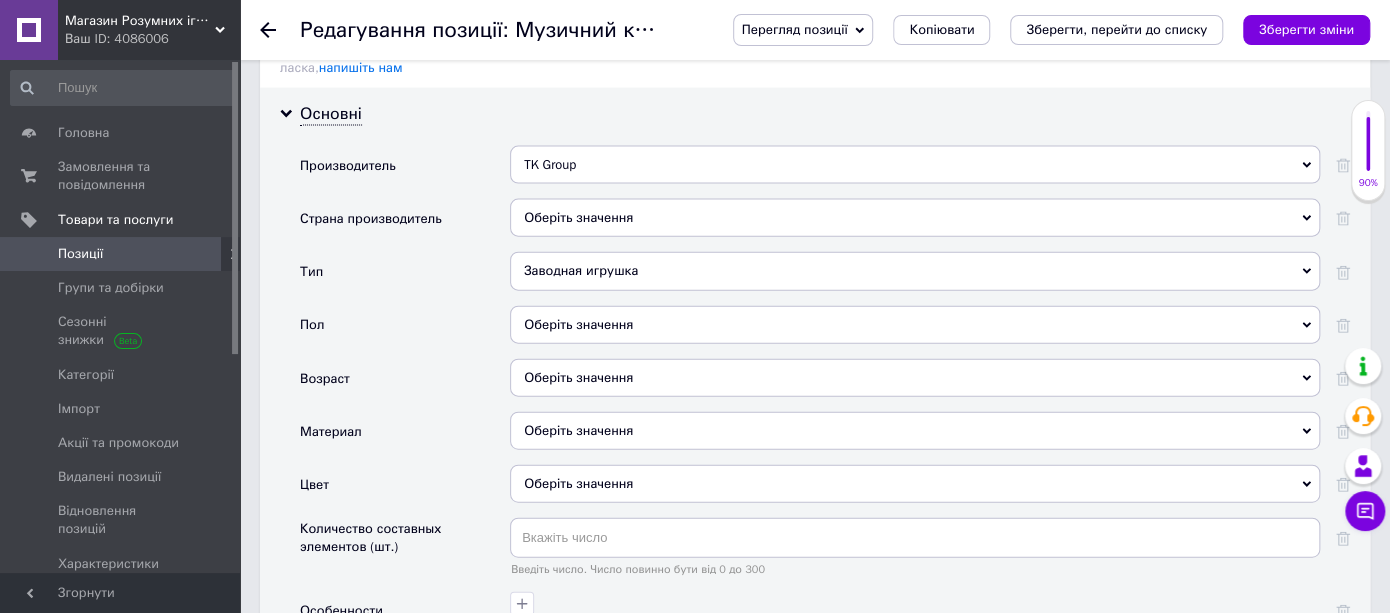 click on "Оберіть значення" at bounding box center (915, 325) 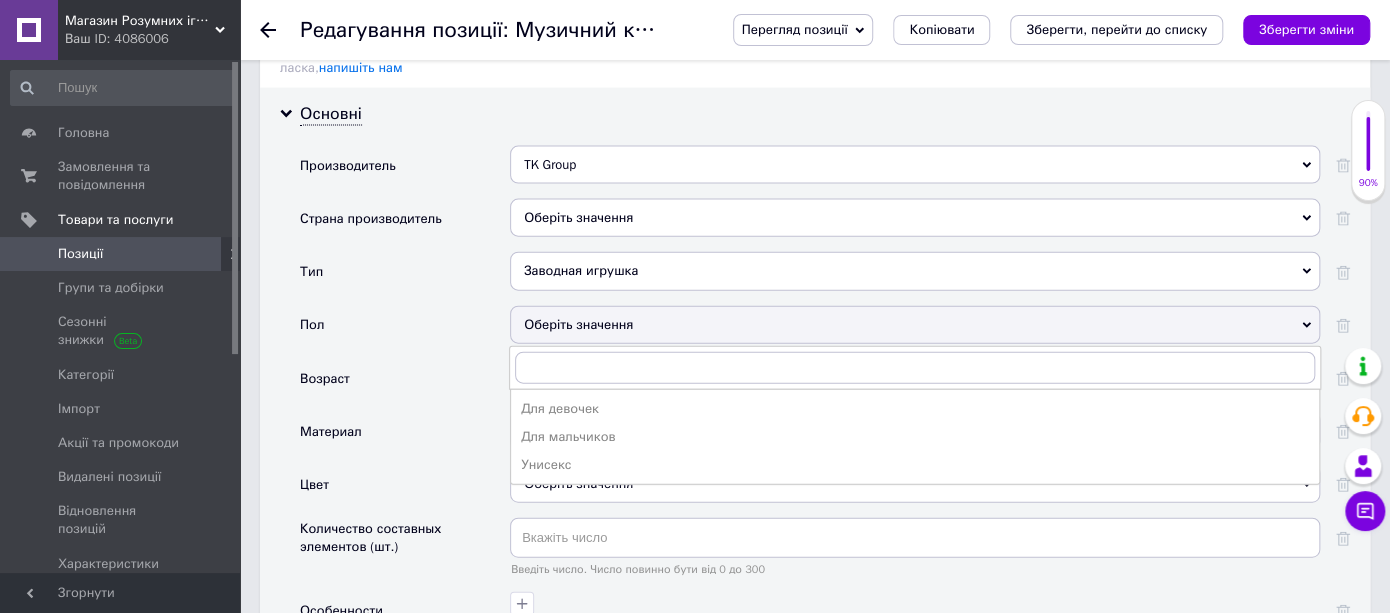 click on "Заводная игрушка" at bounding box center [915, 271] 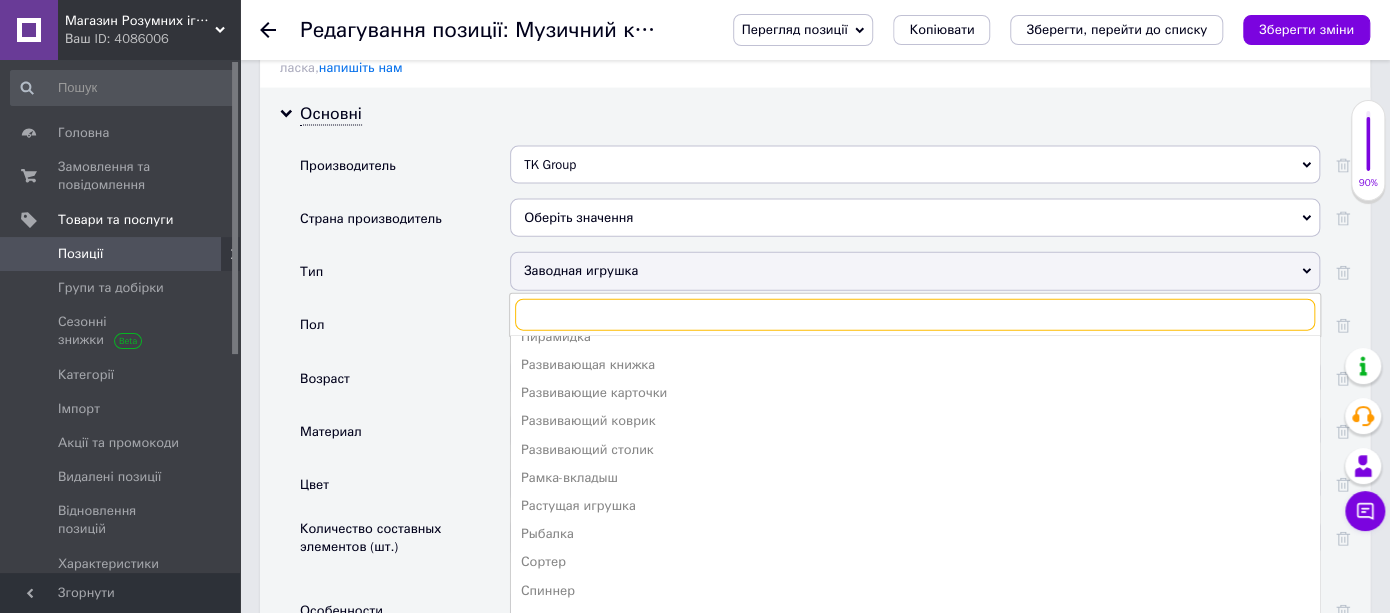 scroll, scrollTop: 865, scrollLeft: 0, axis: vertical 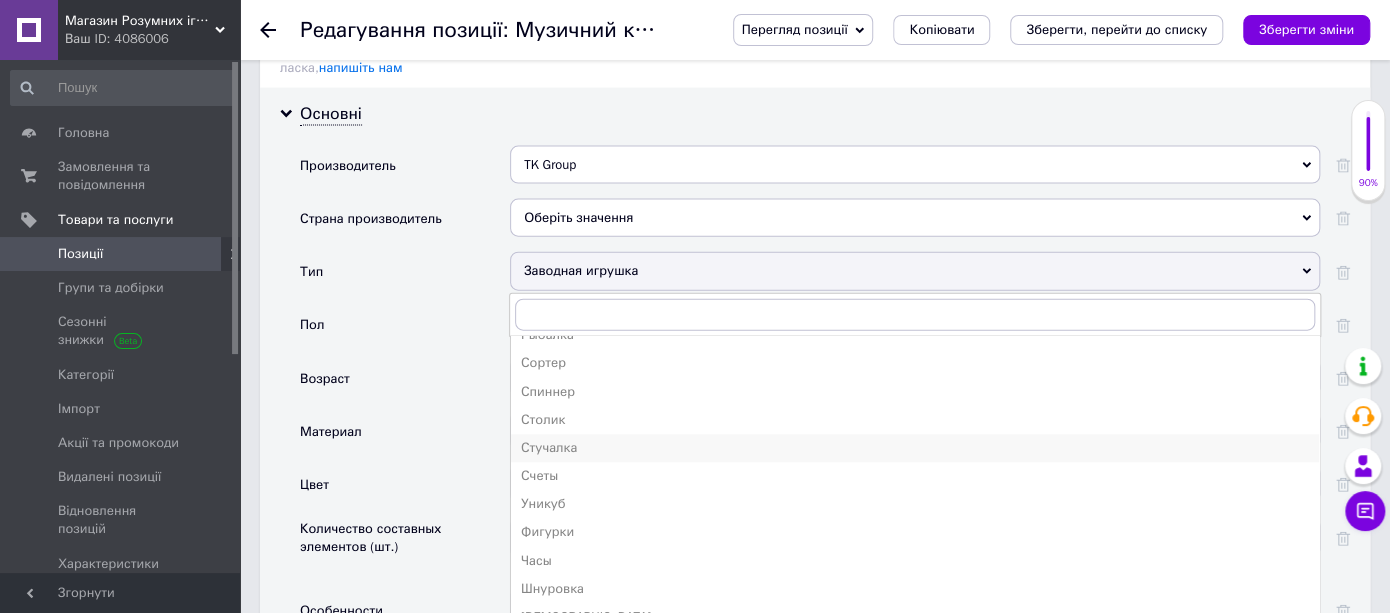 click on "Стучалка" at bounding box center (915, 449) 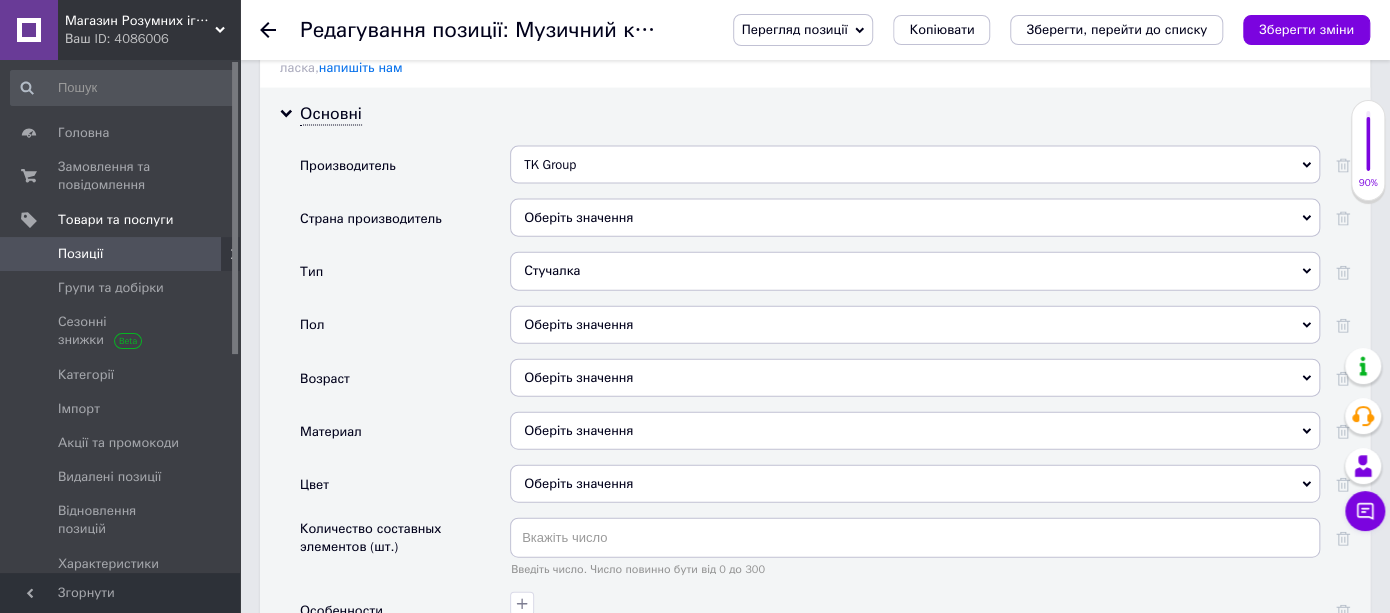 click on "Оберіть значення" at bounding box center (915, 325) 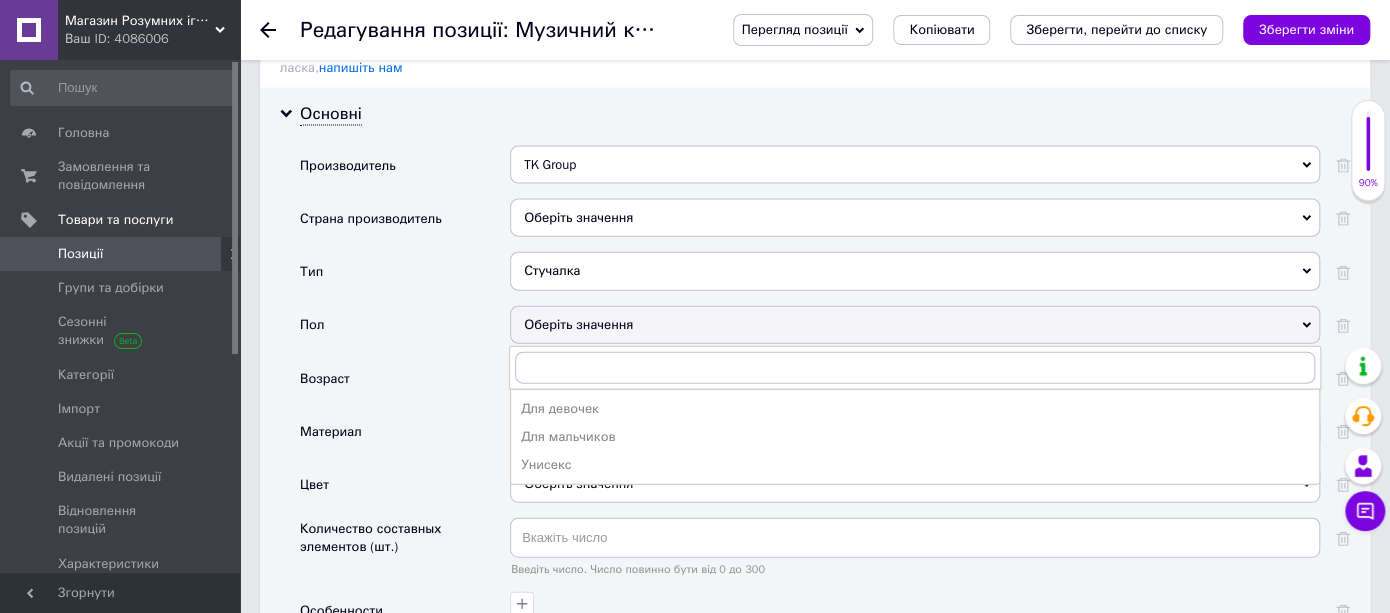 click on "Унисекс" at bounding box center [915, 465] 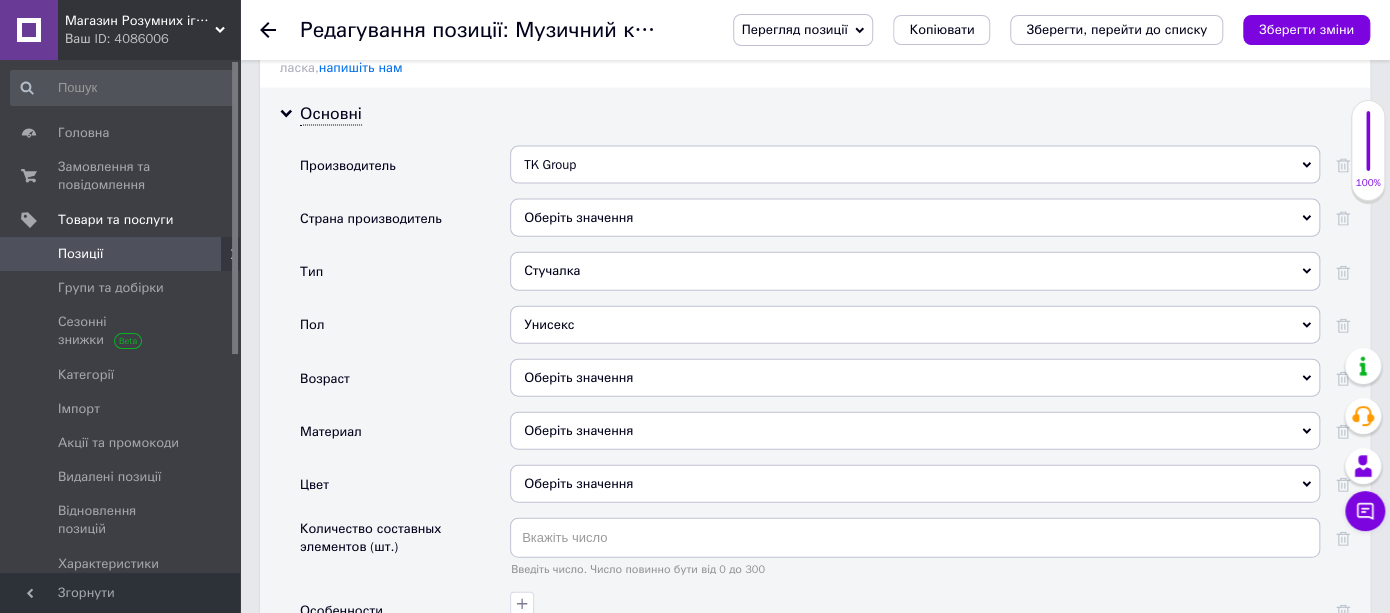 click on "Оберіть значення" at bounding box center (915, 378) 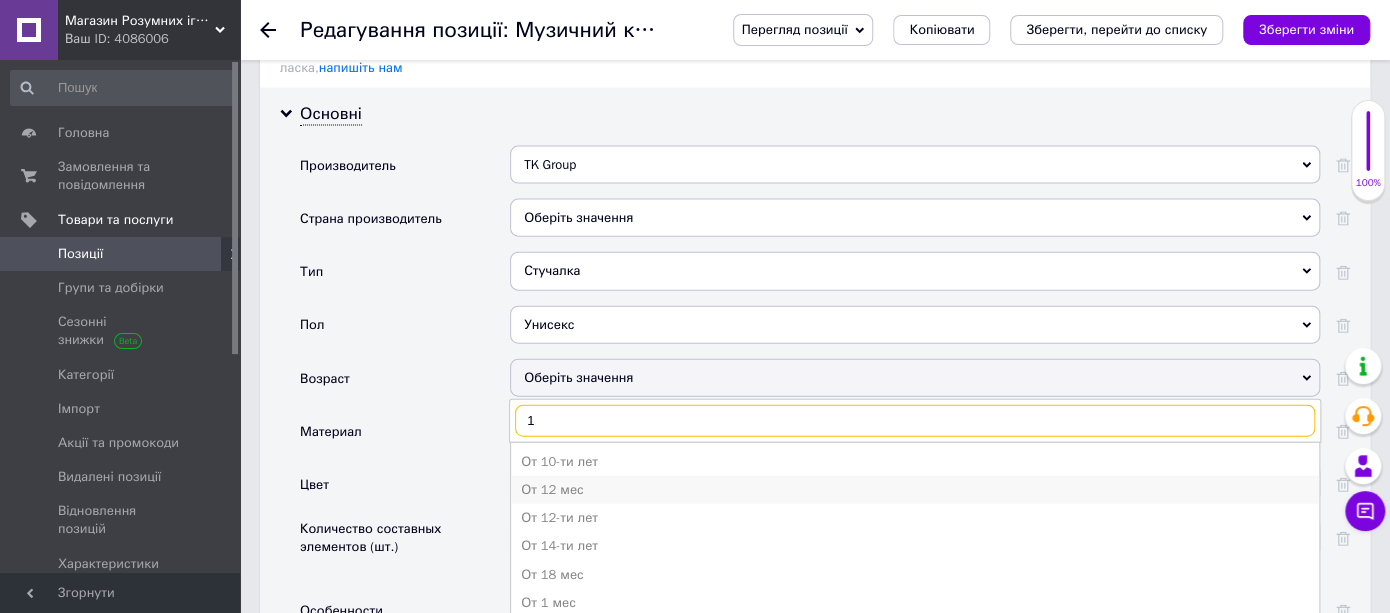 type on "1" 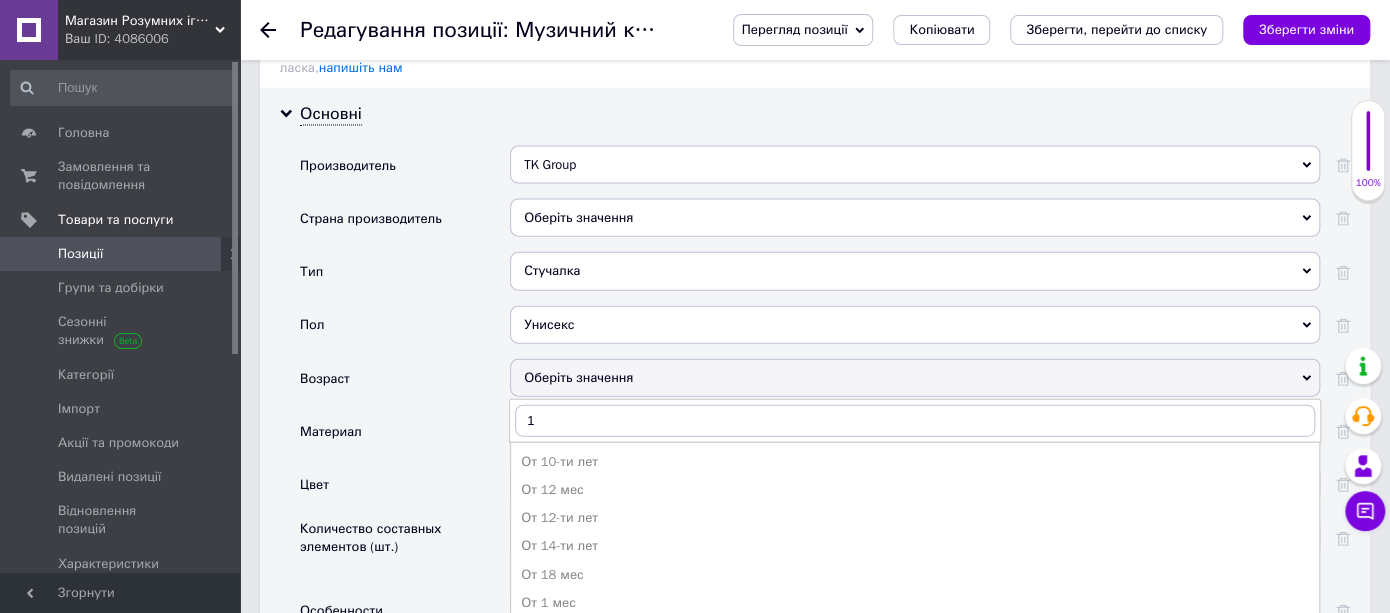 click on "От 12 мес" at bounding box center (915, 490) 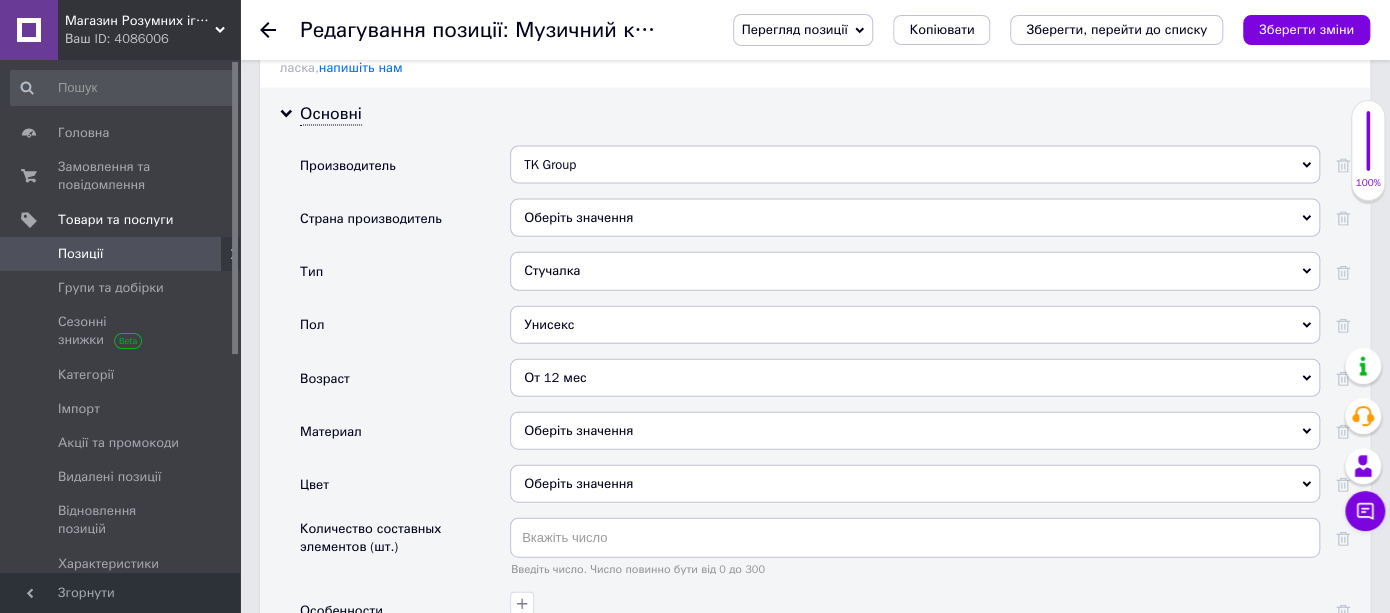 click on "Оберіть значення" at bounding box center (915, 431) 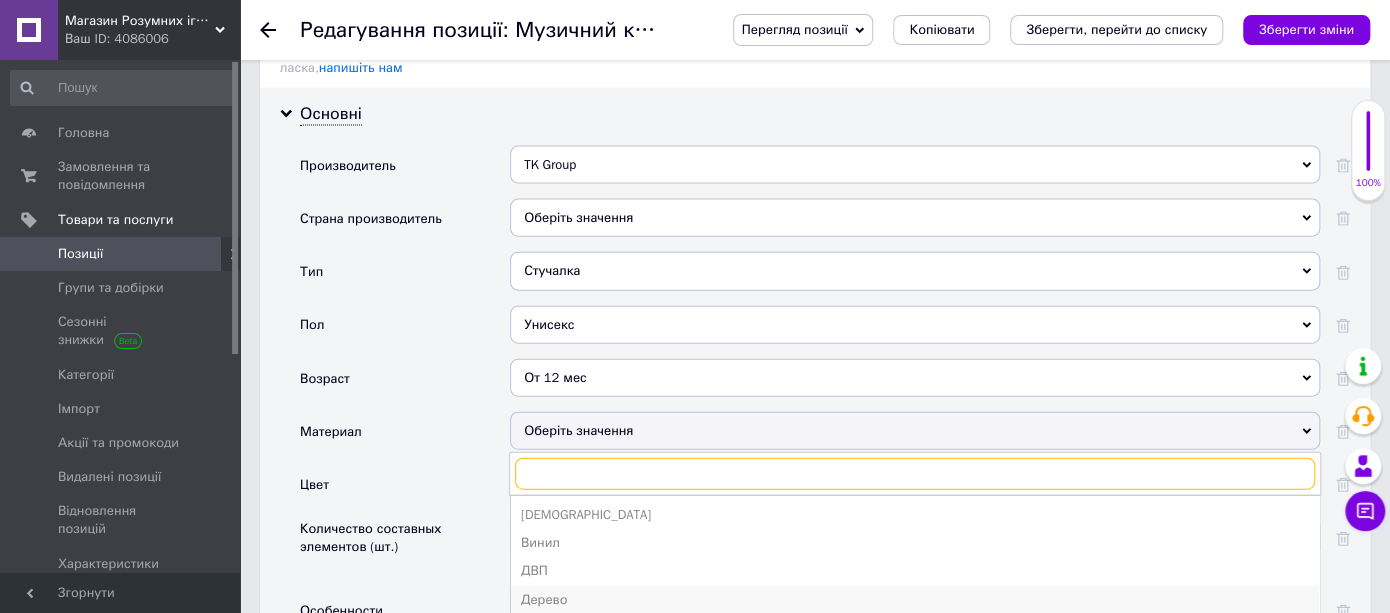 scroll, scrollTop: 2222, scrollLeft: 0, axis: vertical 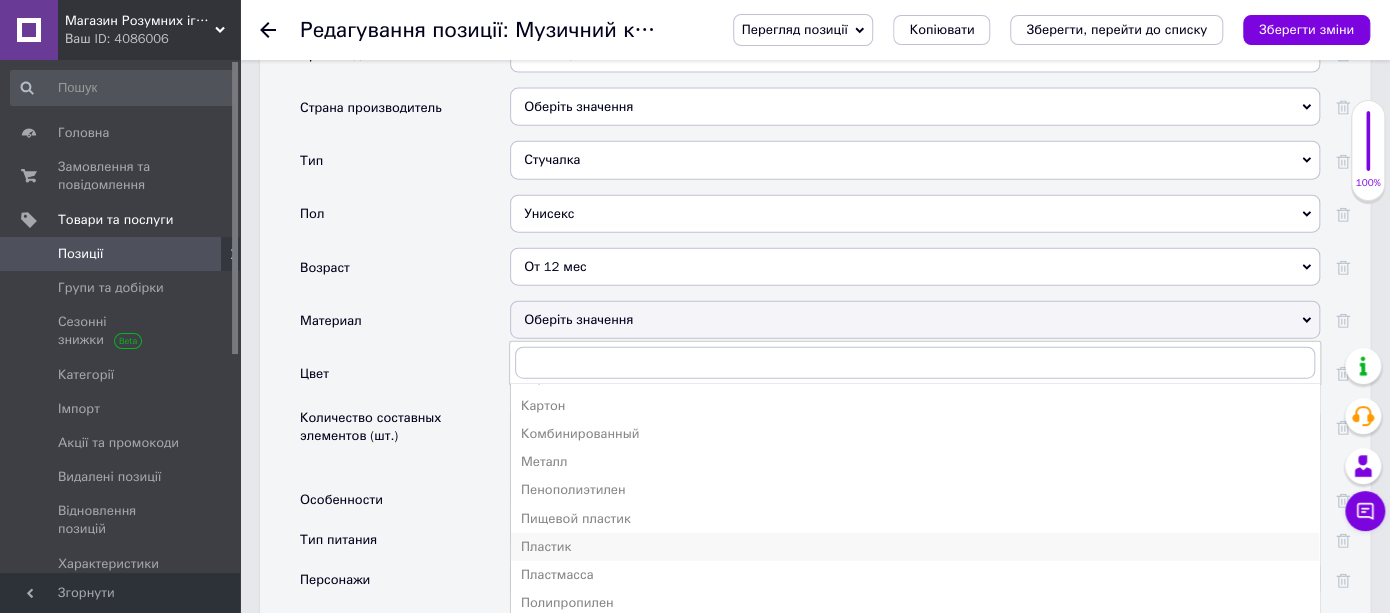 click on "Пластик" at bounding box center (915, 547) 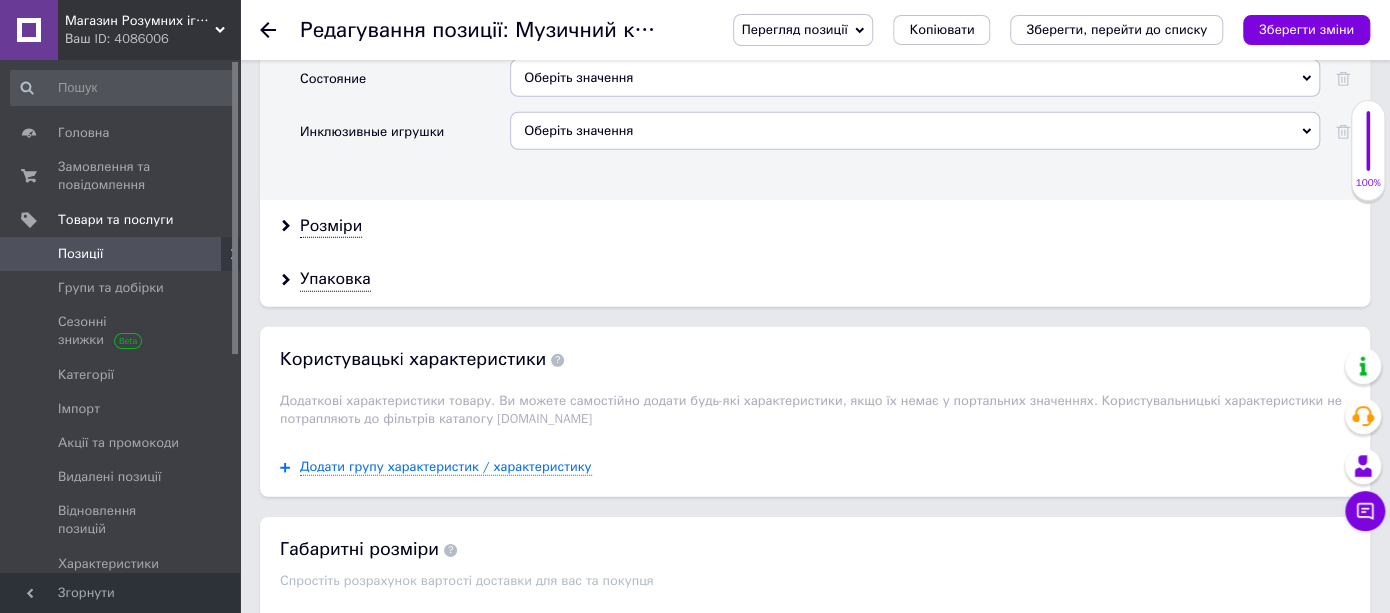 scroll, scrollTop: 2888, scrollLeft: 0, axis: vertical 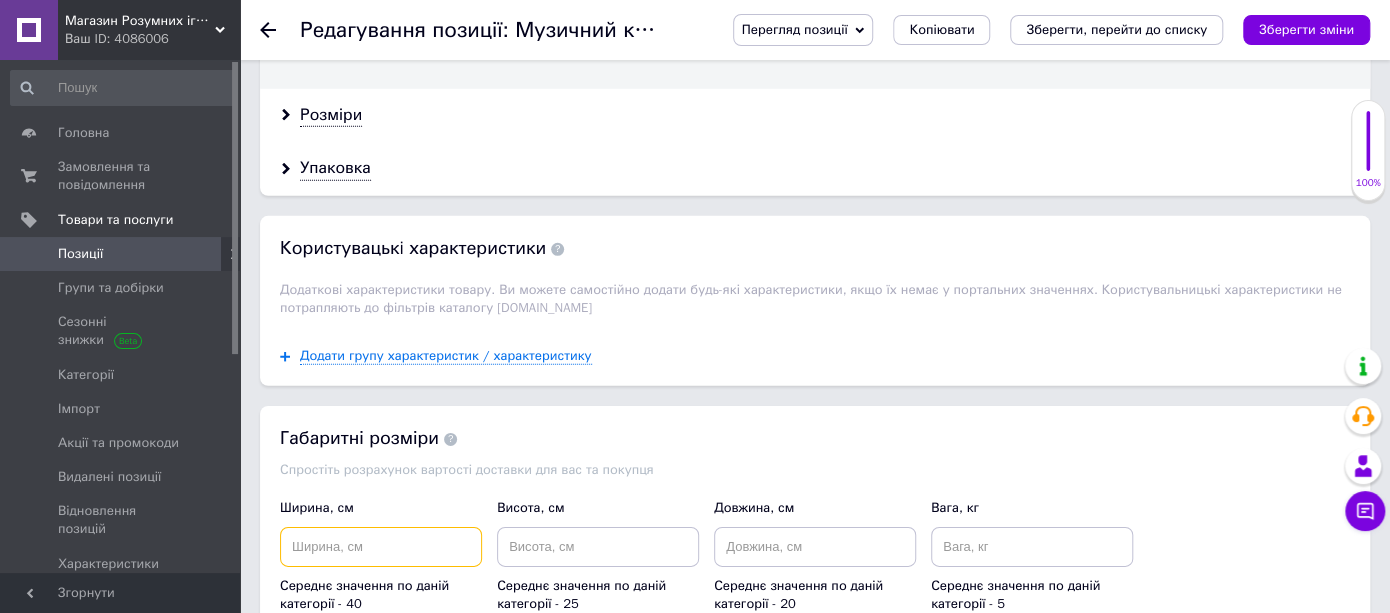 drag, startPoint x: 358, startPoint y: 503, endPoint x: 357, endPoint y: 518, distance: 15.033297 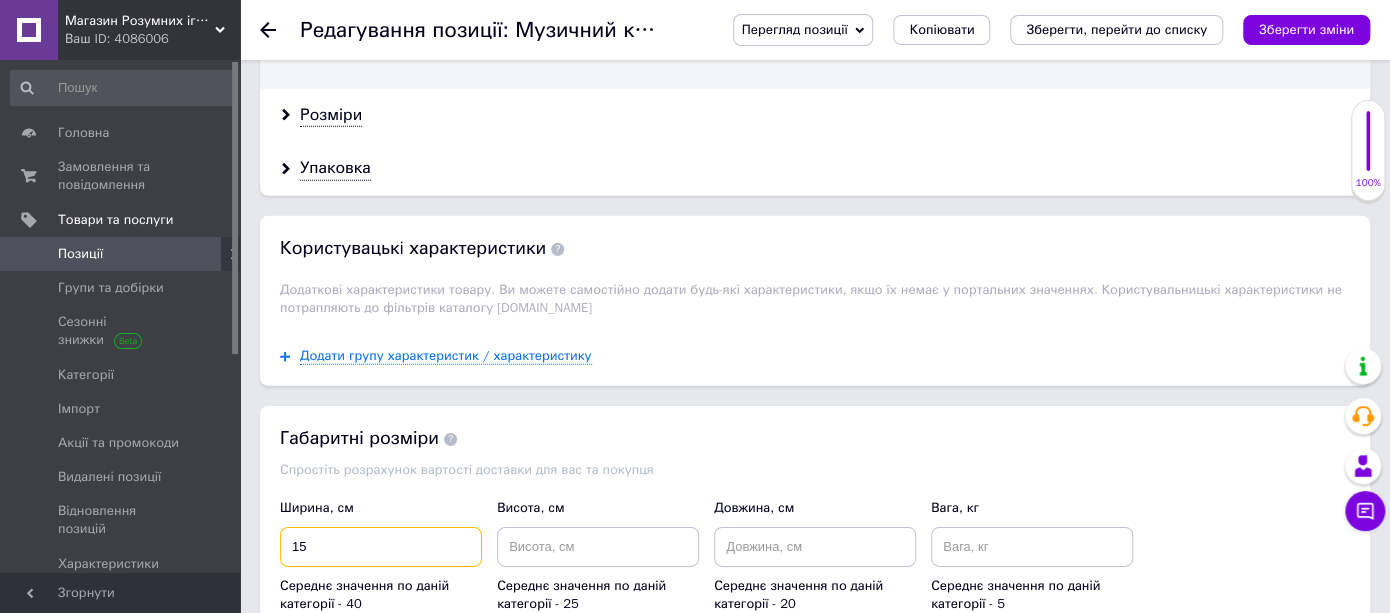 type on "15" 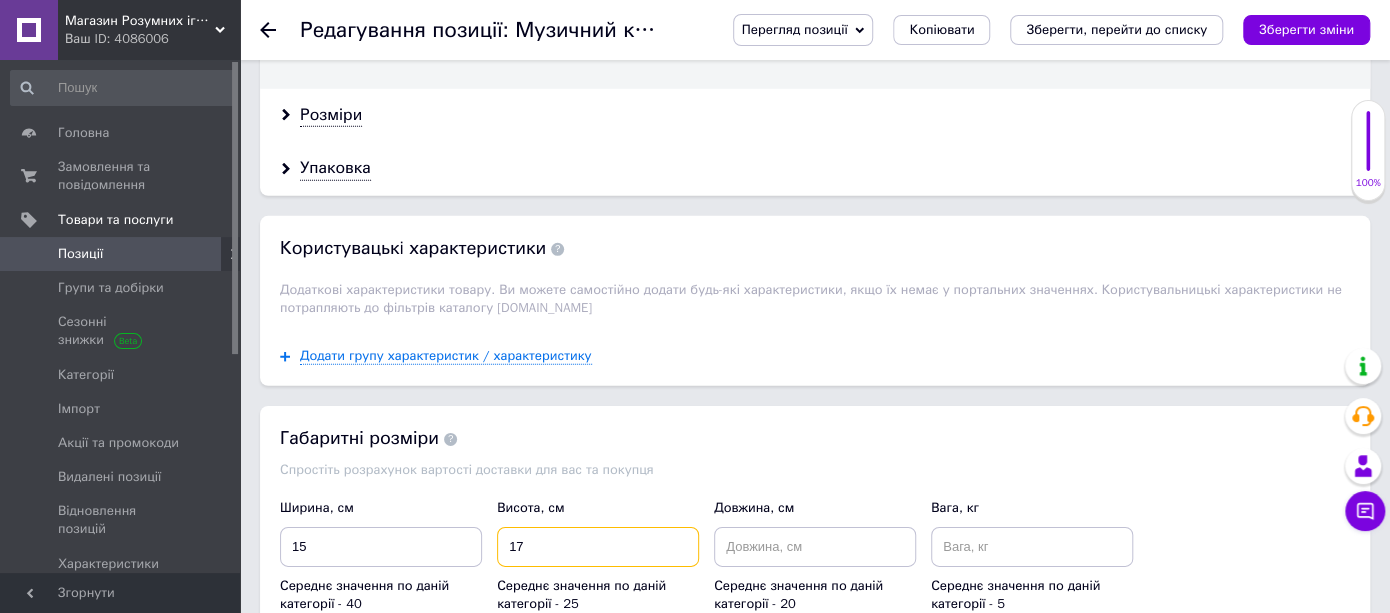 type on "17" 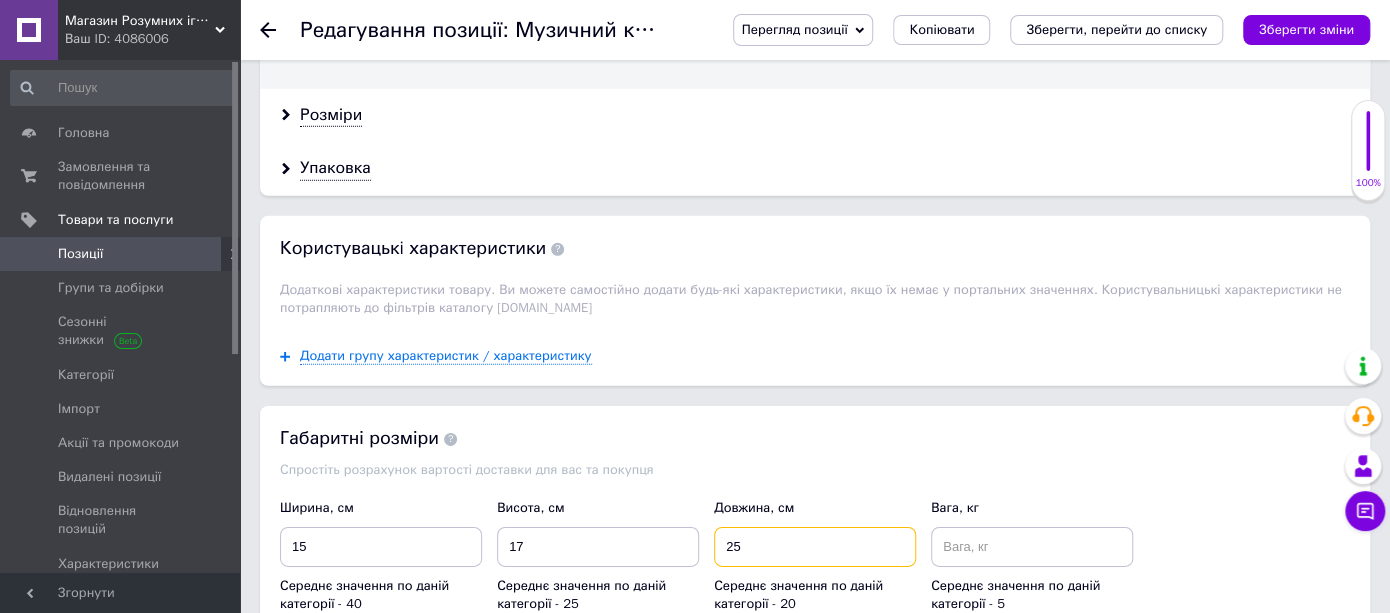 type on "25" 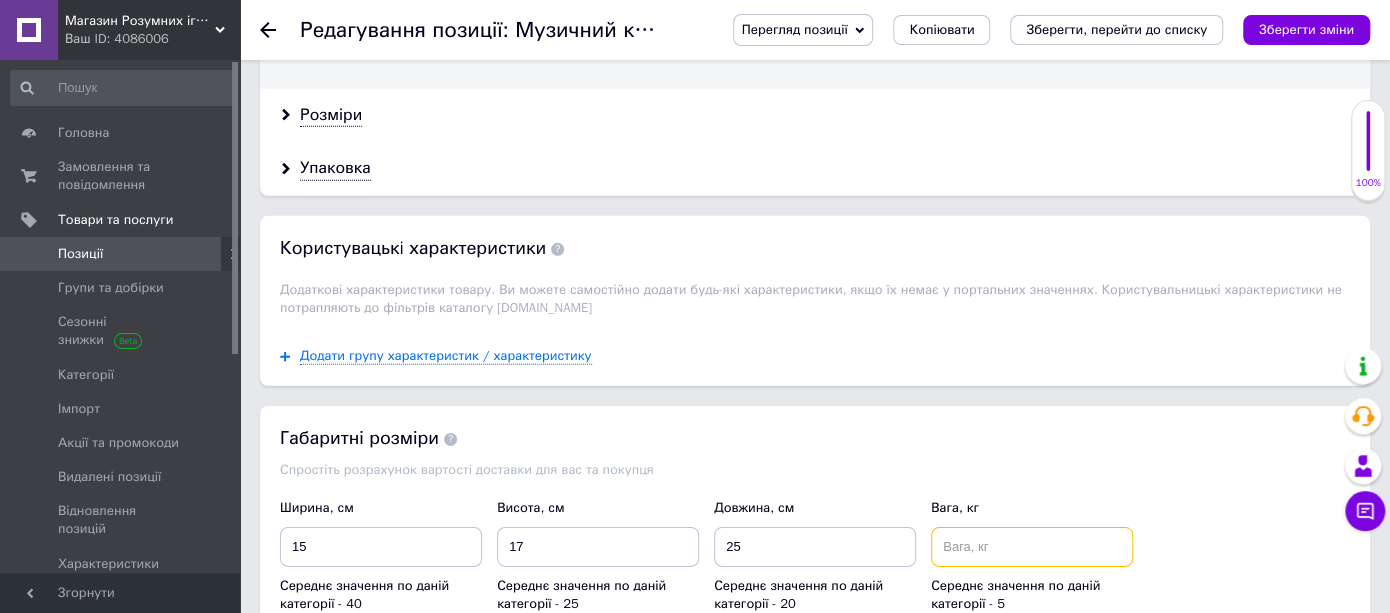 type on "1" 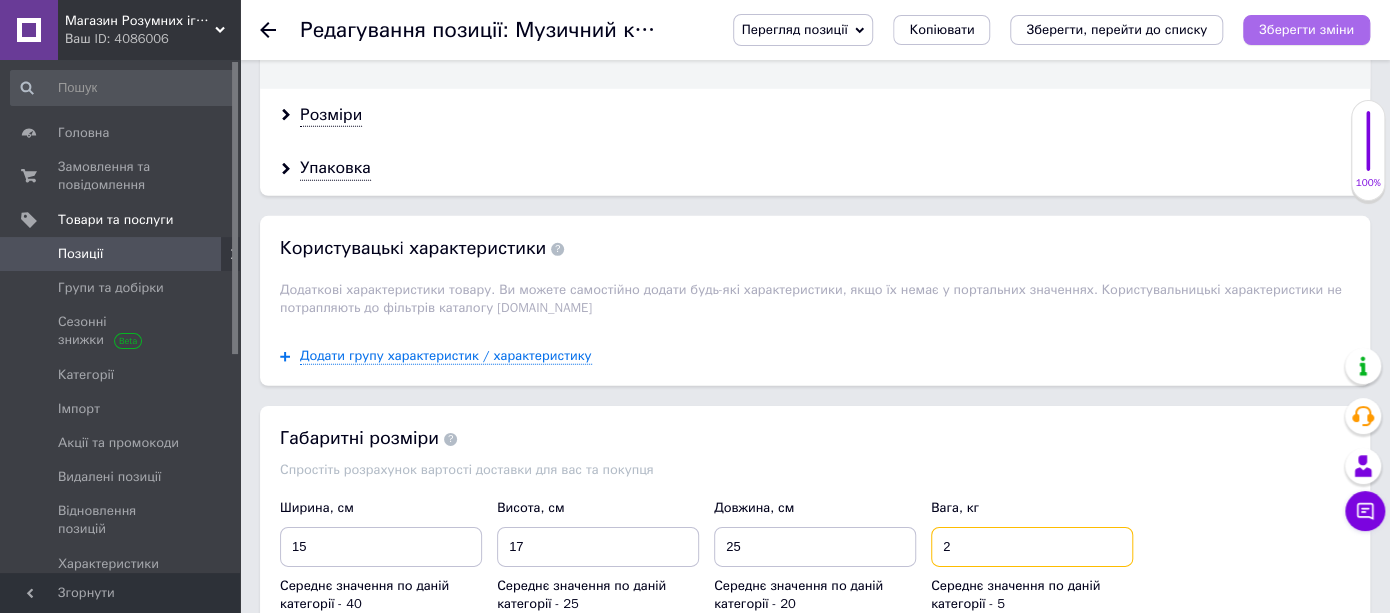 type on "2" 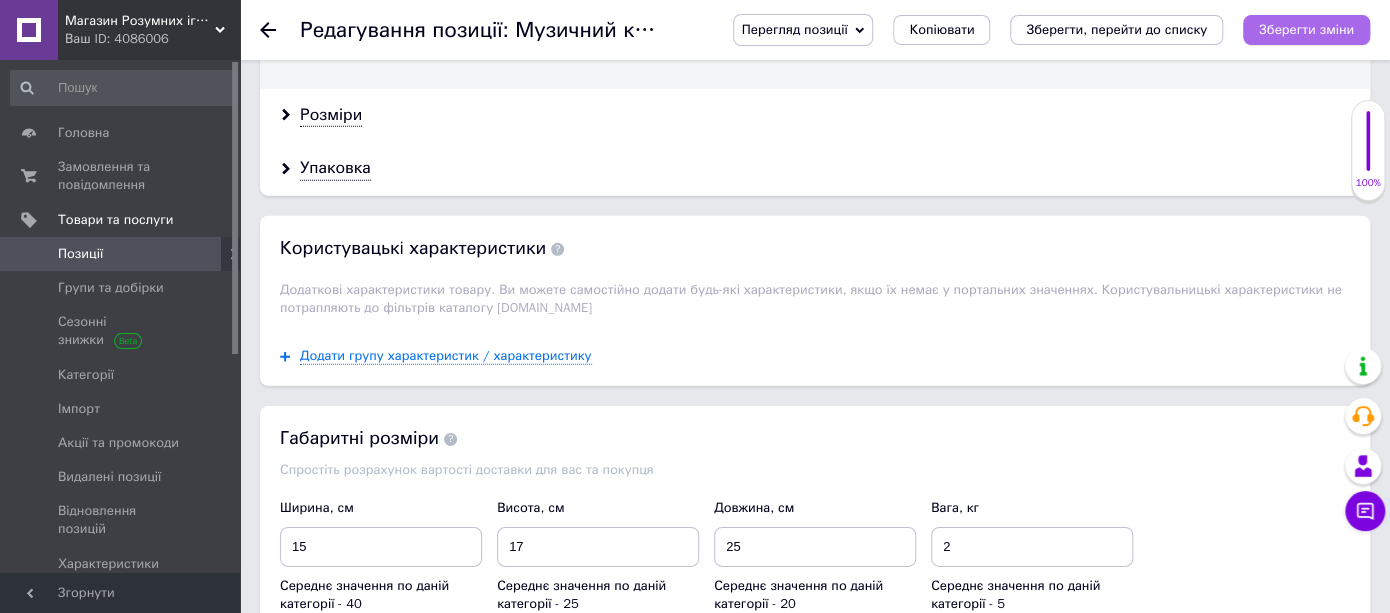 click on "Зберегти зміни" at bounding box center (1306, 29) 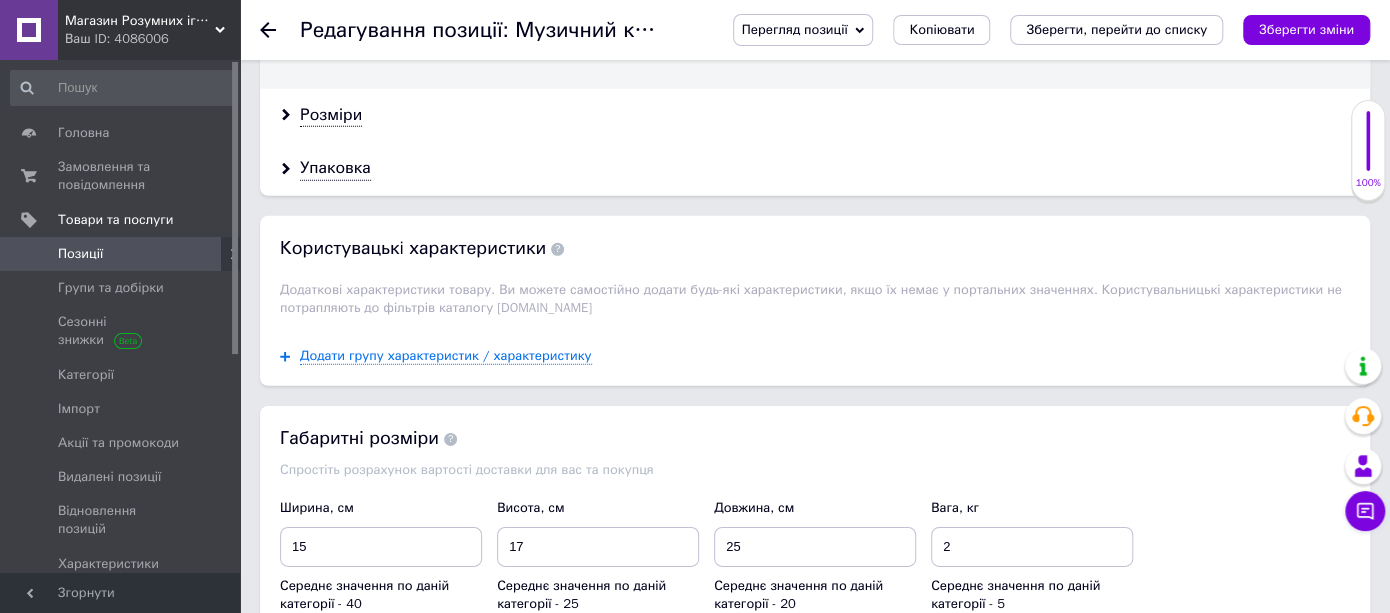 click on "Позиції" at bounding box center [80, 254] 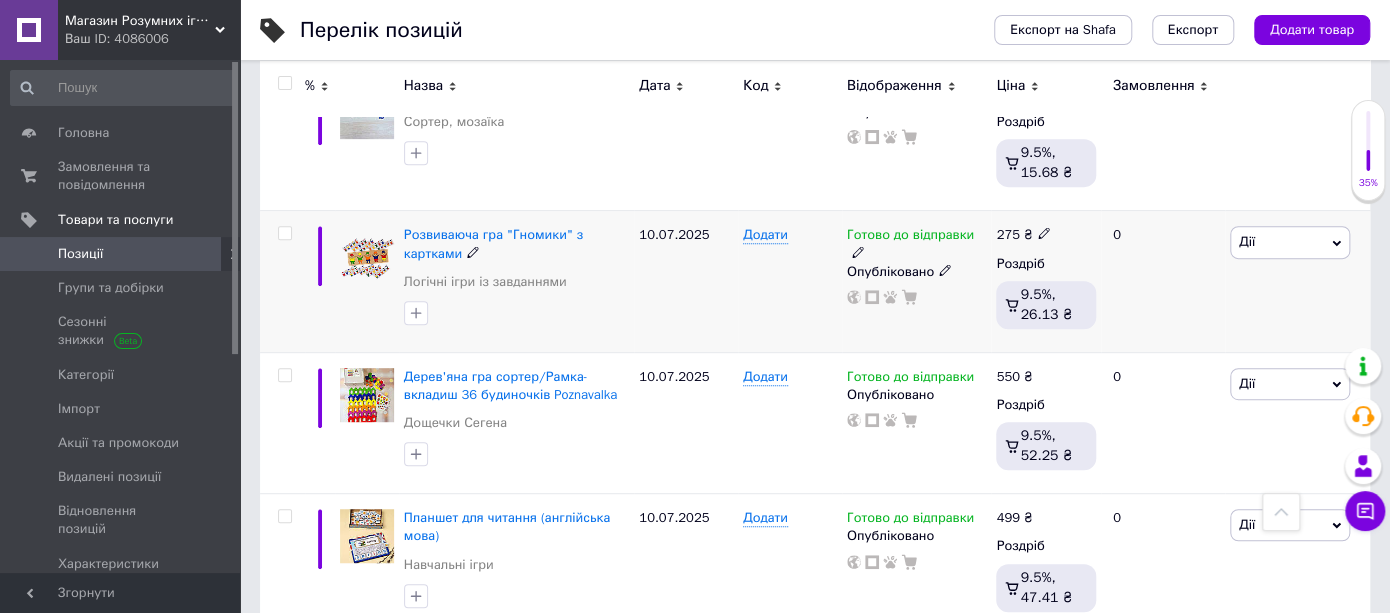 scroll, scrollTop: 0, scrollLeft: 0, axis: both 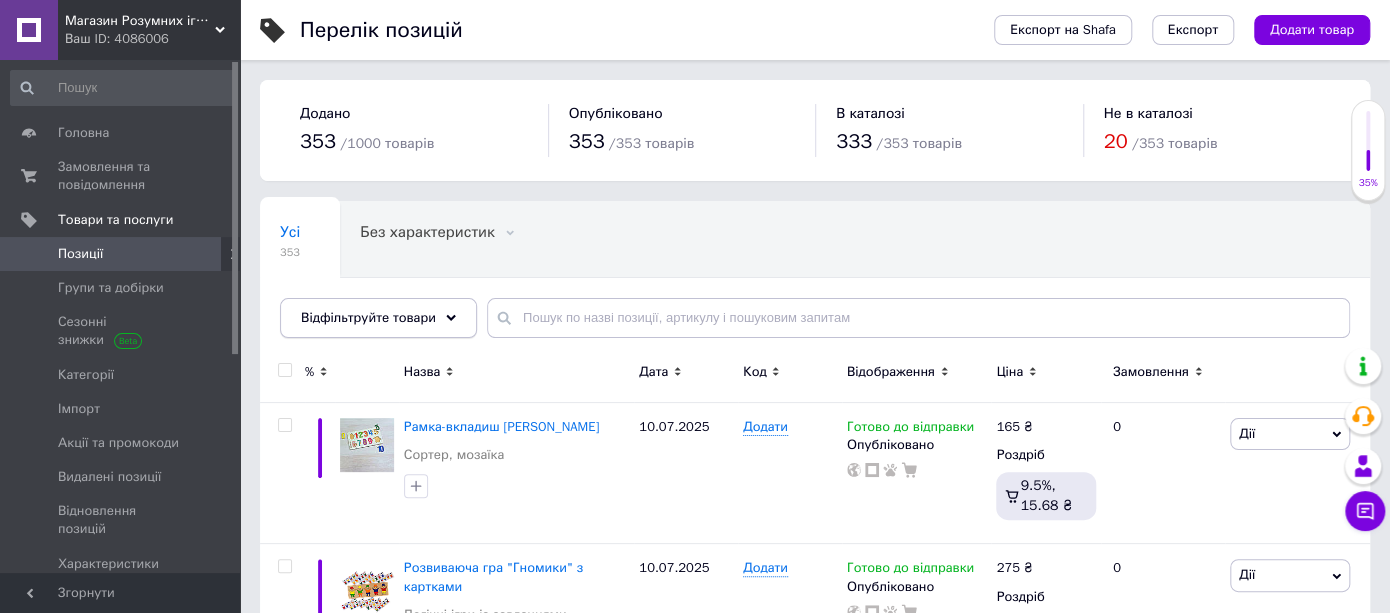 click on "Відфільтруйте товари" at bounding box center [368, 317] 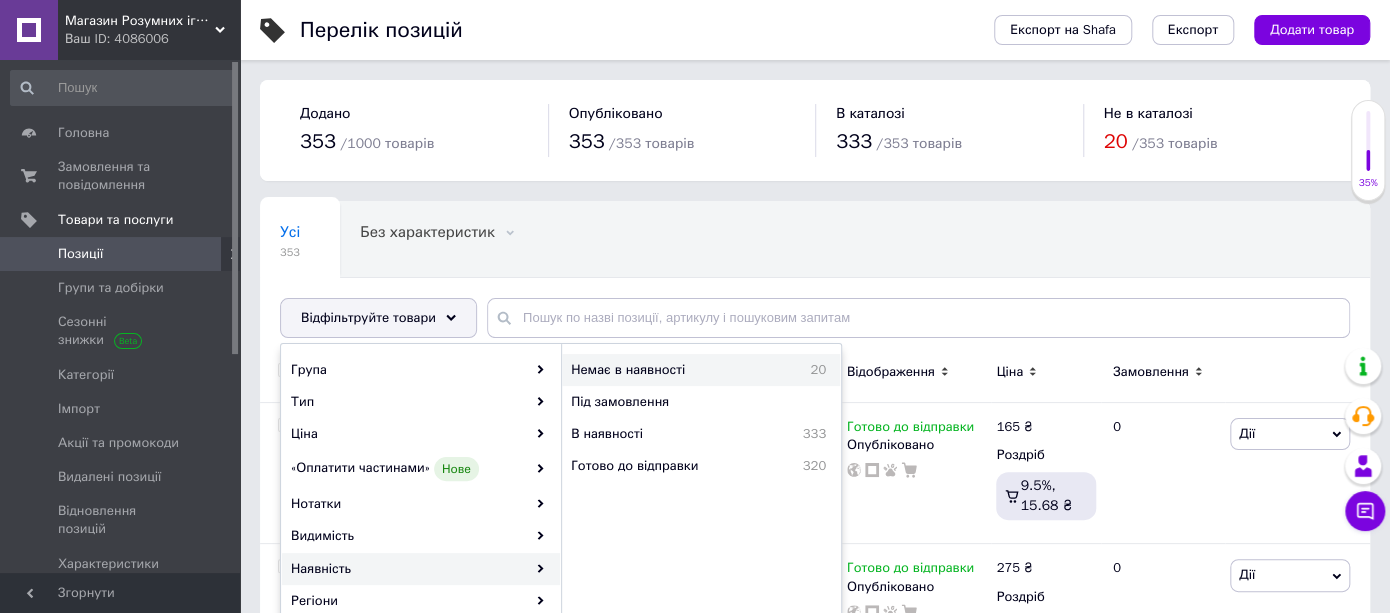 click on "Немає в наявності  20" at bounding box center (701, 370) 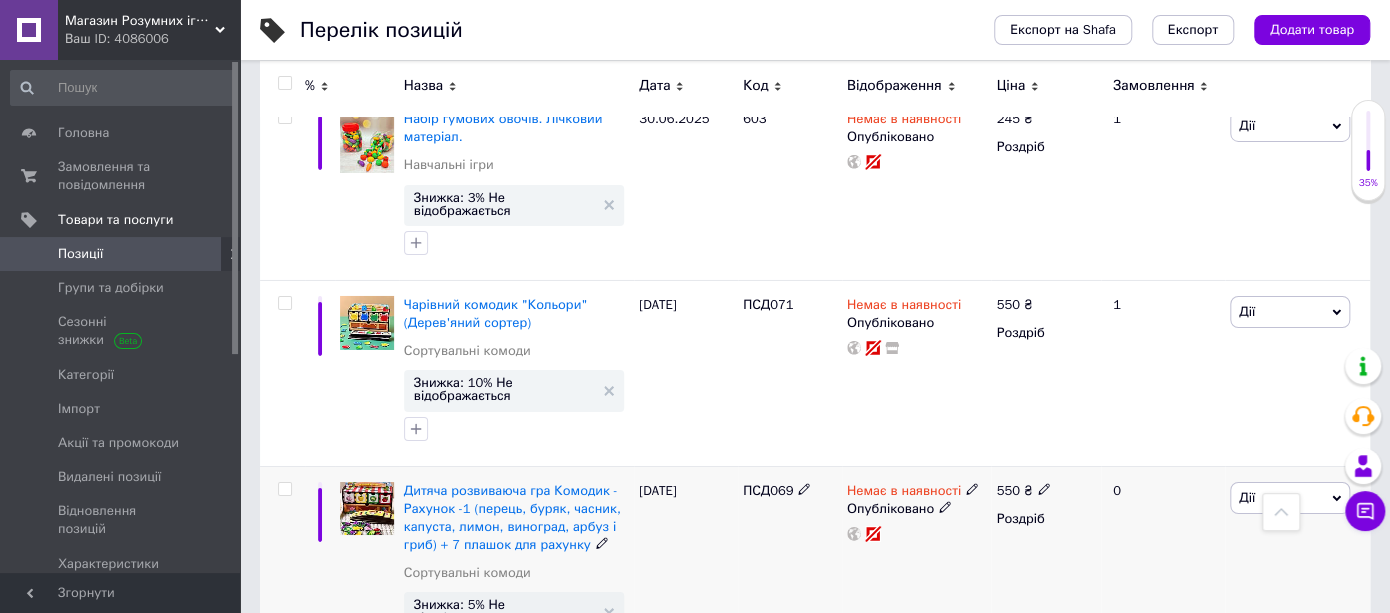 scroll, scrollTop: 3380, scrollLeft: 0, axis: vertical 